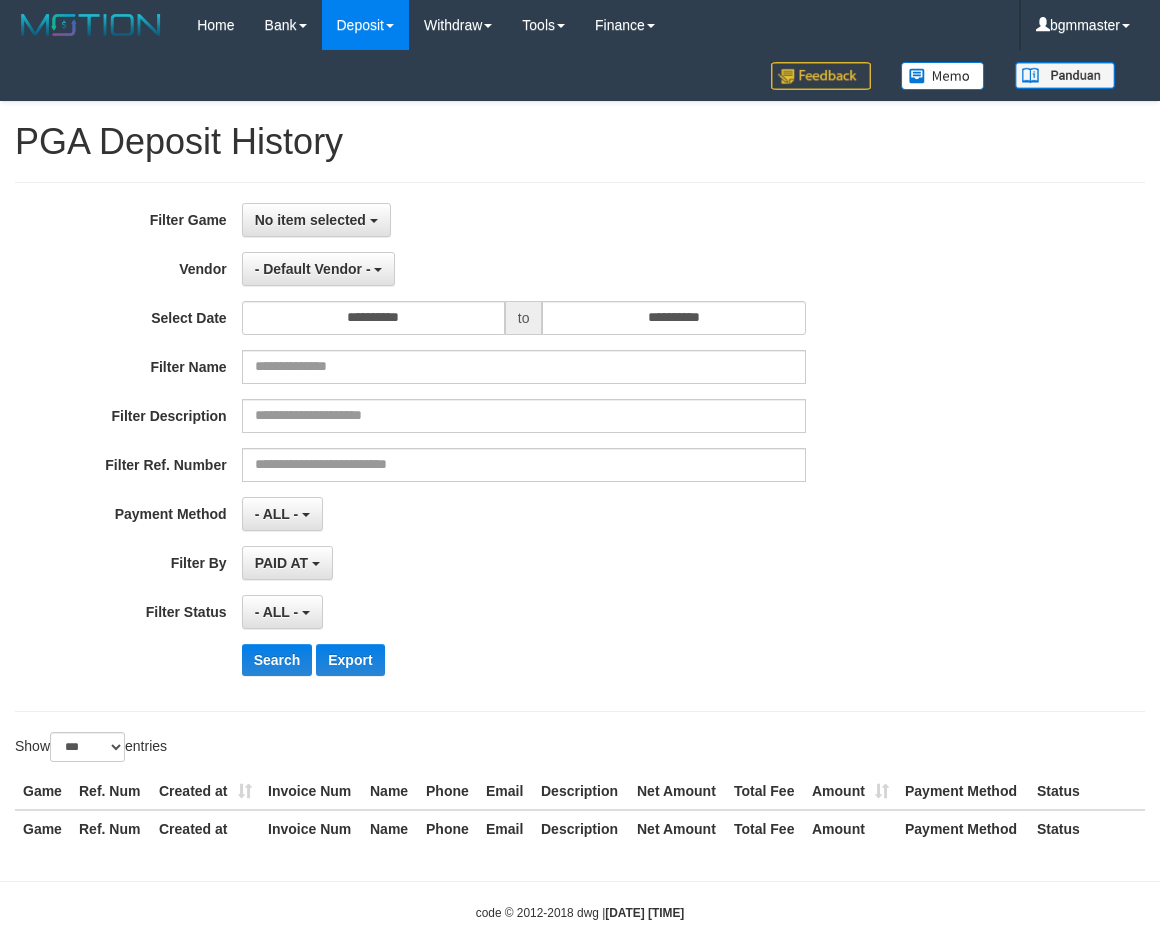 select on "**********" 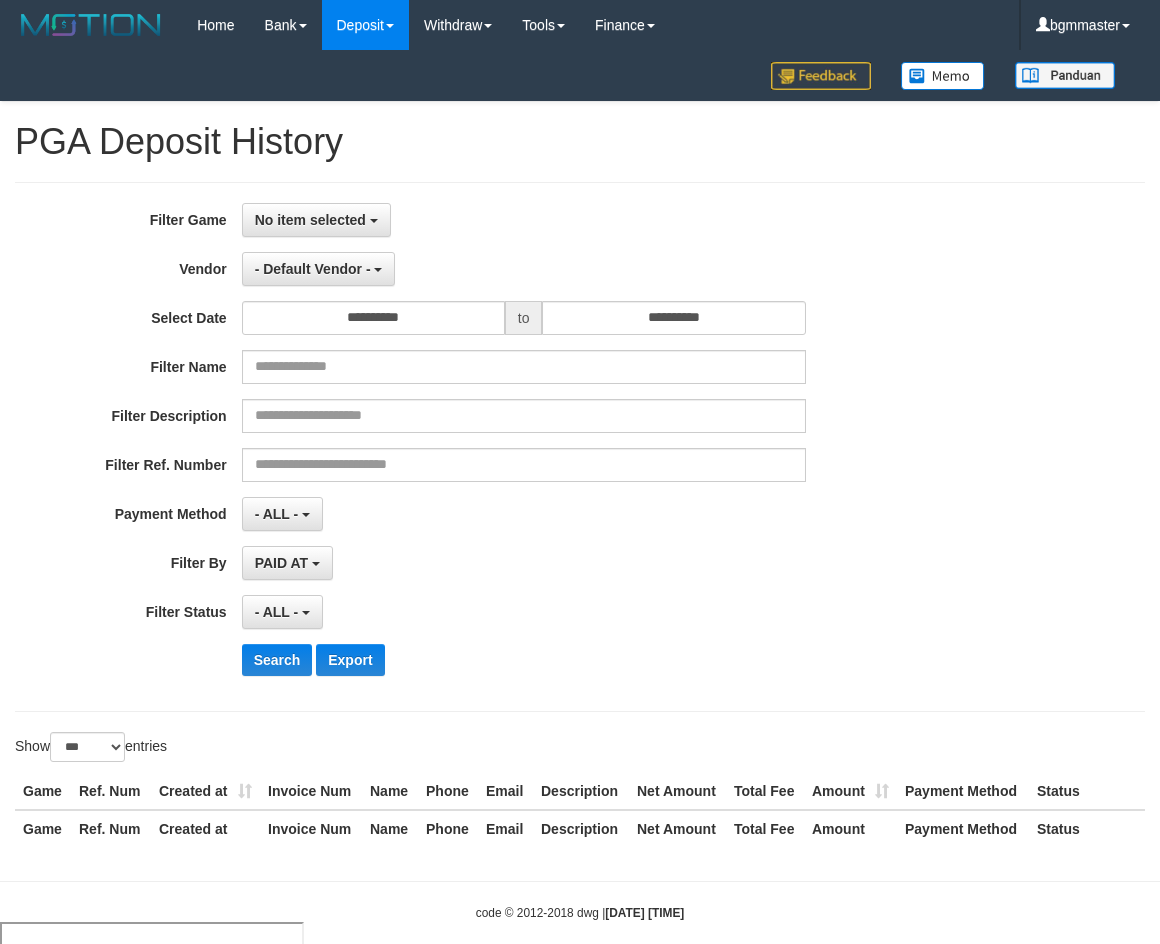scroll, scrollTop: 0, scrollLeft: 0, axis: both 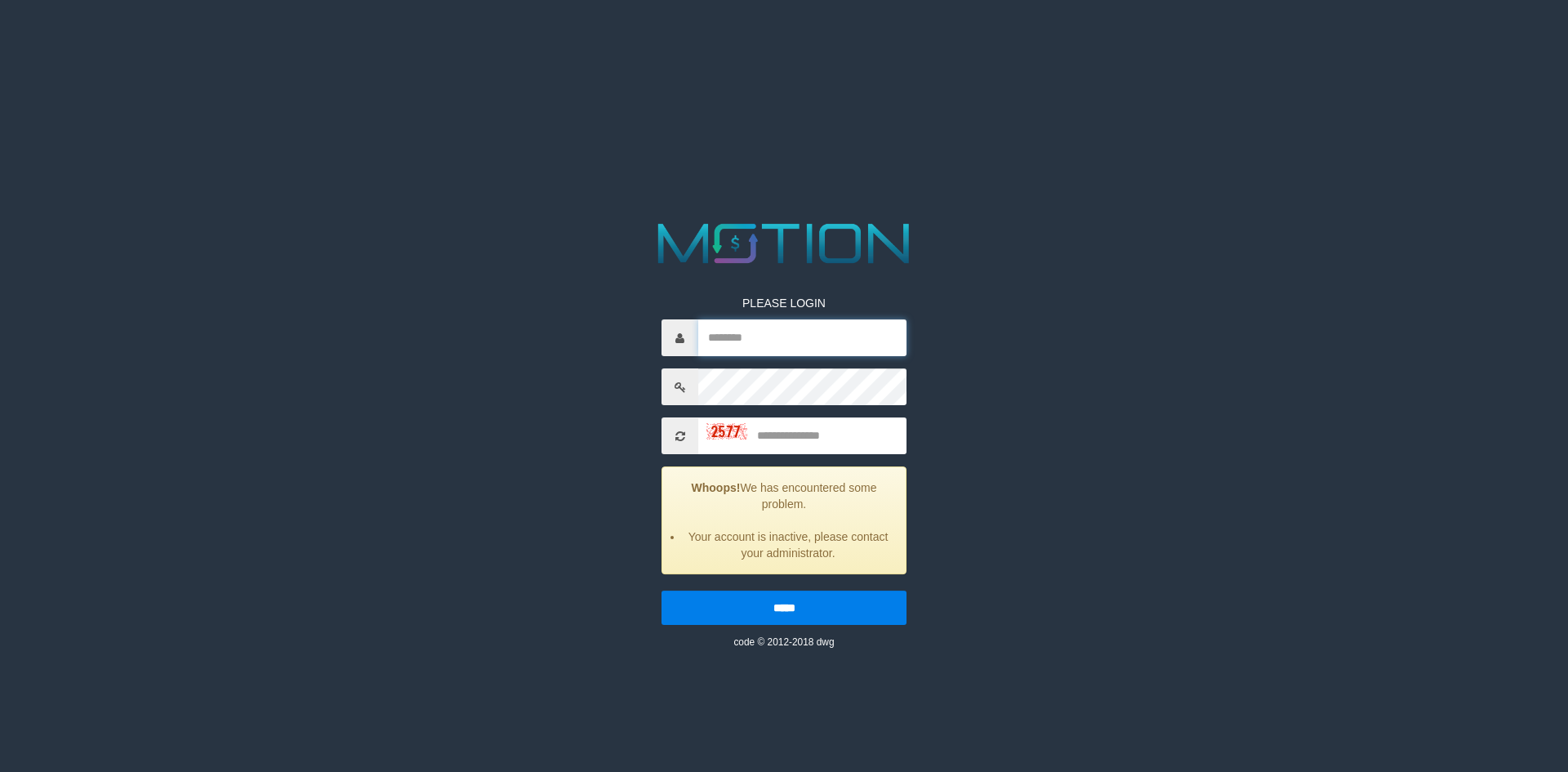 type on "*********" 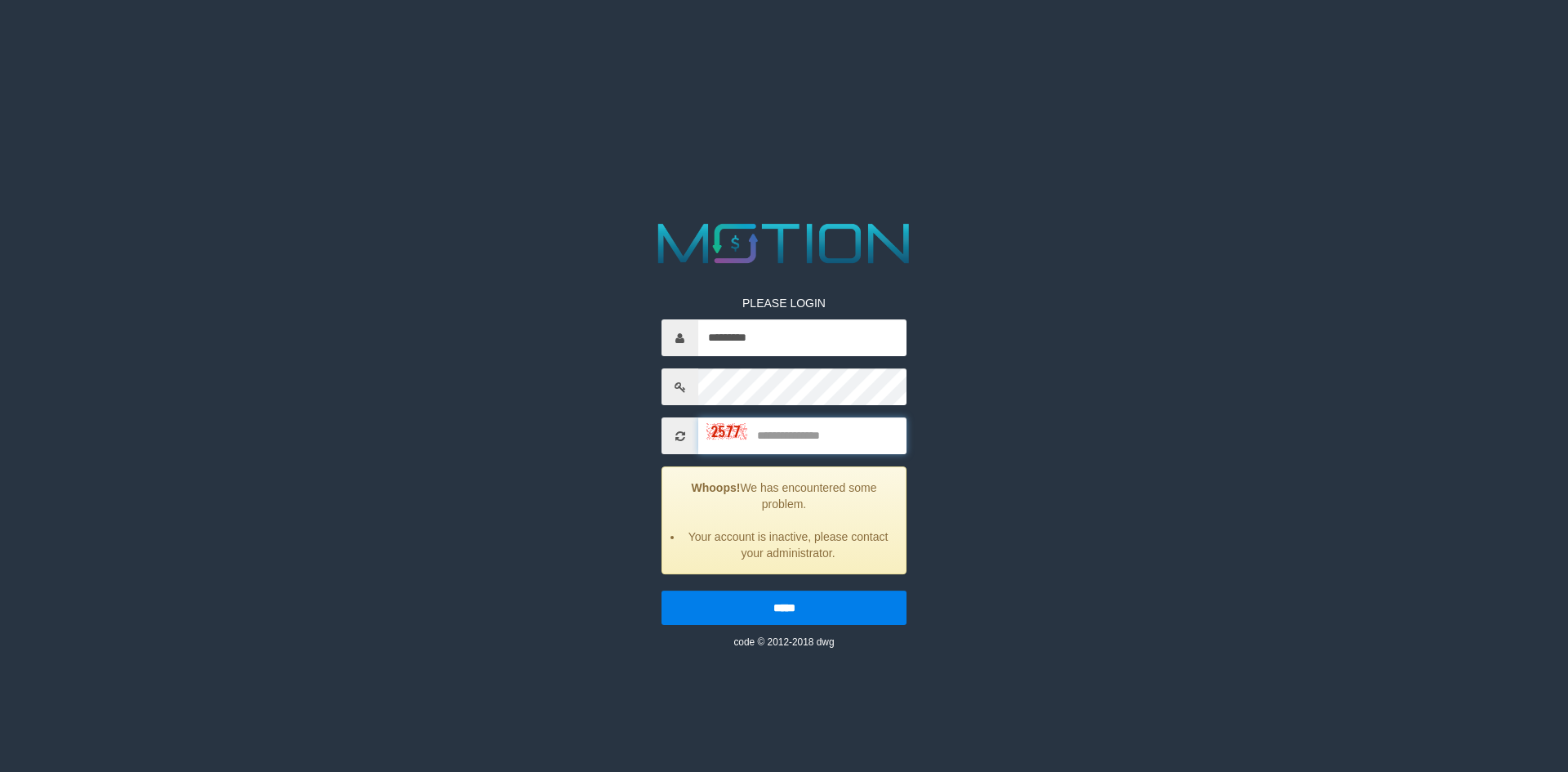 click at bounding box center [802, 435] 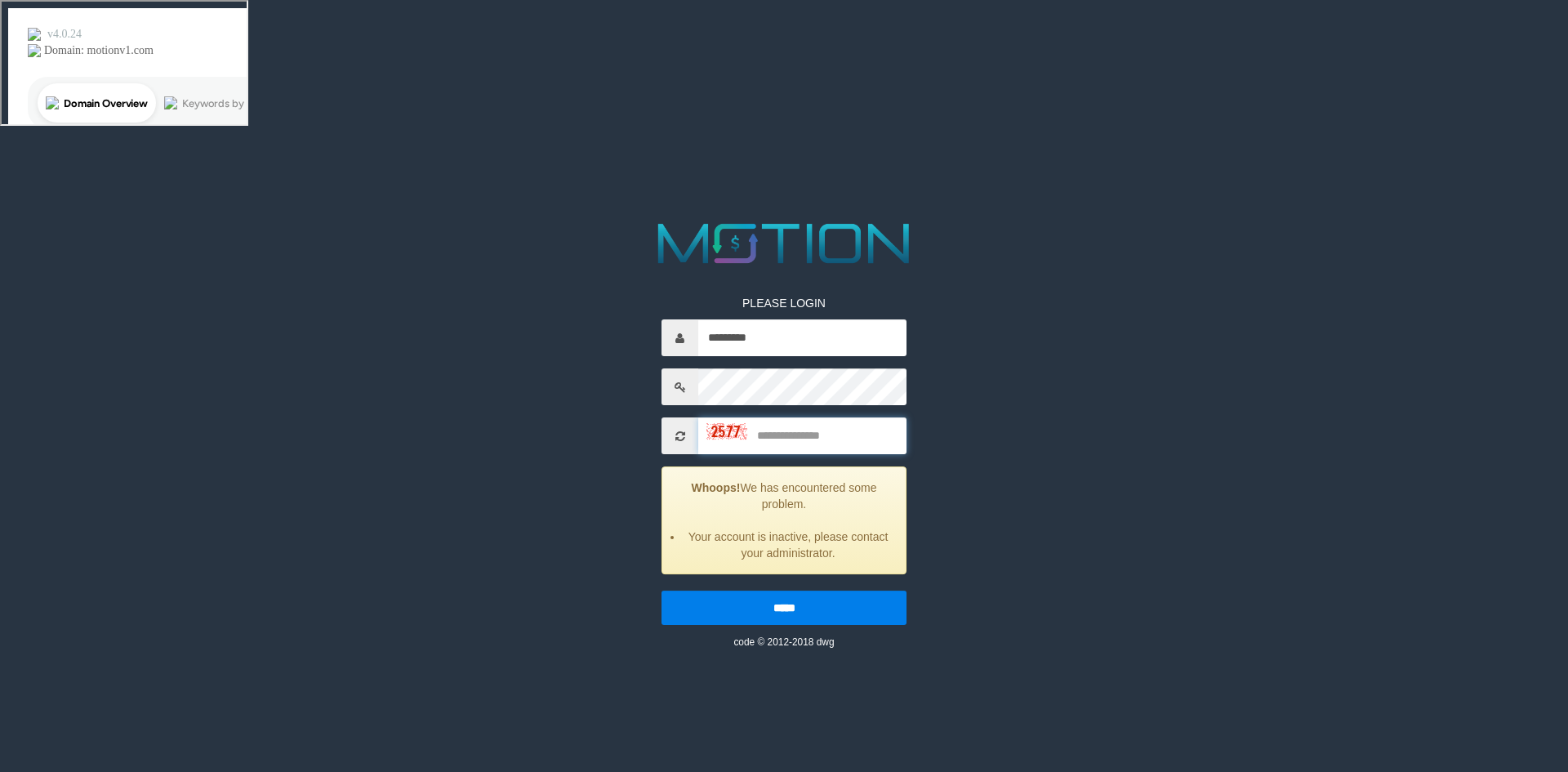 scroll, scrollTop: 0, scrollLeft: 0, axis: both 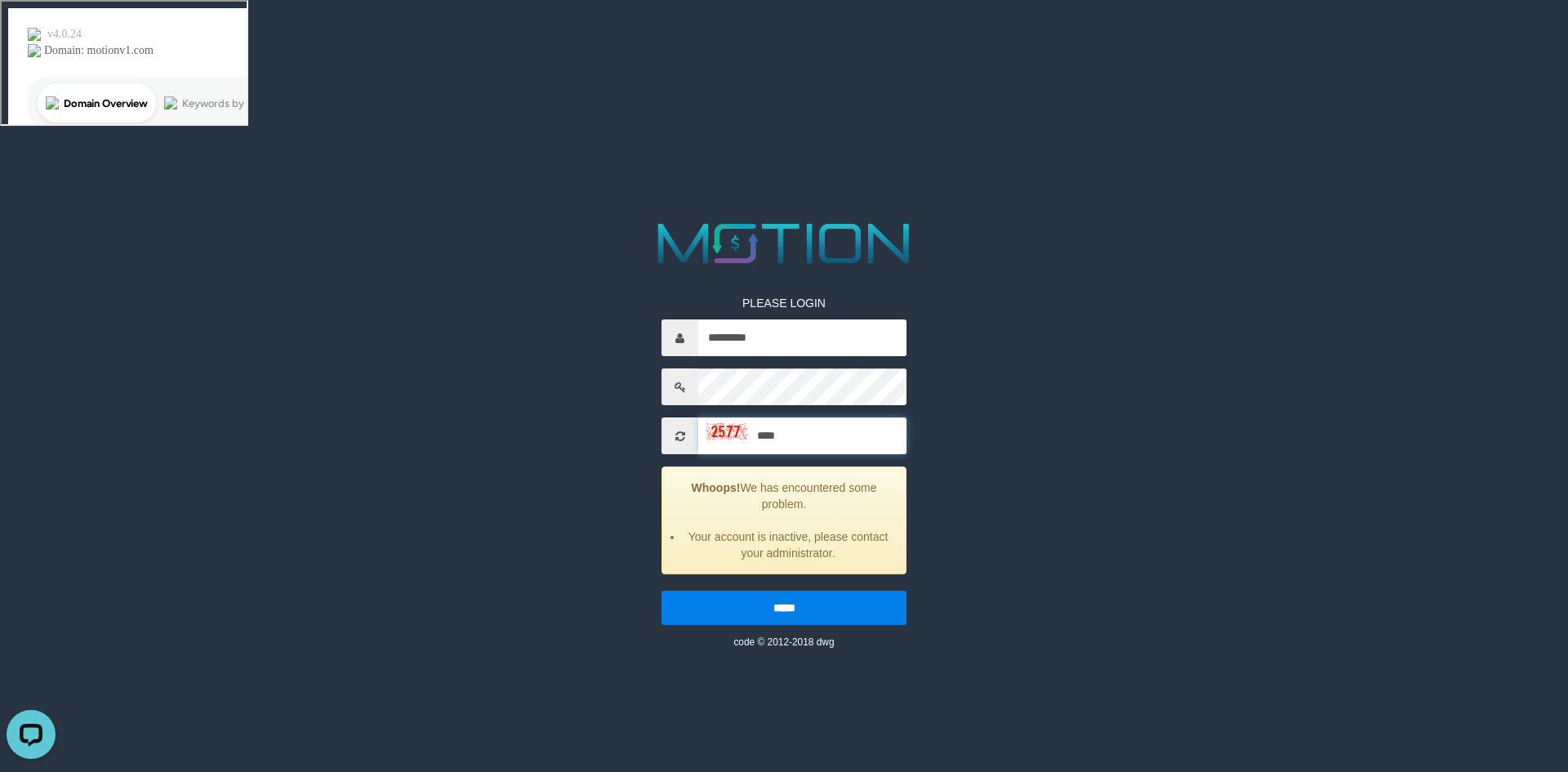 type on "****" 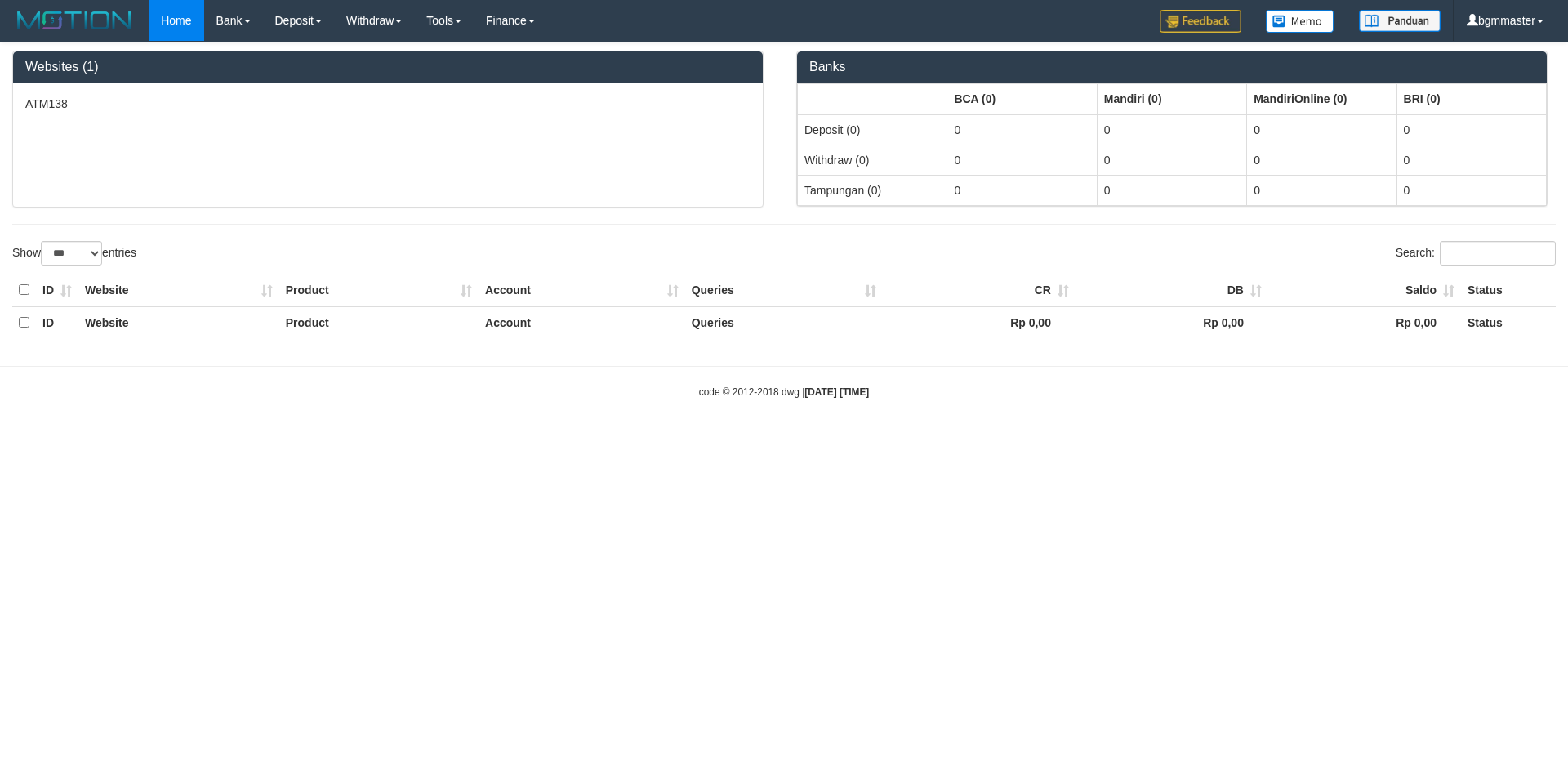 select on "***" 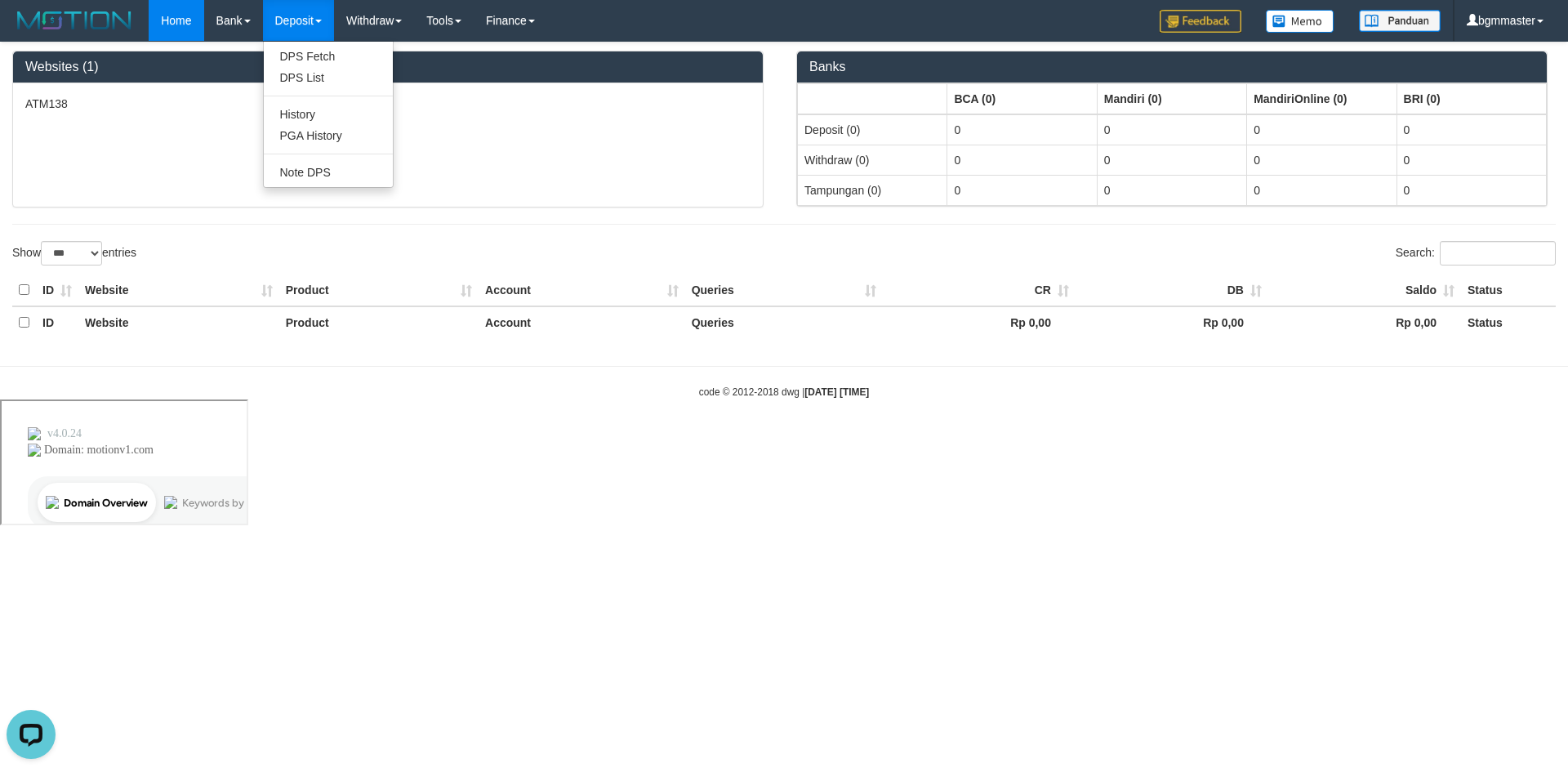 scroll, scrollTop: 0, scrollLeft: 0, axis: both 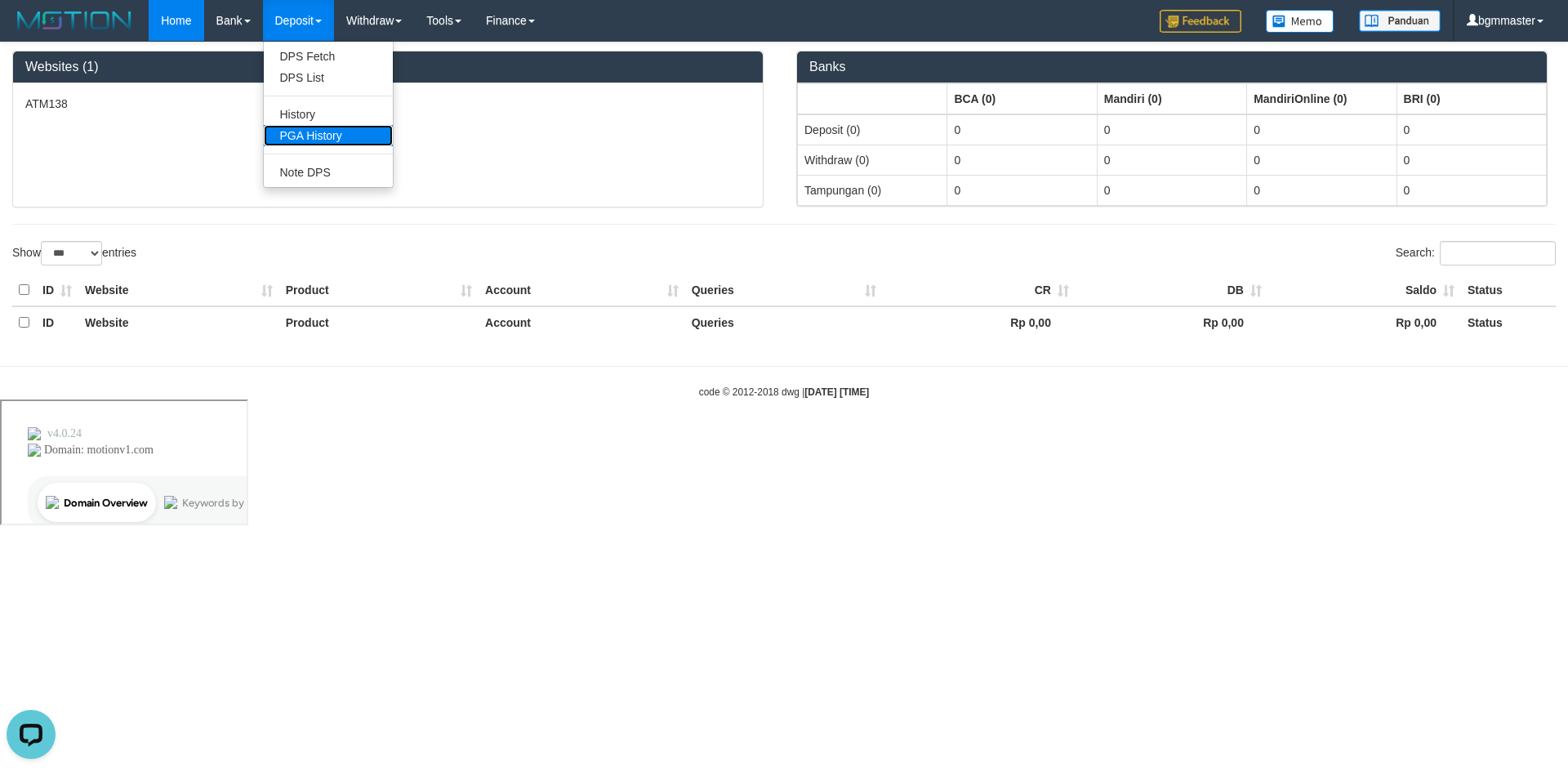 click on "PGA History" at bounding box center [328, 136] 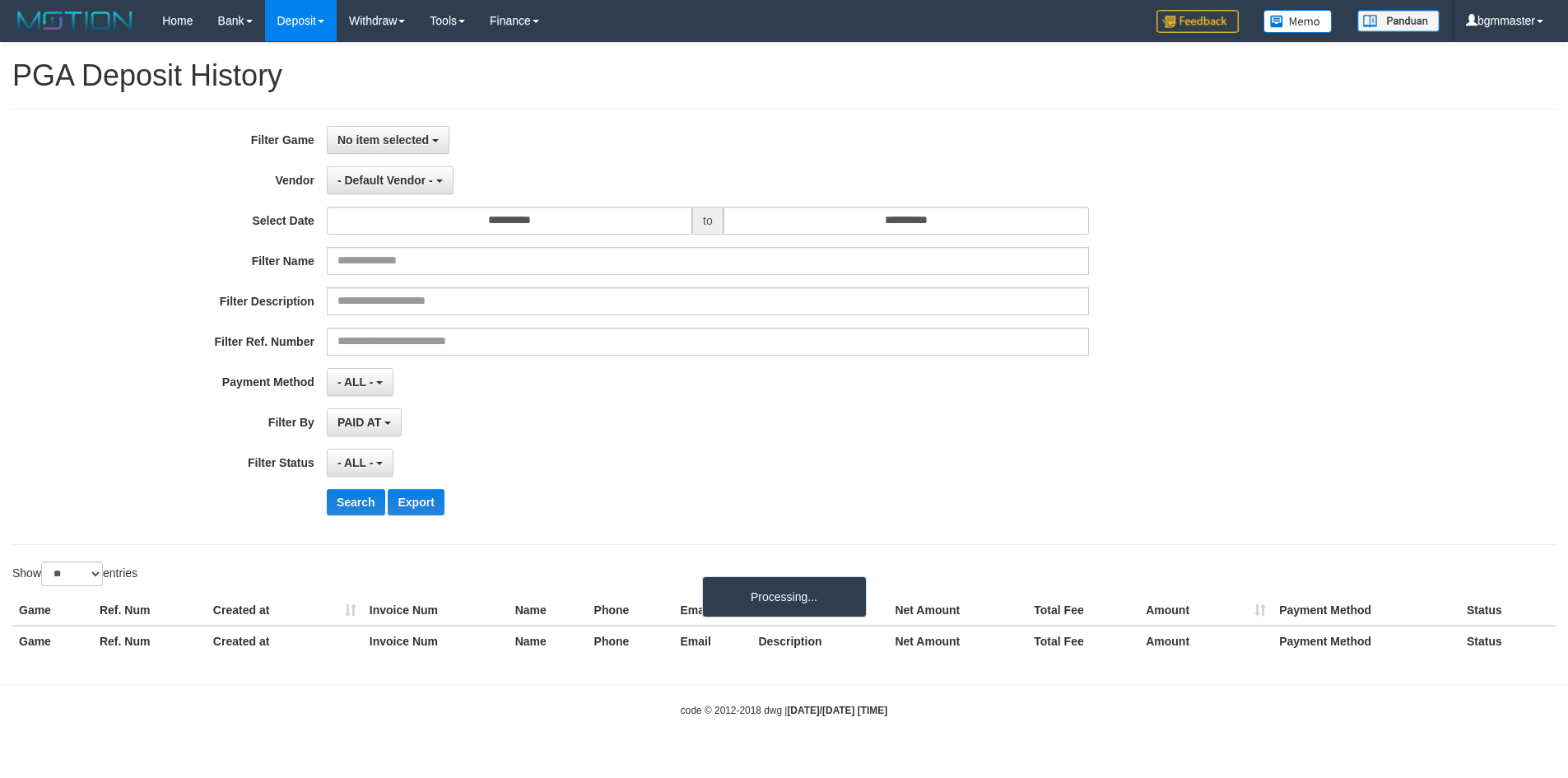 select 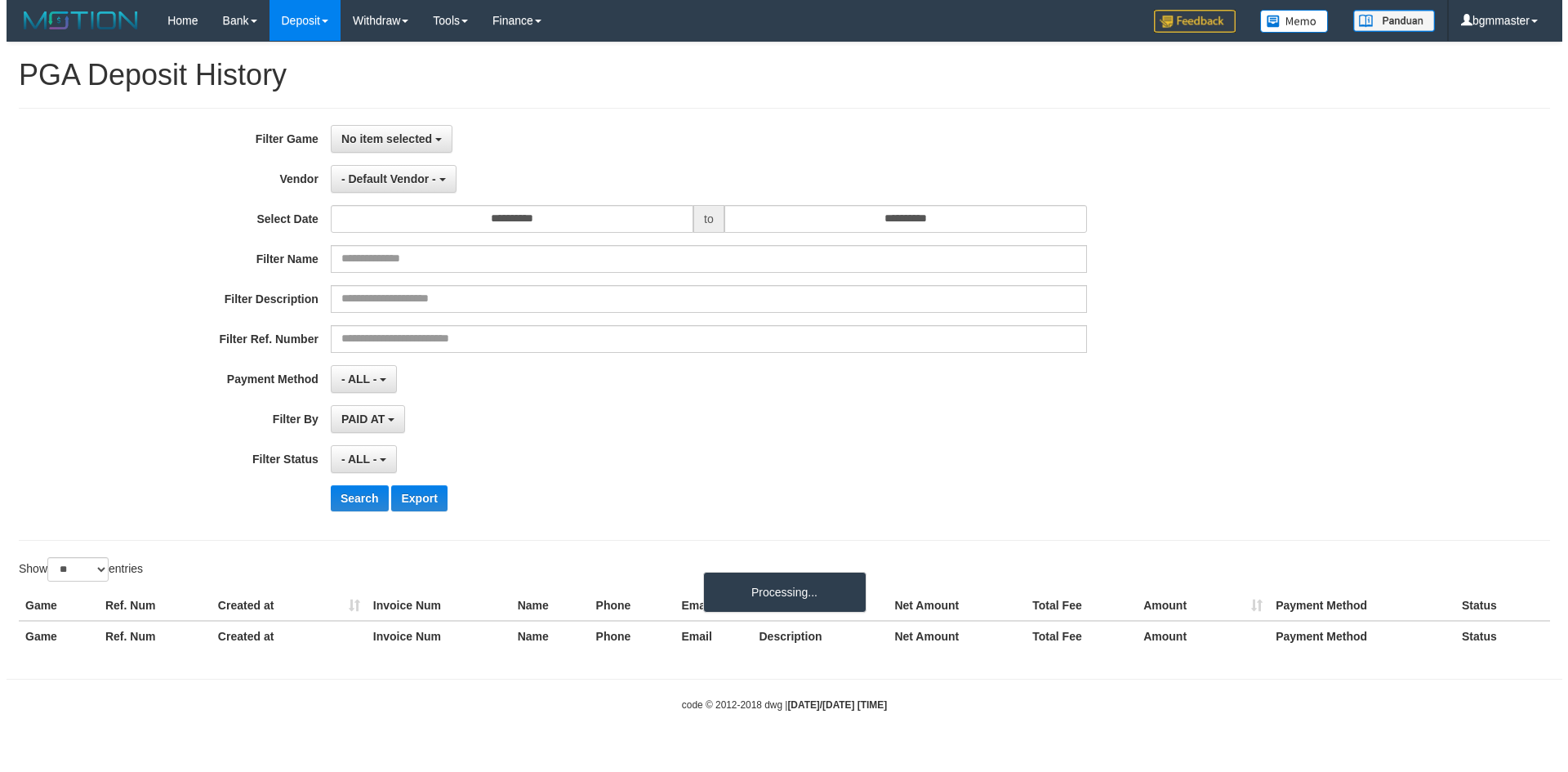 scroll, scrollTop: 0, scrollLeft: 0, axis: both 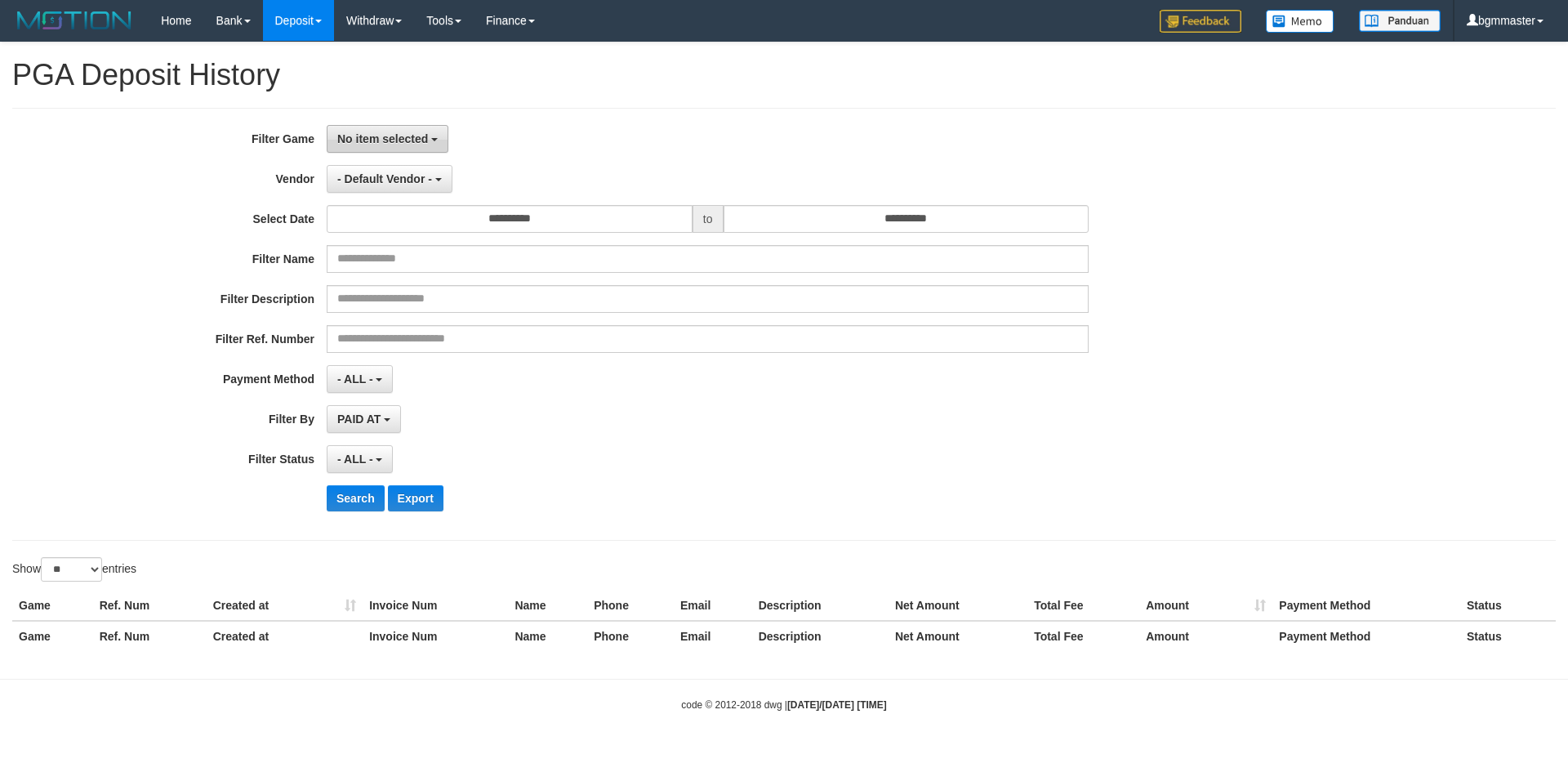 click on "No item selected" at bounding box center (382, 139) 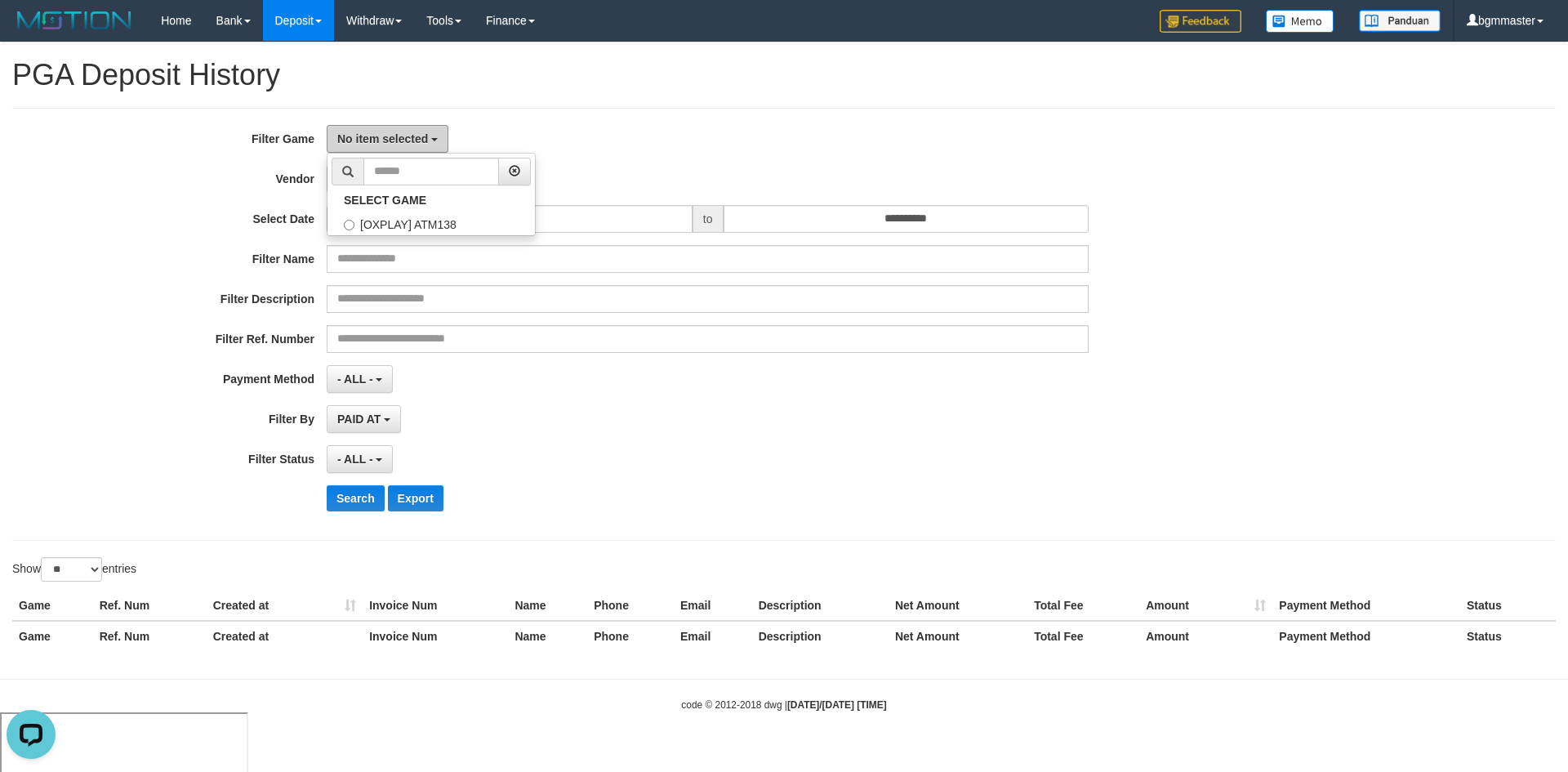 scroll, scrollTop: 0, scrollLeft: 0, axis: both 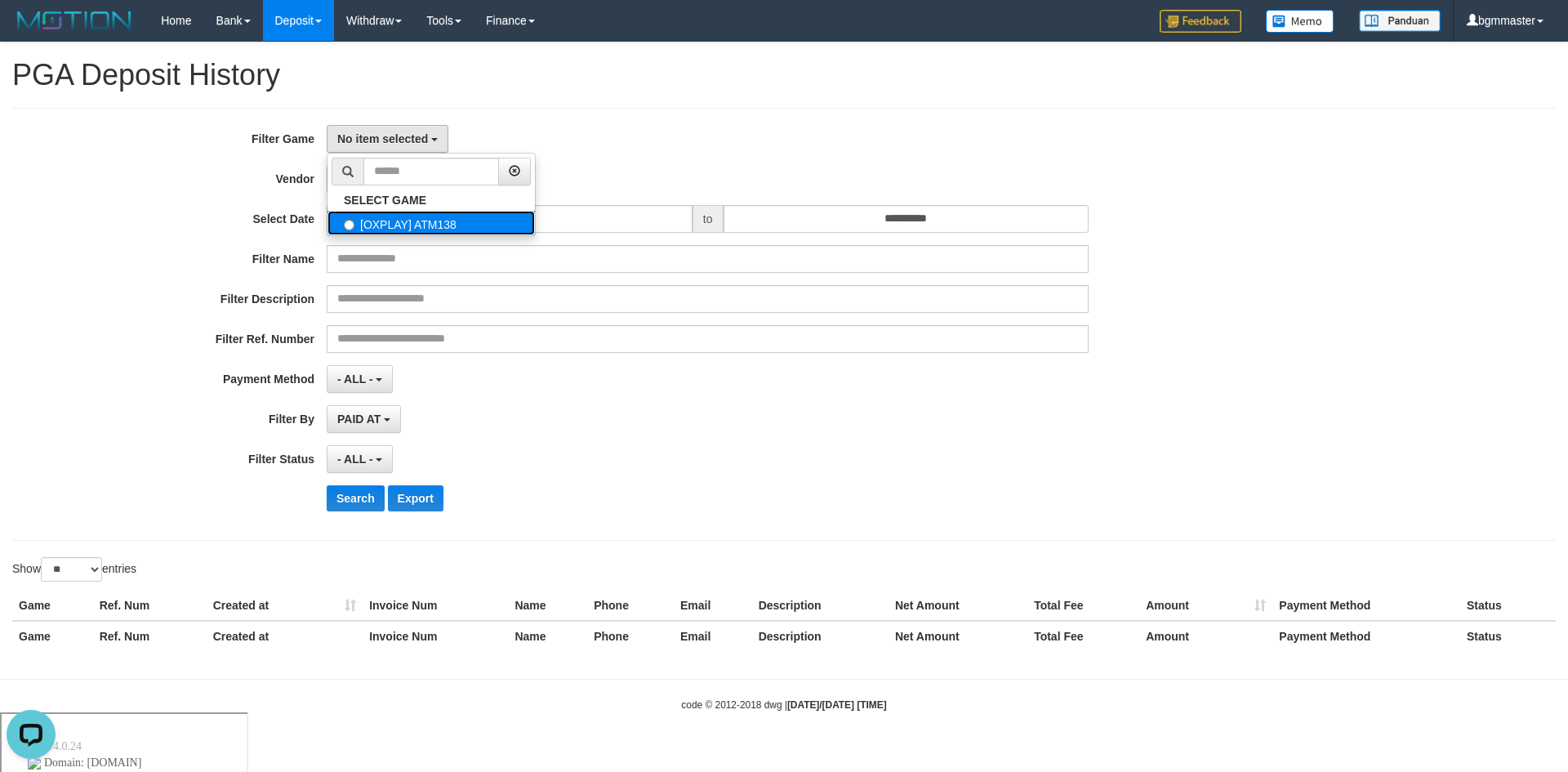 click on "[OXPLAY] ATM138" at bounding box center (431, 223) 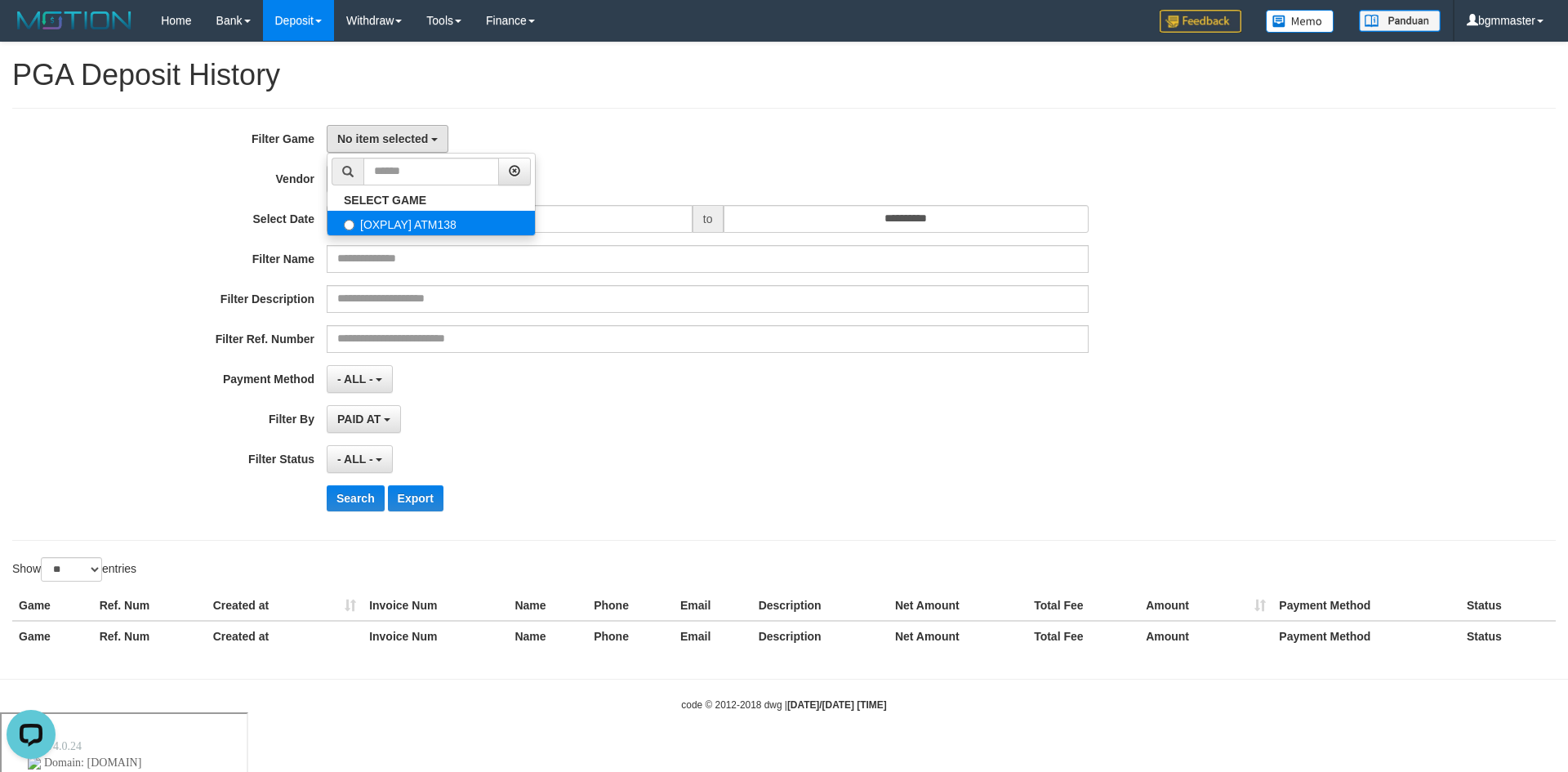 select on "****" 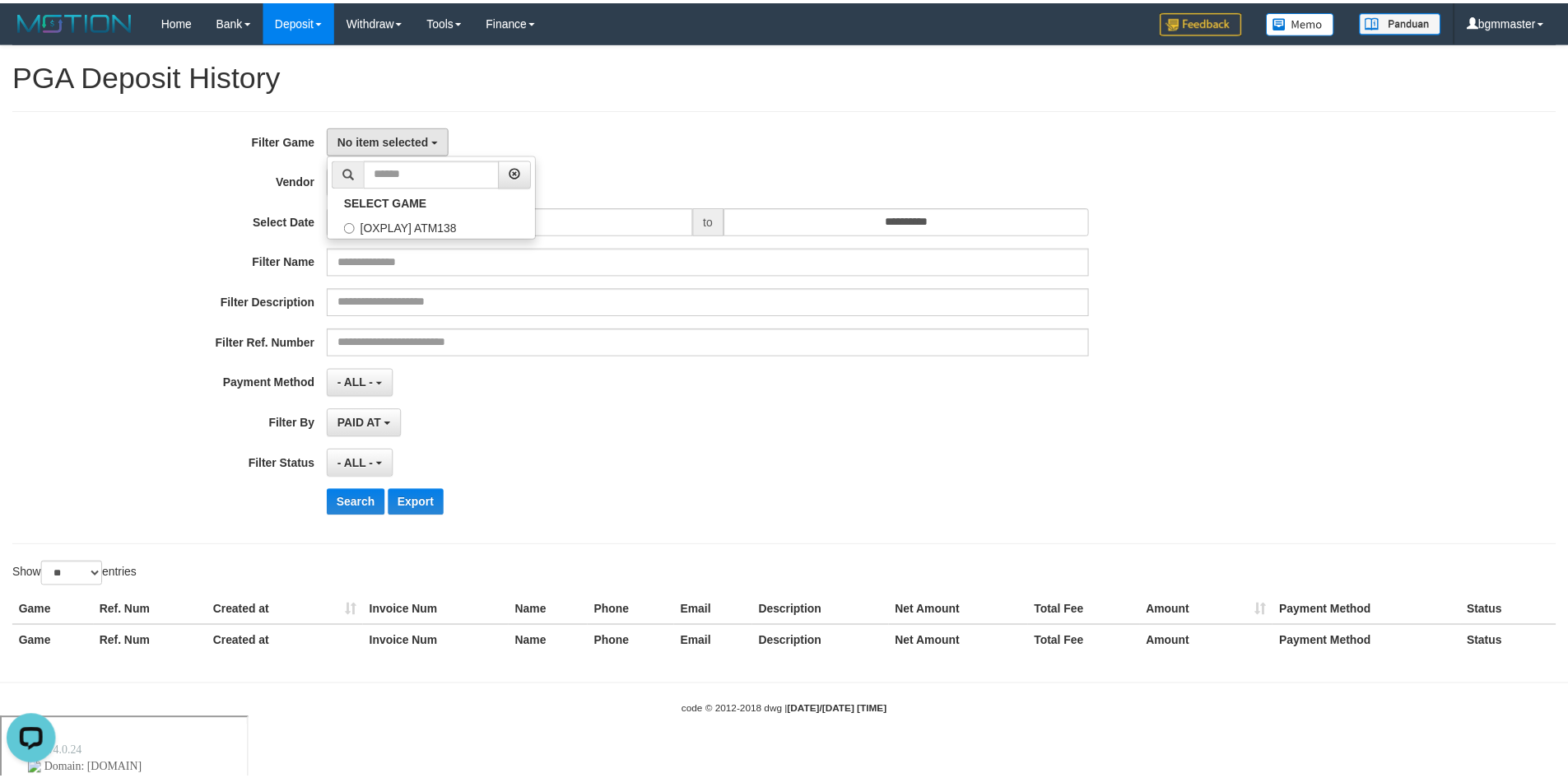scroll, scrollTop: 15, scrollLeft: 0, axis: vertical 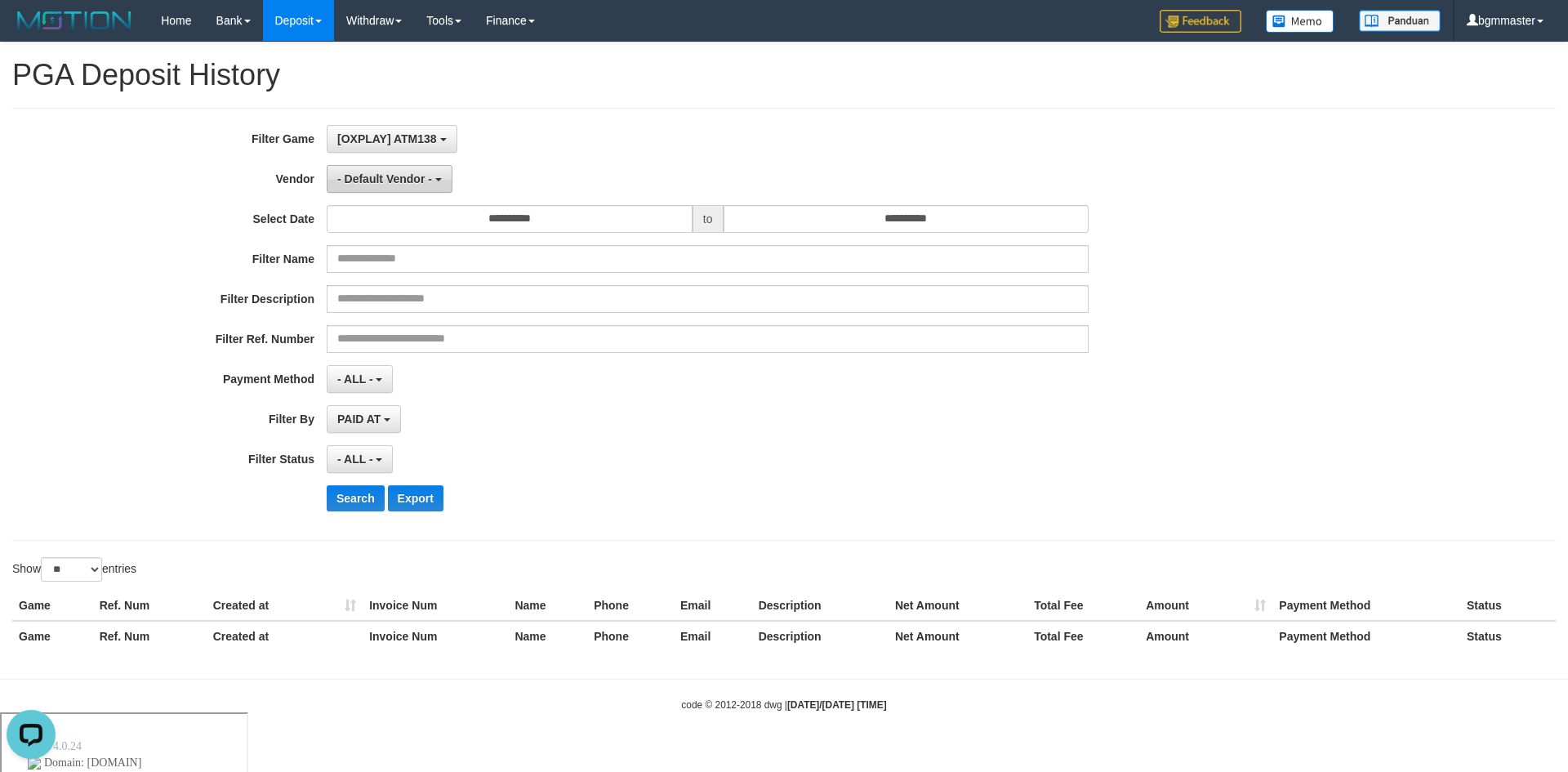 click on "- Default Vendor -" at bounding box center (385, 179) 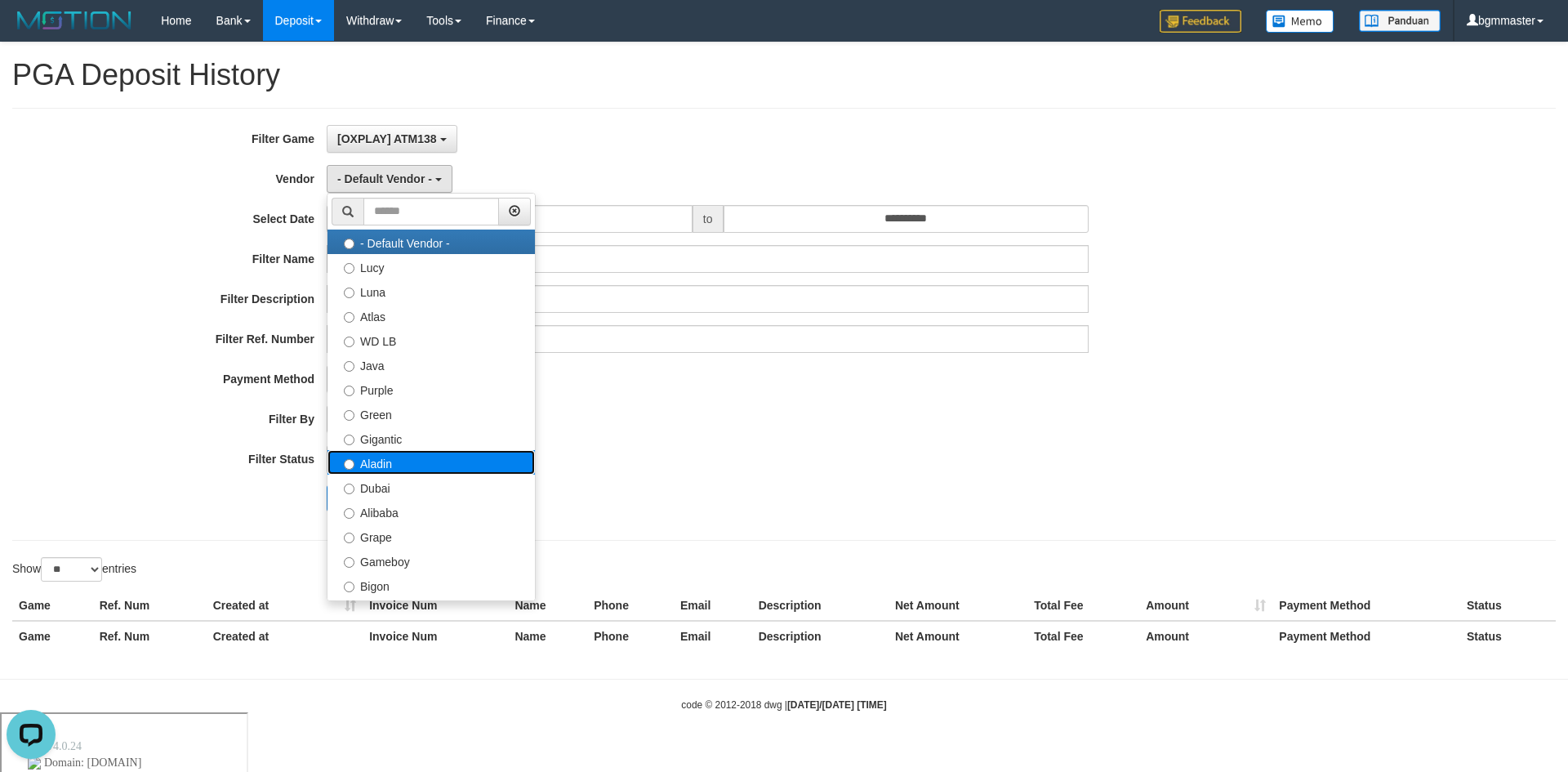 click on "Aladin" at bounding box center [431, 462] 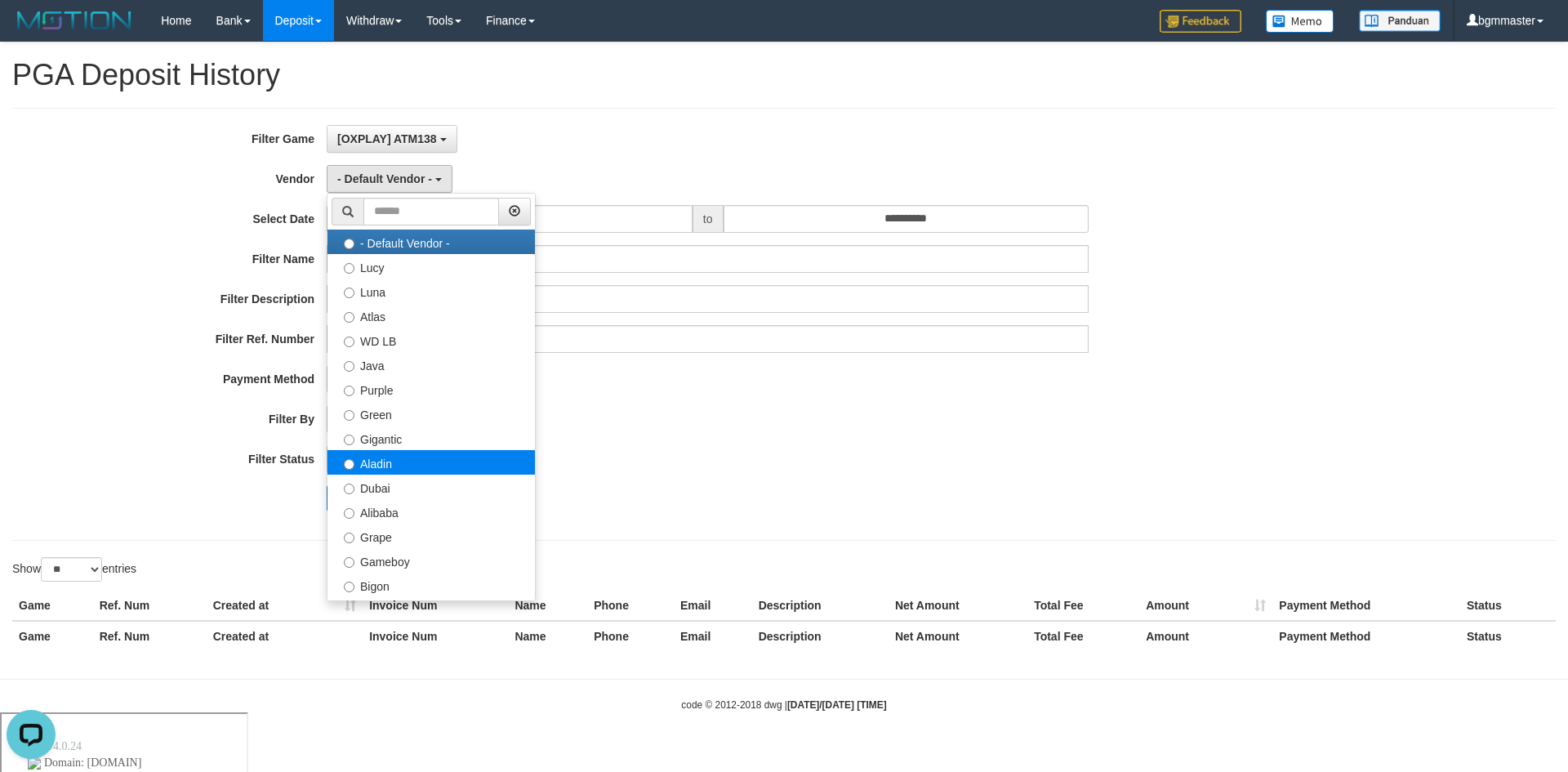 select on "**********" 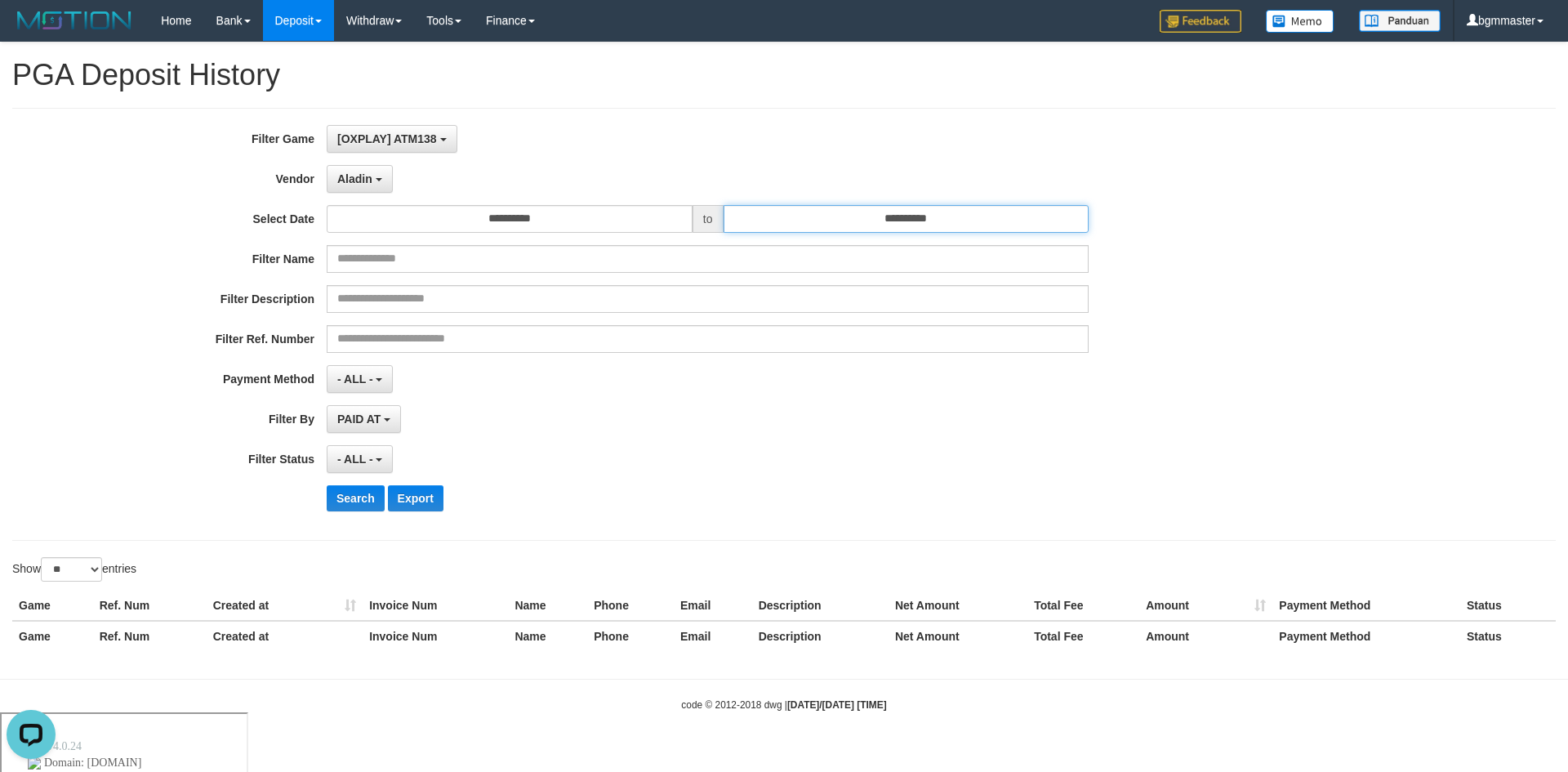 click on "**********" at bounding box center (906, 219) 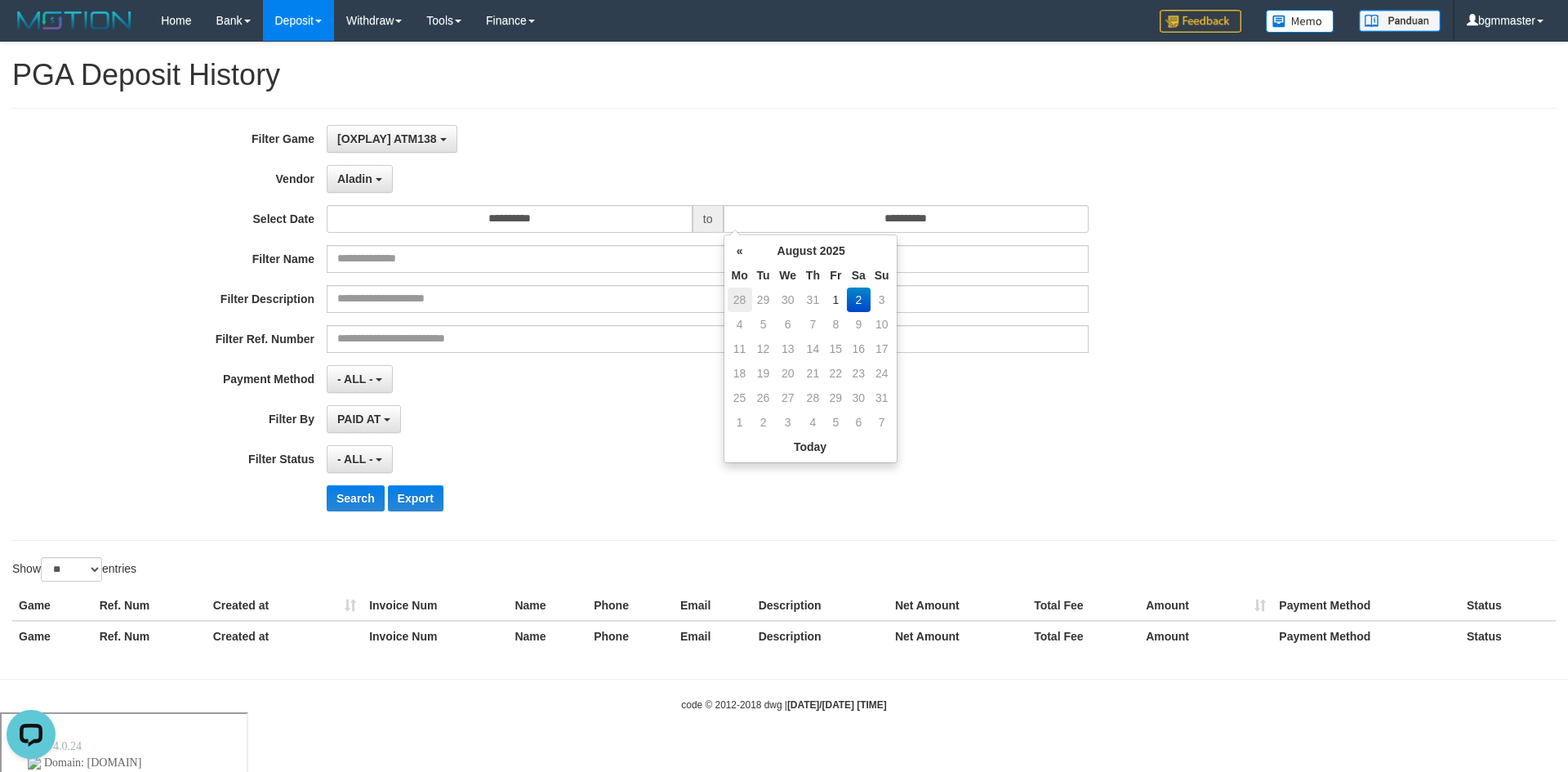 click on "28" at bounding box center [740, 300] 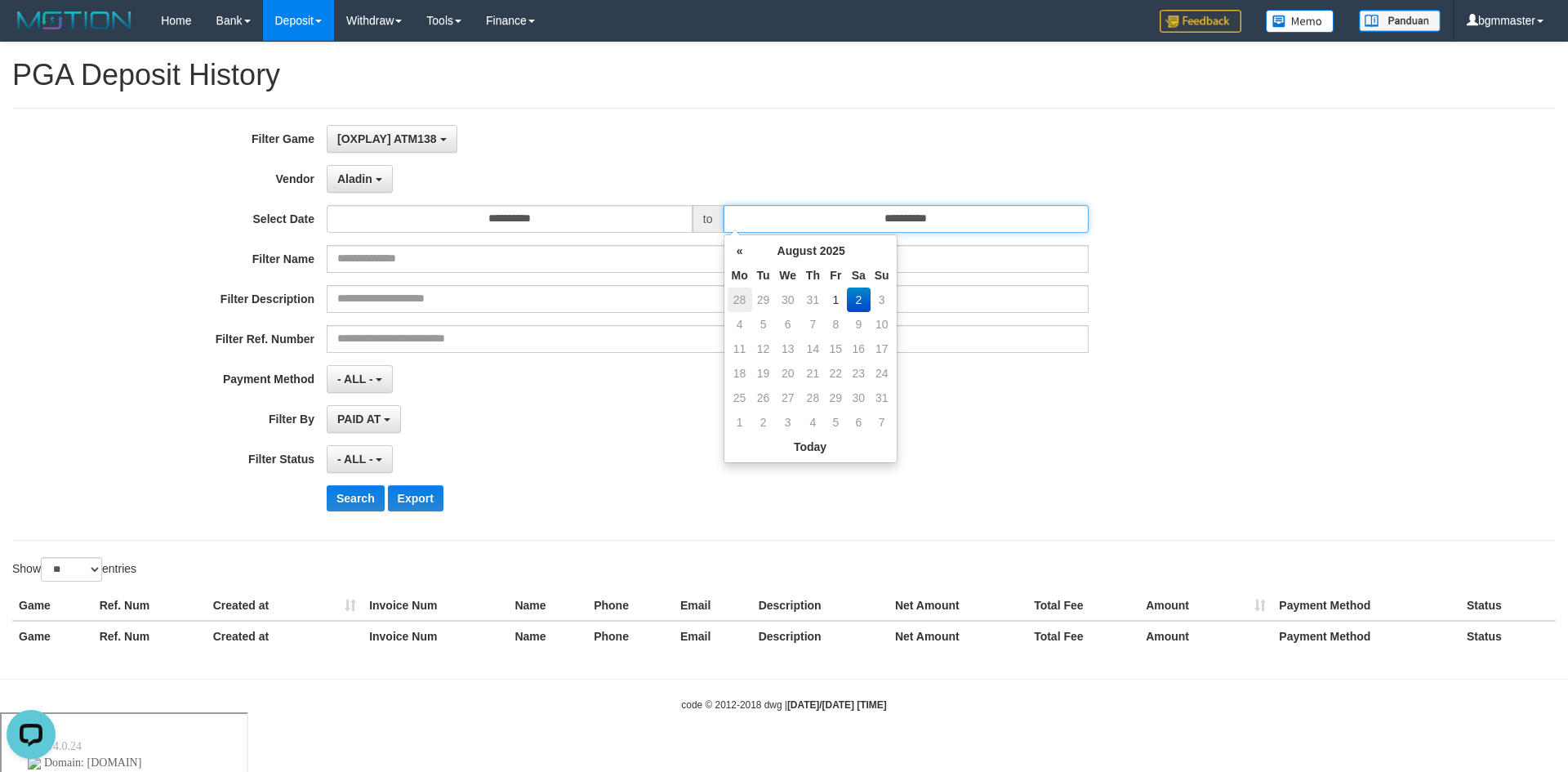type on "**********" 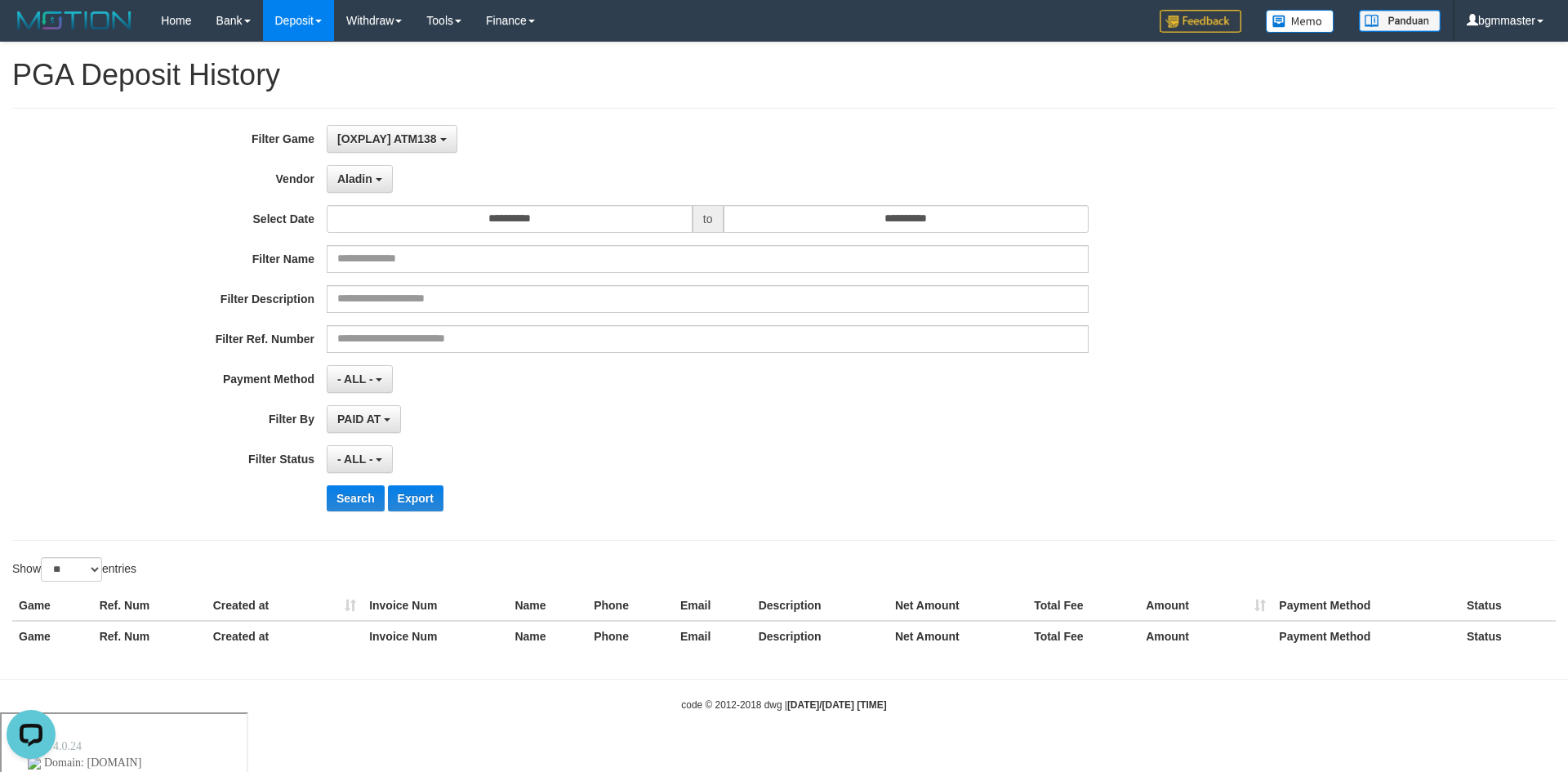 click on "- ALL -    SELECT ALL  - ALL -  SELECT STATUS
PENDING/UNPAID
PAID
CANCELED
EXPIRED" at bounding box center [707, 459] 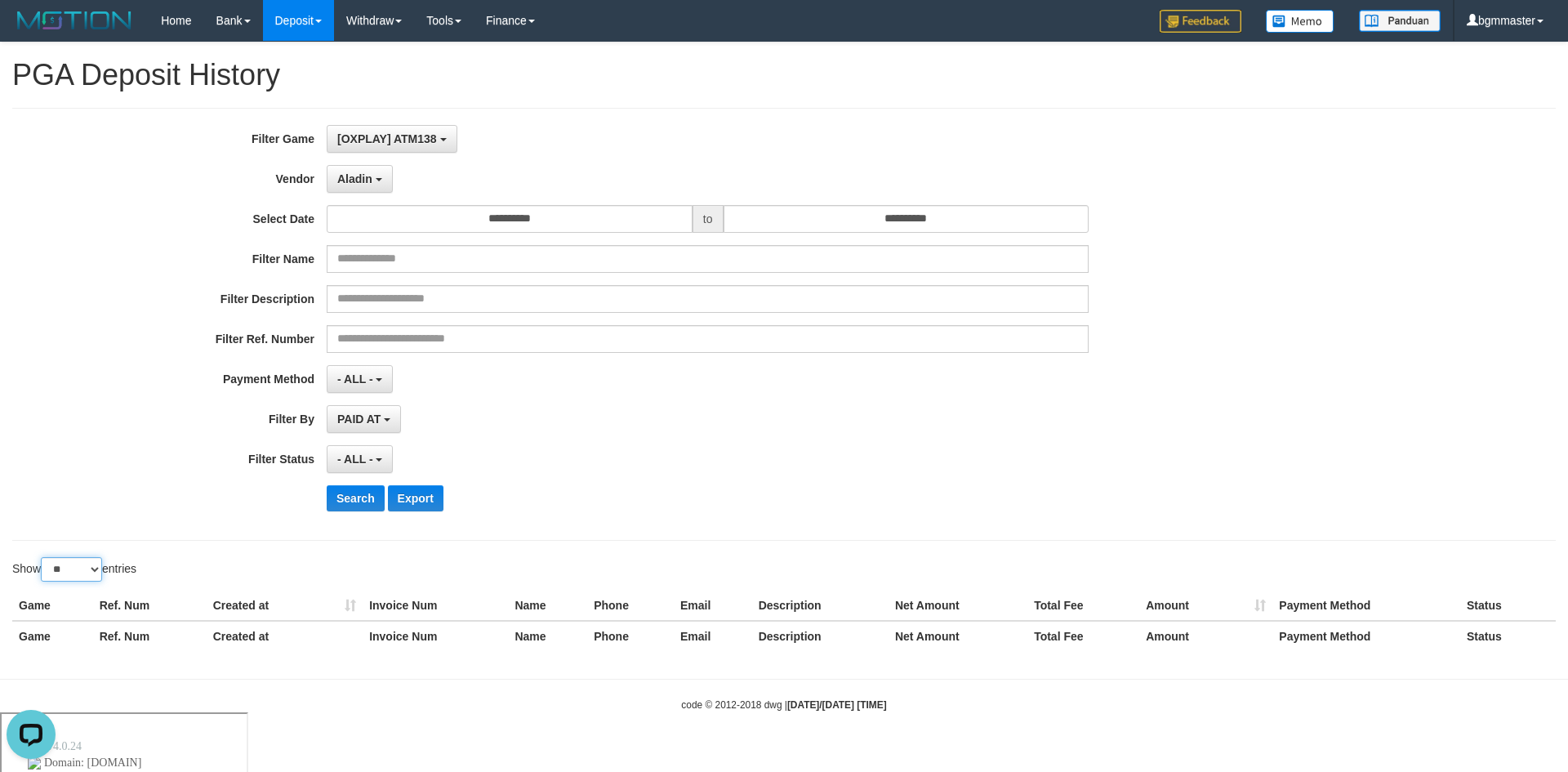 click on "** ** ** ***" at bounding box center (71, 569) 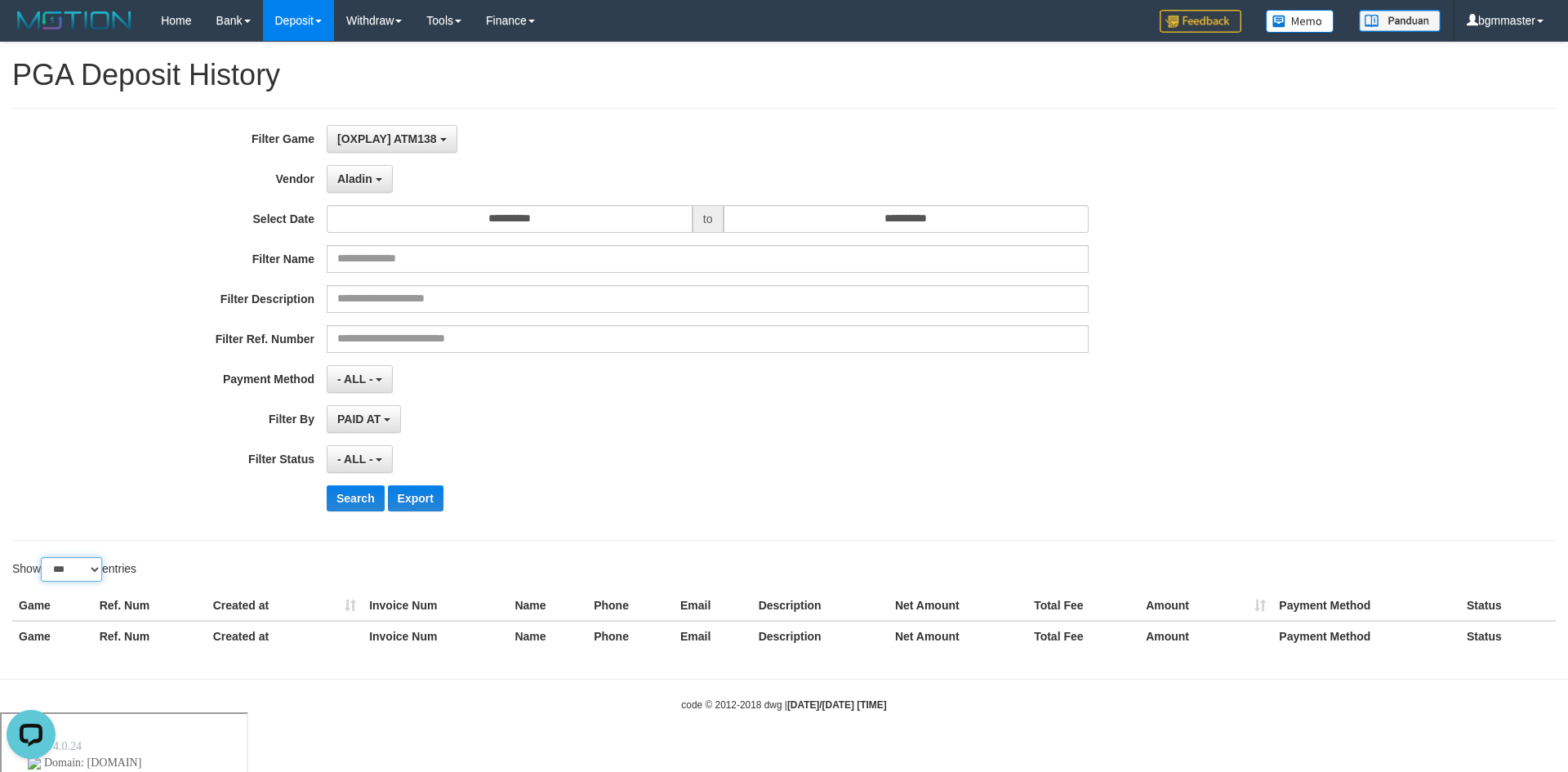 click on "** ** ** ***" at bounding box center (71, 569) 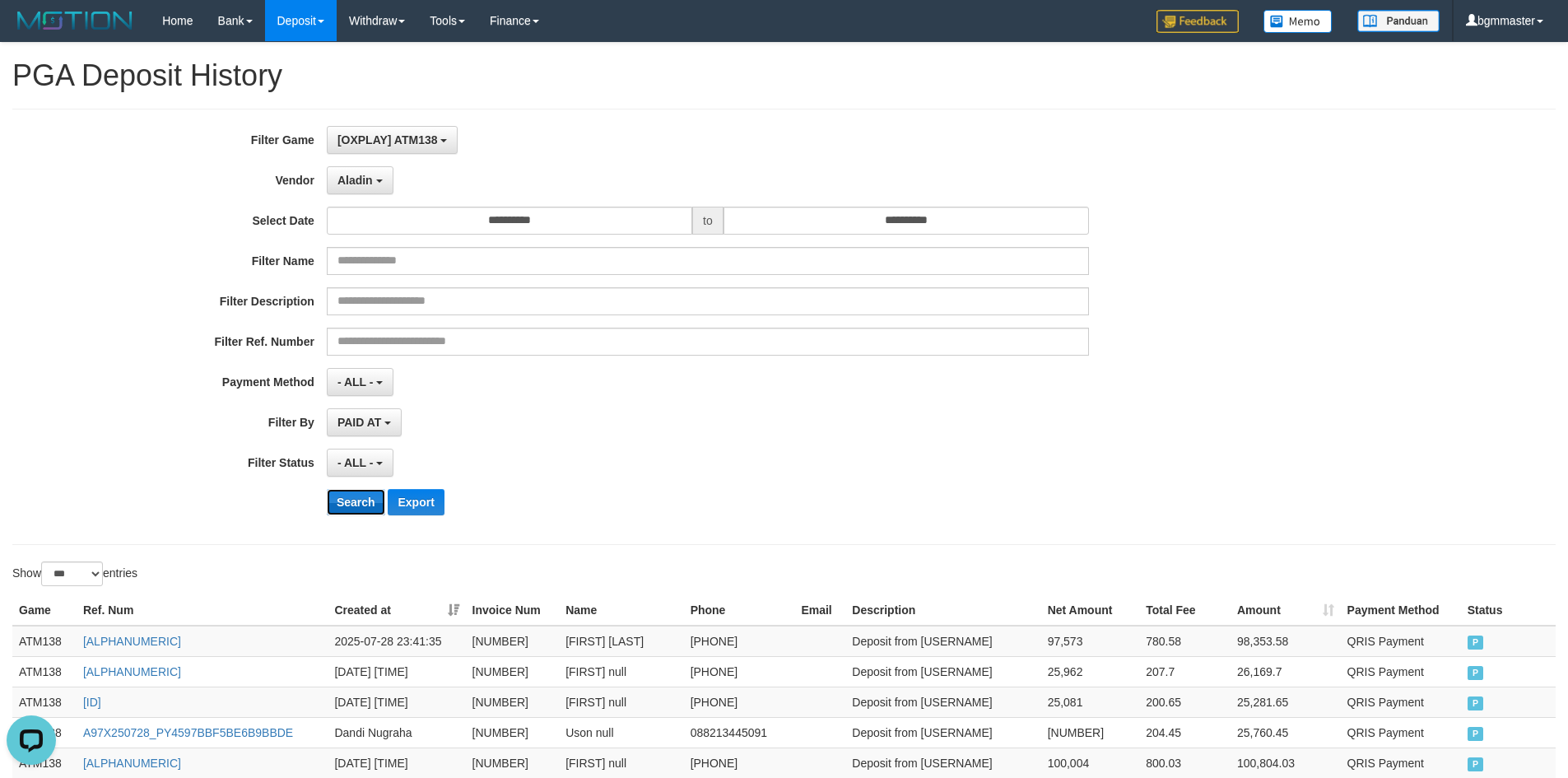 click on "Search" at bounding box center [356, 502] 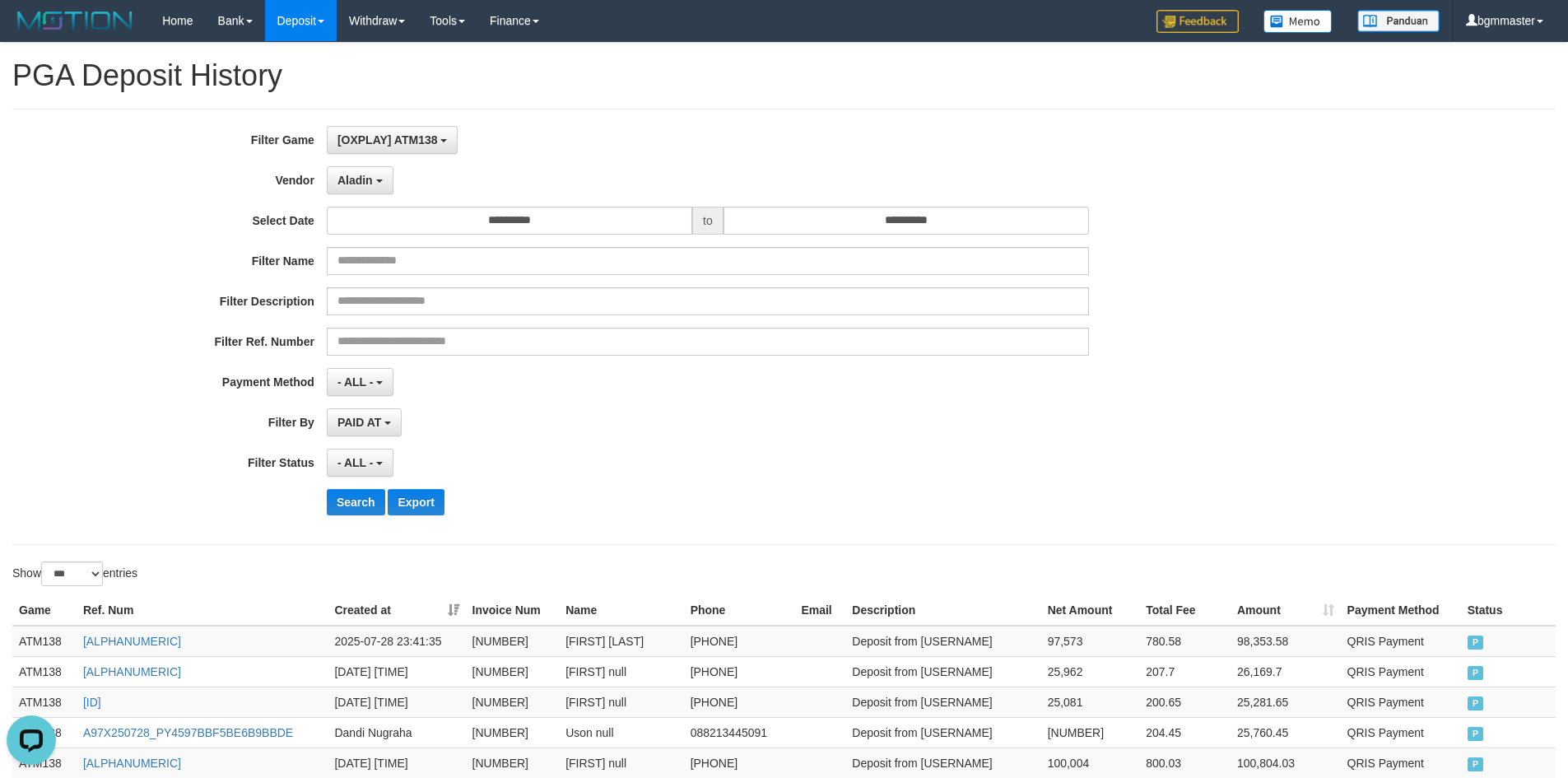 click on "**********" at bounding box center [654, 327] 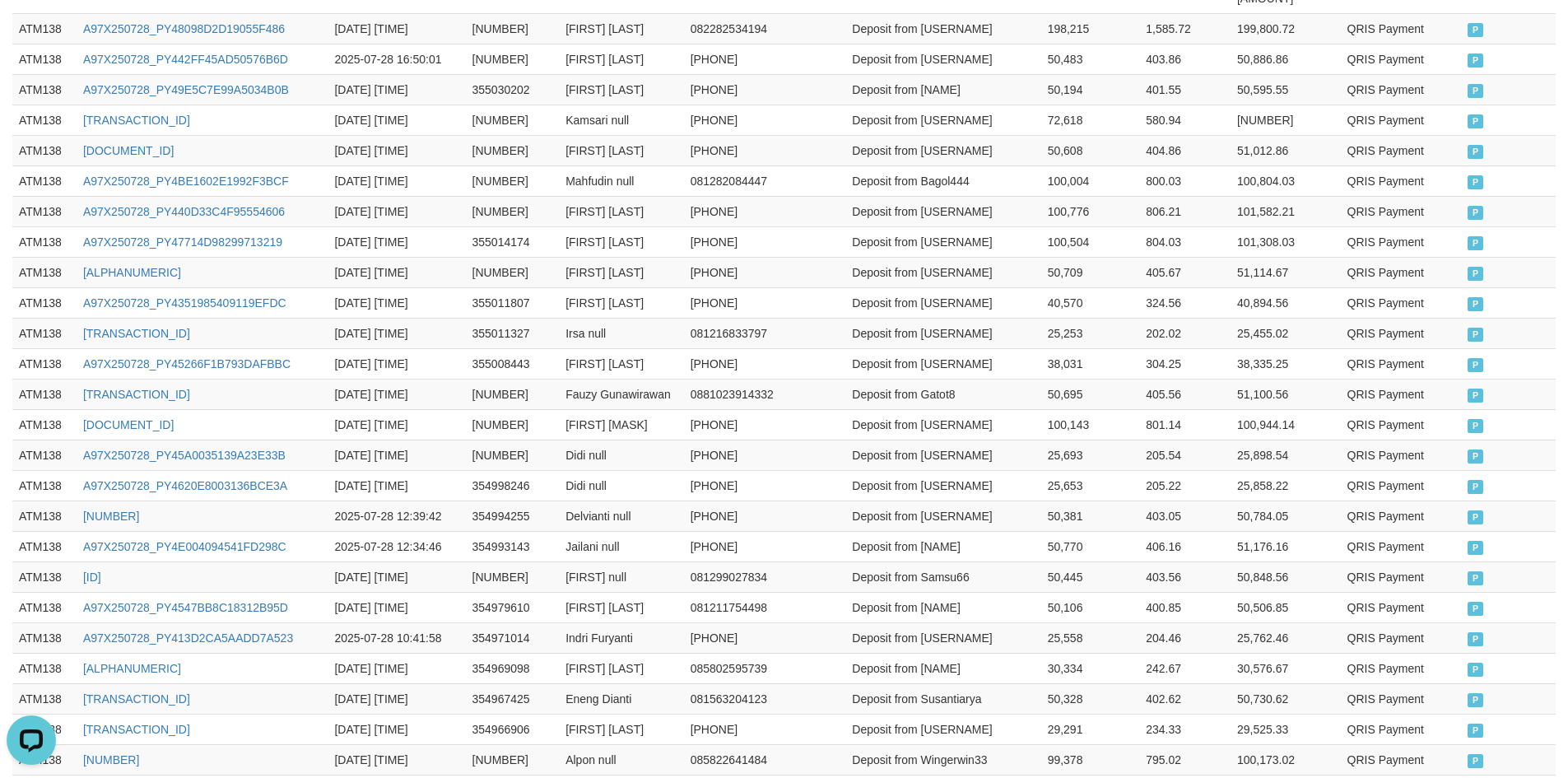 scroll, scrollTop: 2995, scrollLeft: 0, axis: vertical 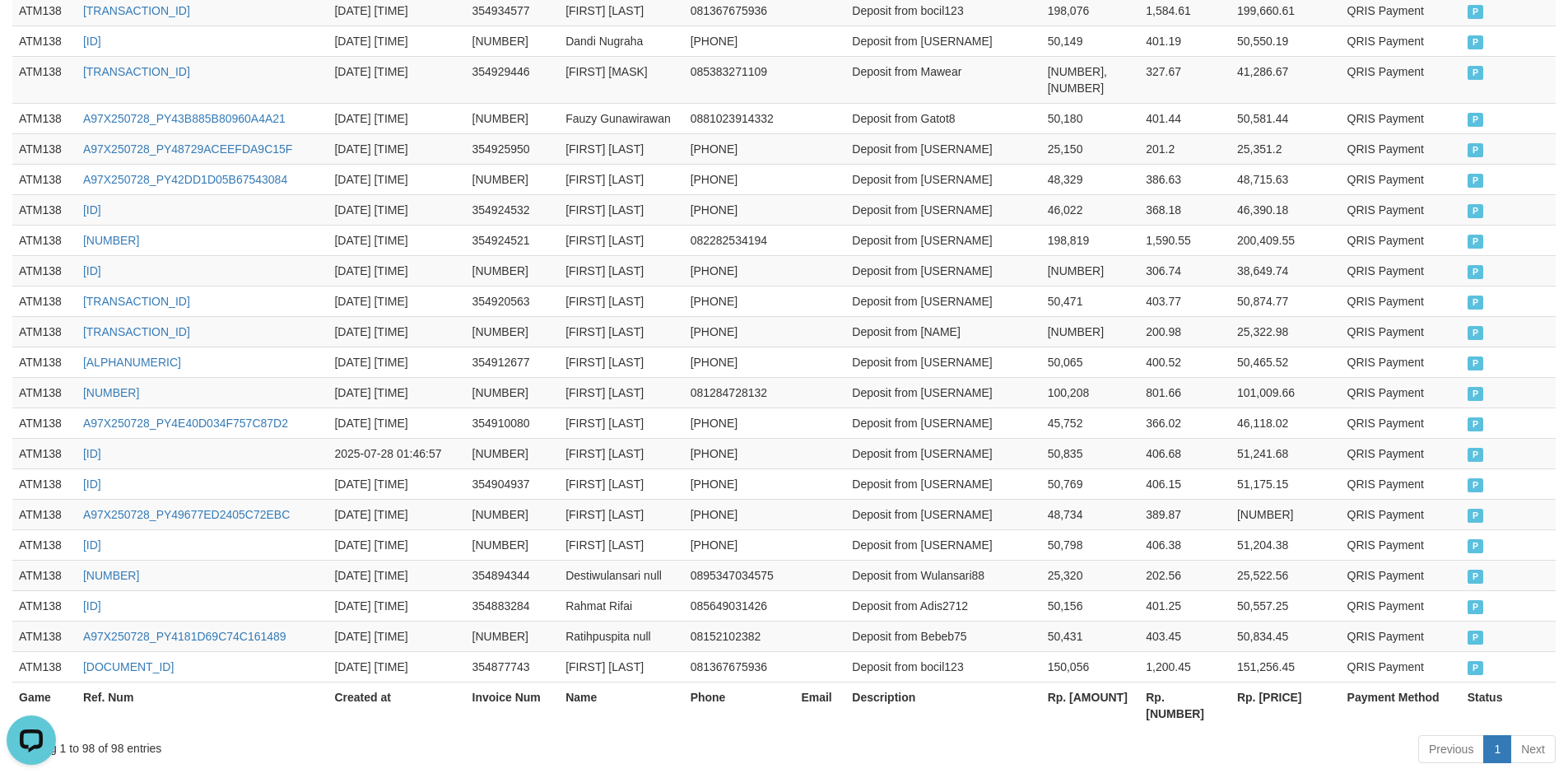click on "Rp. [AMOUNT]" at bounding box center (1091, 705) 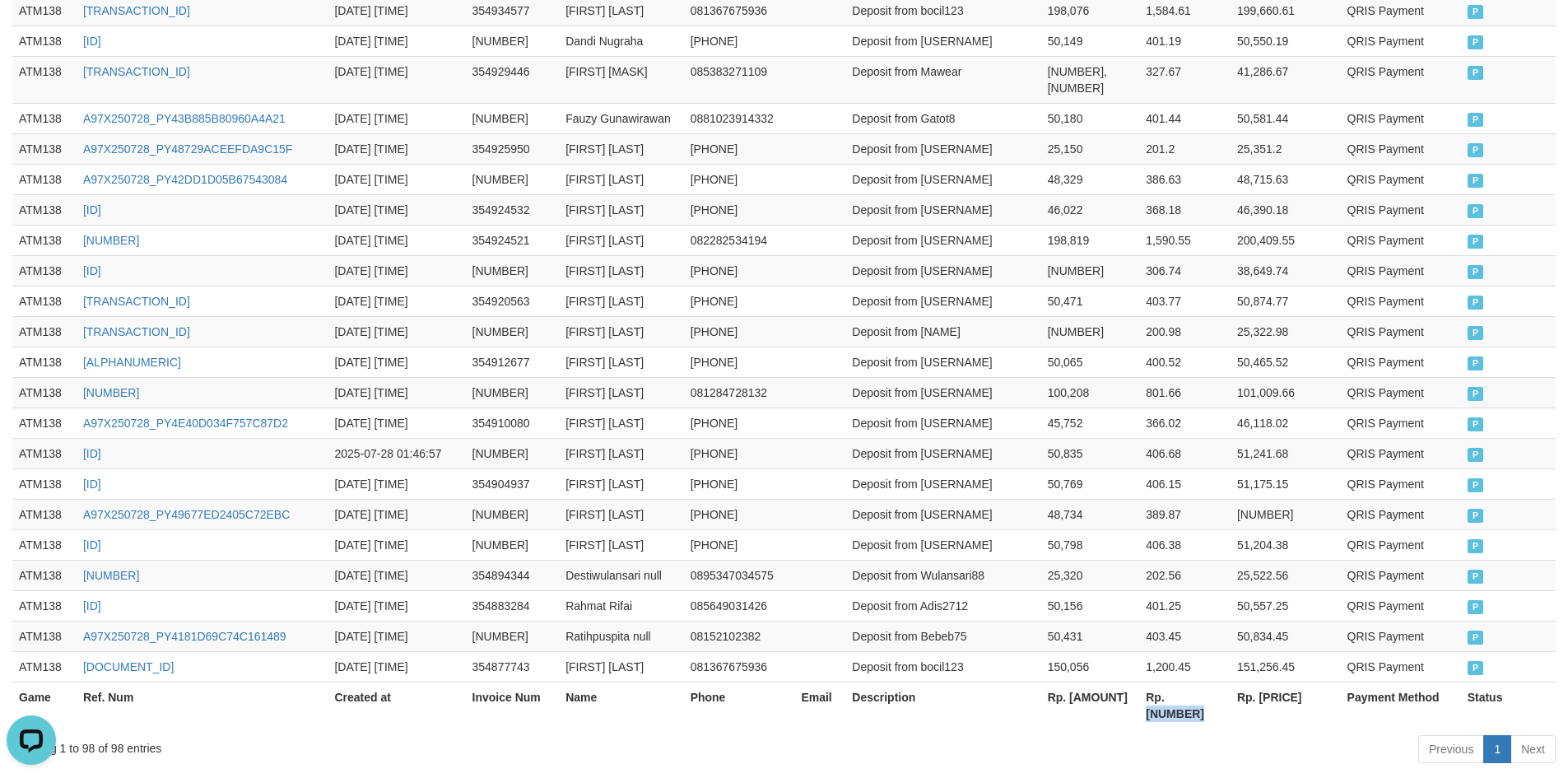 click on "Rp. [NUMBER]" at bounding box center [1184, 705] 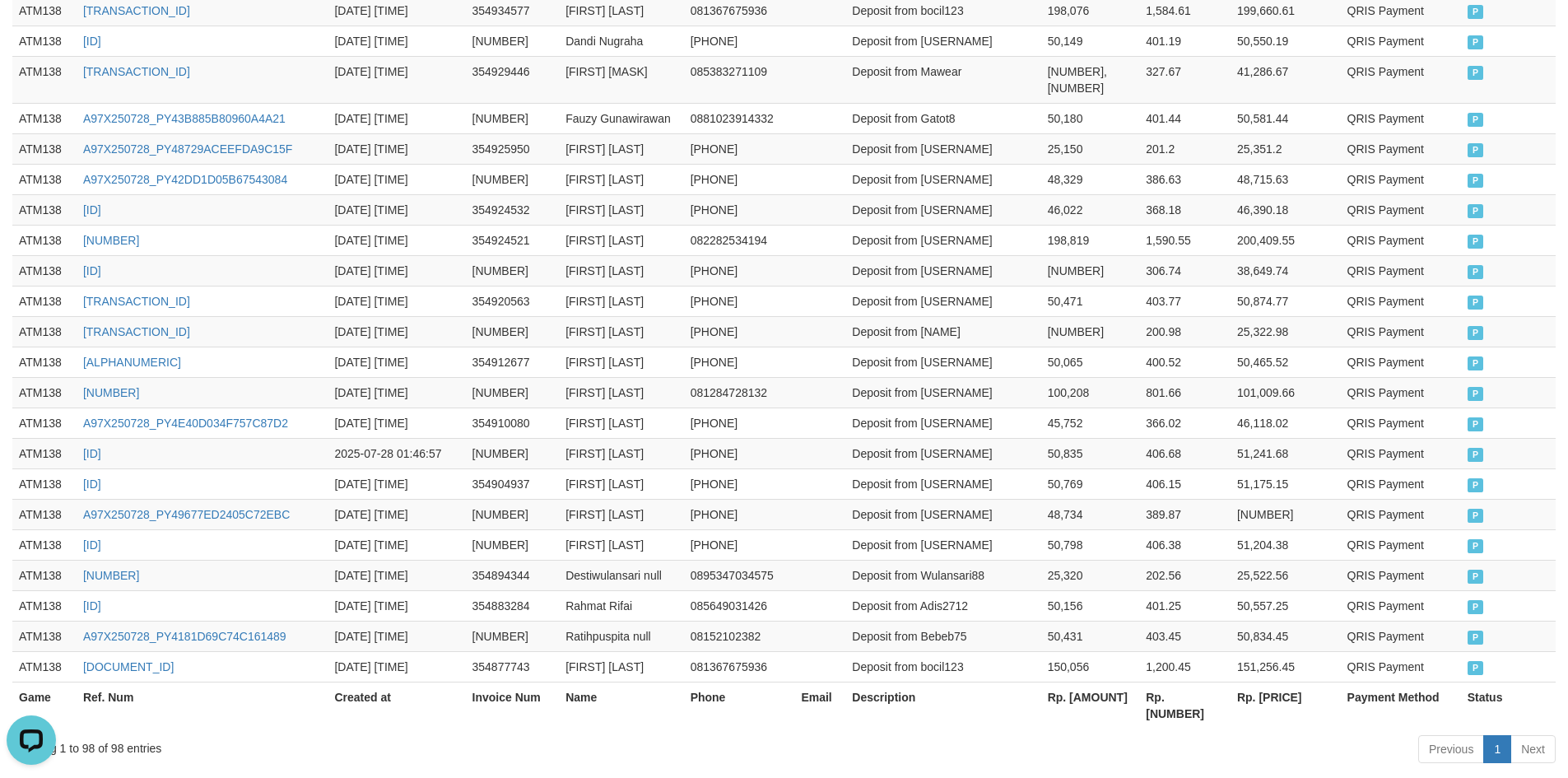 click on "Rp. [PRICE]" at bounding box center (1286, 705) 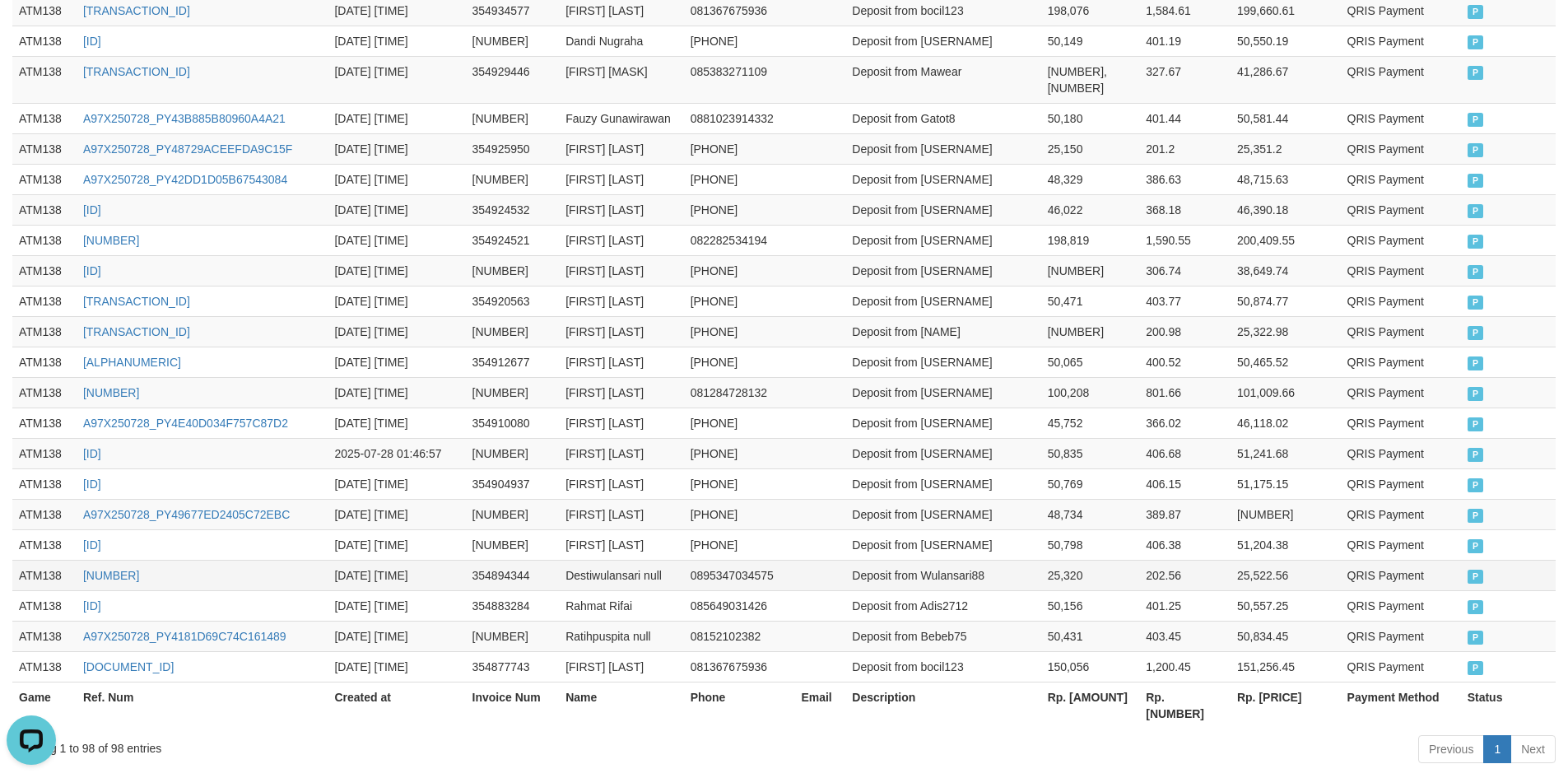 copy on "7,573,478.9" 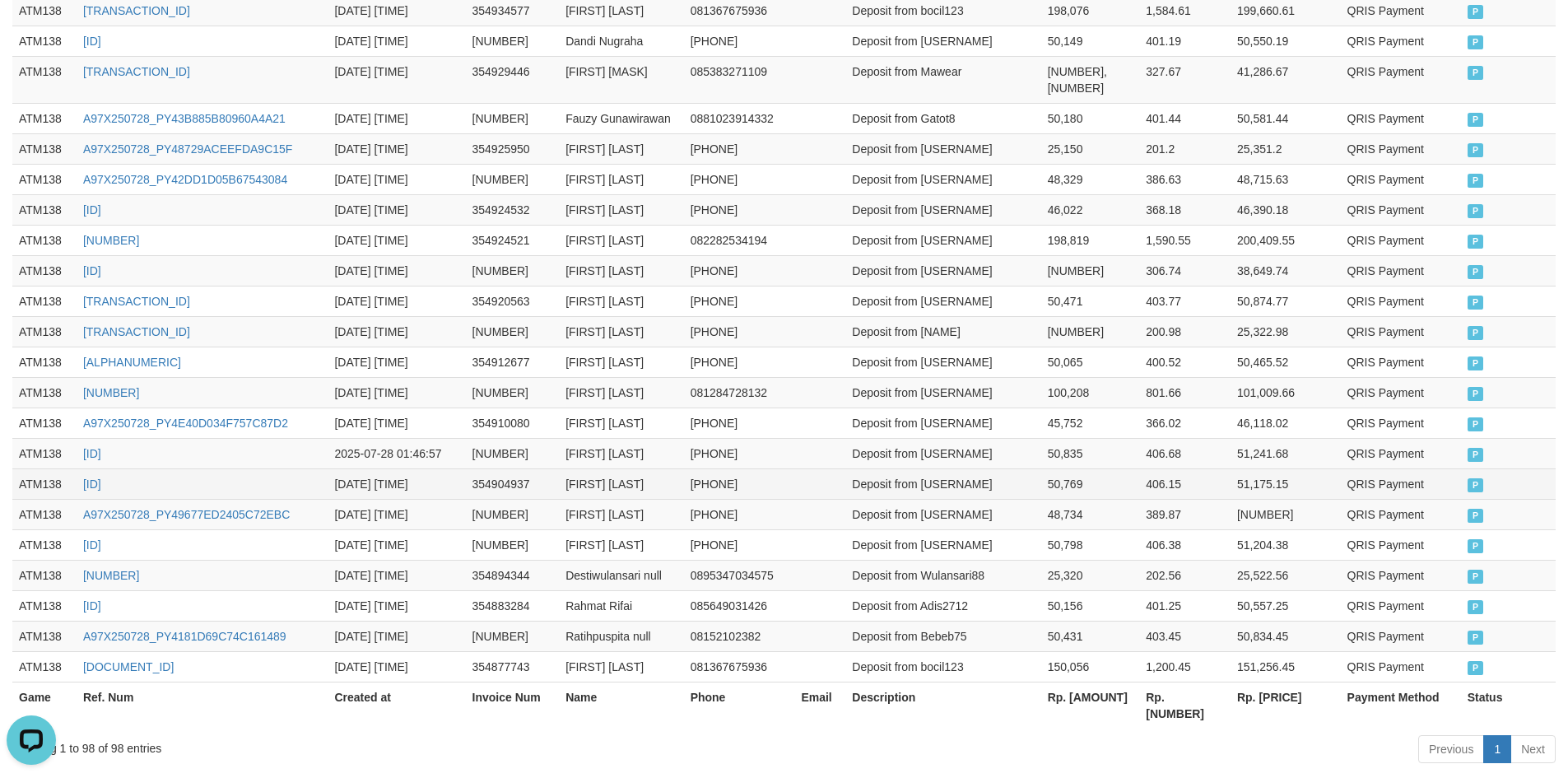 click on "Deposit from [USERNAME]" at bounding box center (942, 483) 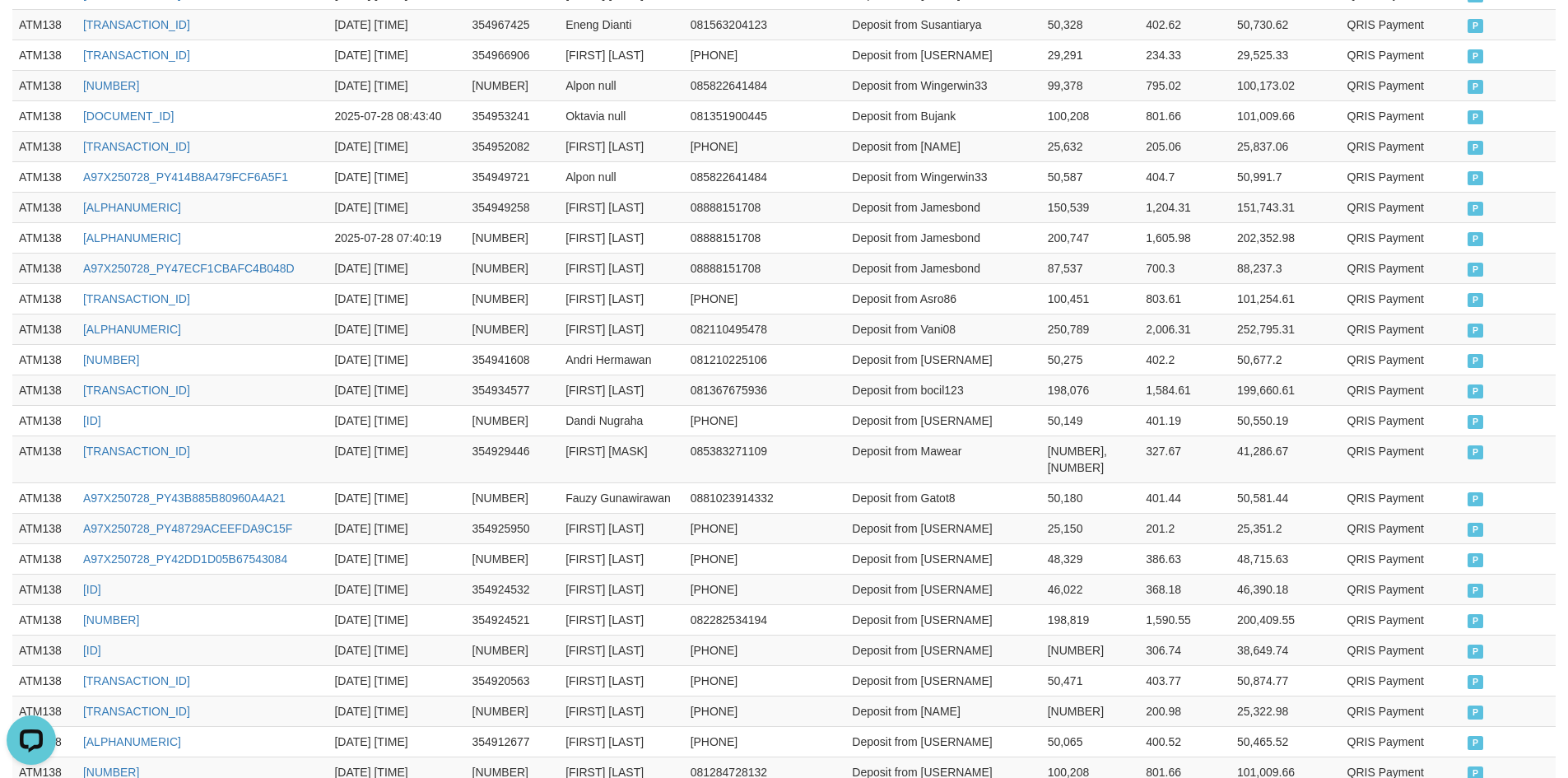 scroll, scrollTop: 0, scrollLeft: 0, axis: both 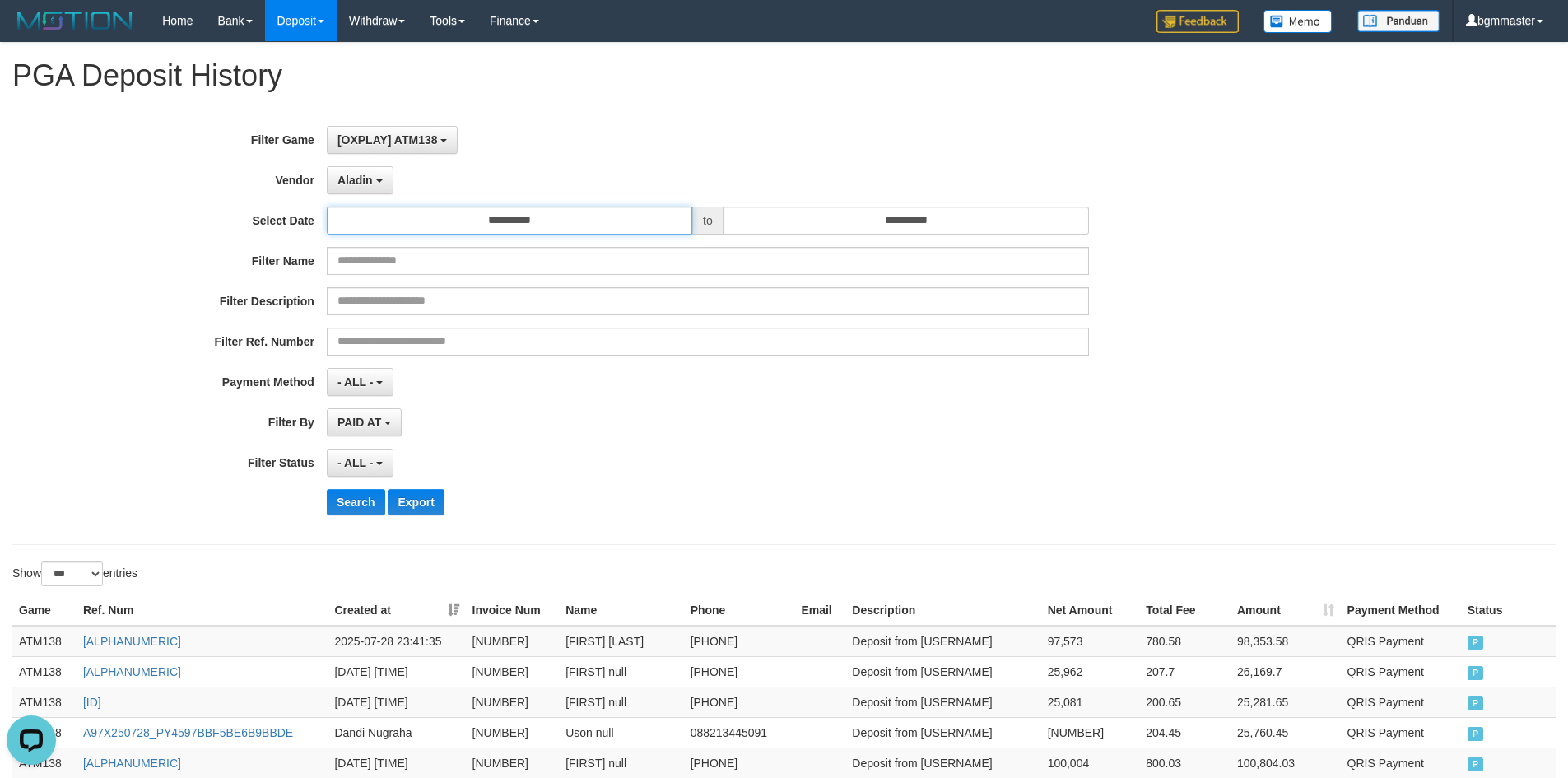 click on "**********" at bounding box center (509, 221) 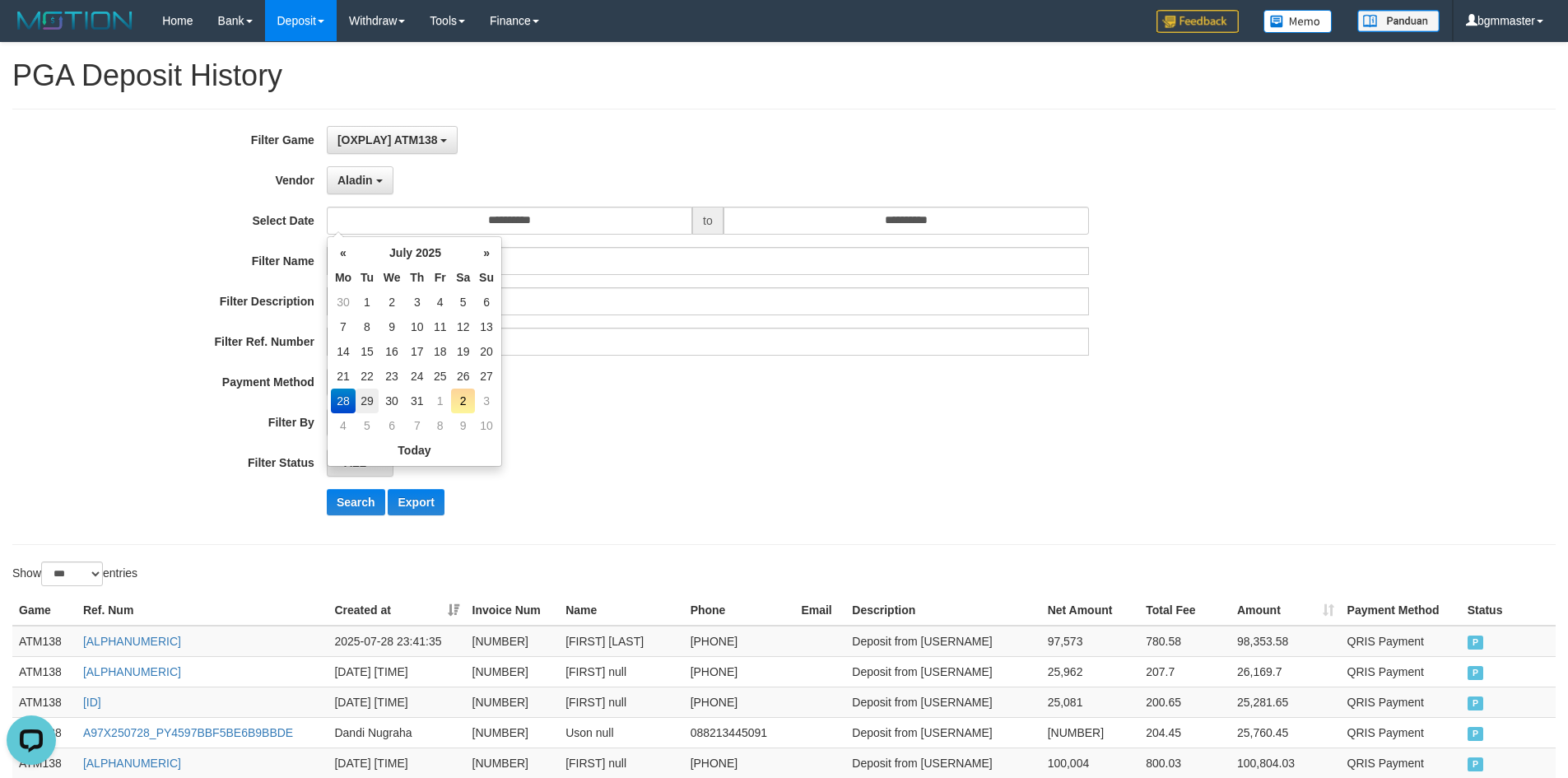click on "29" at bounding box center [367, 401] 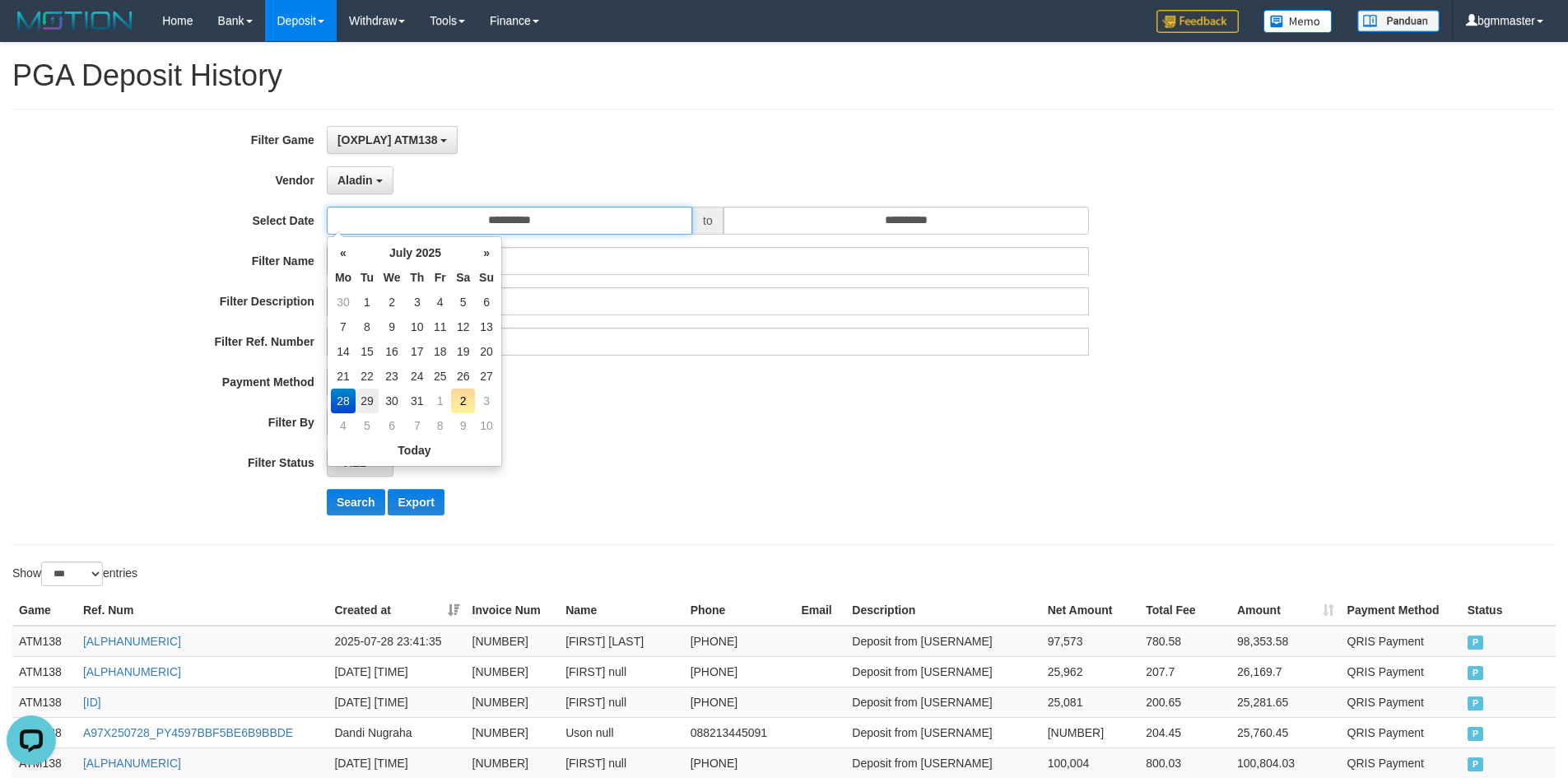 type on "**********" 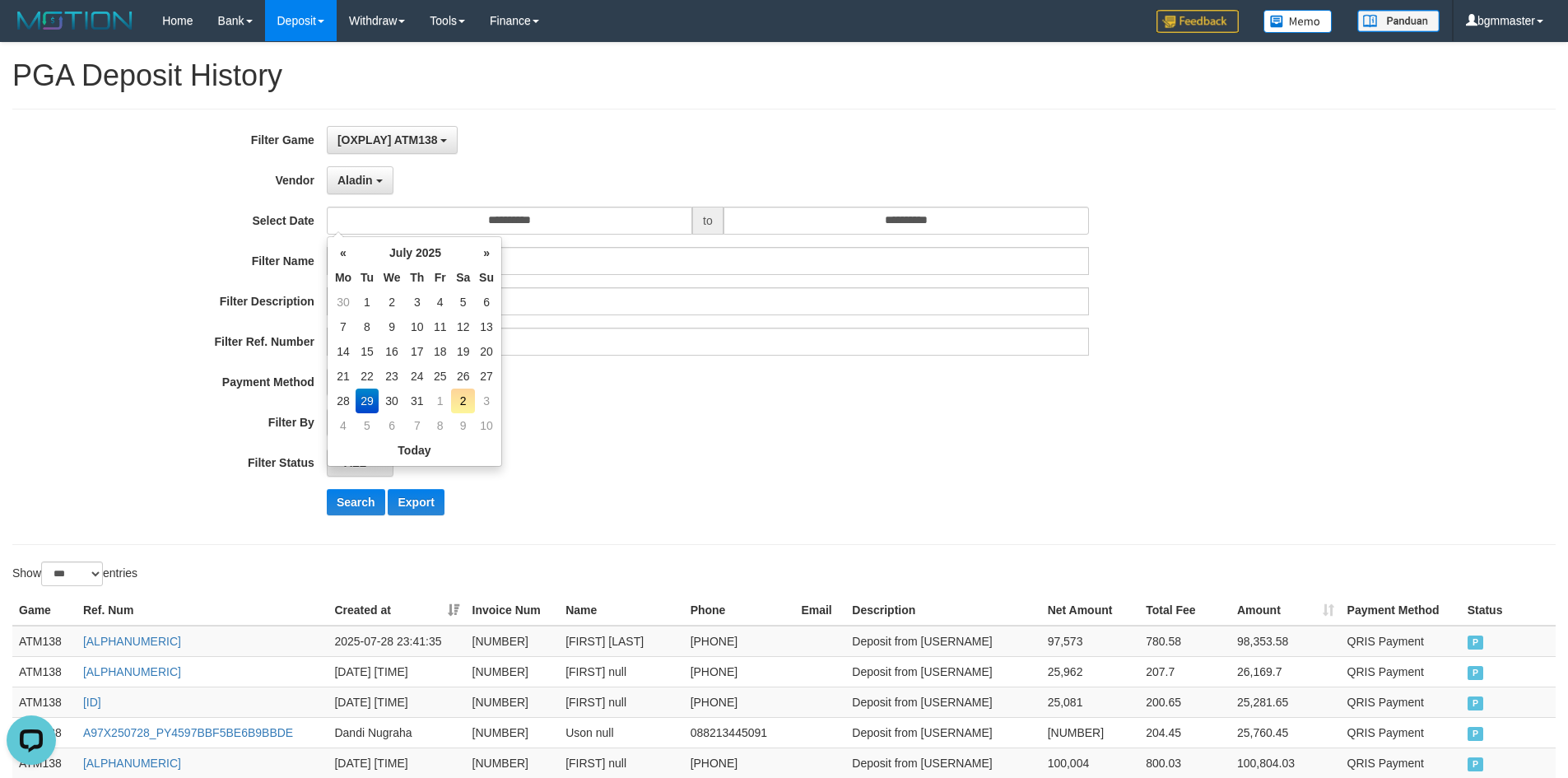 click on "**********" at bounding box center (654, 327) 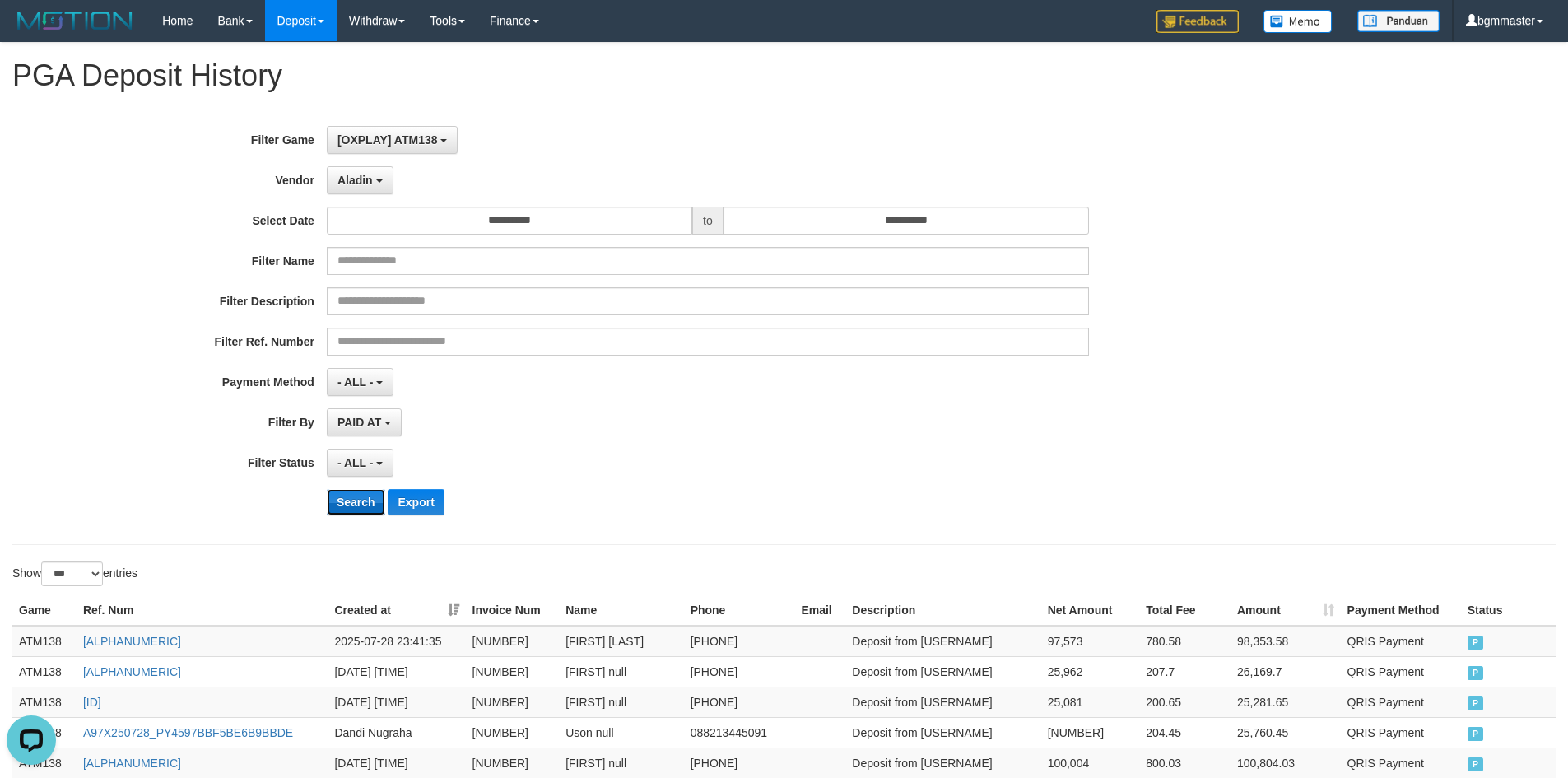 click on "Search" at bounding box center (356, 502) 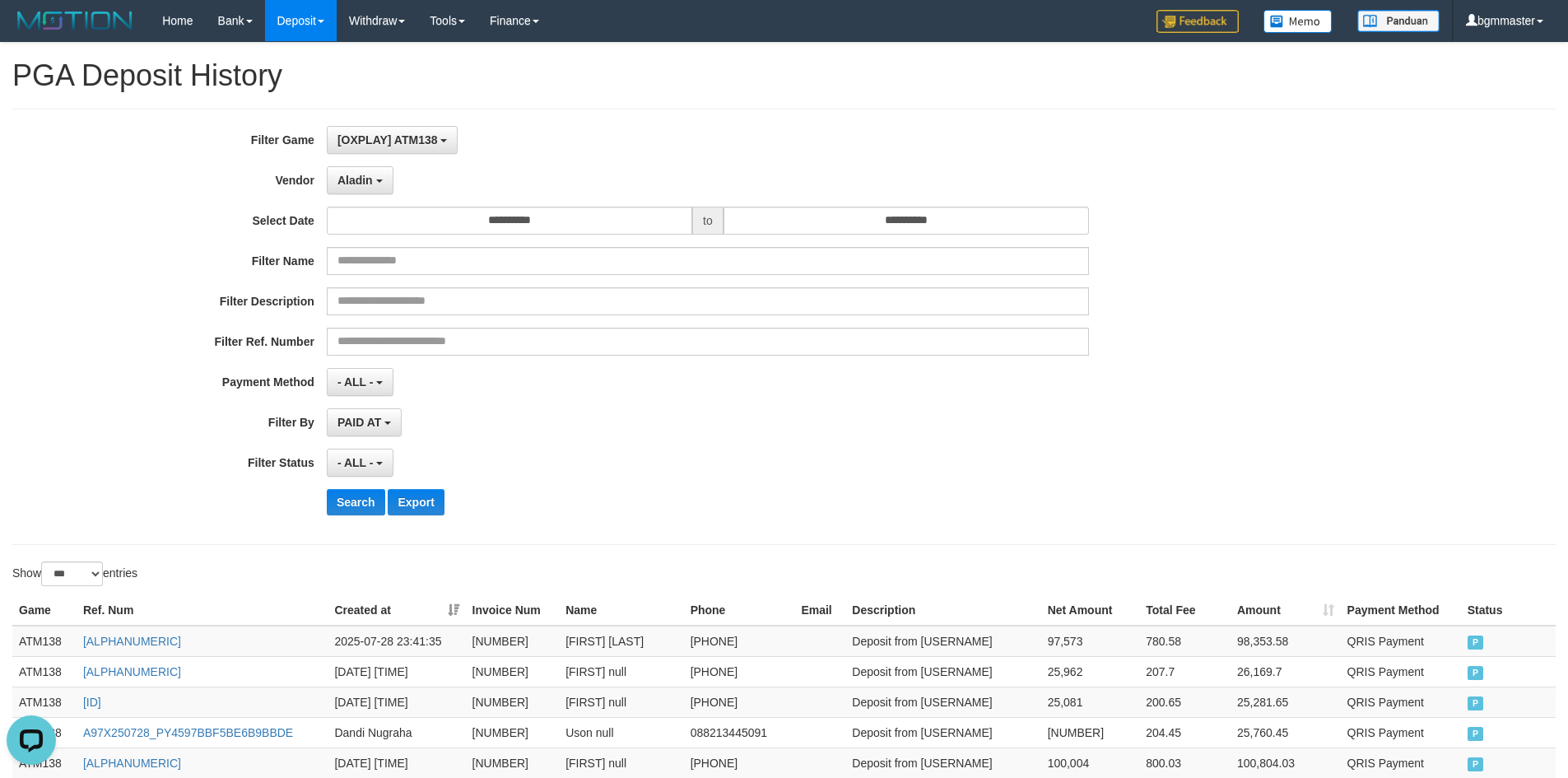click on "**********" at bounding box center [654, 327] 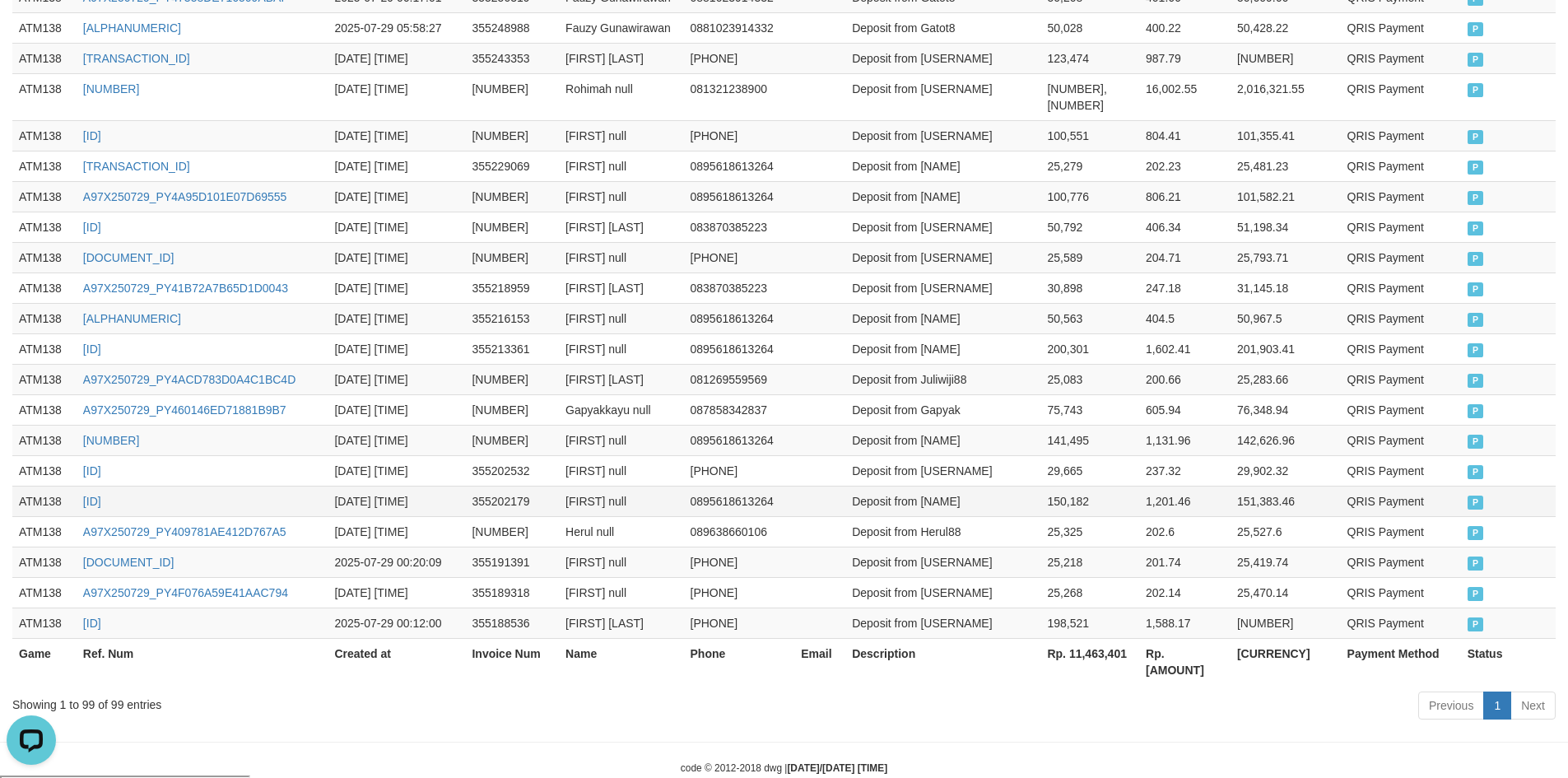 scroll, scrollTop: 3058, scrollLeft: 0, axis: vertical 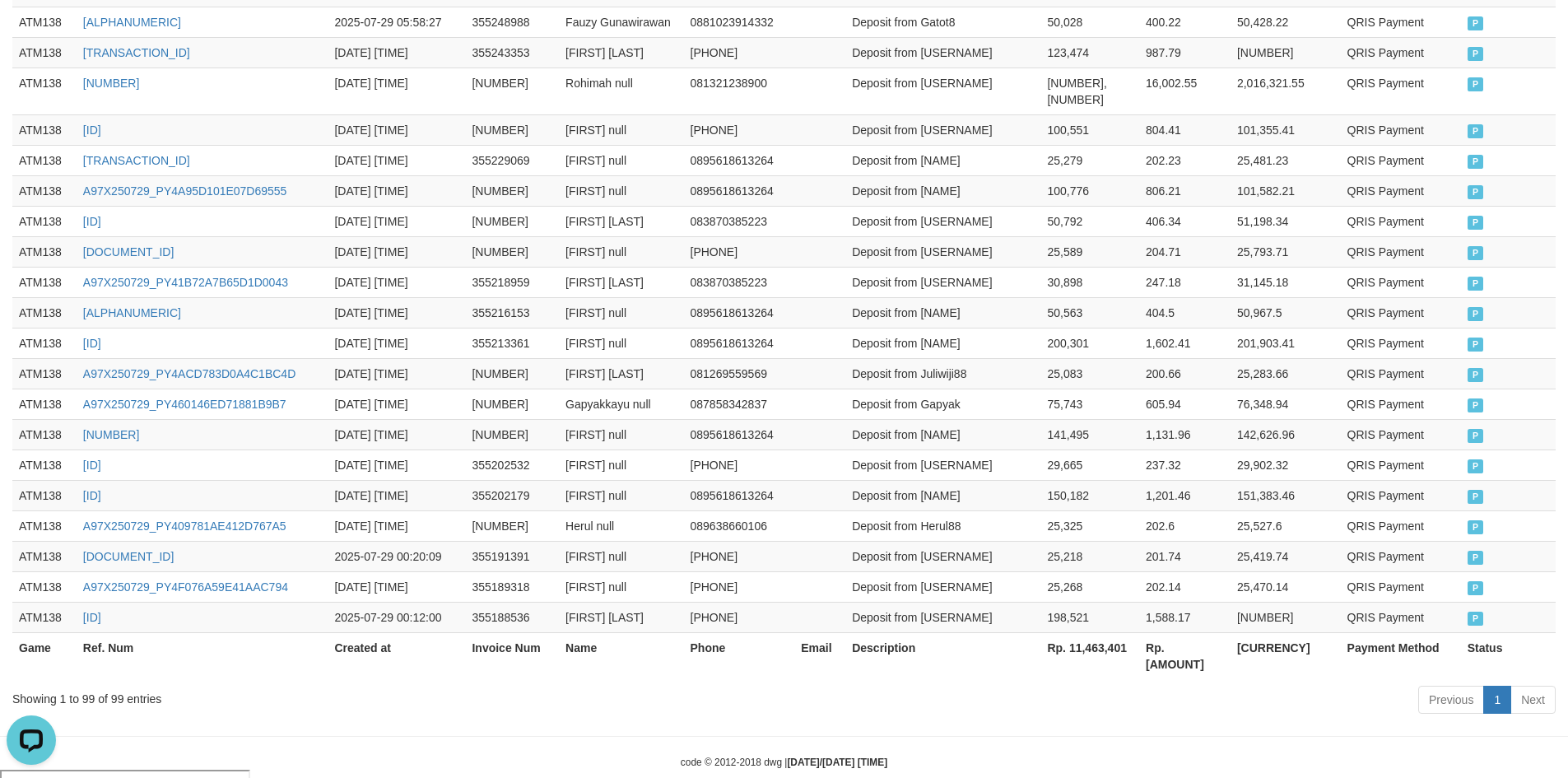 click on "Rp. 11,463,401" at bounding box center (1090, 655) 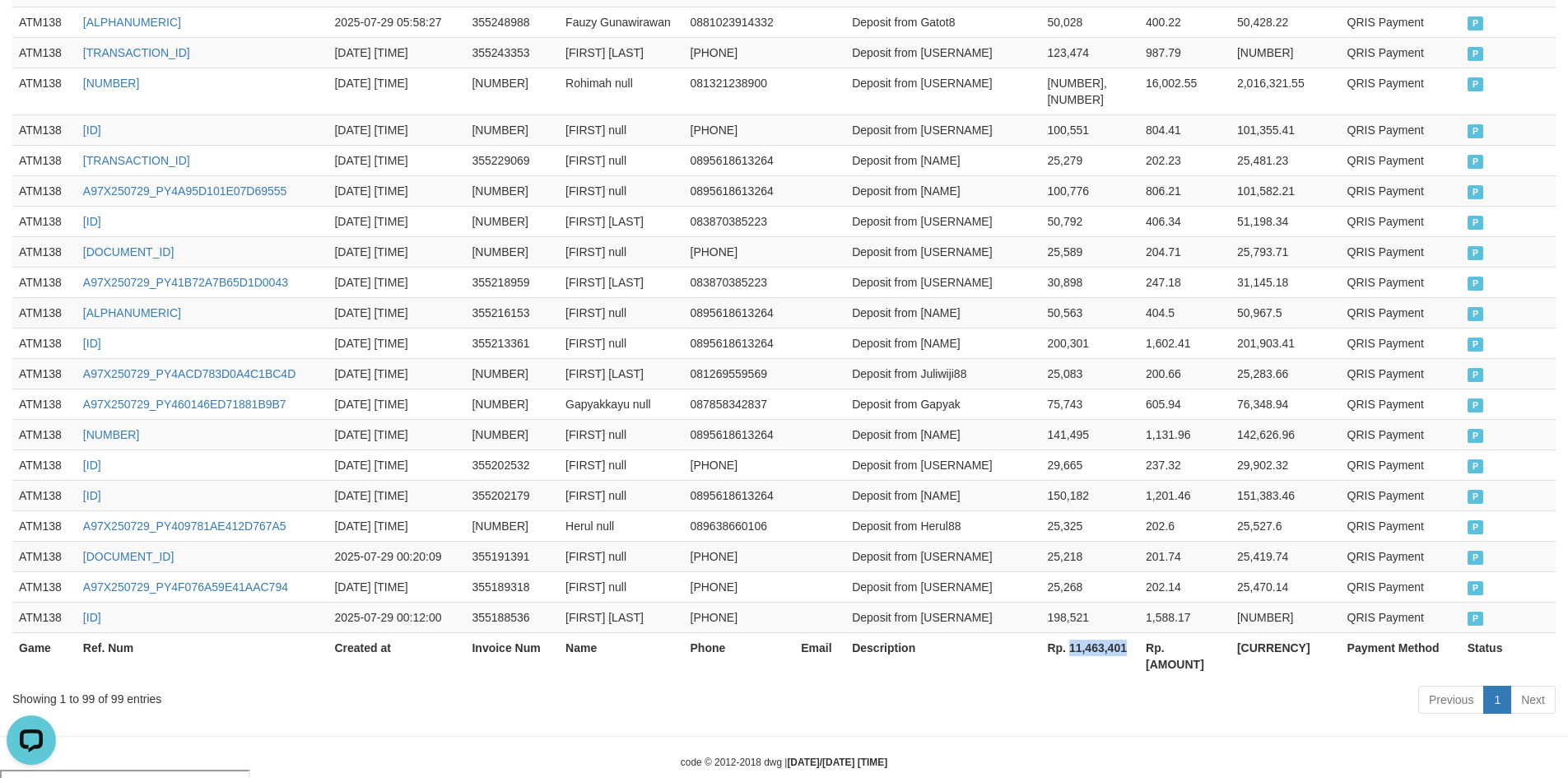 click on "Rp. 11,463,401" at bounding box center (1090, 655) 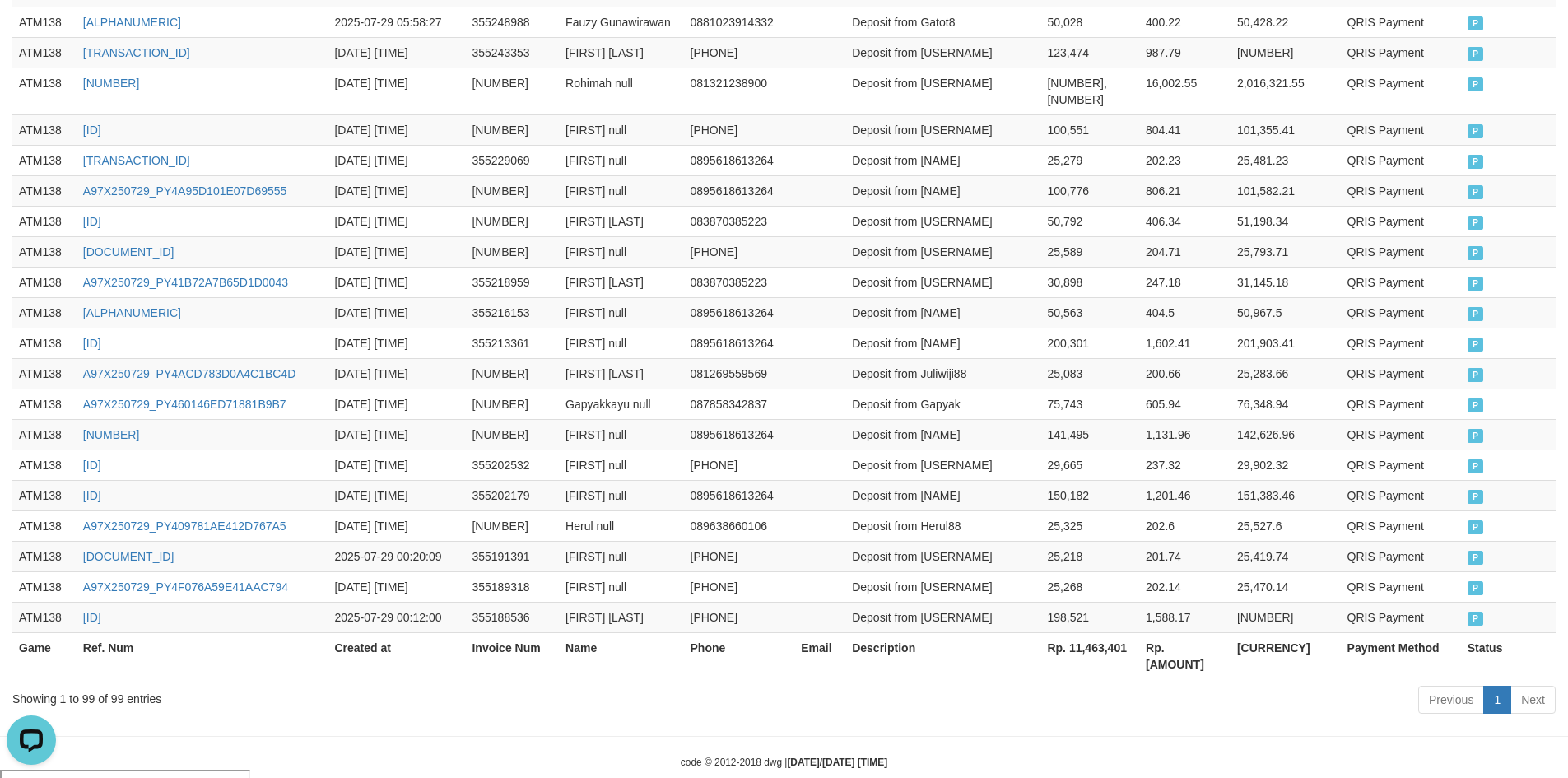click on "Rp. [AMOUNT]" at bounding box center [1184, 655] 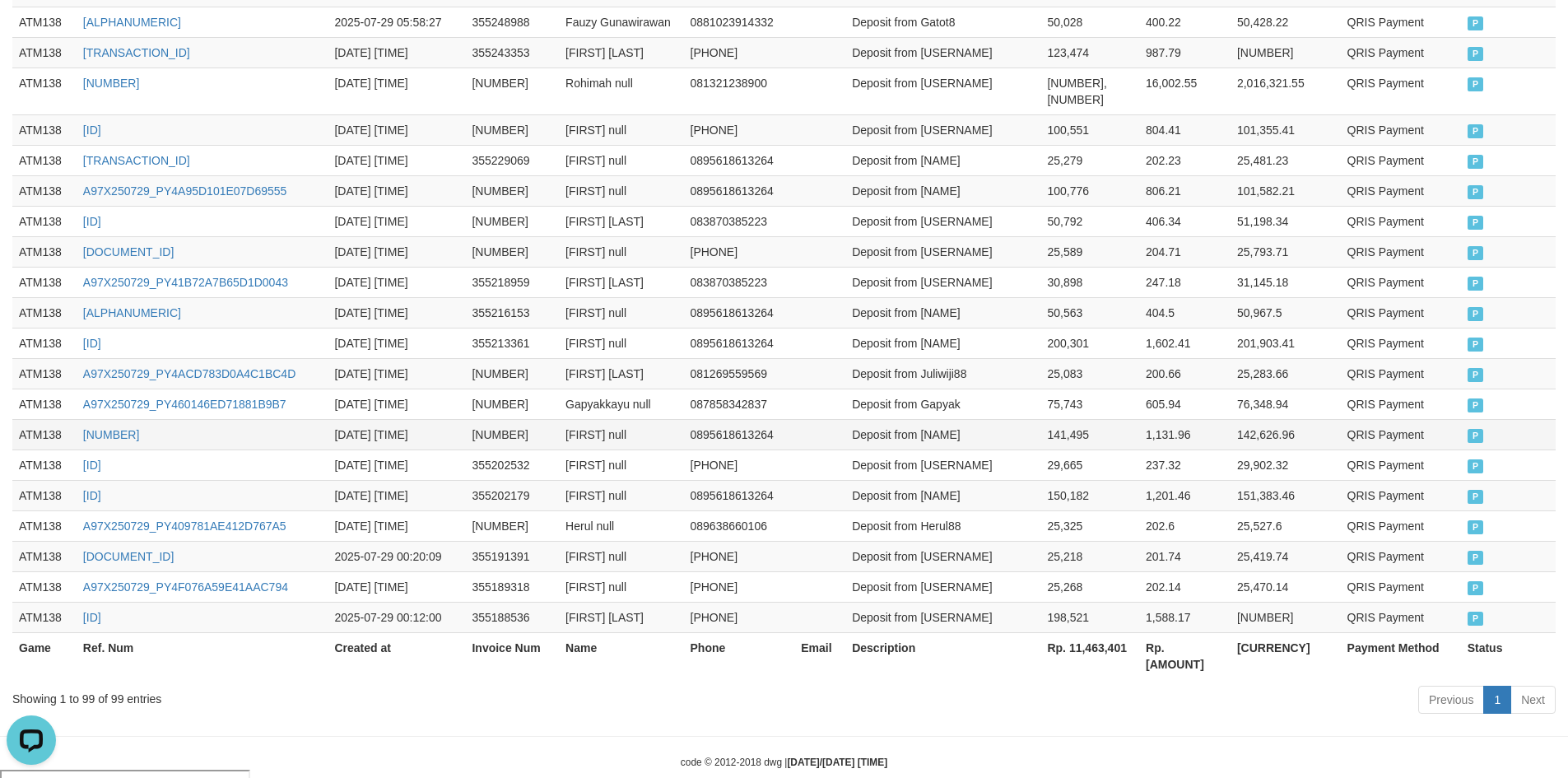 click on "0895618613264" at bounding box center [739, 434] 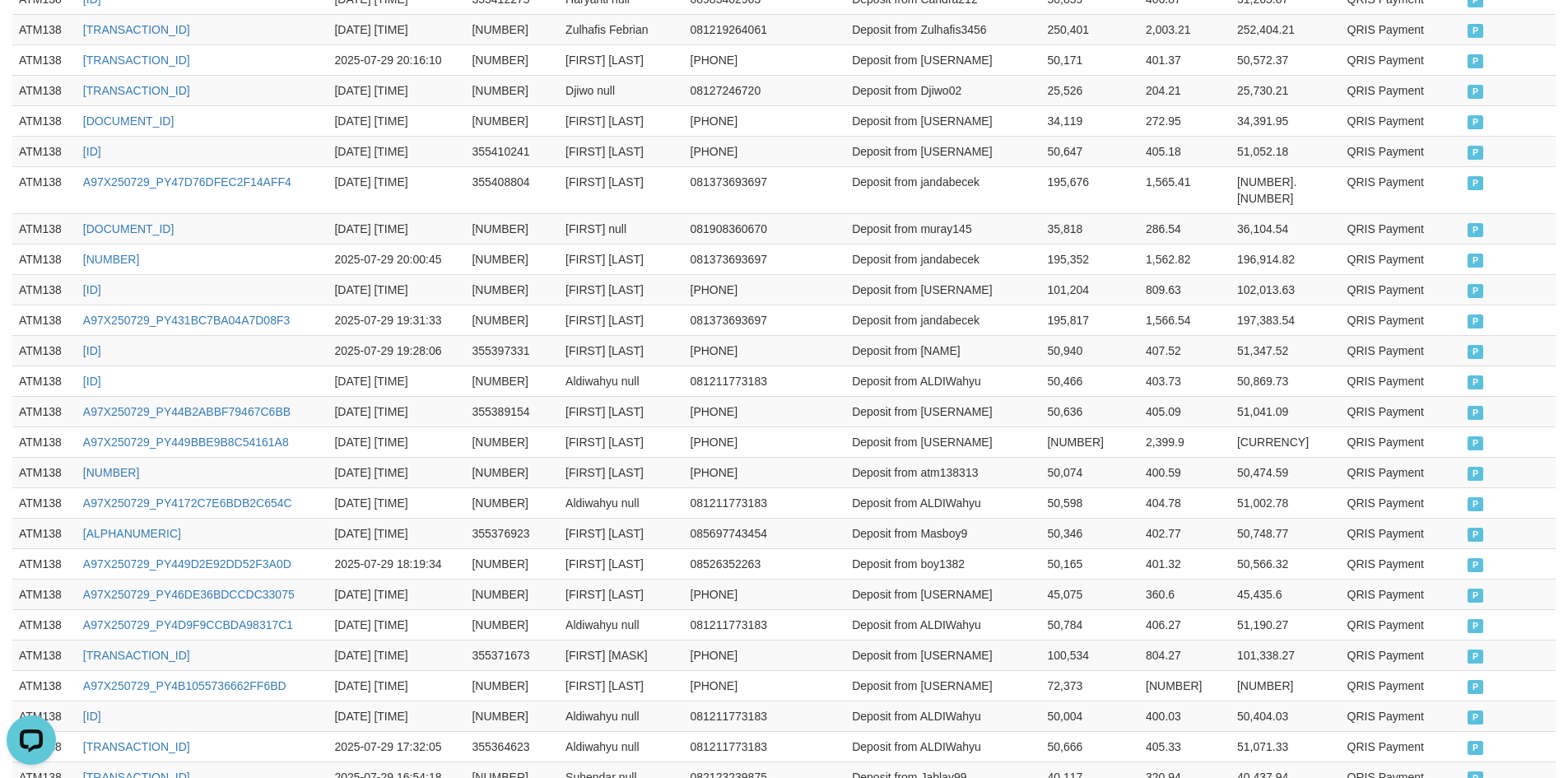 scroll, scrollTop: 0, scrollLeft: 0, axis: both 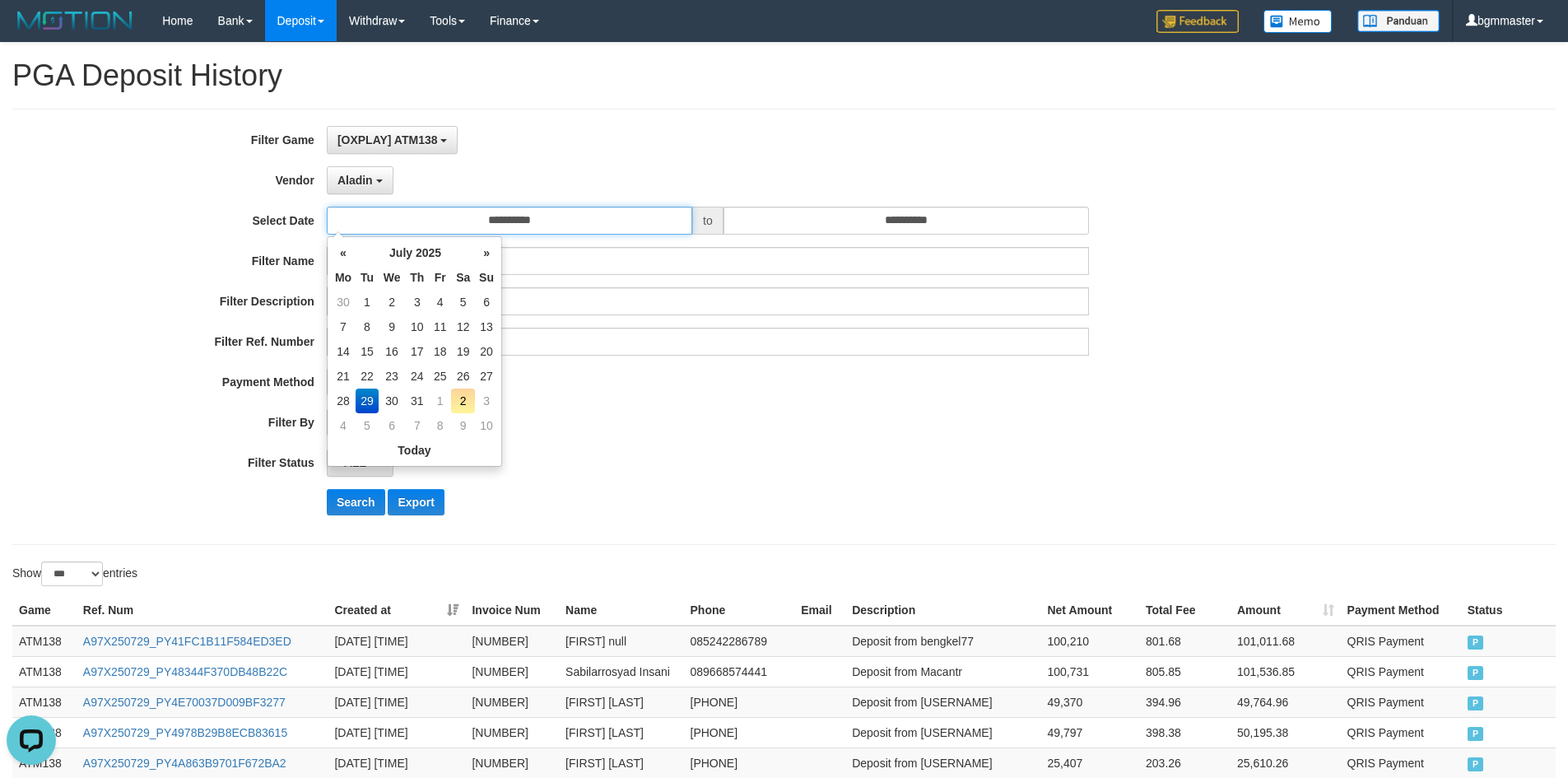 click on "**********" at bounding box center (509, 221) 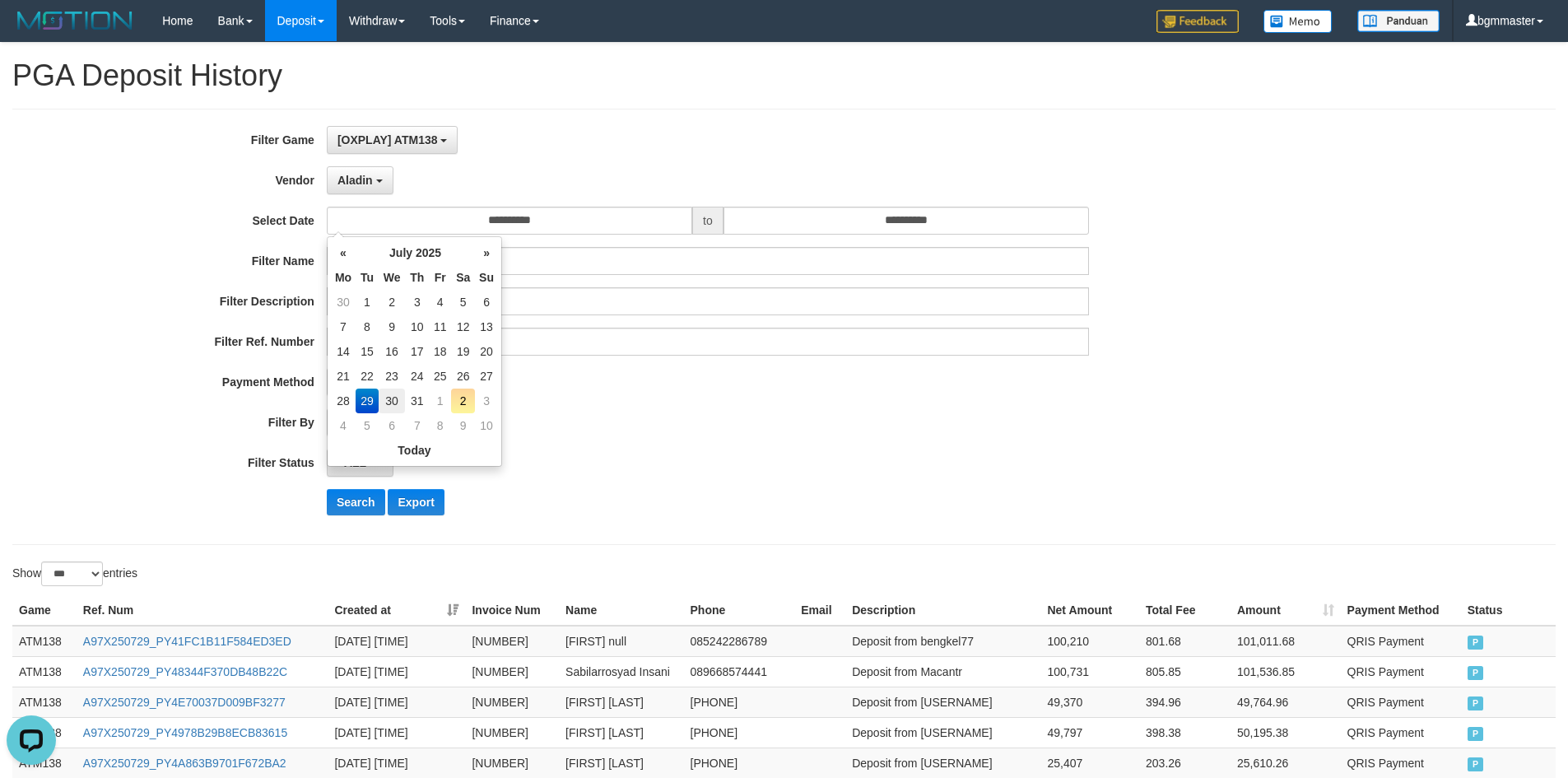 click on "30" at bounding box center [392, 401] 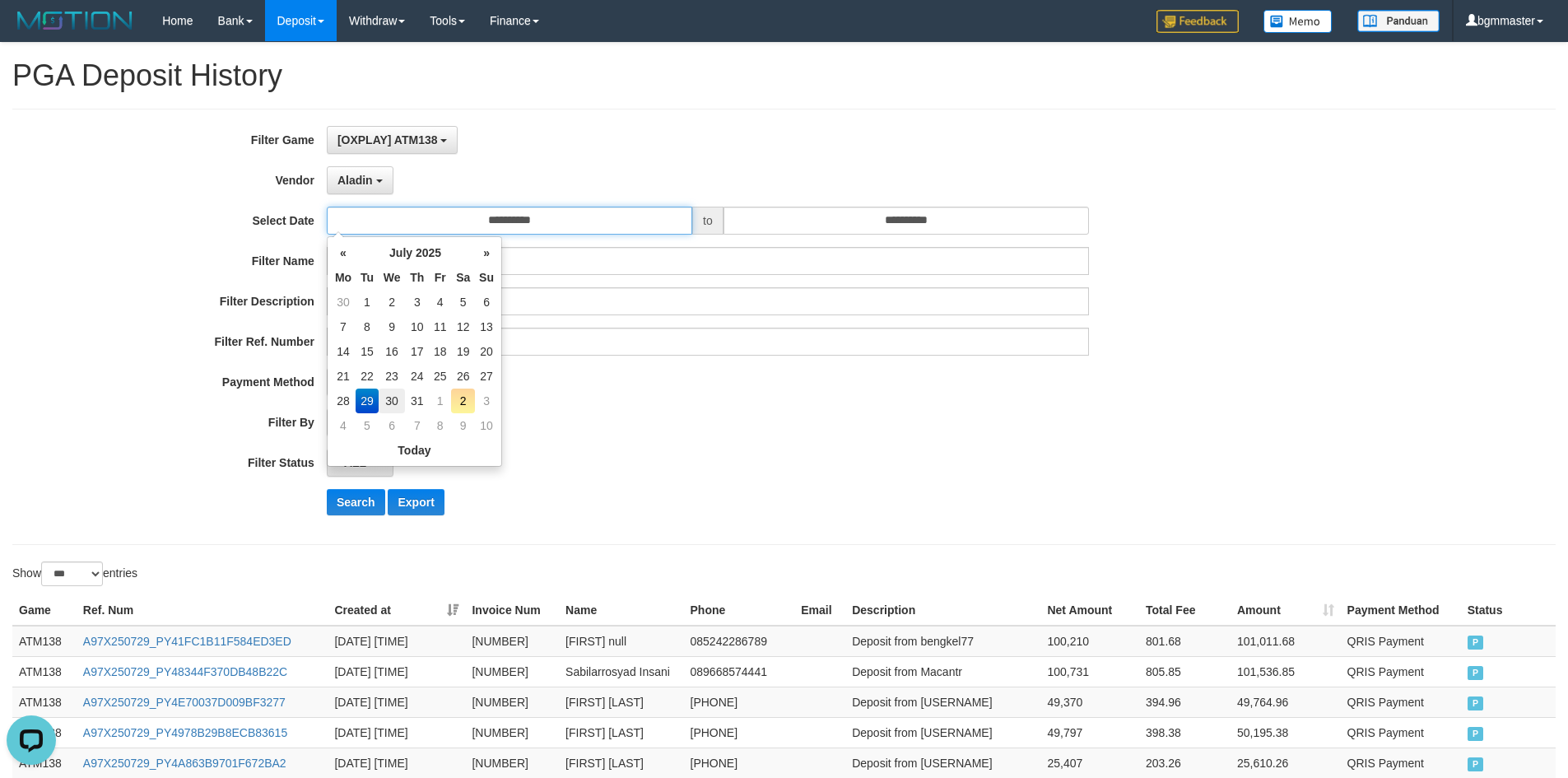 type on "**********" 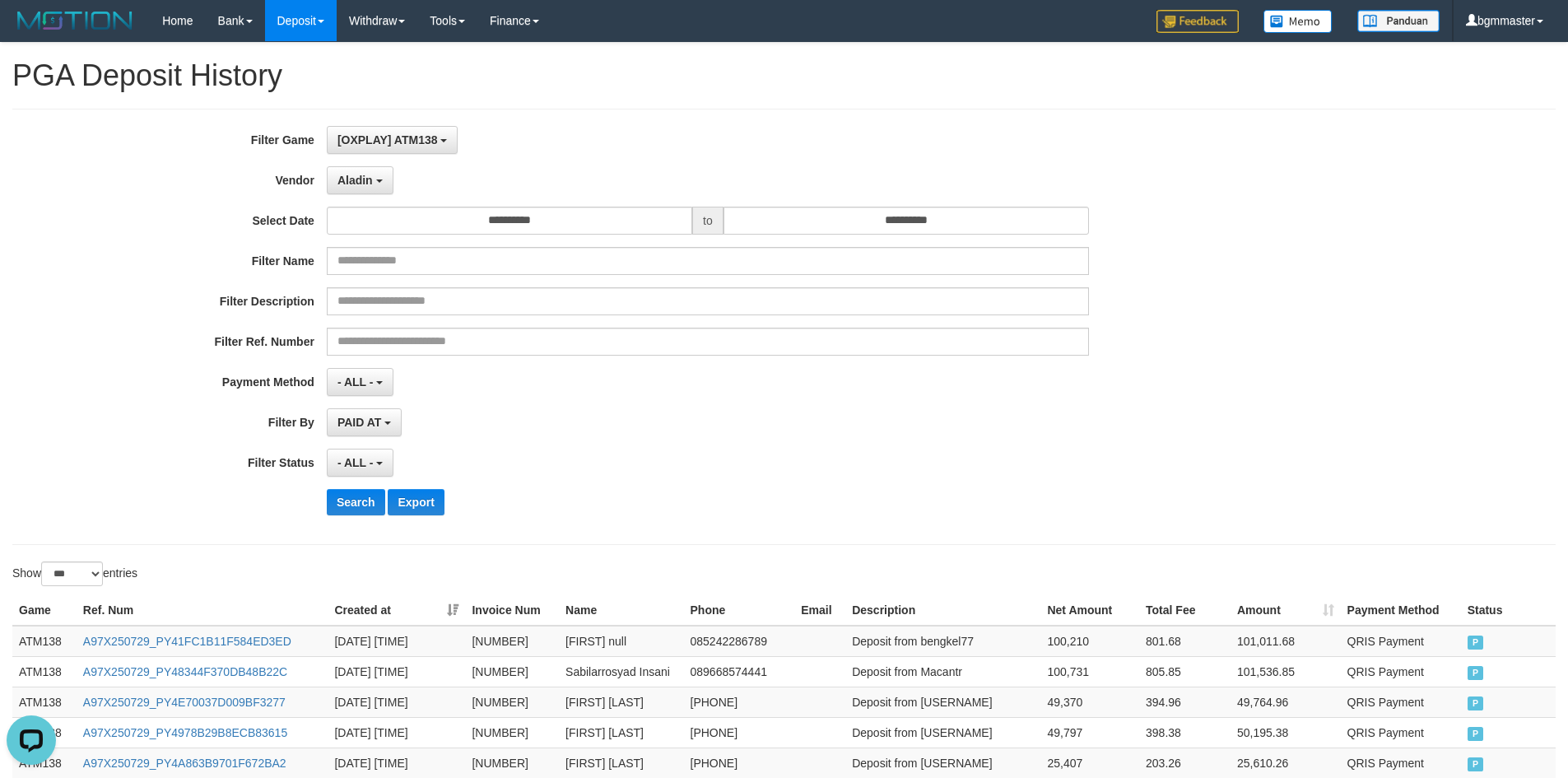 click on "- ALL -    SELECT ALL  - ALL -  SELECT STATUS
PENDING/UNPAID
PAID
CANCELED
EXPIRED" at bounding box center (708, 463) 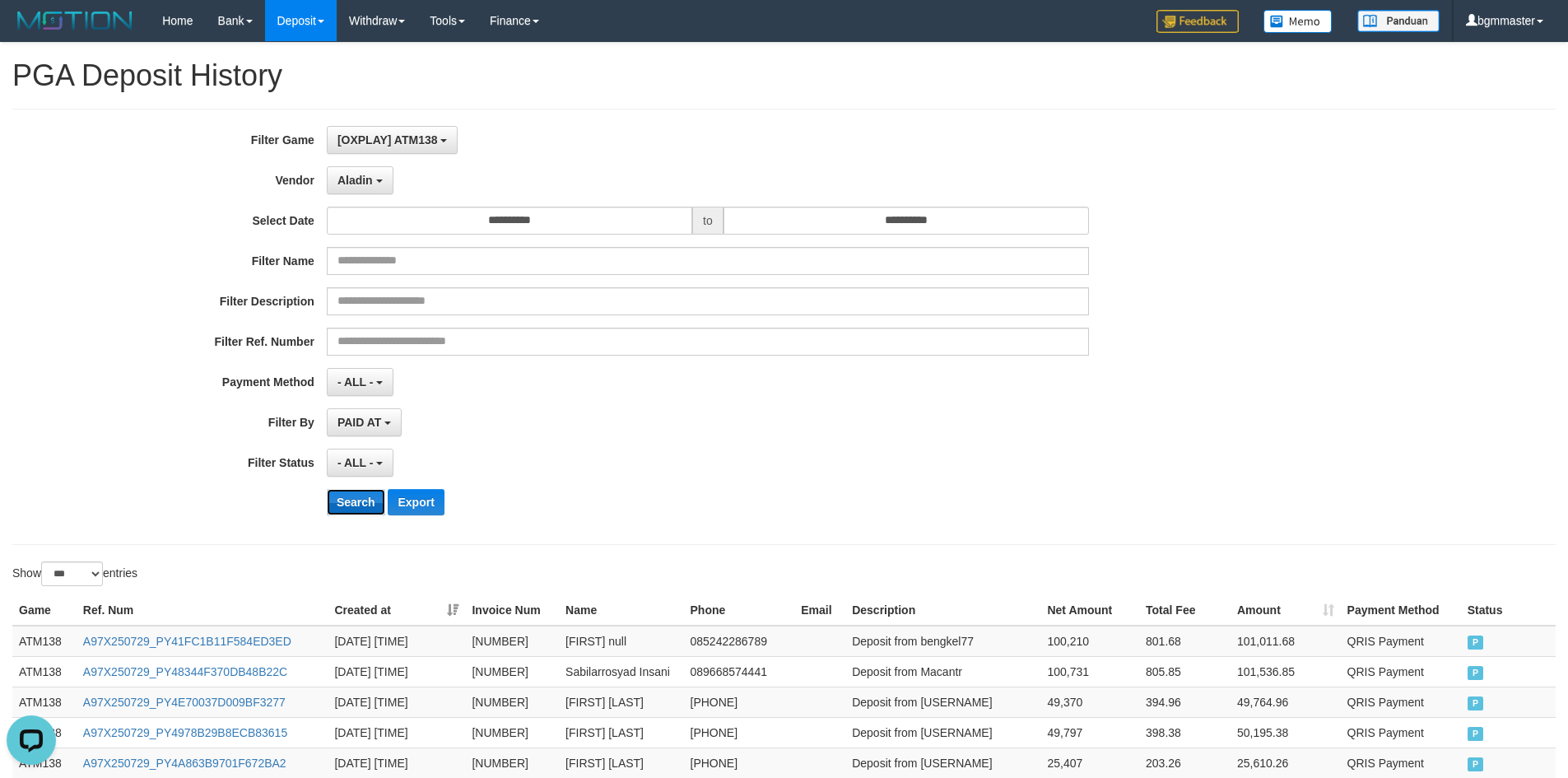 click on "Search" at bounding box center [356, 502] 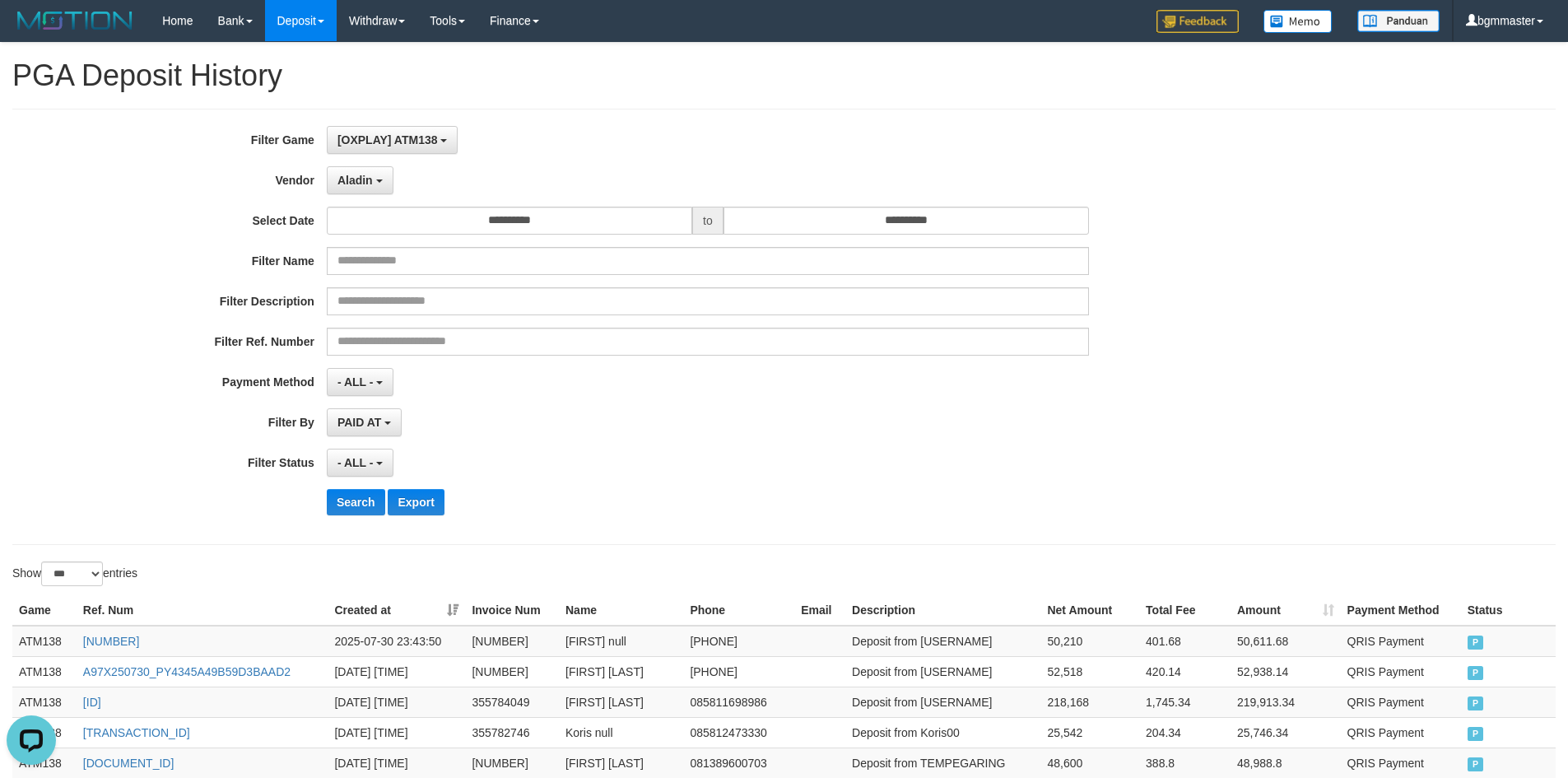 click on "**********" at bounding box center [654, 327] 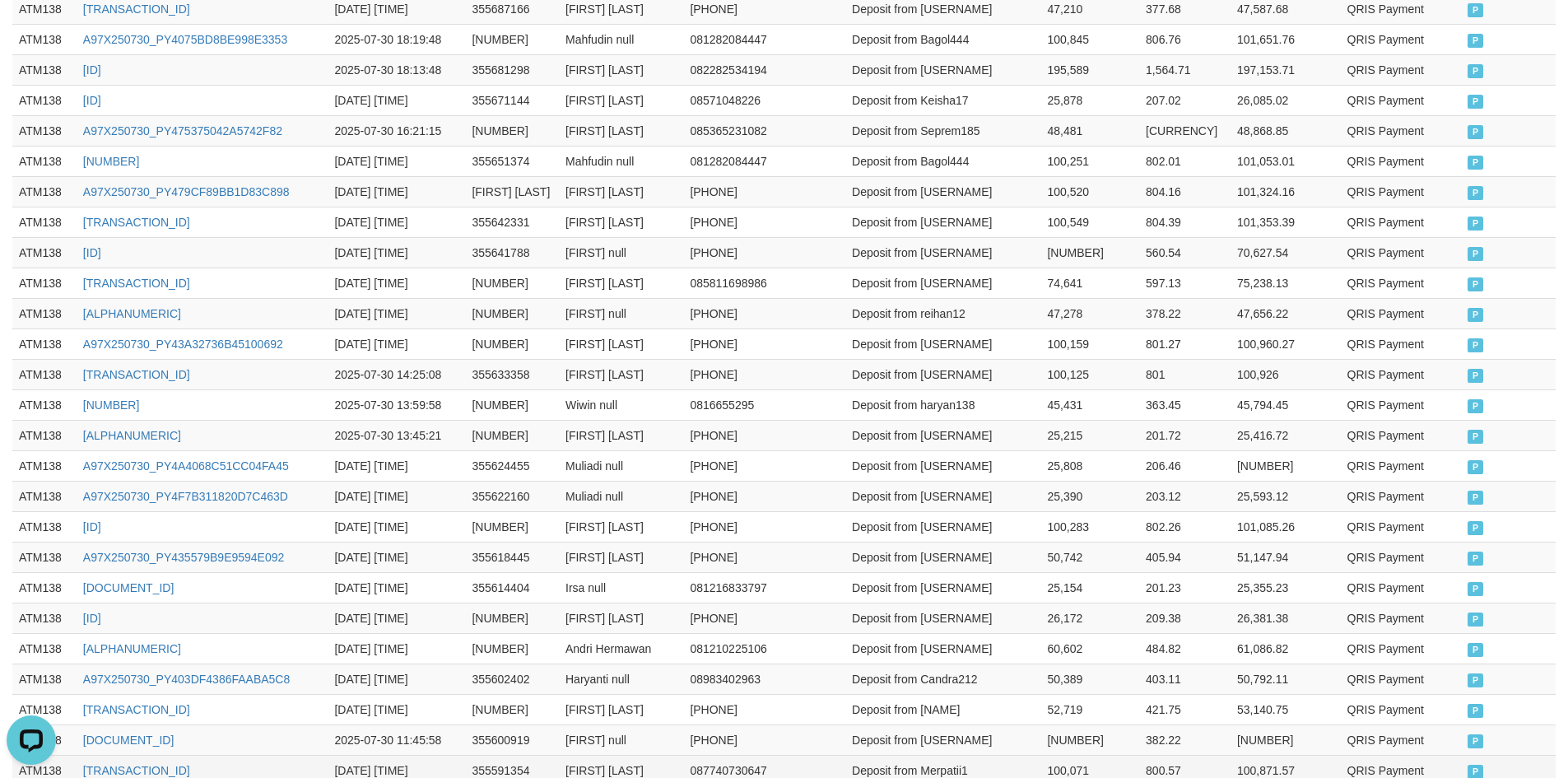 scroll, scrollTop: 3072, scrollLeft: 0, axis: vertical 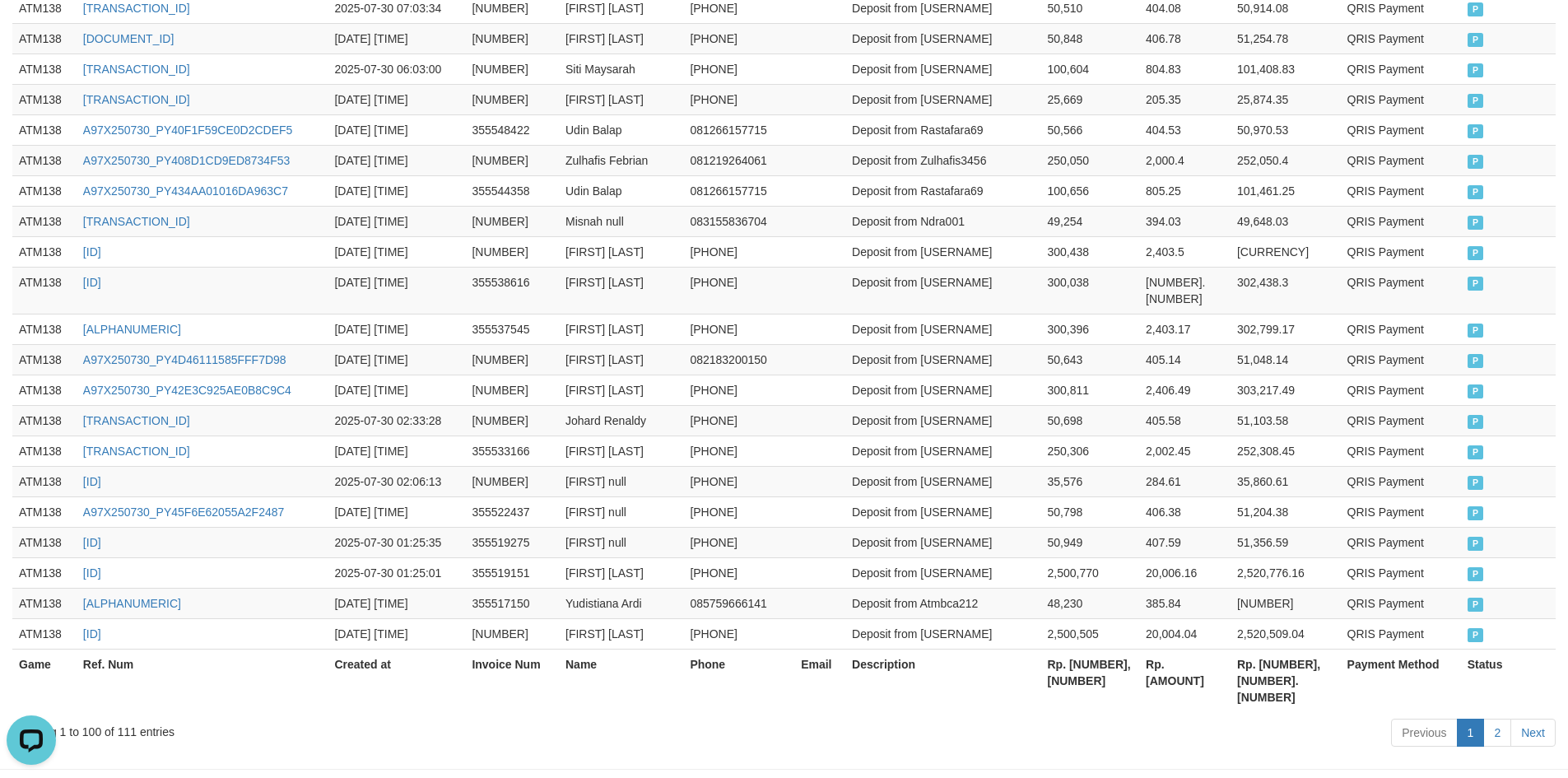 click on "Rp. [NUMBER],[NUMBER]" at bounding box center (1090, 680) 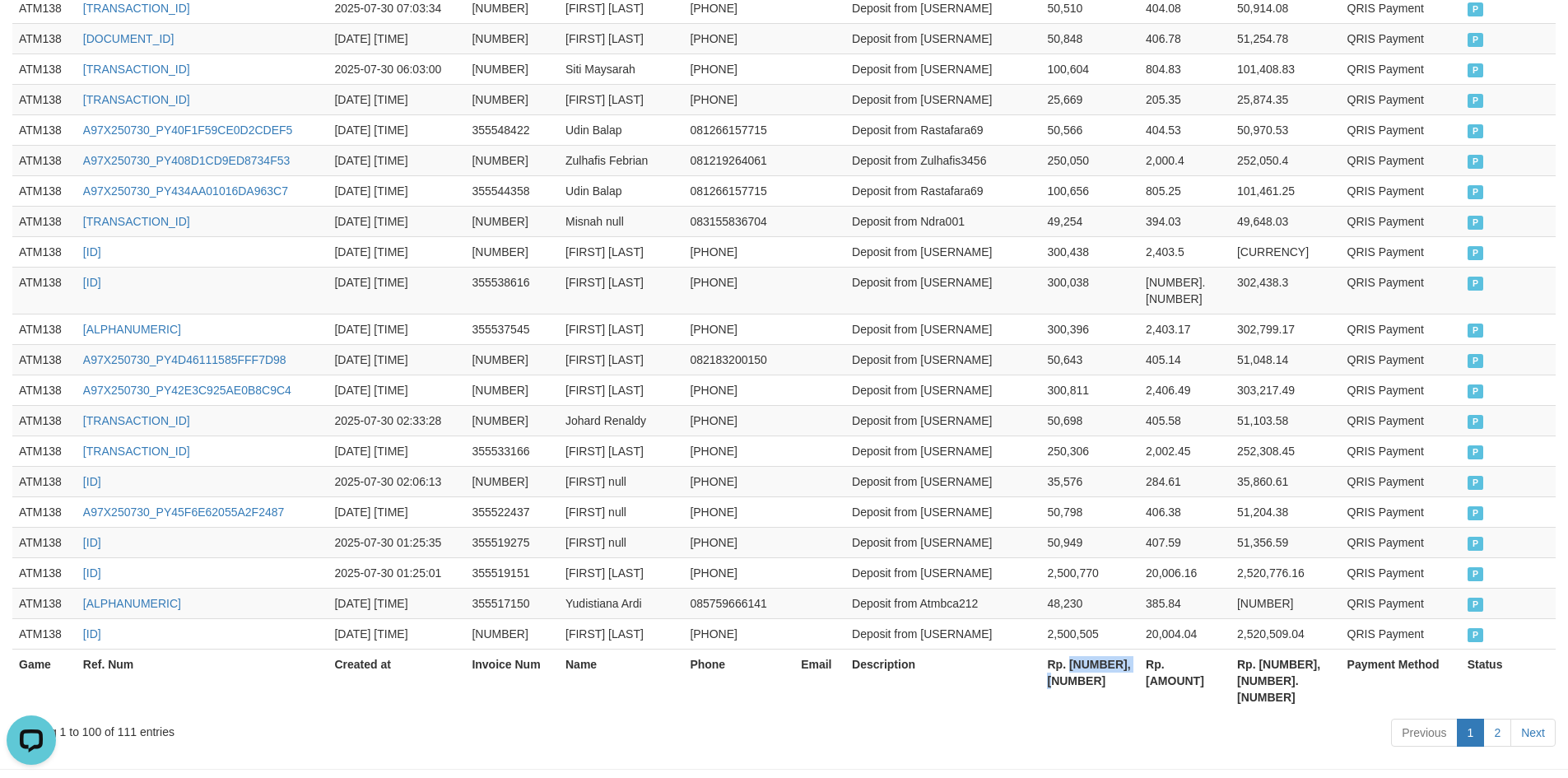 click on "Rp. [NUMBER],[NUMBER]" at bounding box center [1090, 680] 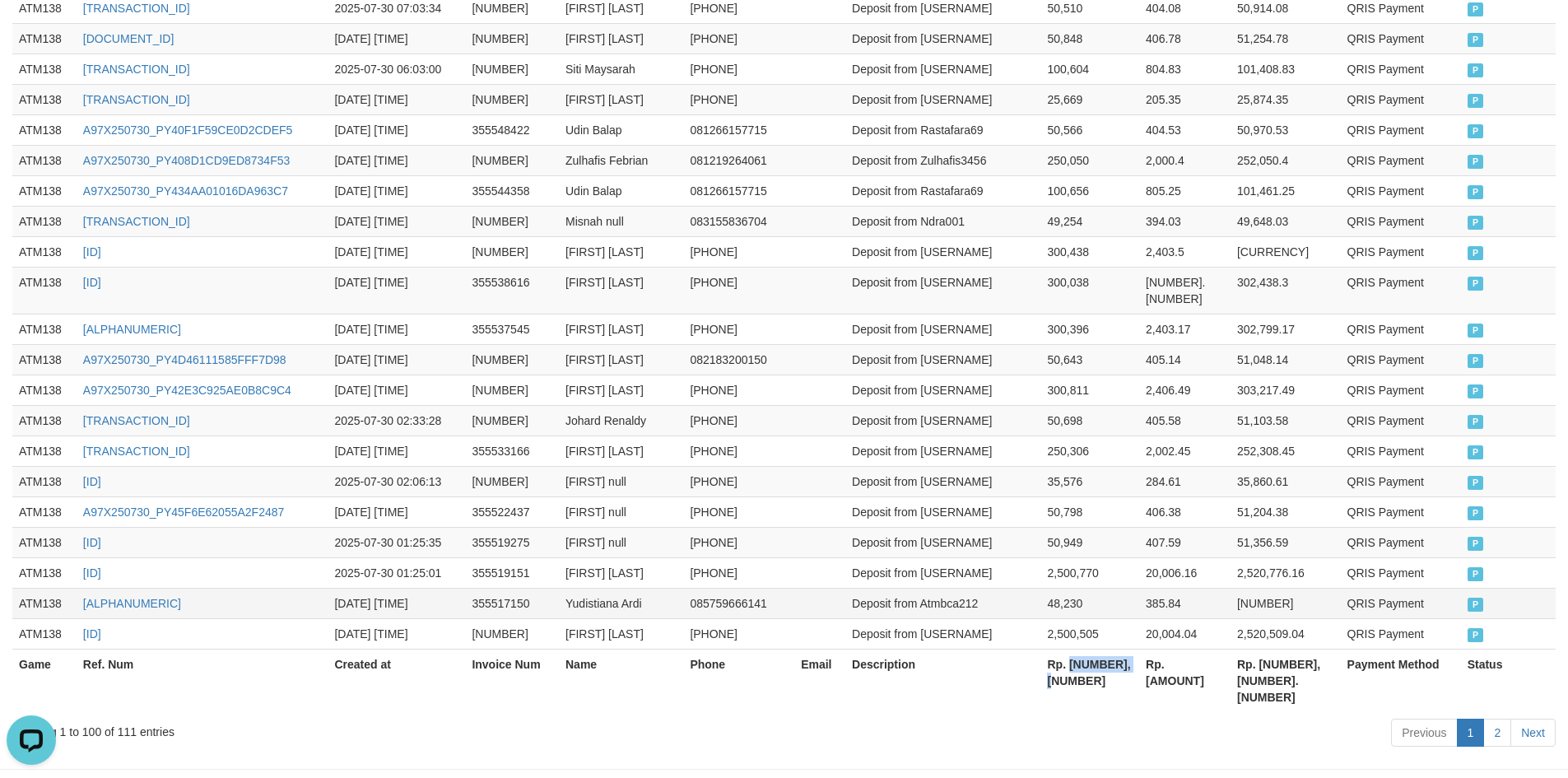 copy on "[NUMBER]" 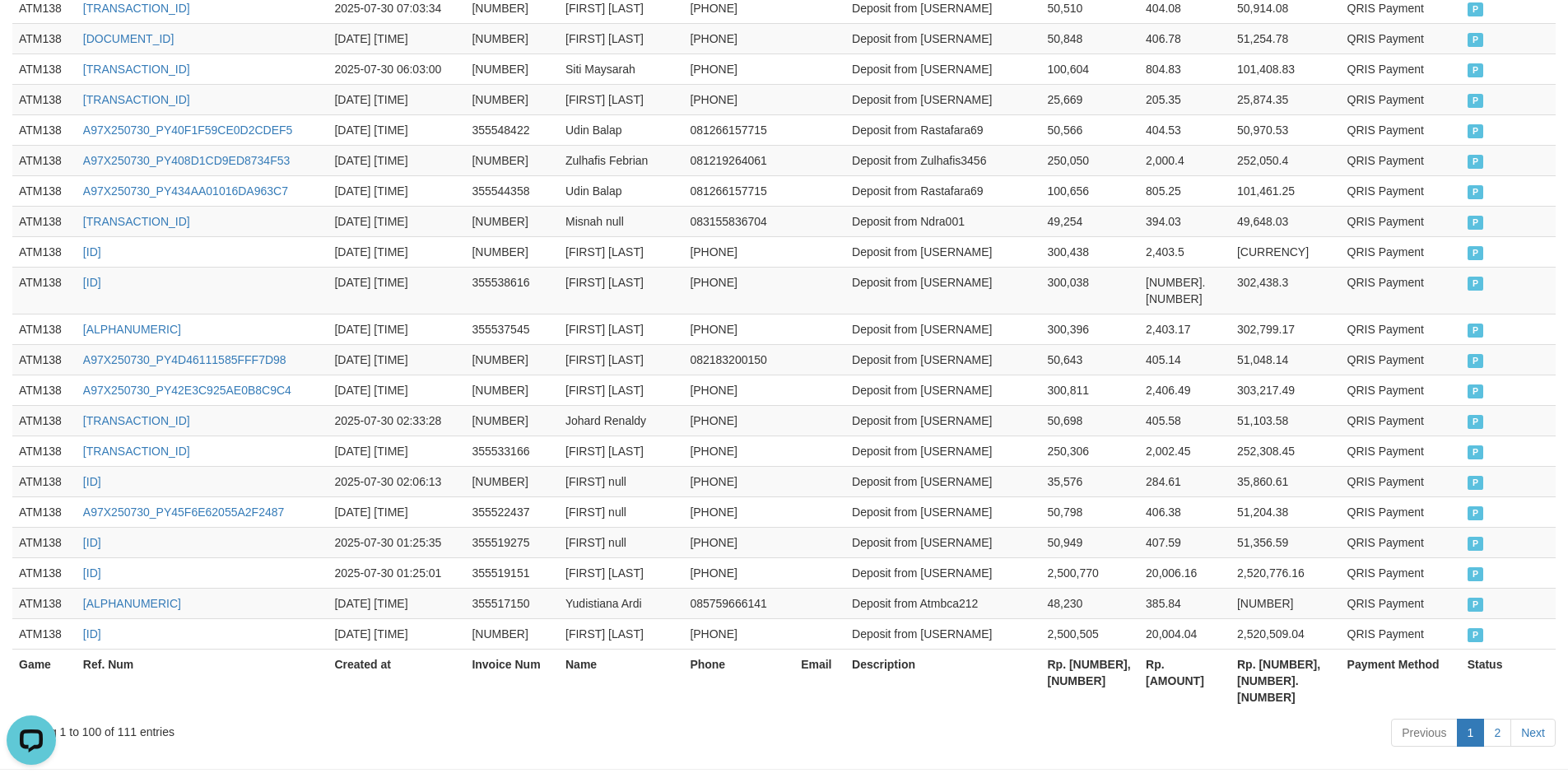 click on "Rp. [AMOUNT]" at bounding box center (1184, 680) 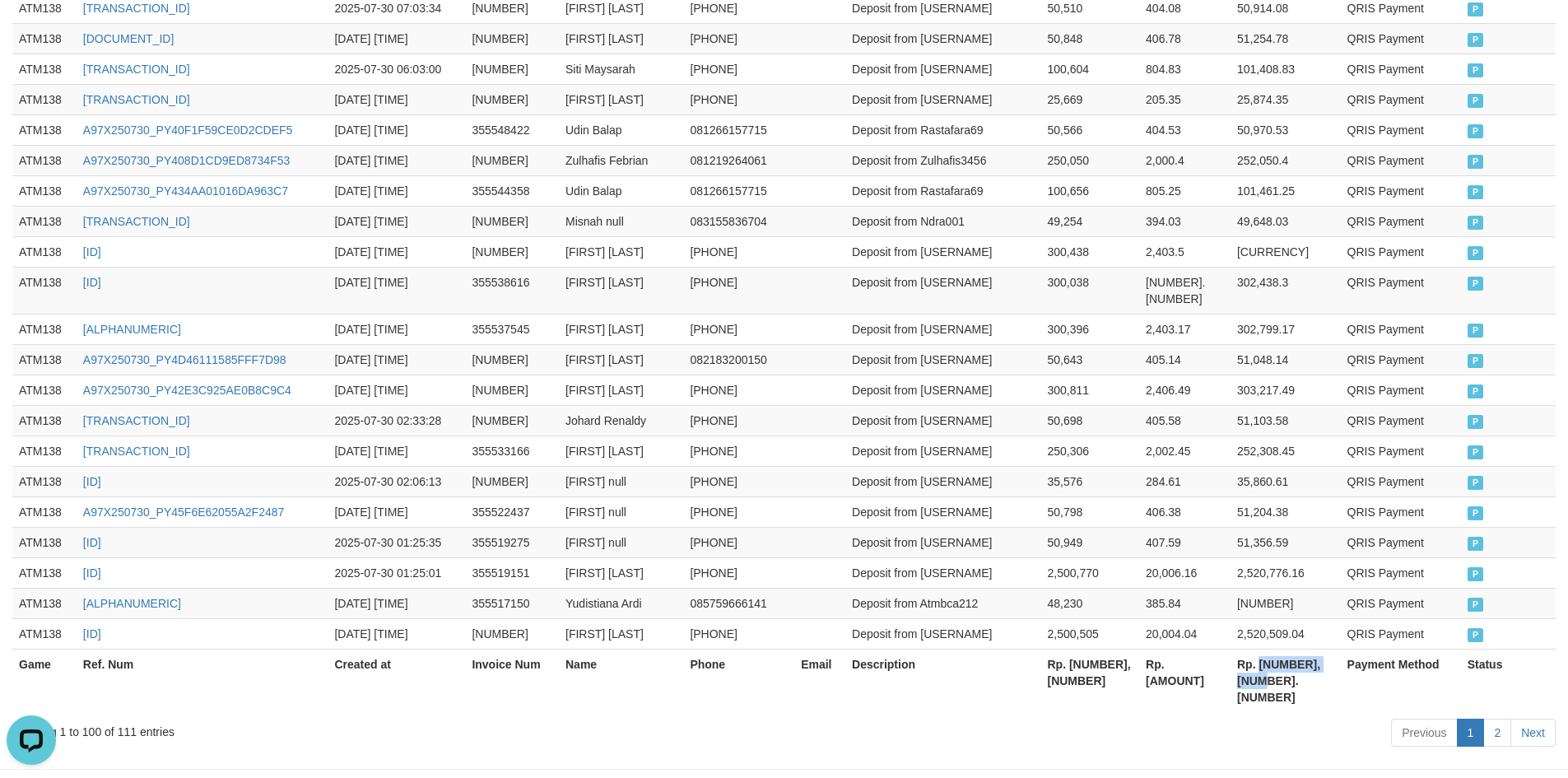 click on "Rp. [NUMBER],[NUMBER].[NUMBER]" at bounding box center (1286, 680) 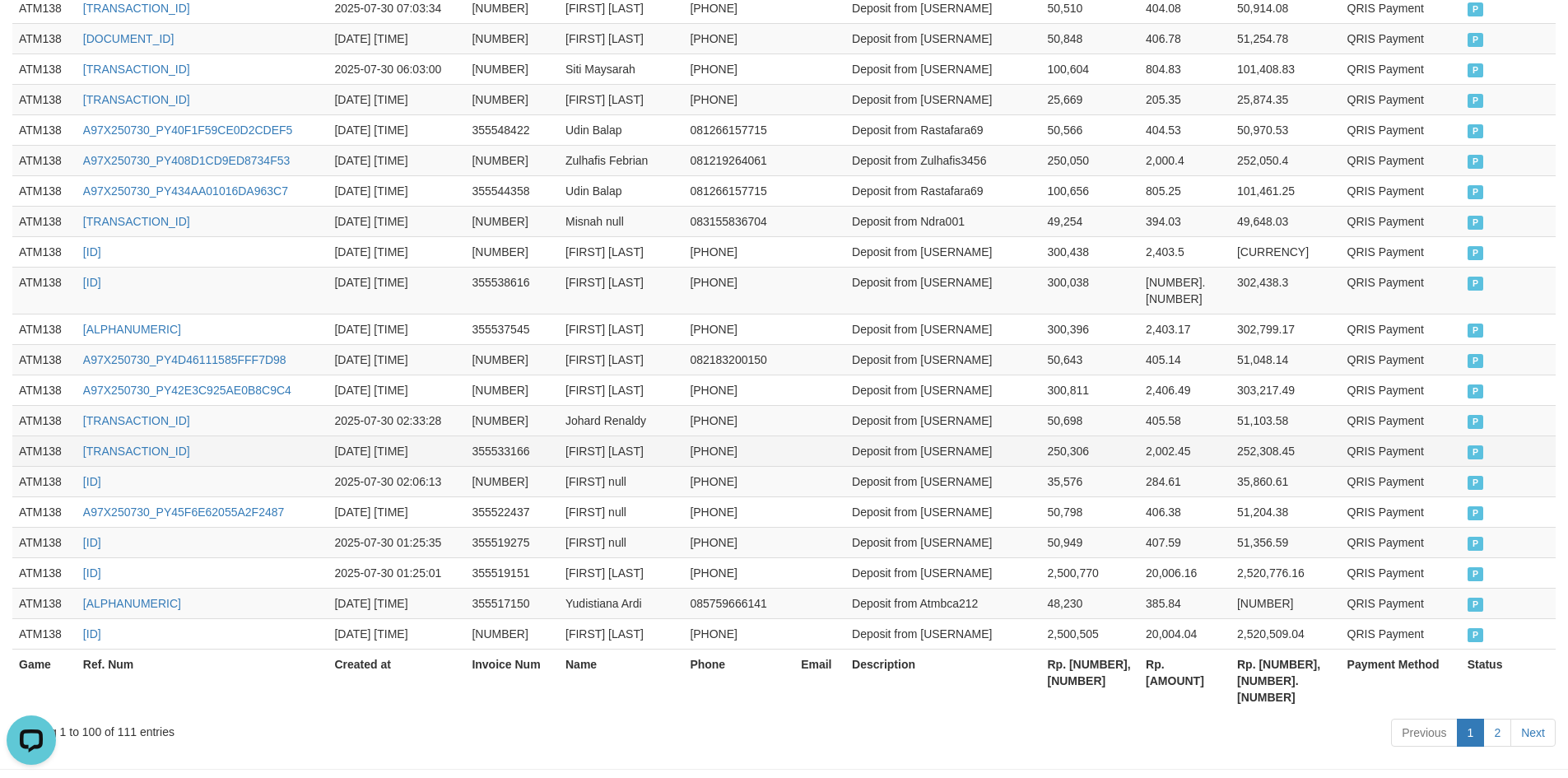 click on "Deposit from [USERNAME]" at bounding box center (942, 450) 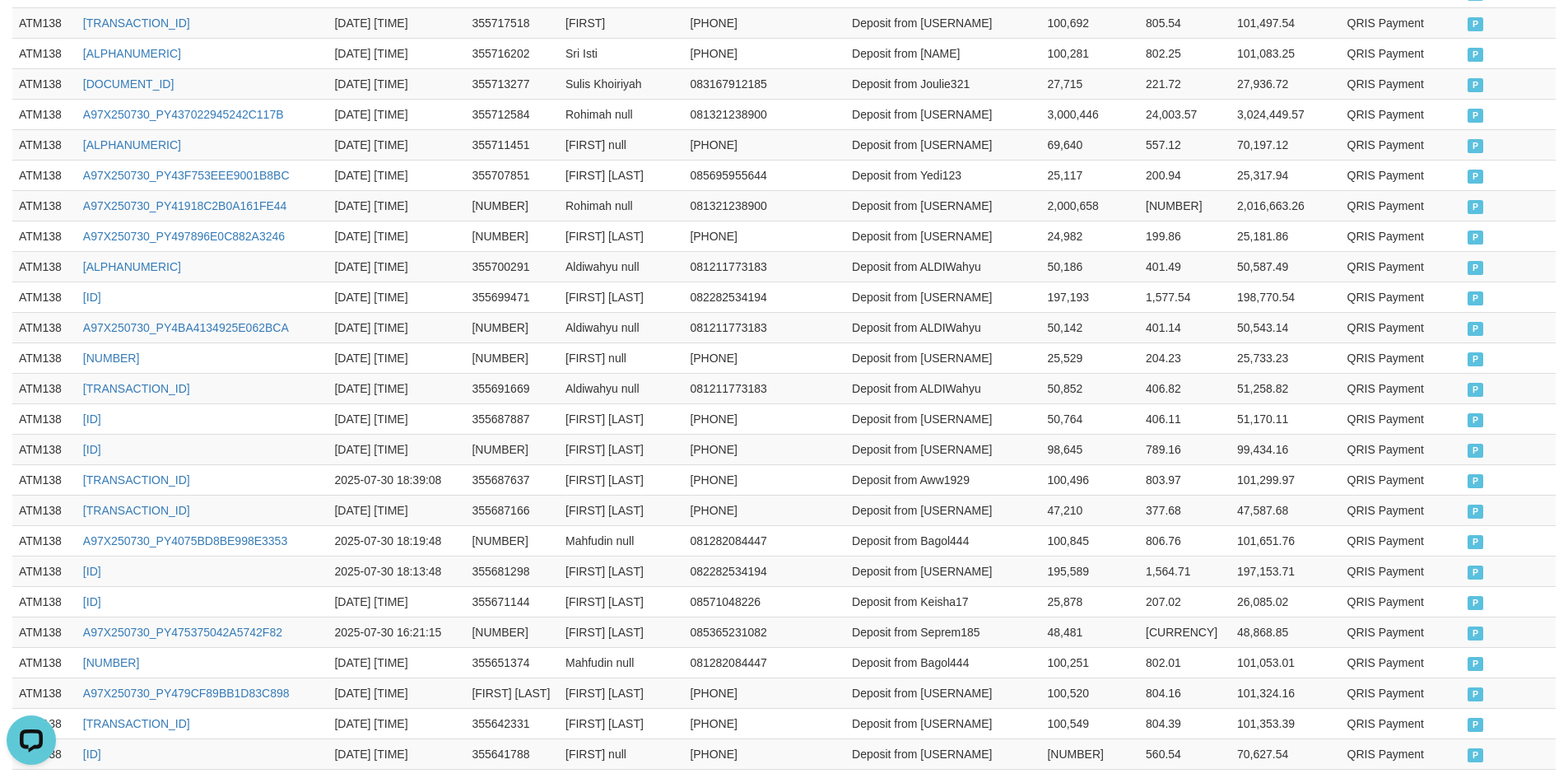 scroll, scrollTop: 0, scrollLeft: 0, axis: both 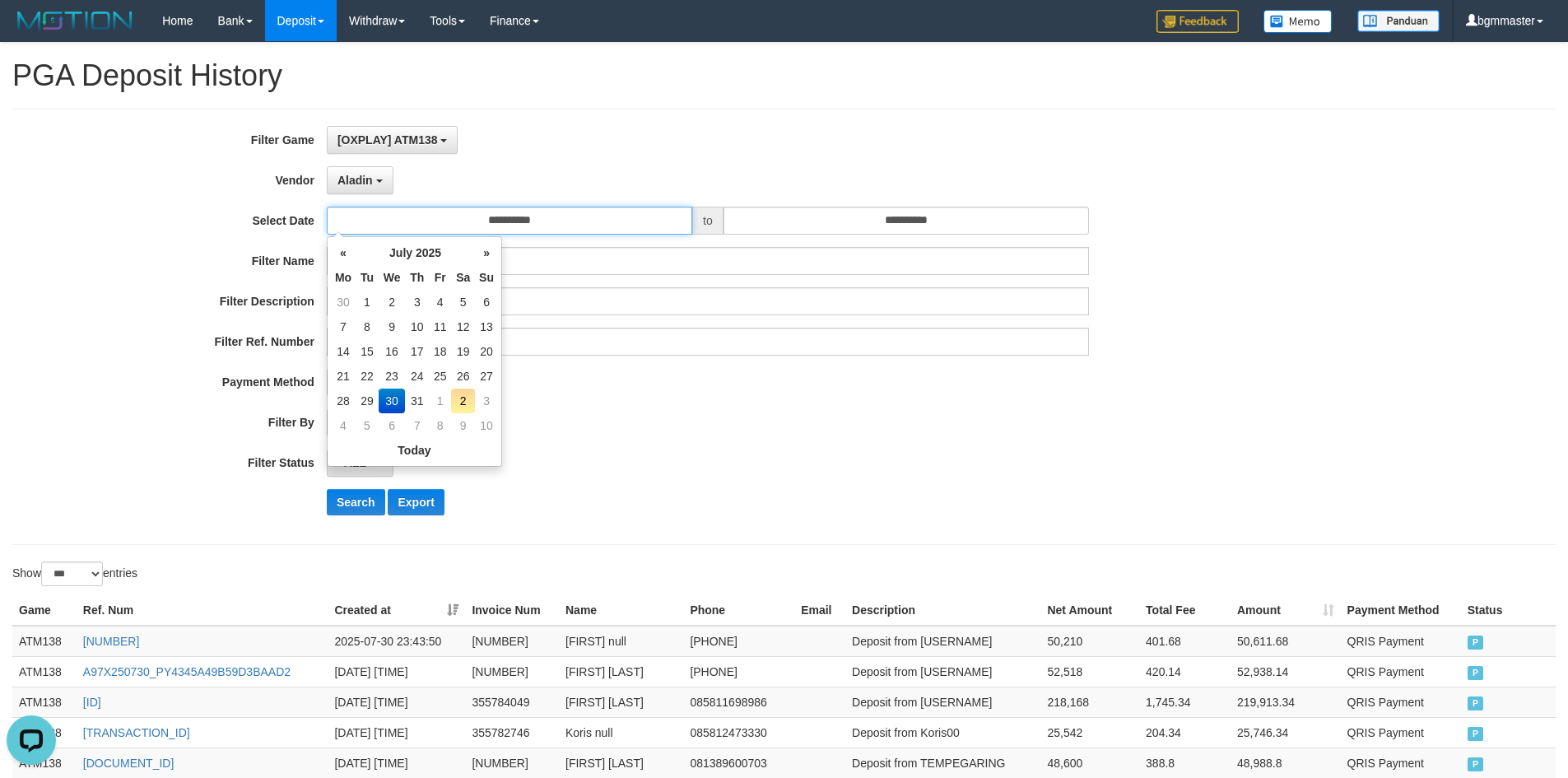 click on "**********" at bounding box center (509, 221) 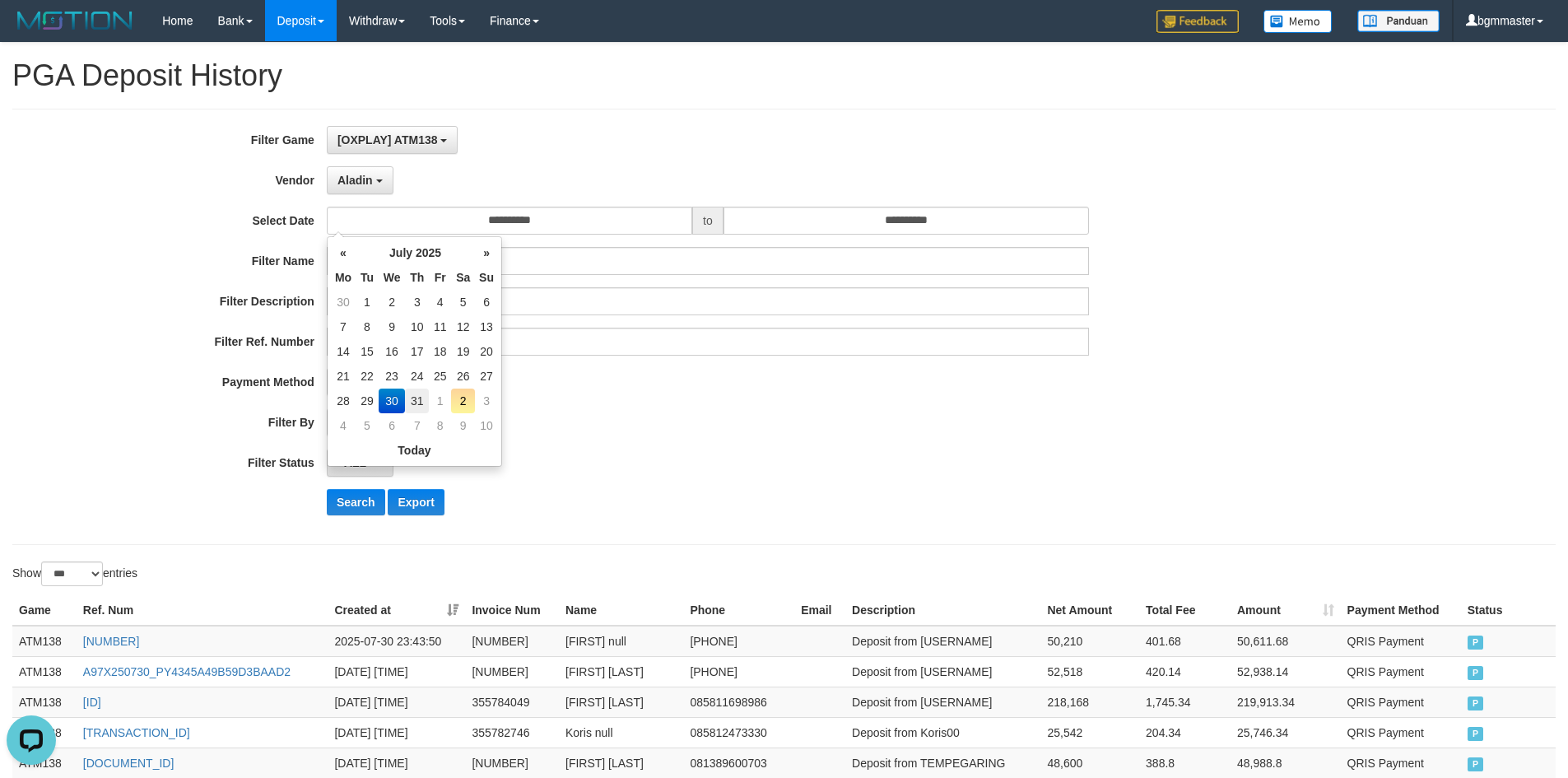 click on "31" at bounding box center [416, 401] 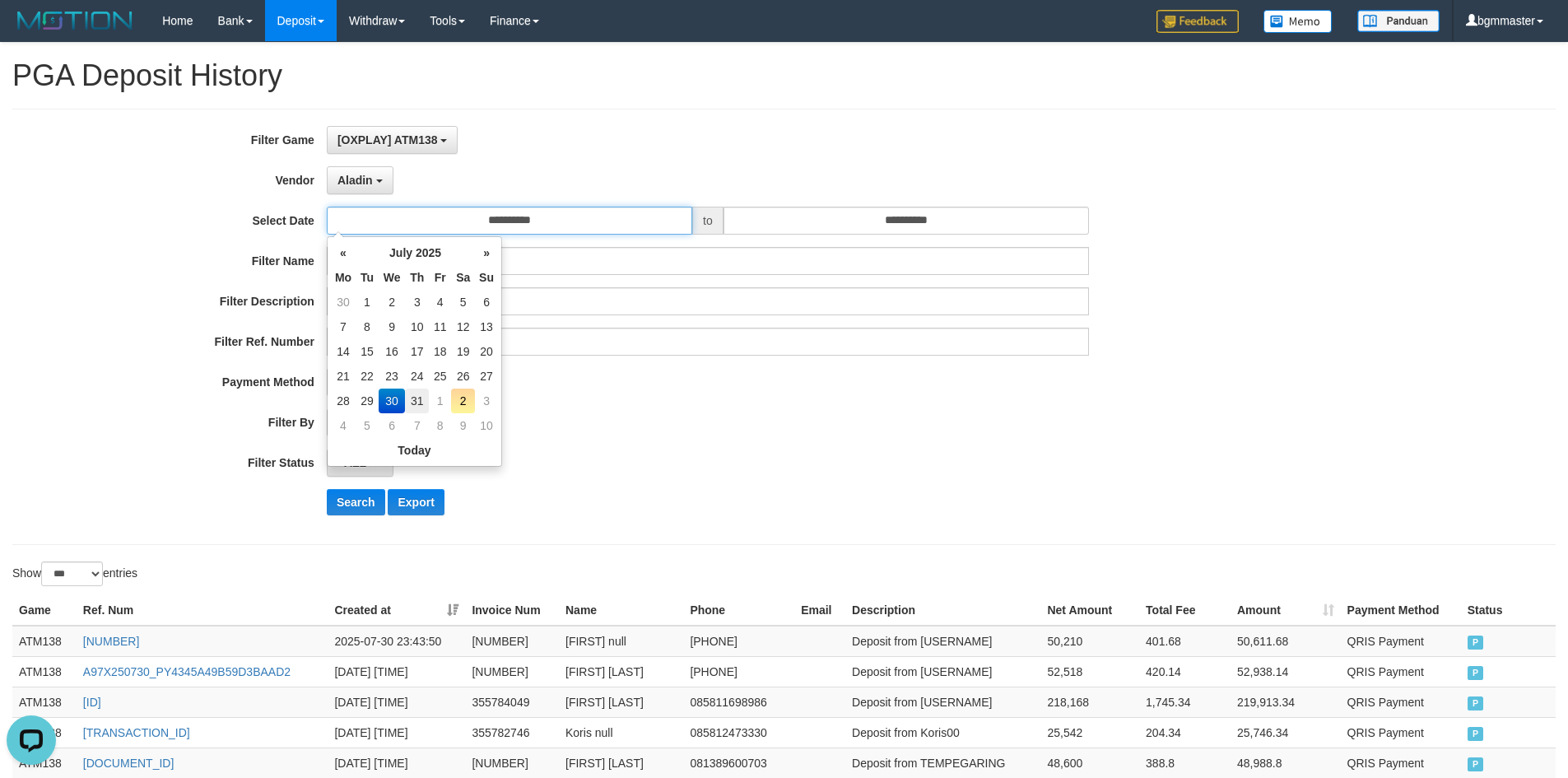 type on "**********" 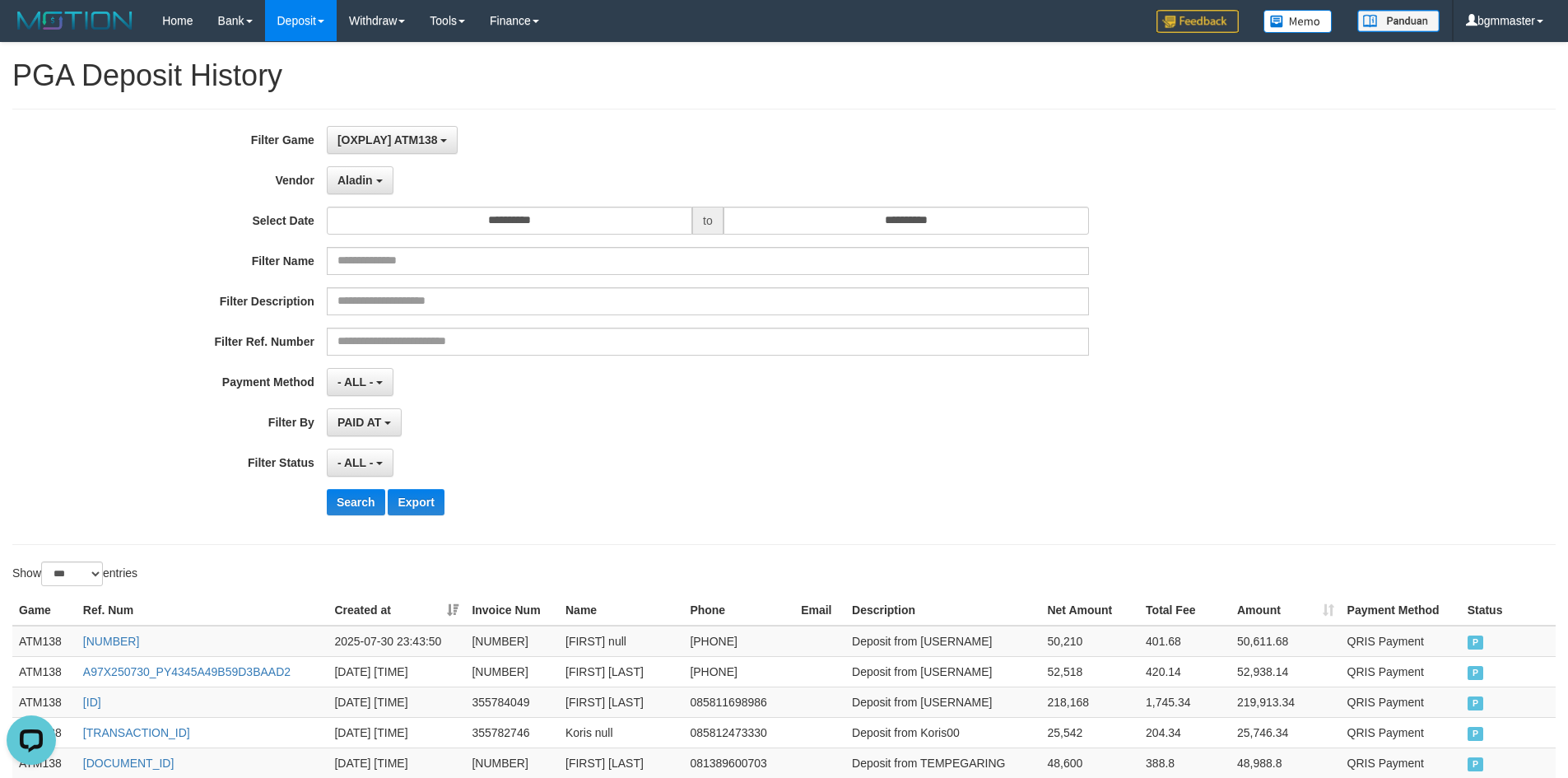 click on "PAID AT
PAID AT
CREATED AT" at bounding box center (708, 422) 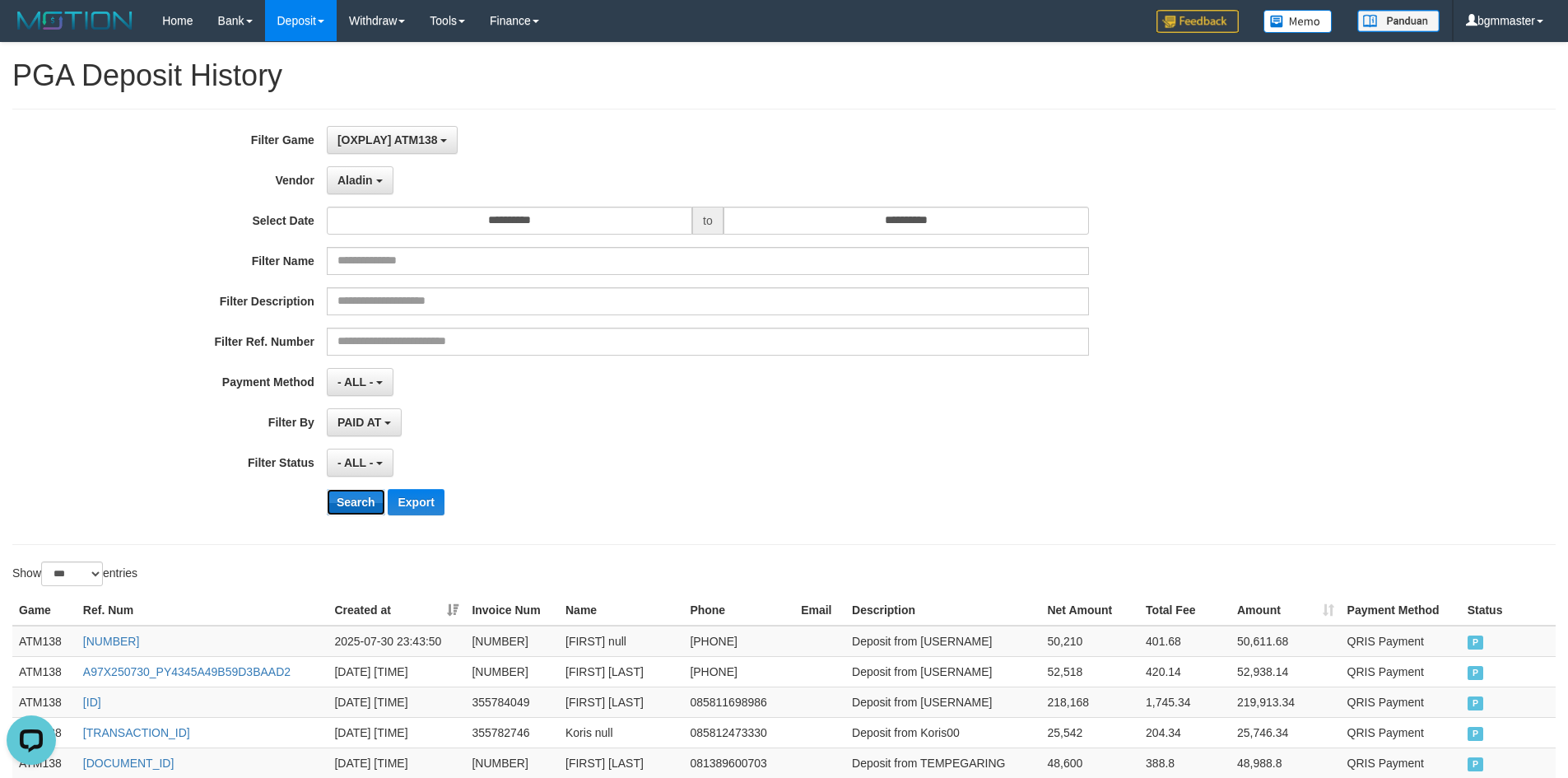 click on "Search" at bounding box center [356, 502] 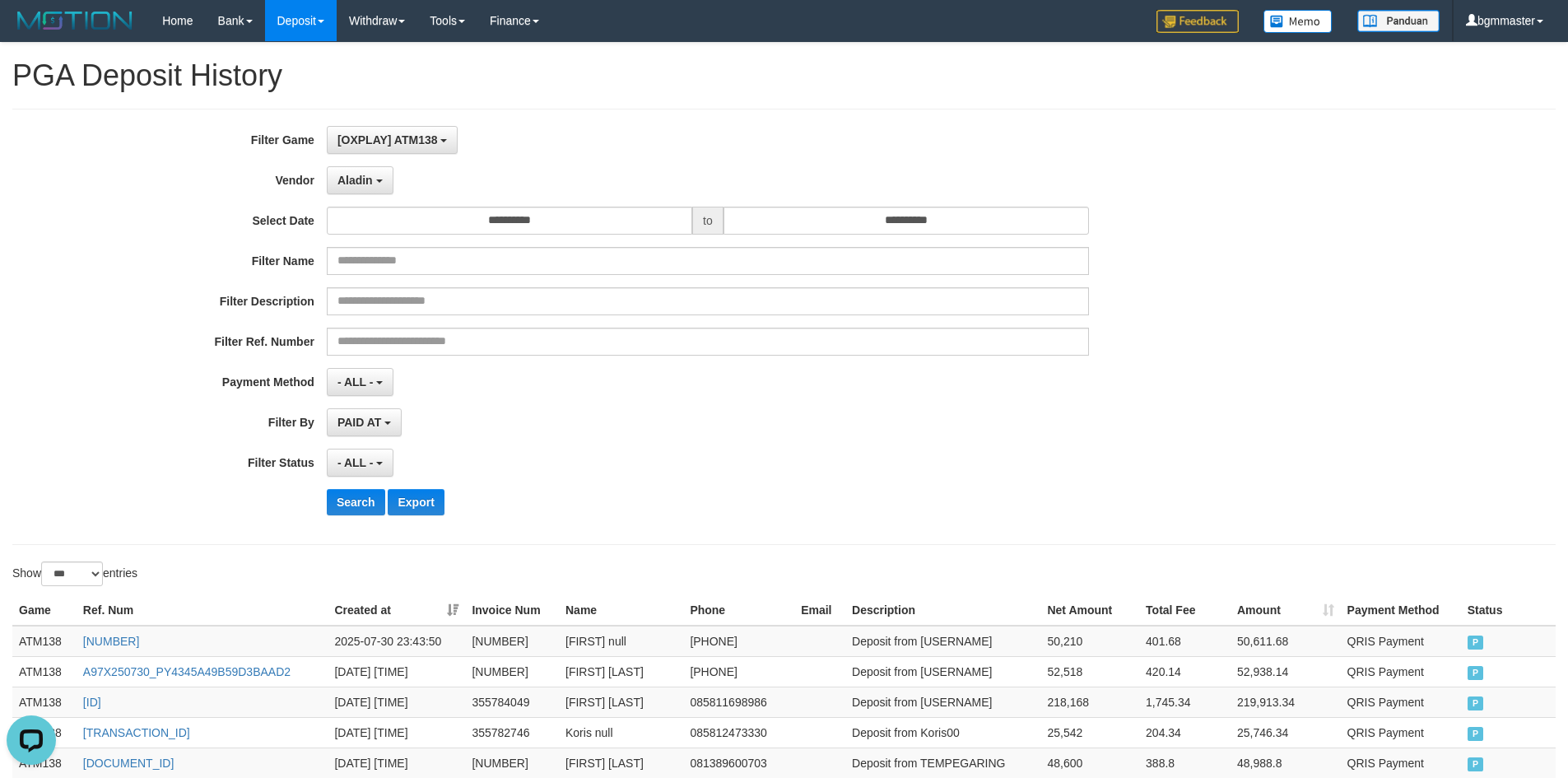 click on "- ALL -    SELECT ALL  - ALL -  SELECT STATUS
PENDING/UNPAID
PAID
CANCELED
EXPIRED" at bounding box center [708, 463] 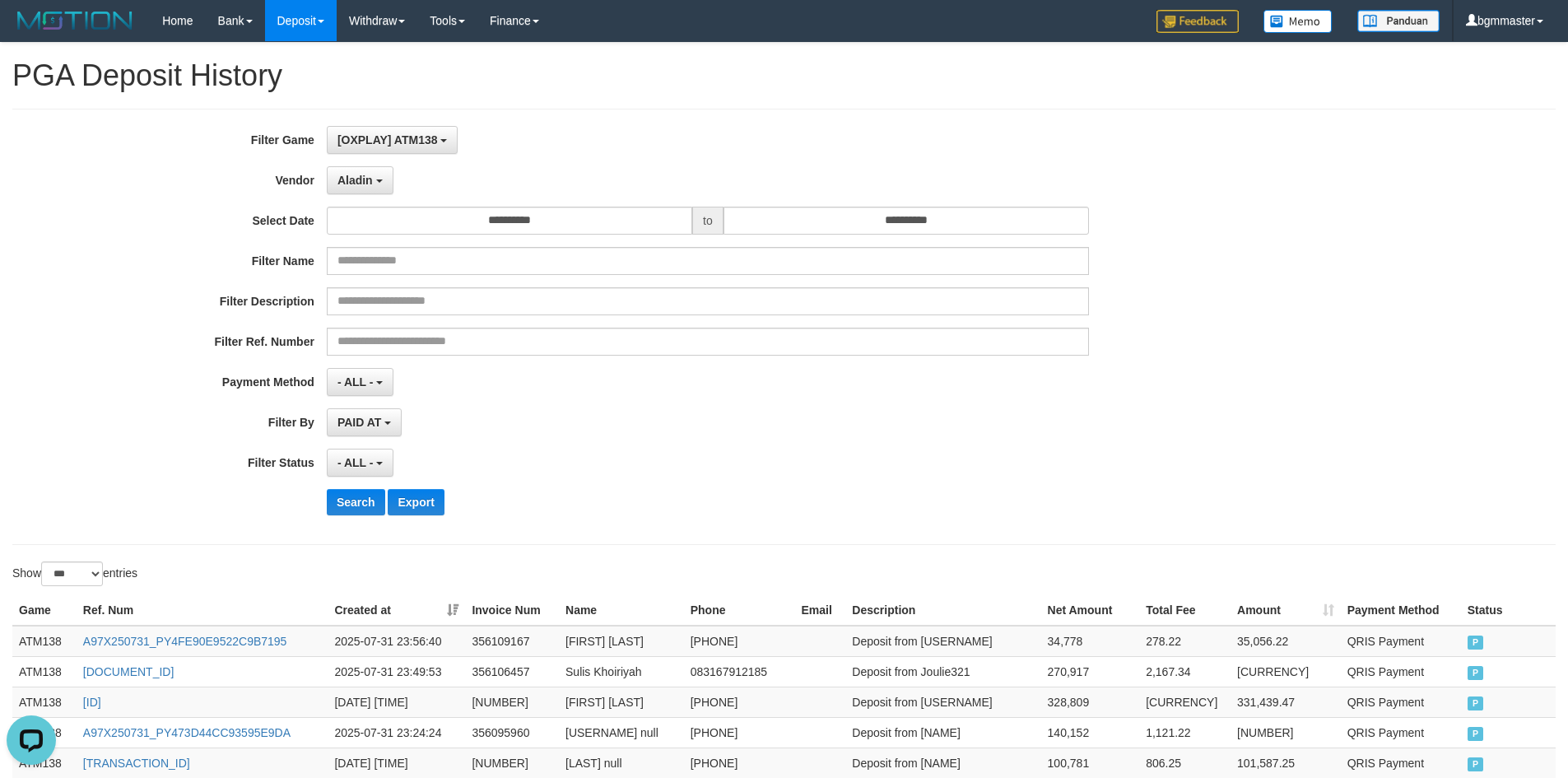 scroll, scrollTop: 3089, scrollLeft: 0, axis: vertical 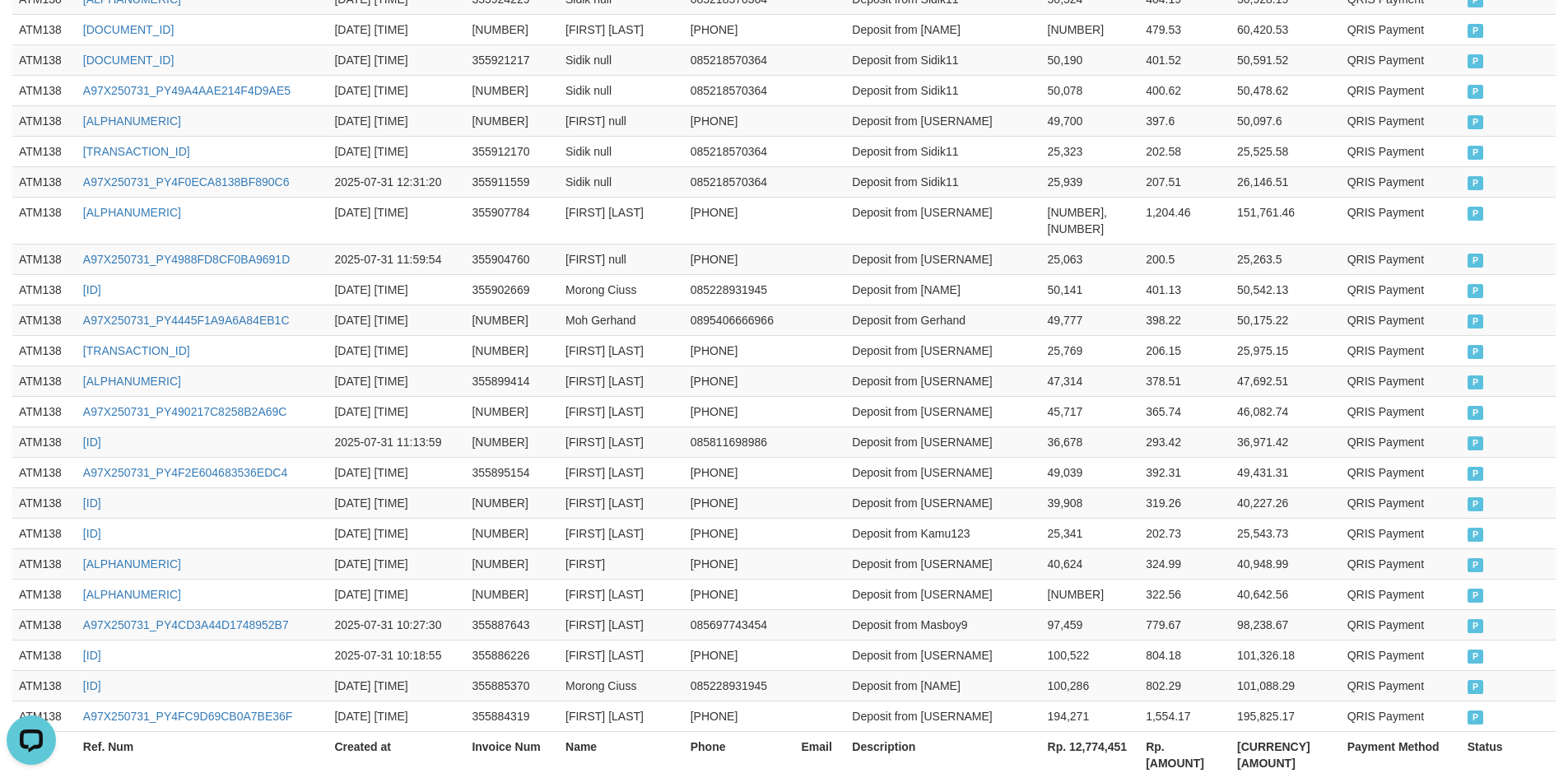 click on "Rp. 12,774,451" at bounding box center [1091, 754] 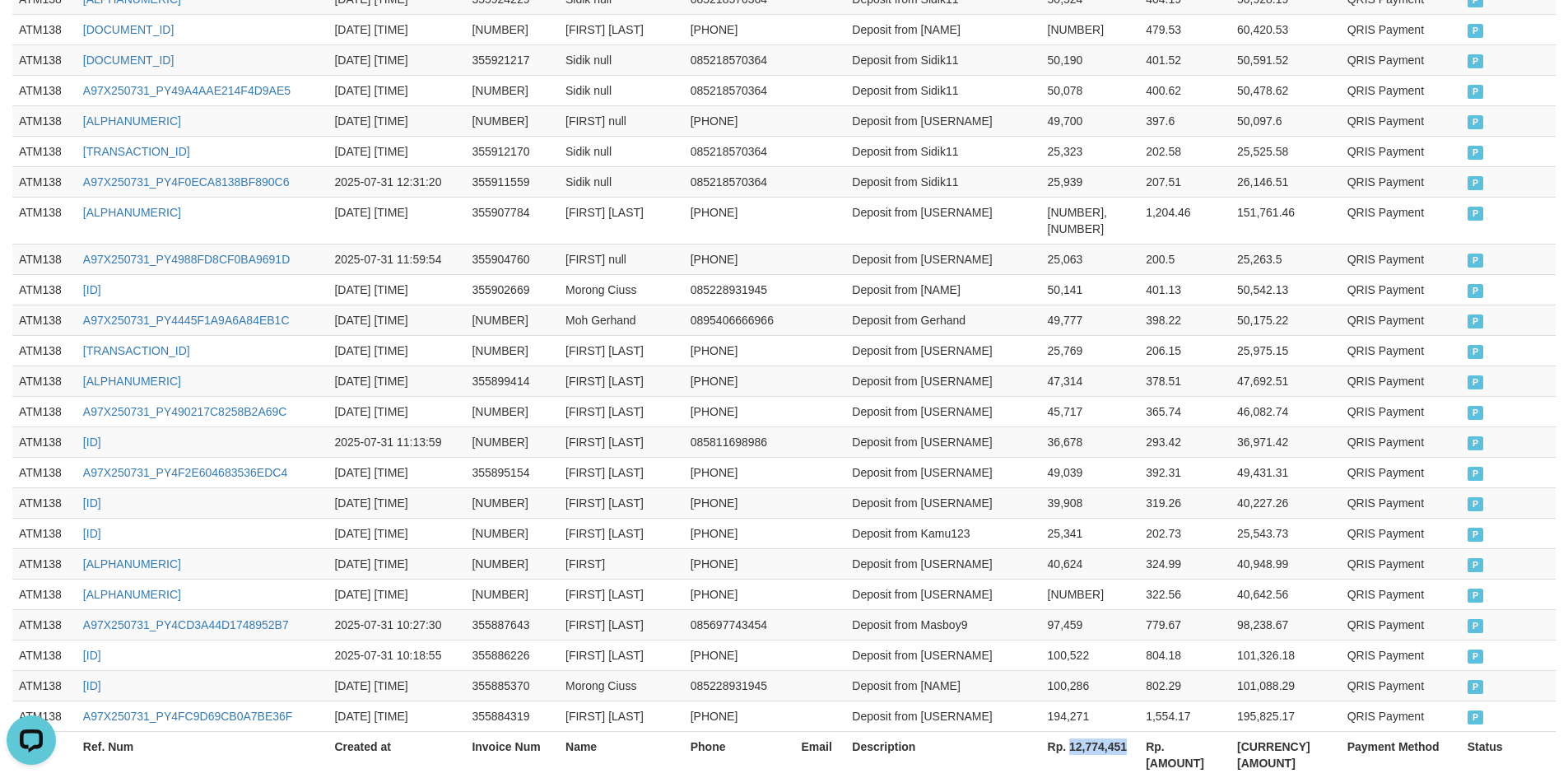 click on "Rp. 12,774,451" at bounding box center (1091, 754) 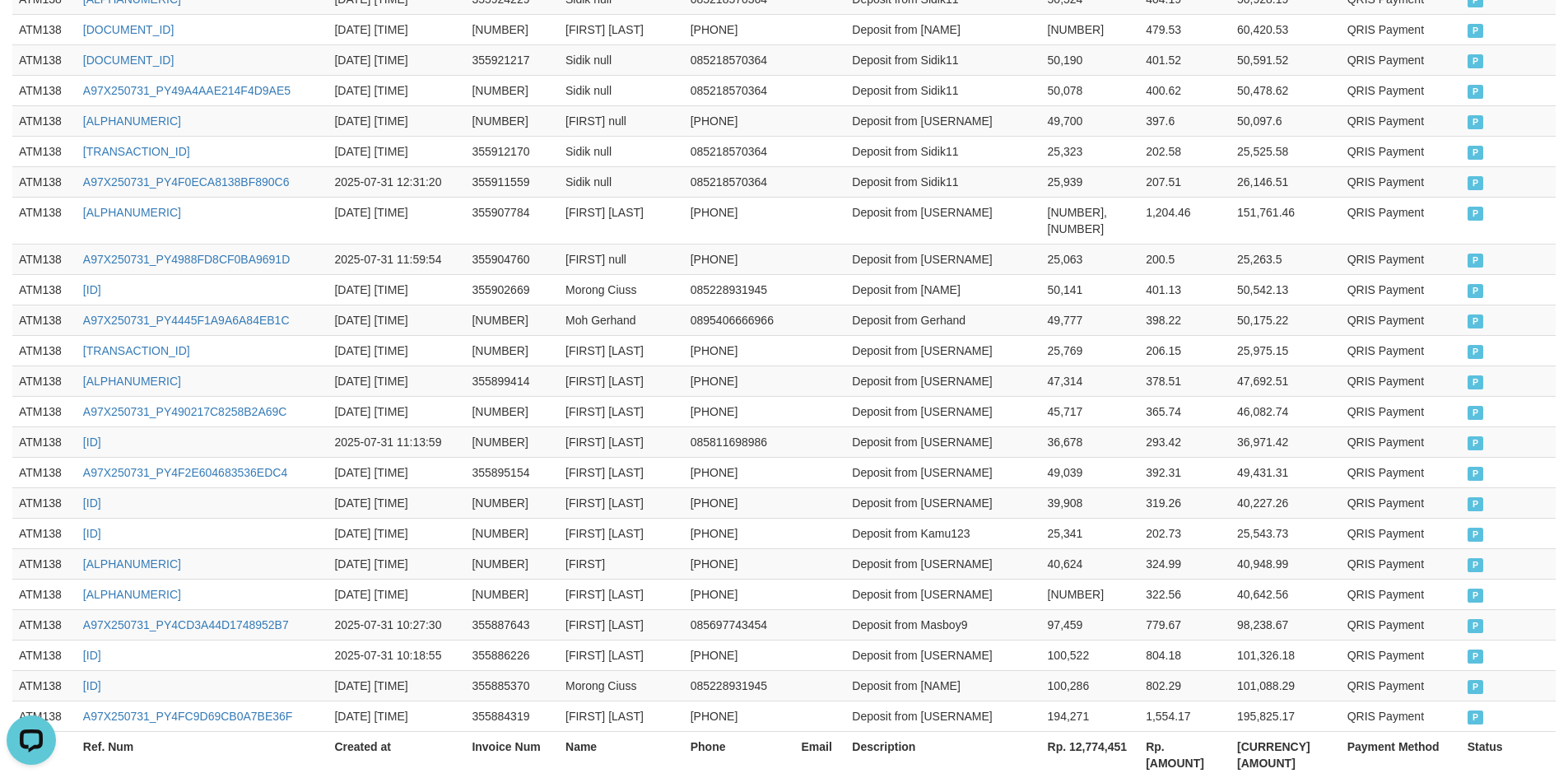 click on "Rp. [AMOUNT]" at bounding box center [1184, 754] 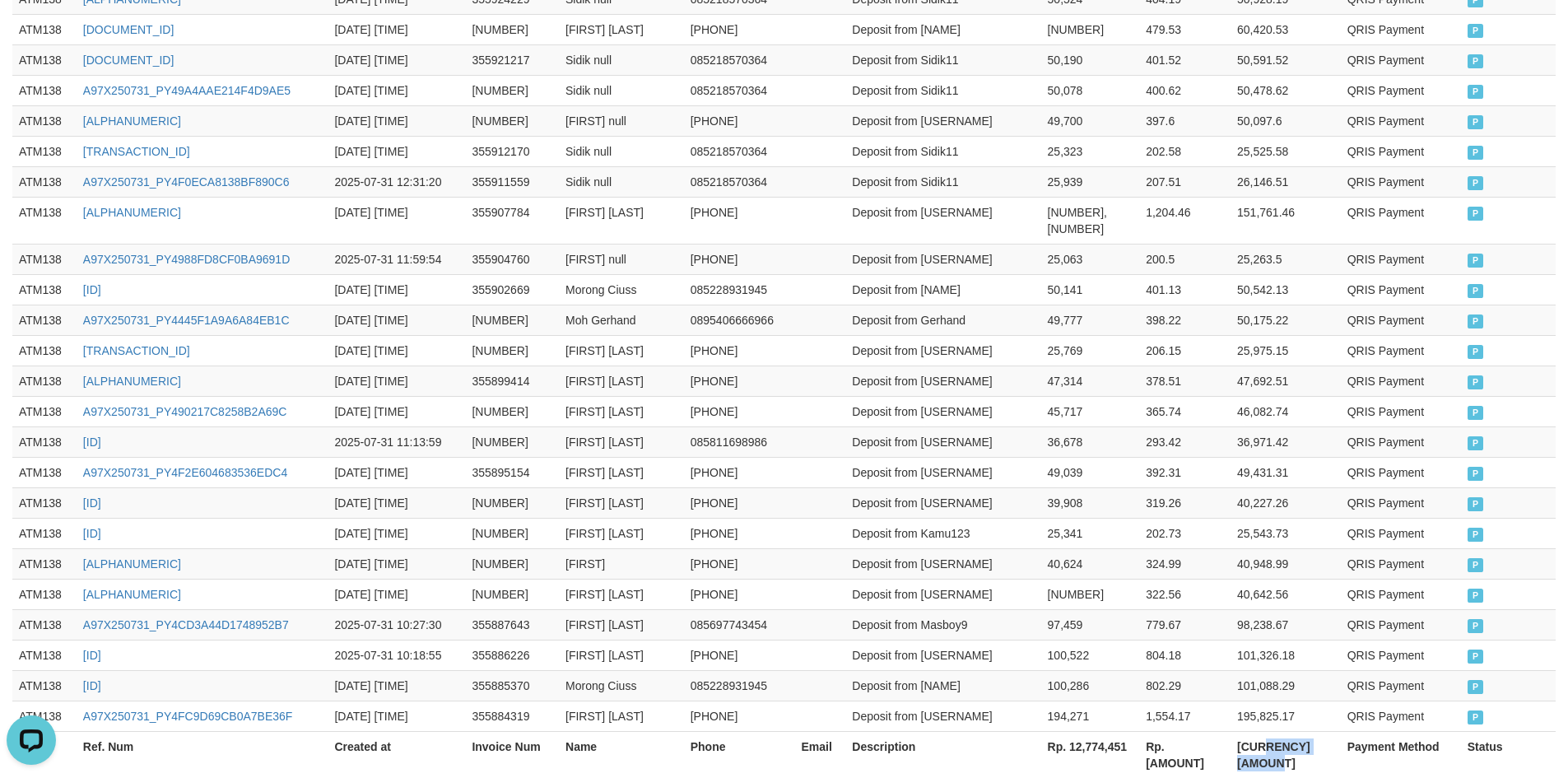 click on "[CURRENCY] [AMOUNT]" at bounding box center [1286, 754] 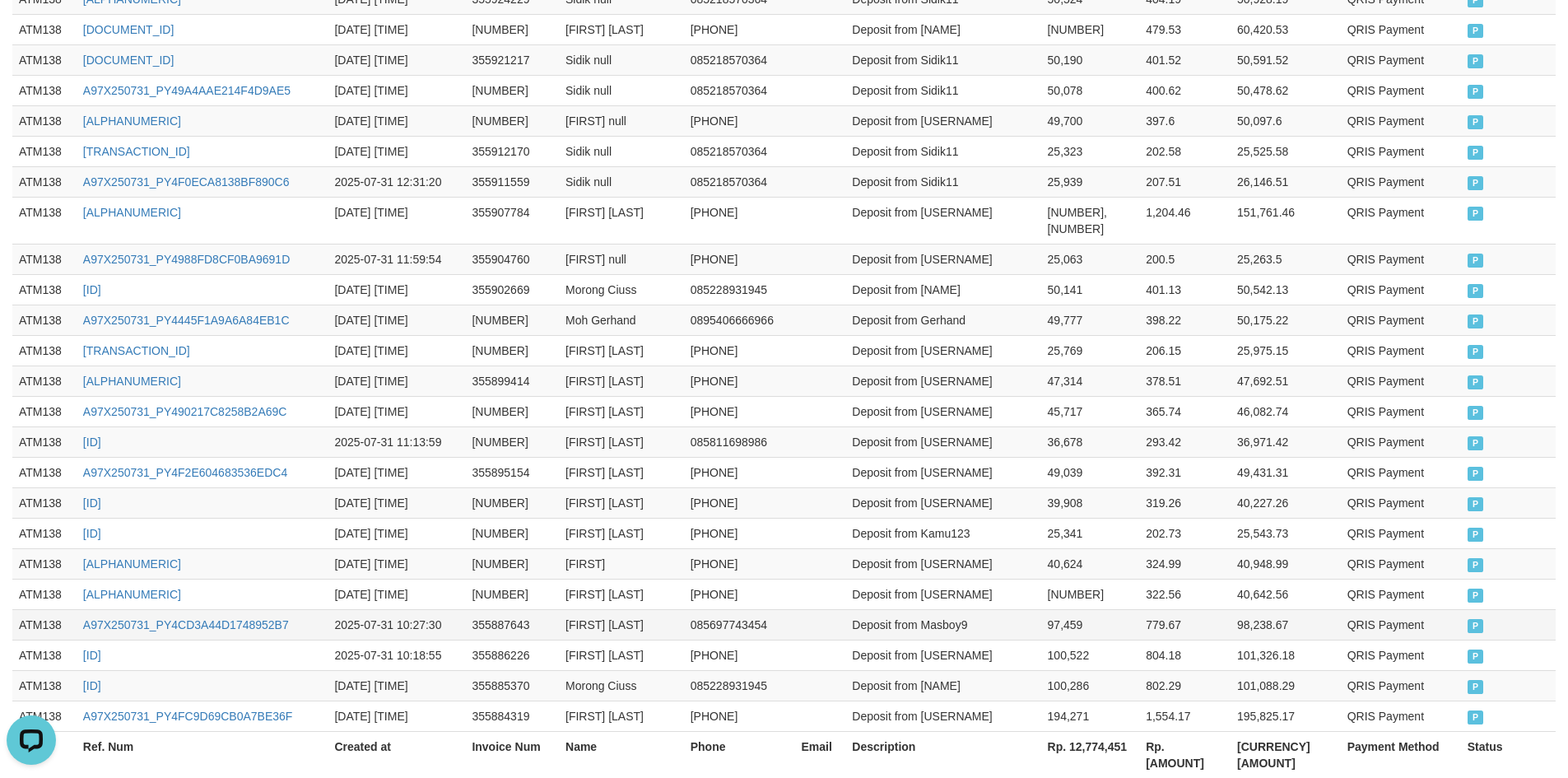 click at bounding box center (820, 624) 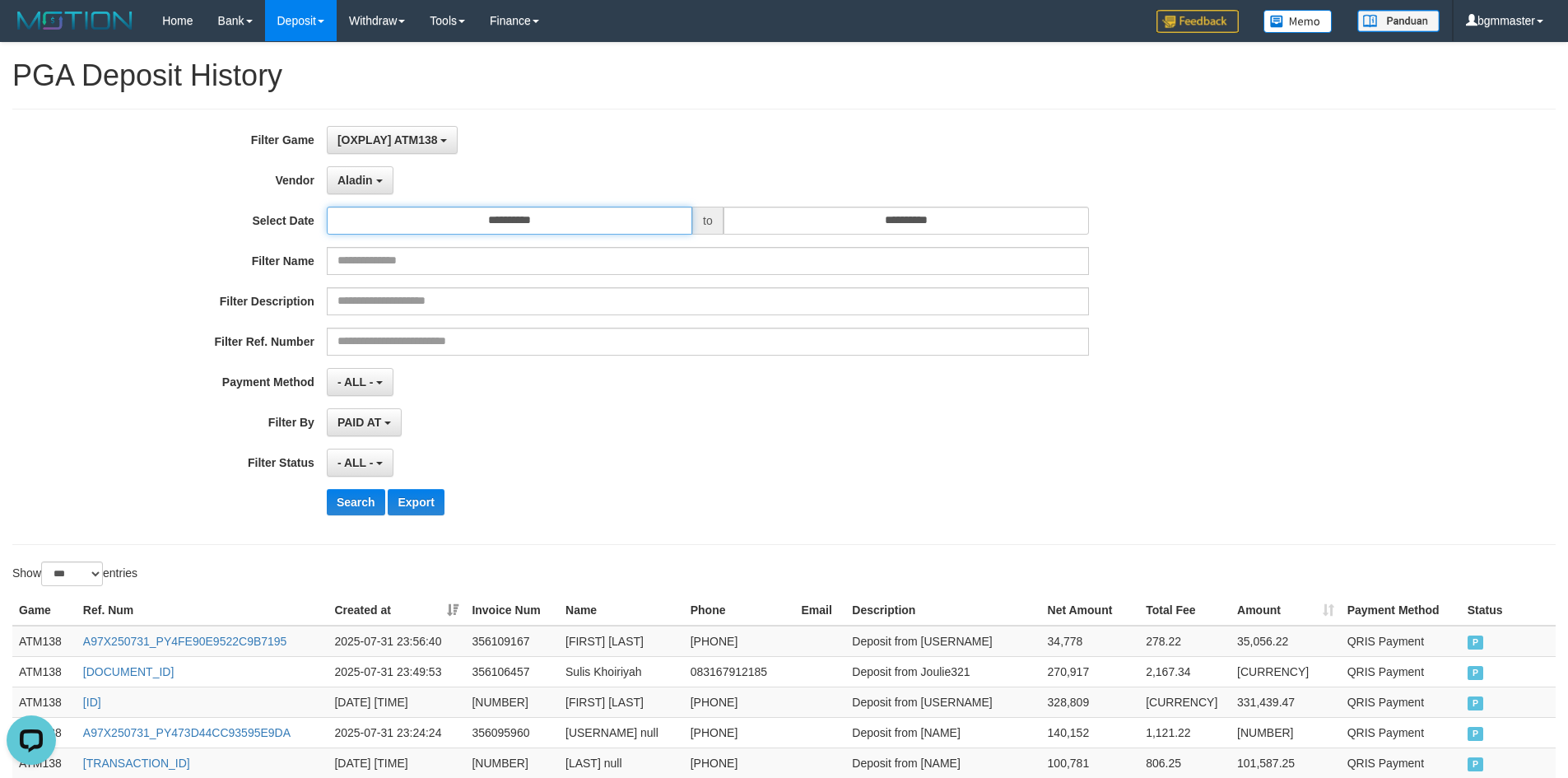 drag, startPoint x: 556, startPoint y: 221, endPoint x: 556, endPoint y: 246, distance: 25 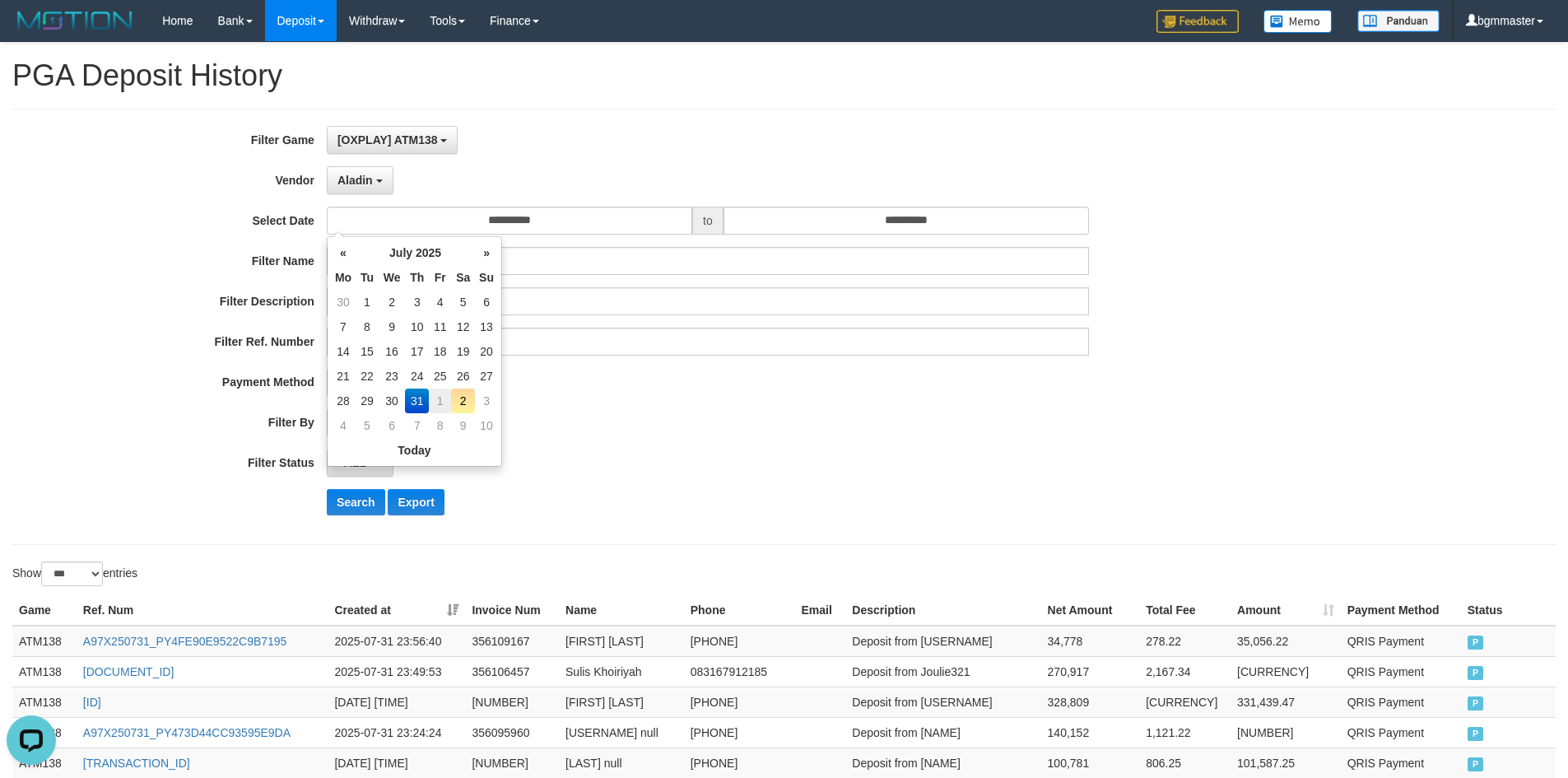 click on "1" at bounding box center [440, 401] 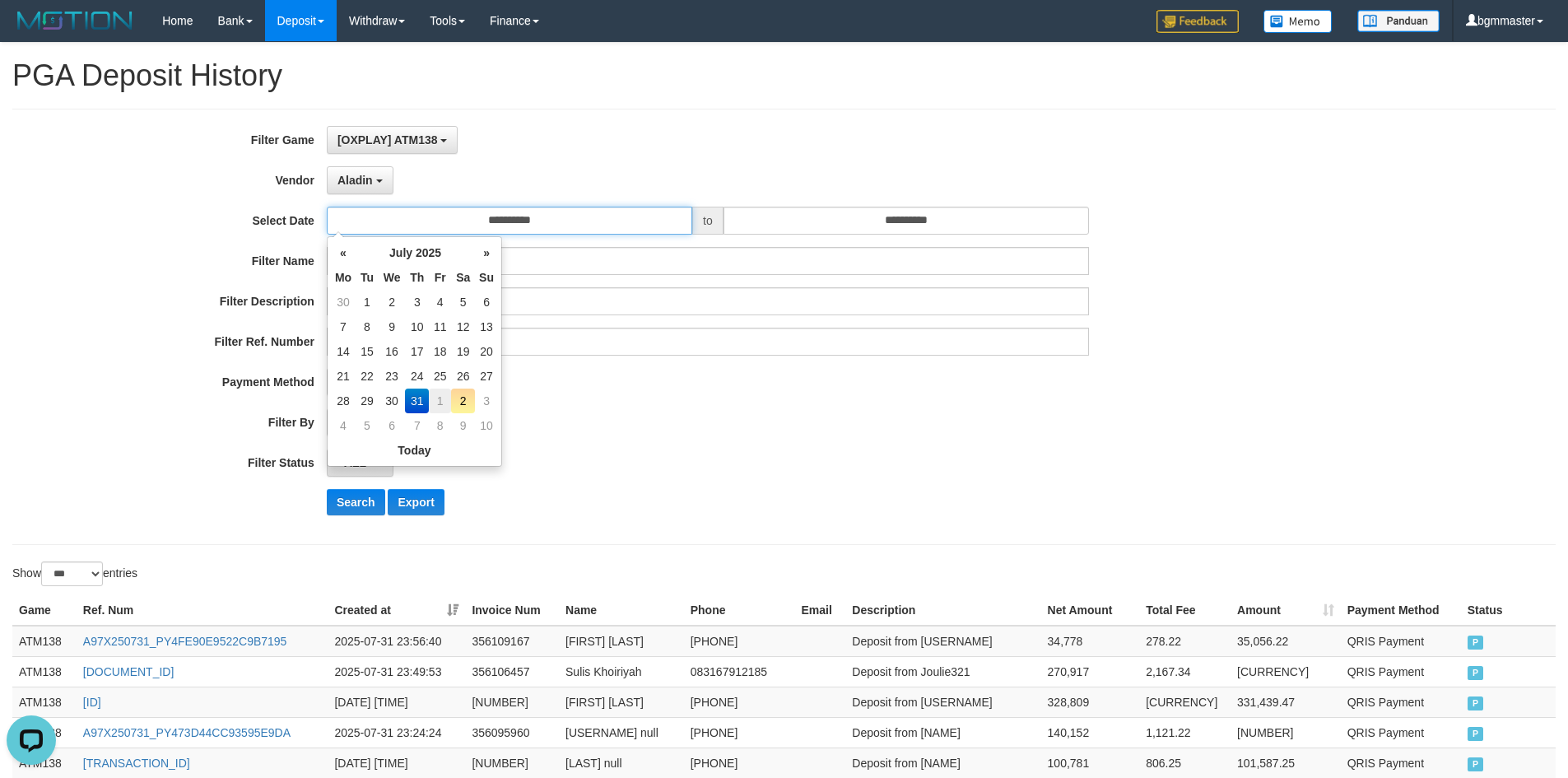 type on "**********" 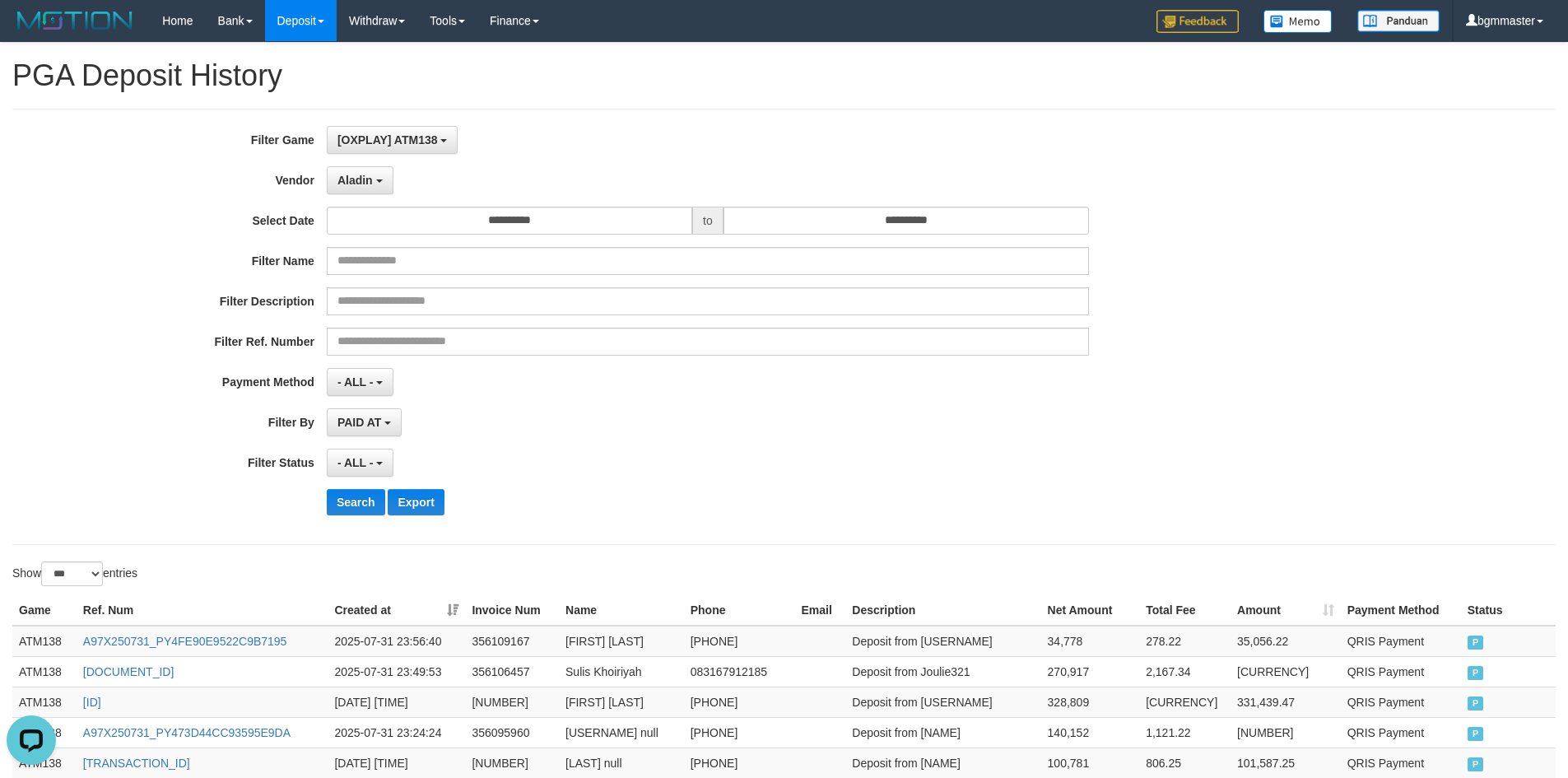 click on "**********" at bounding box center (654, 327) 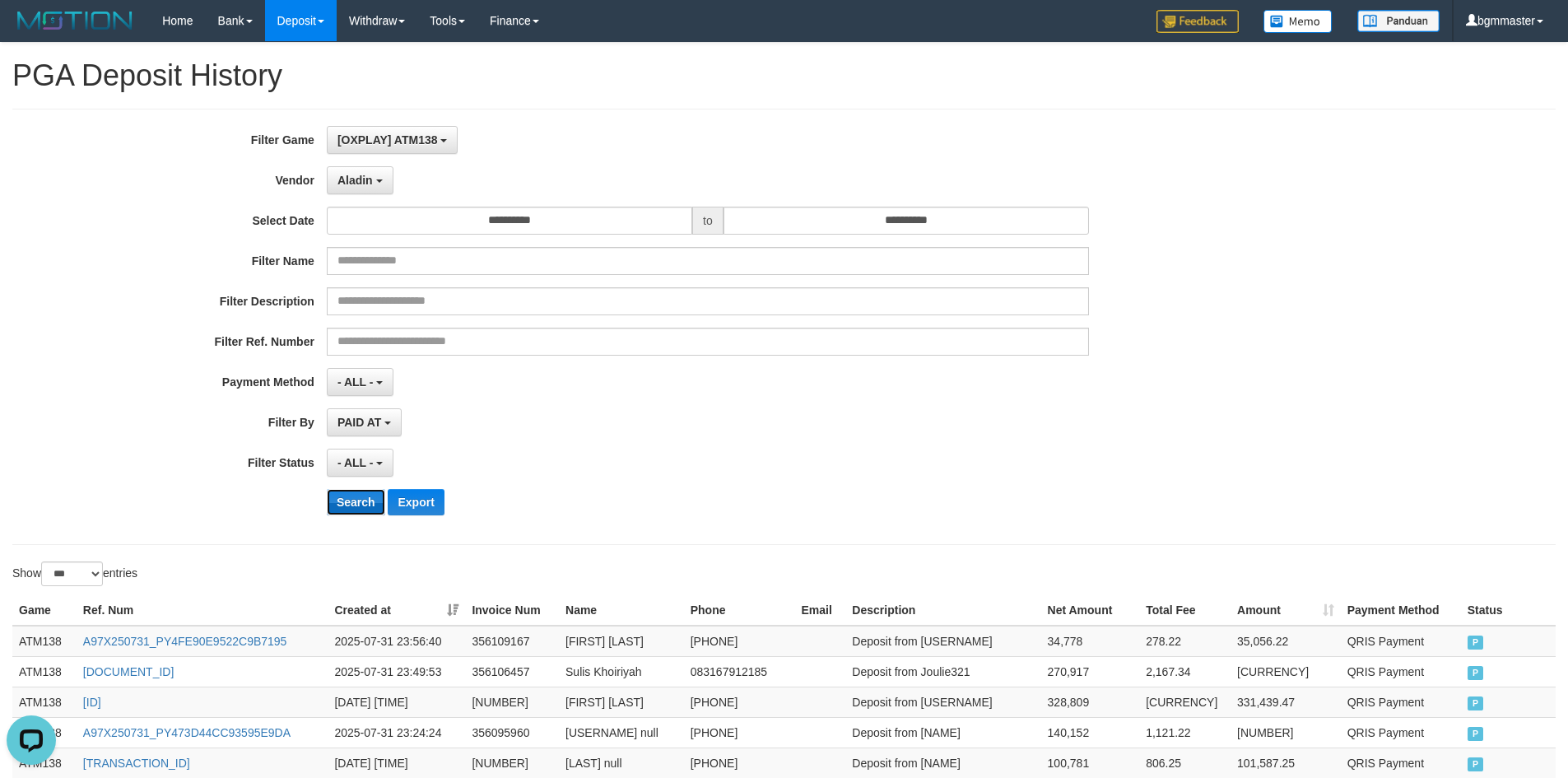 click on "Search" at bounding box center [356, 502] 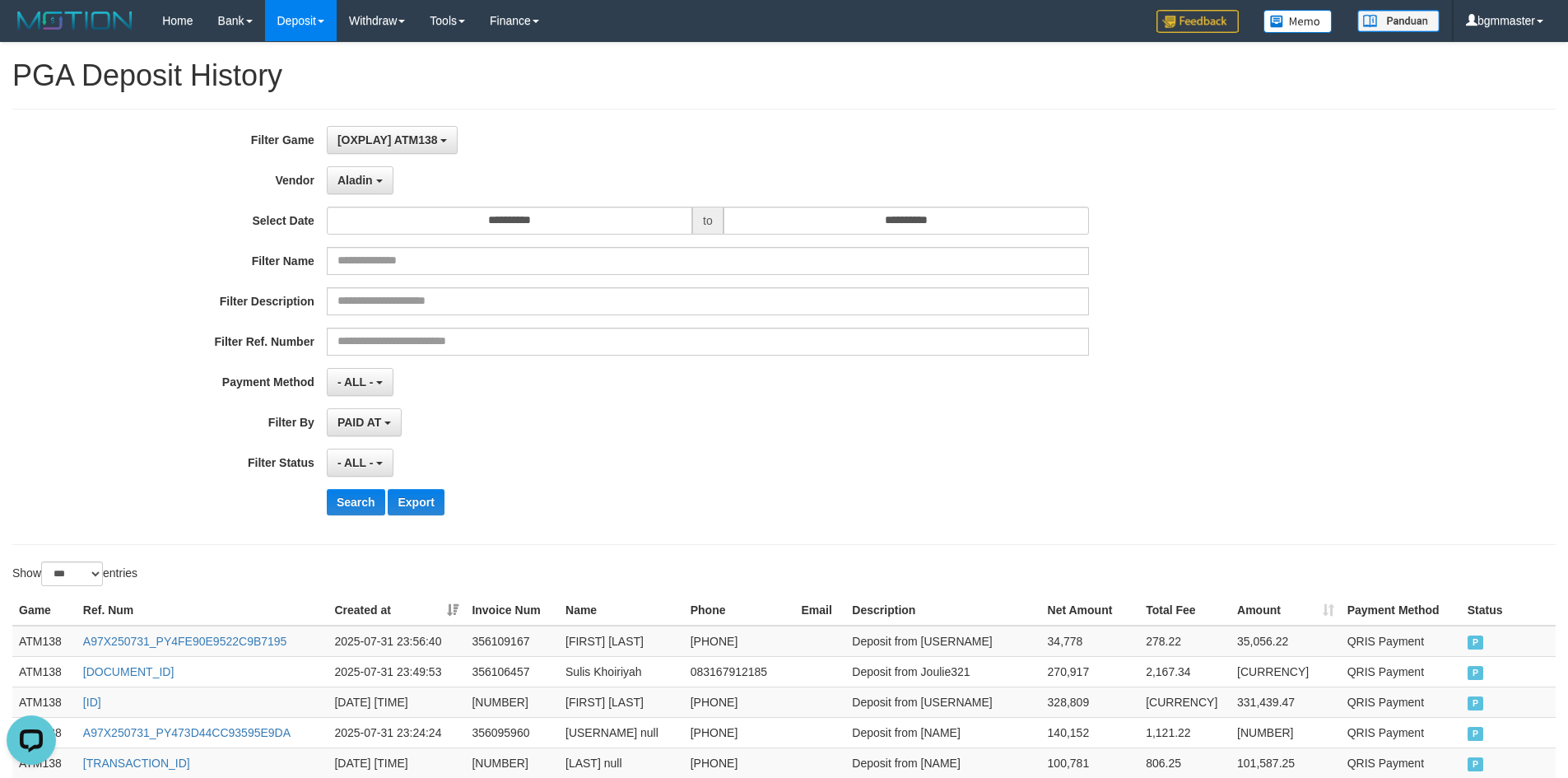 click on "- ALL -    SELECT ALL  - ALL -  SELECT STATUS
PENDING/UNPAID
PAID
CANCELED
EXPIRED" at bounding box center [708, 463] 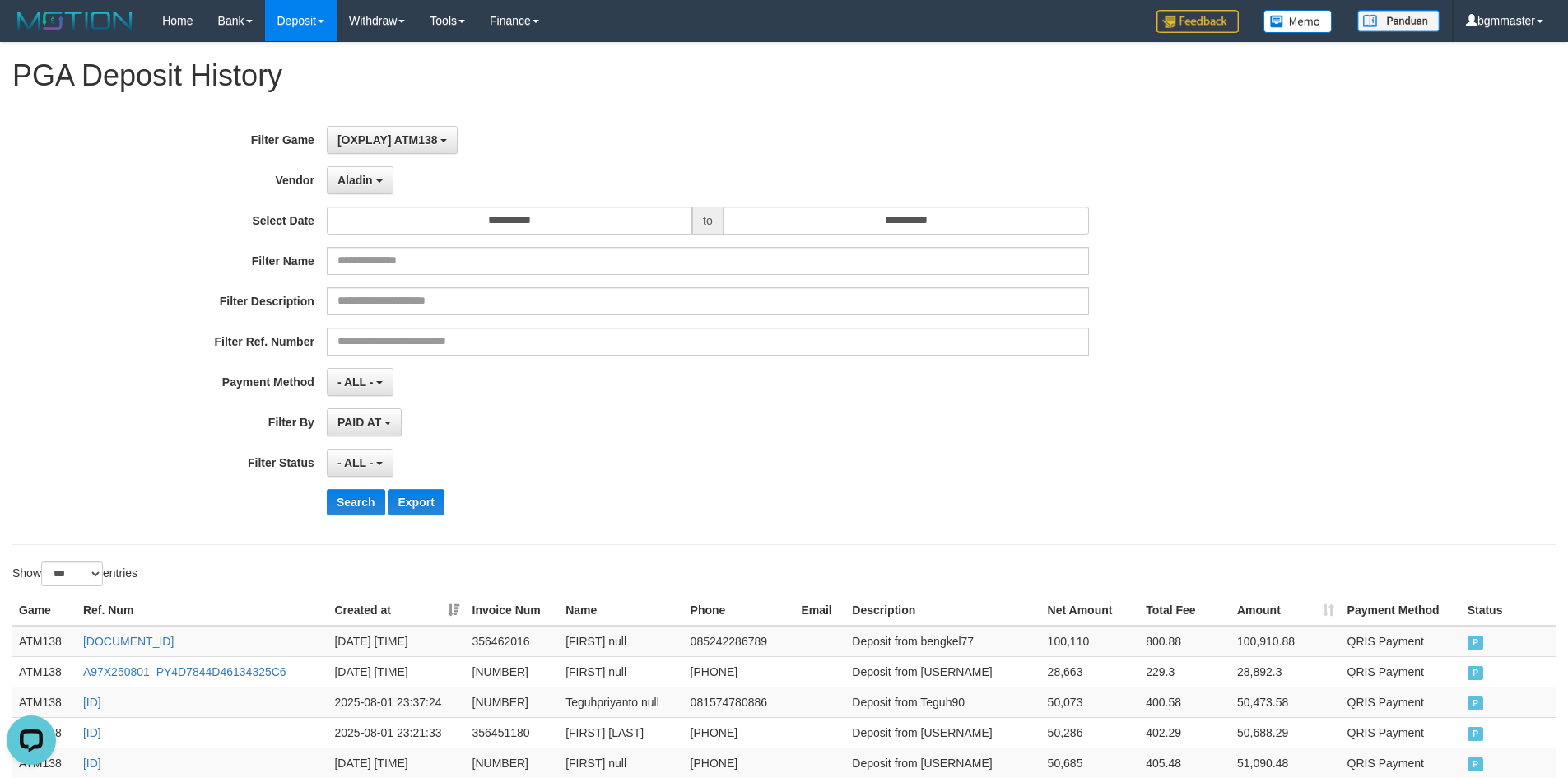 scroll, scrollTop: 3072, scrollLeft: 0, axis: vertical 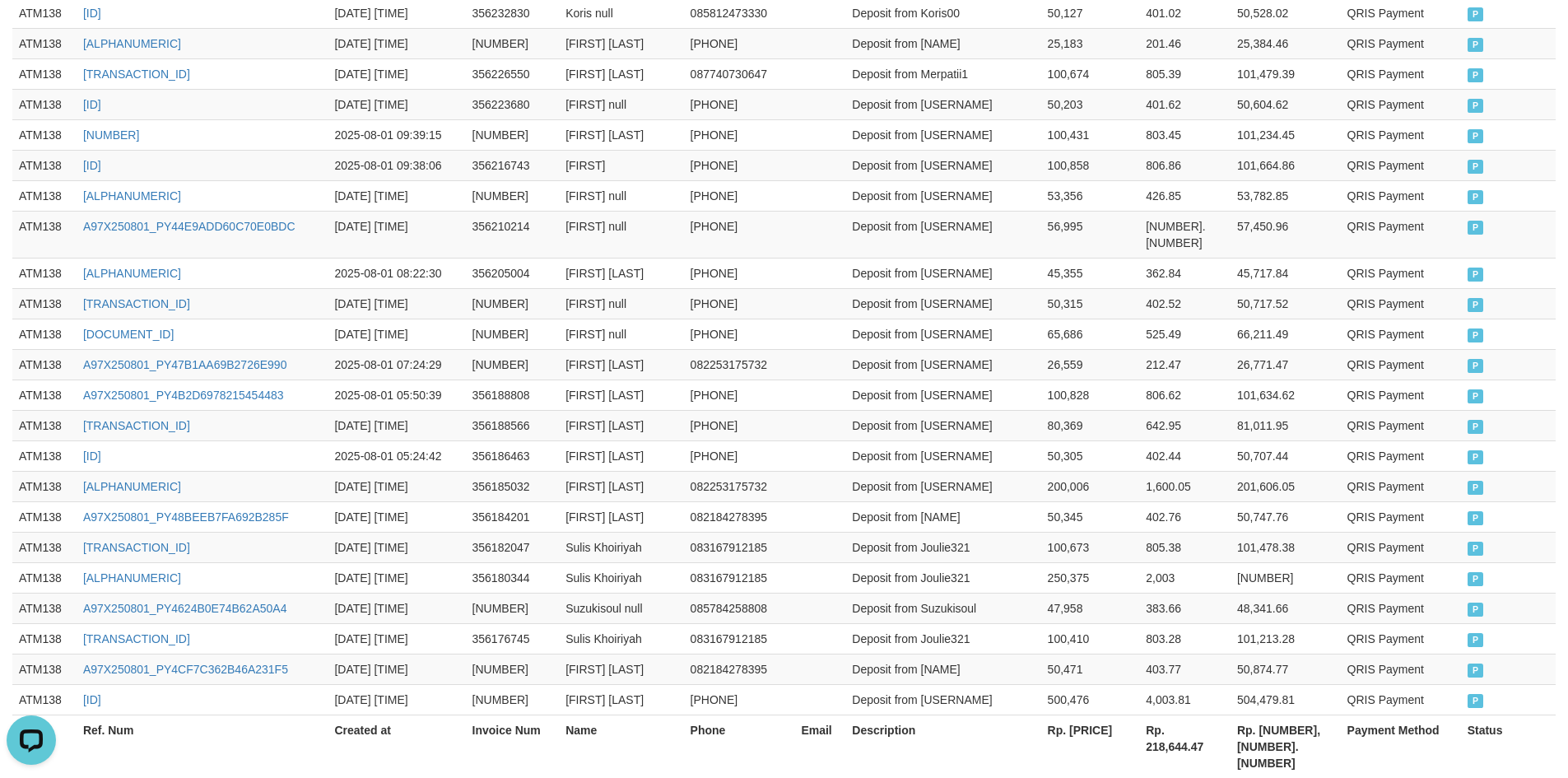 click on "Rp. [PRICE]" at bounding box center (1091, 746) 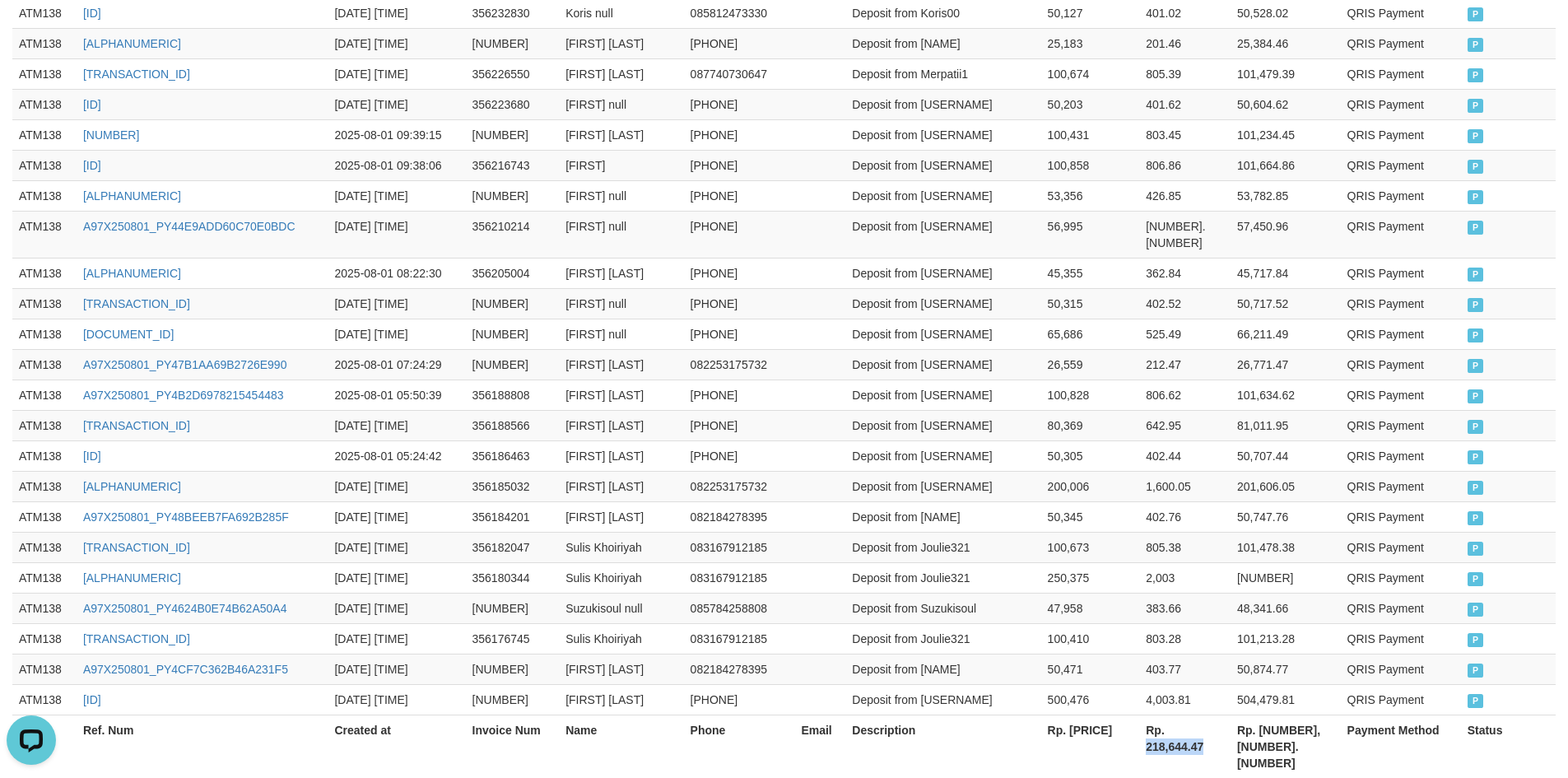 click on "Rp. 218,644.47" at bounding box center [1184, 746] 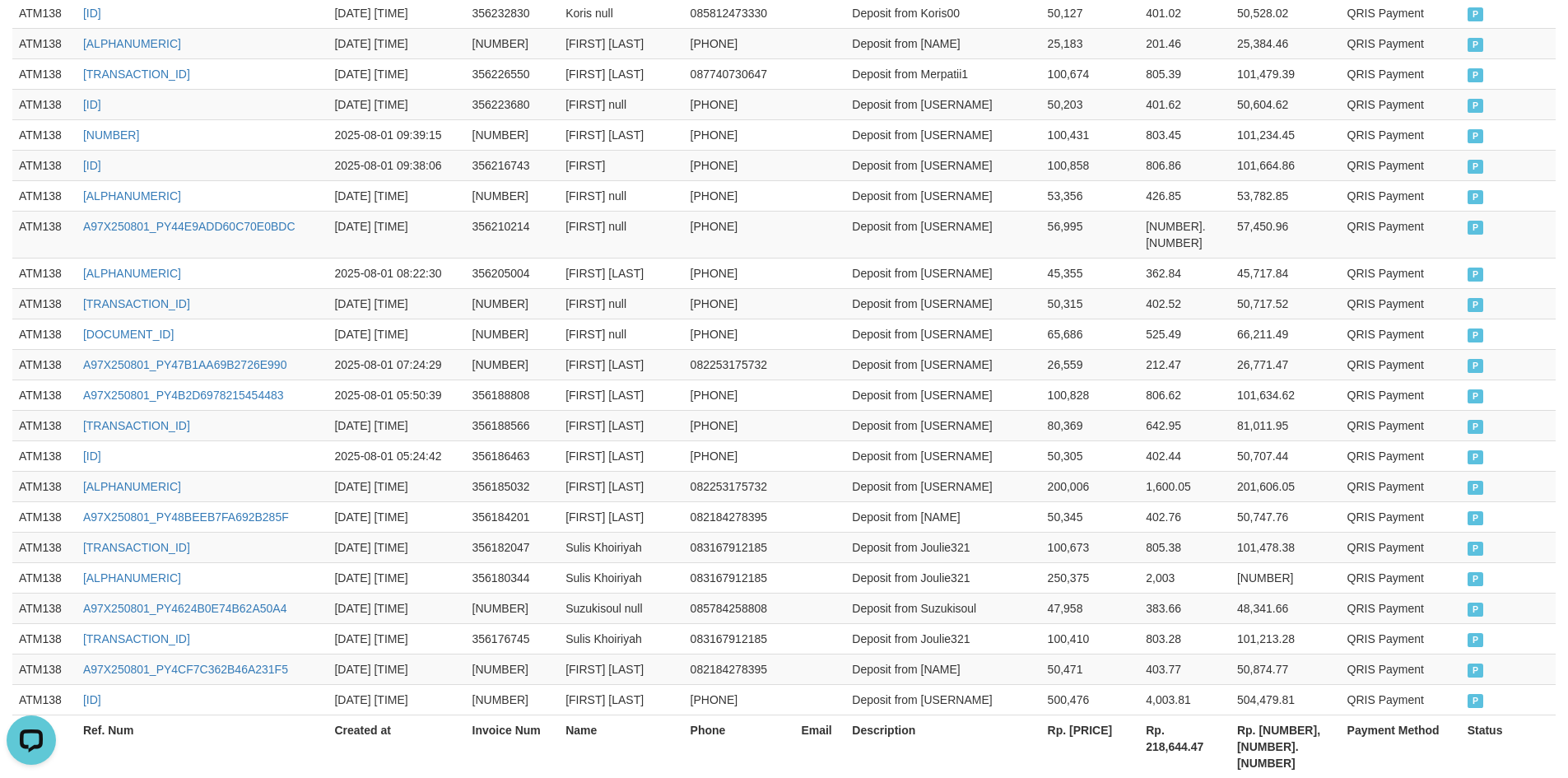 click on "Rp. [NUMBER],[NUMBER].[NUMBER]" at bounding box center (1286, 746) 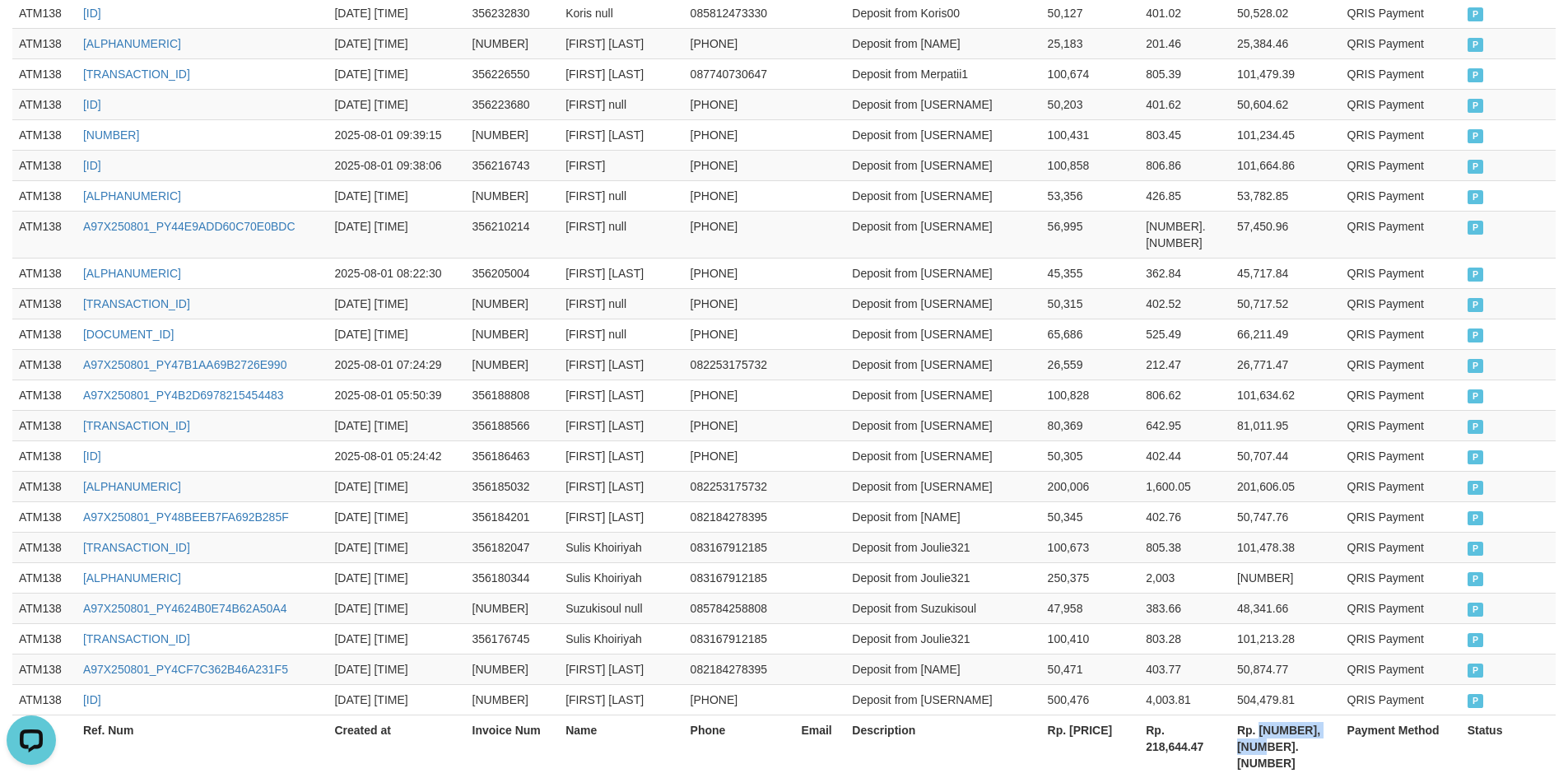 click on "Rp. [NUMBER],[NUMBER].[NUMBER]" at bounding box center [1286, 746] 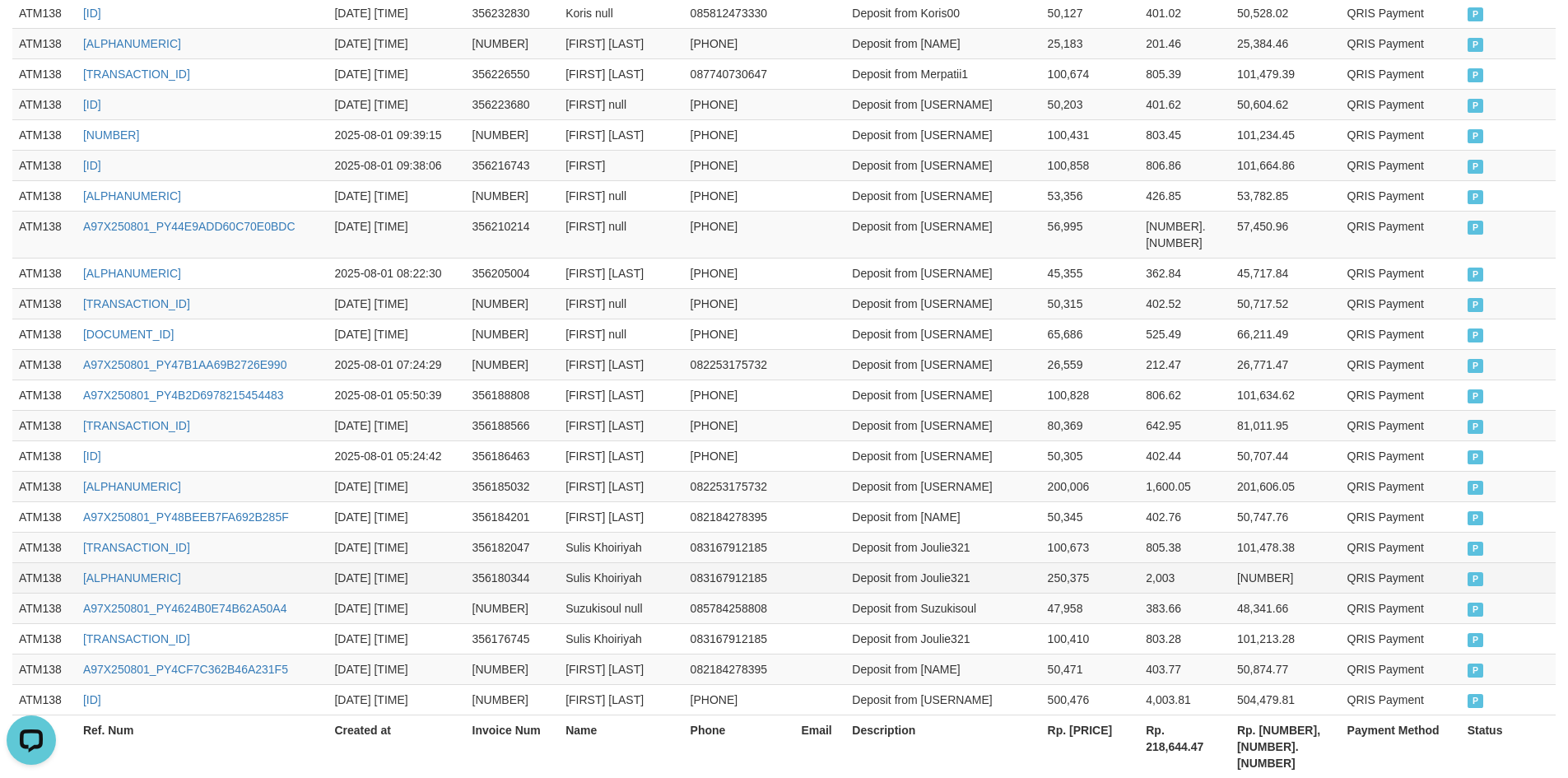 click on "083167912185" at bounding box center [739, 577] 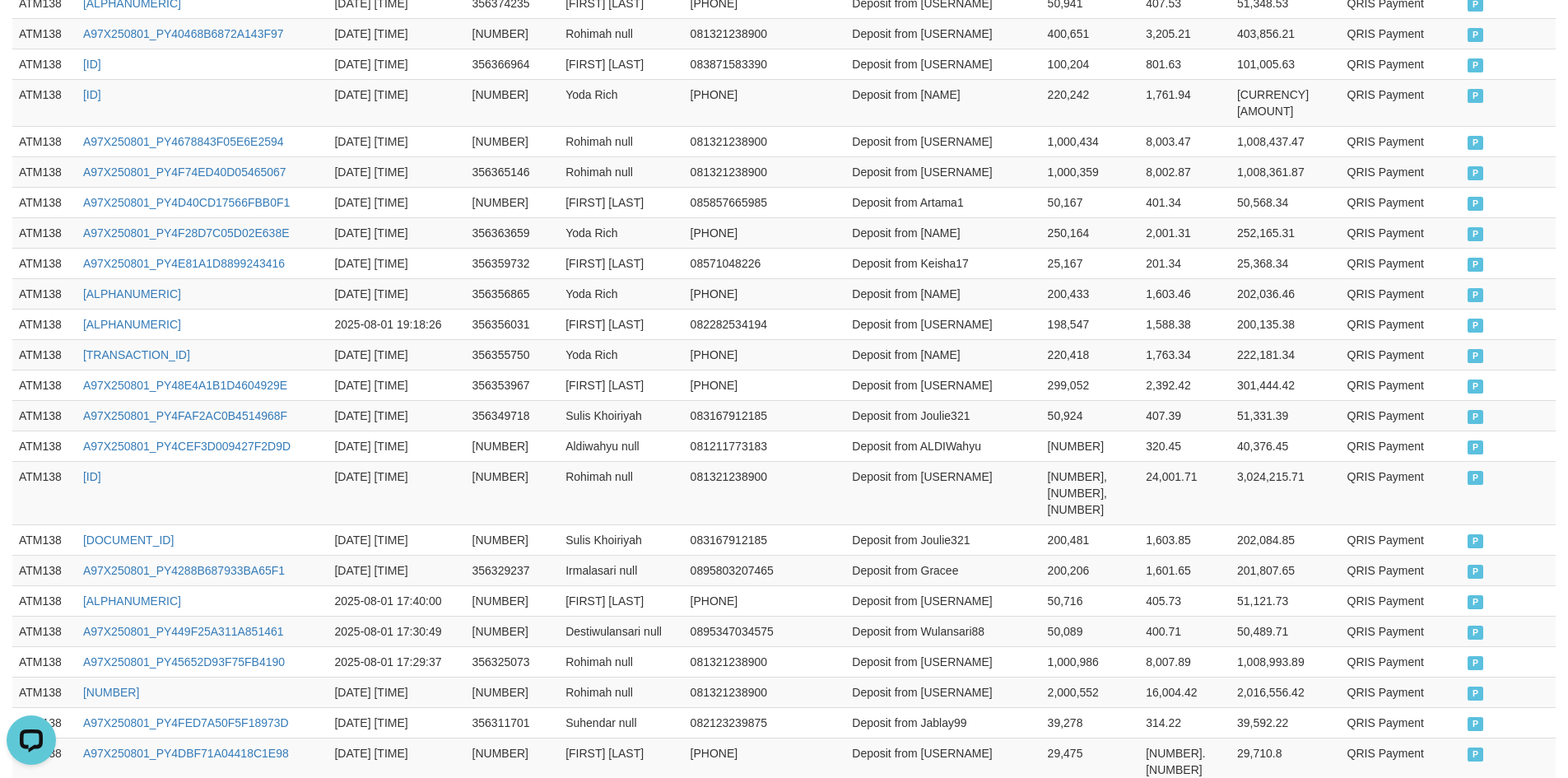 scroll, scrollTop: 0, scrollLeft: 0, axis: both 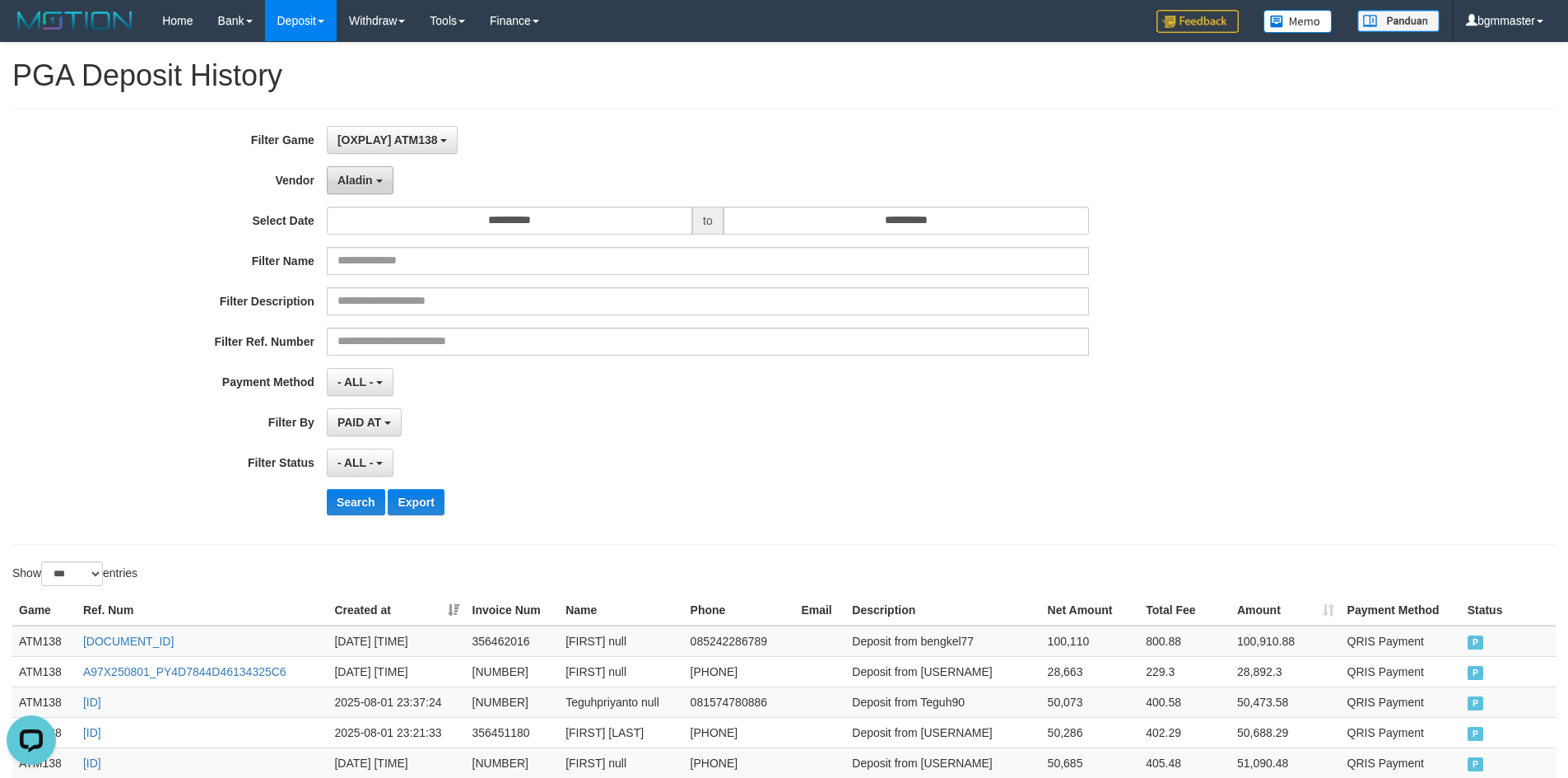 click on "Aladin" at bounding box center [360, 180] 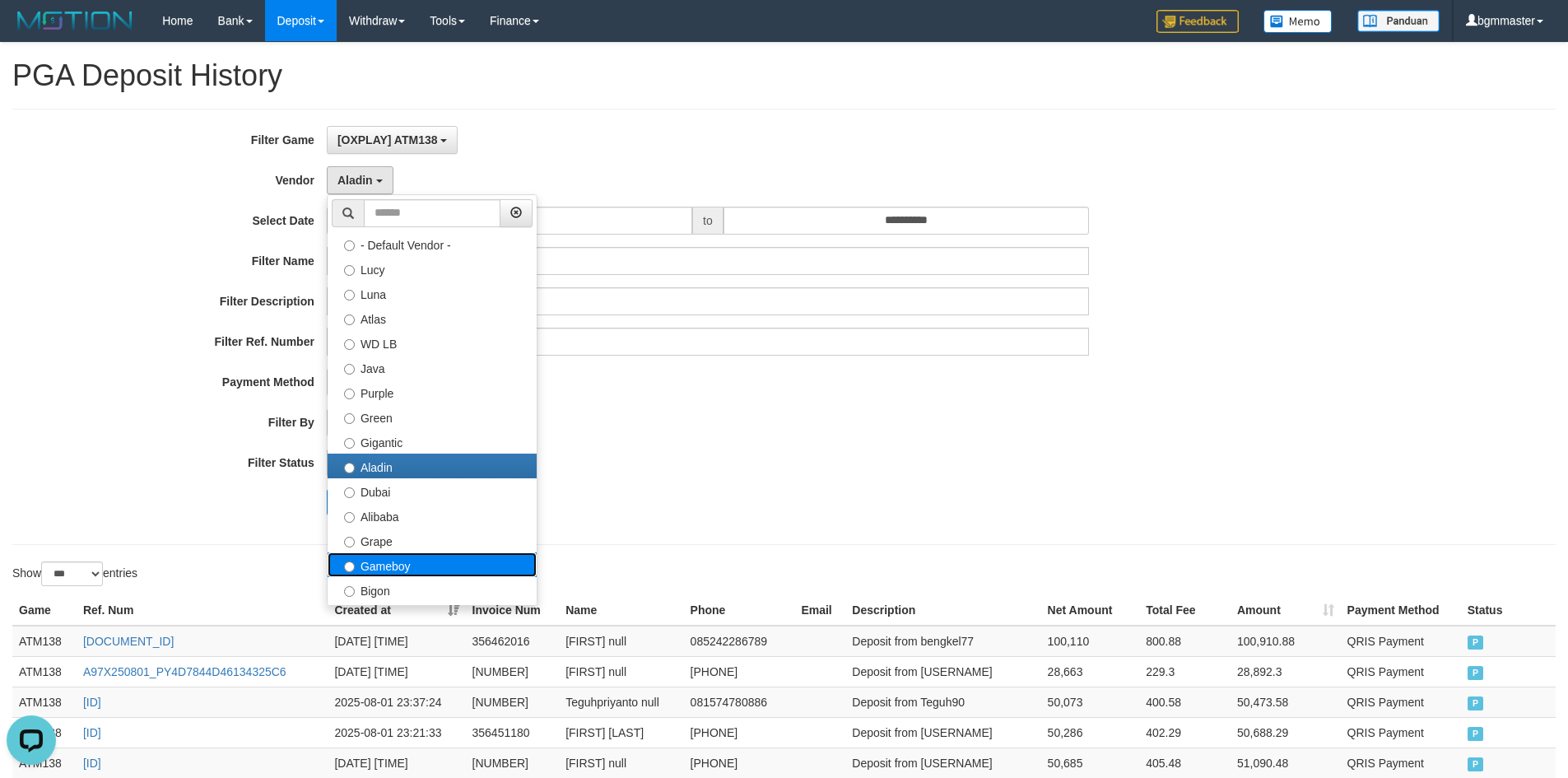 click on "Gameboy" at bounding box center (432, 565) 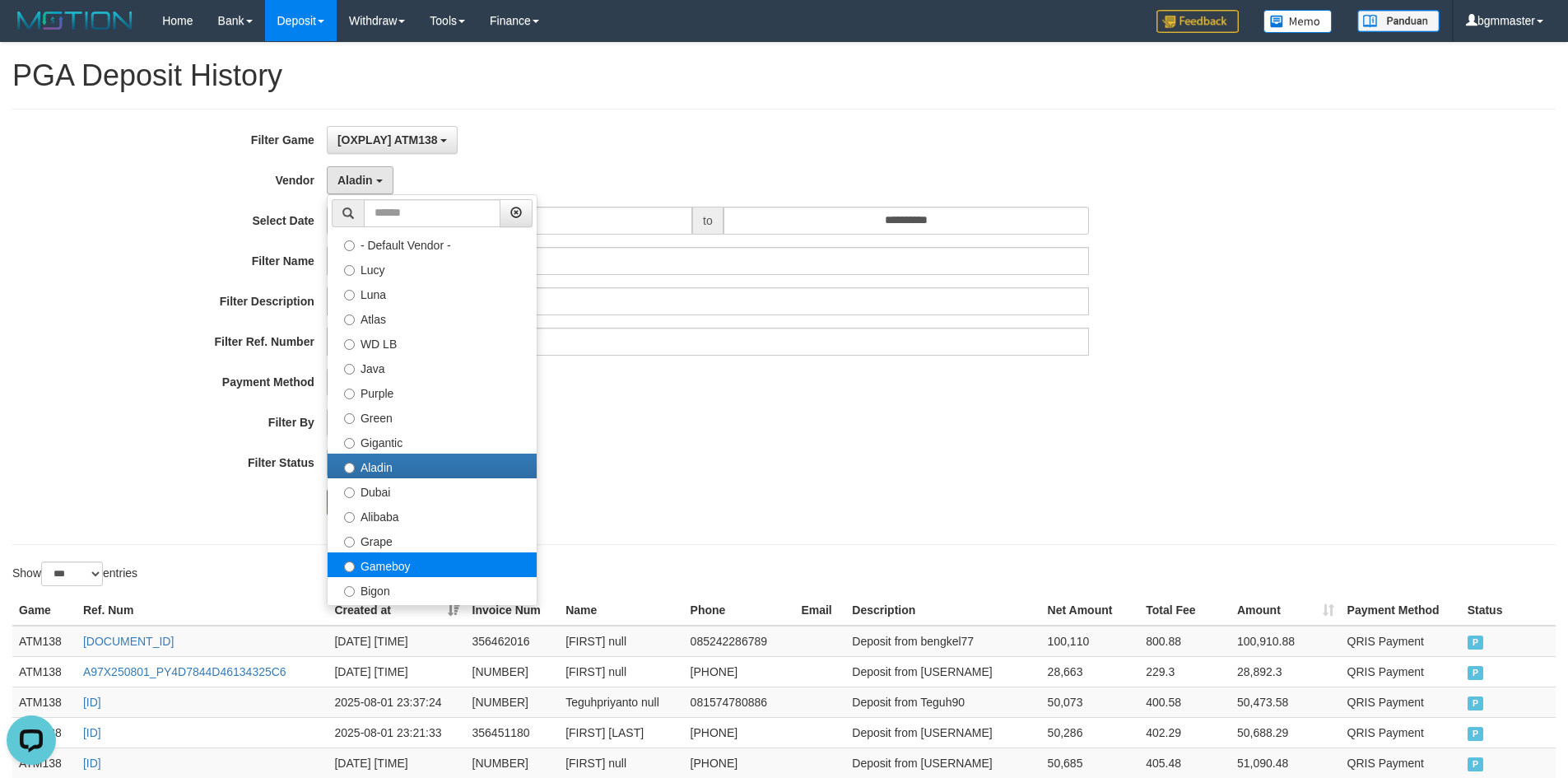 select on "**********" 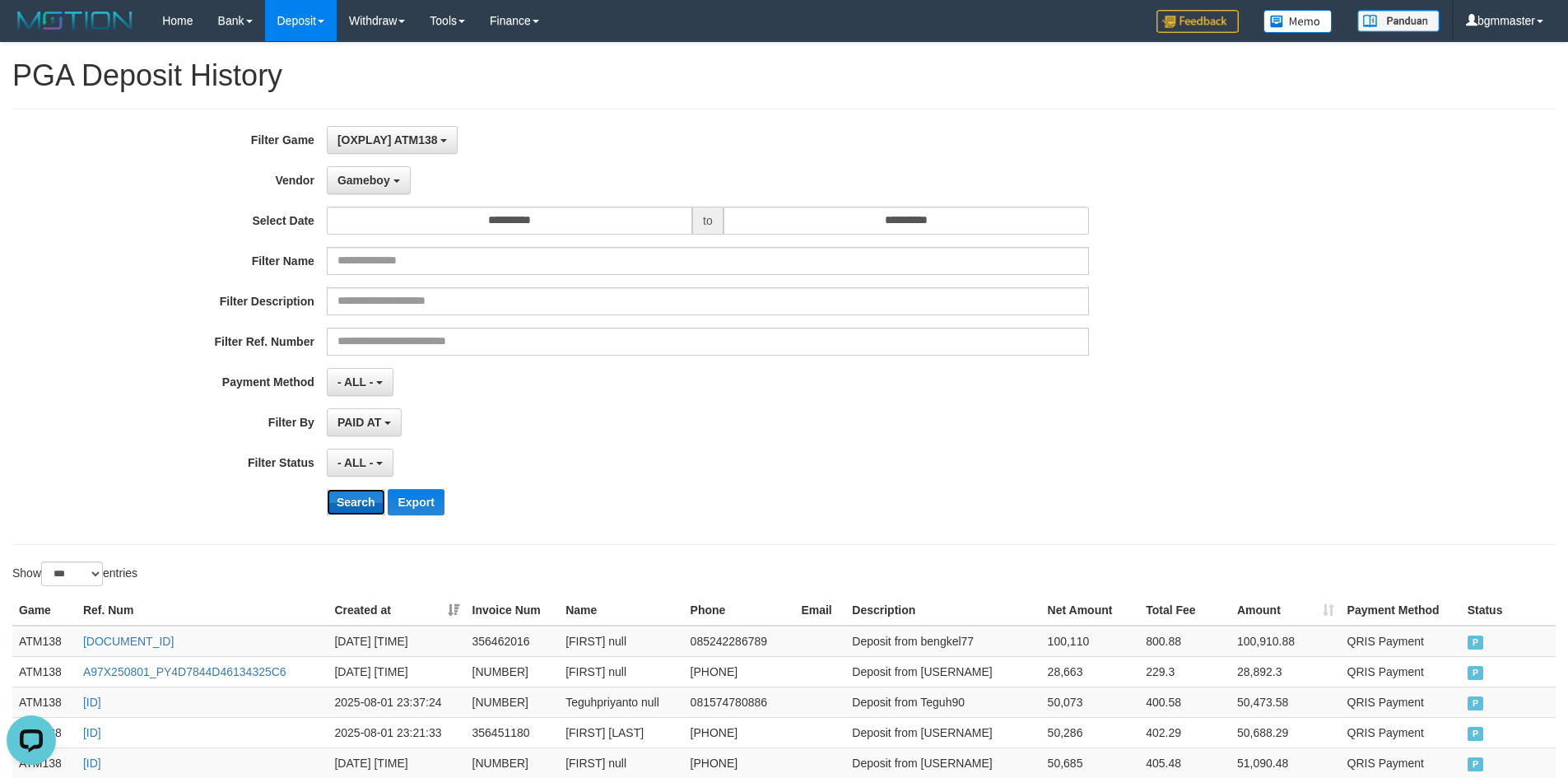 click on "Search" at bounding box center (356, 502) 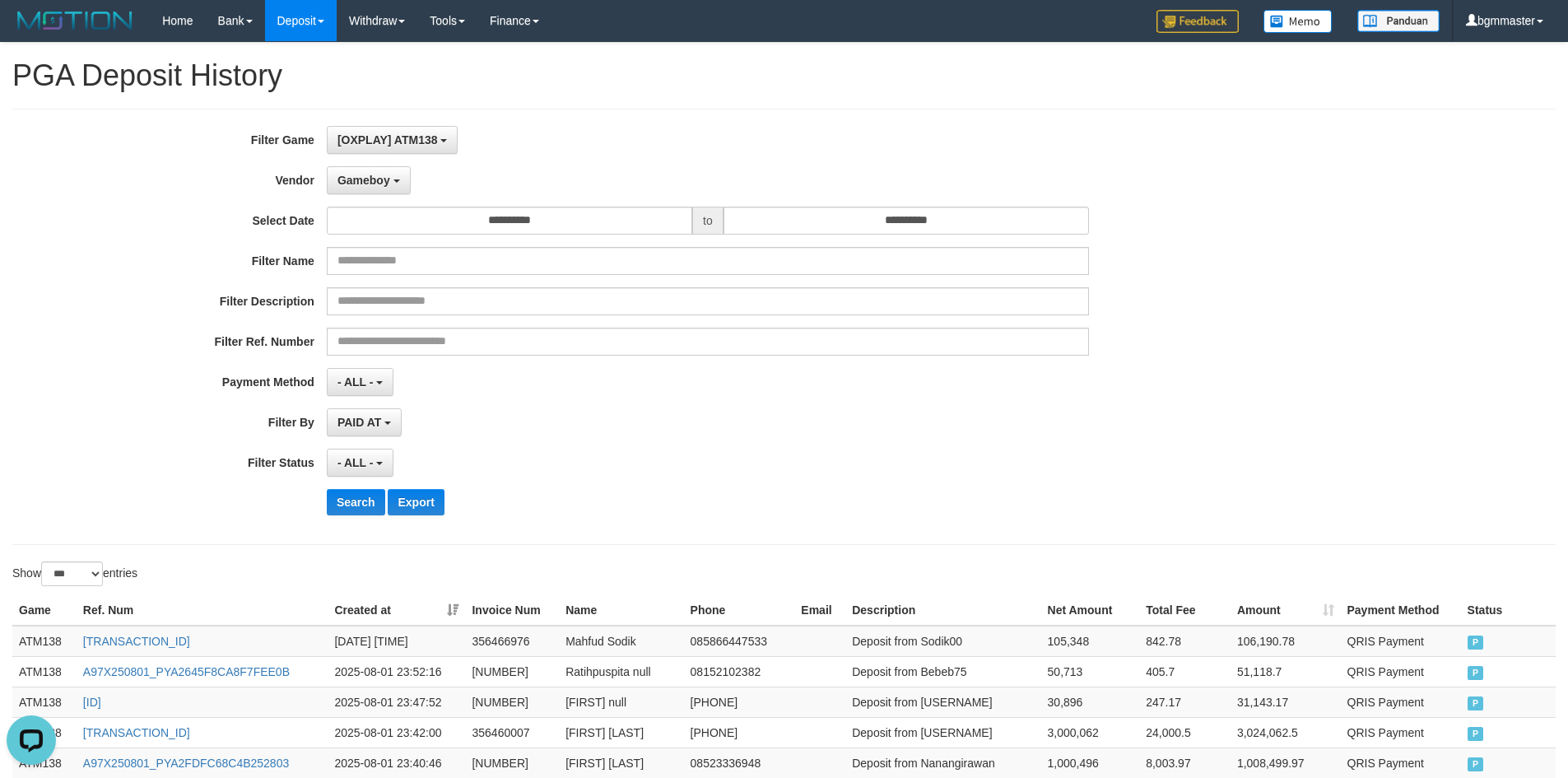 click on "- ALL -    SELECT ALL  - ALL -  SELECT STATUS
PENDING/UNPAID
PAID
CANCELED
EXPIRED" at bounding box center (708, 463) 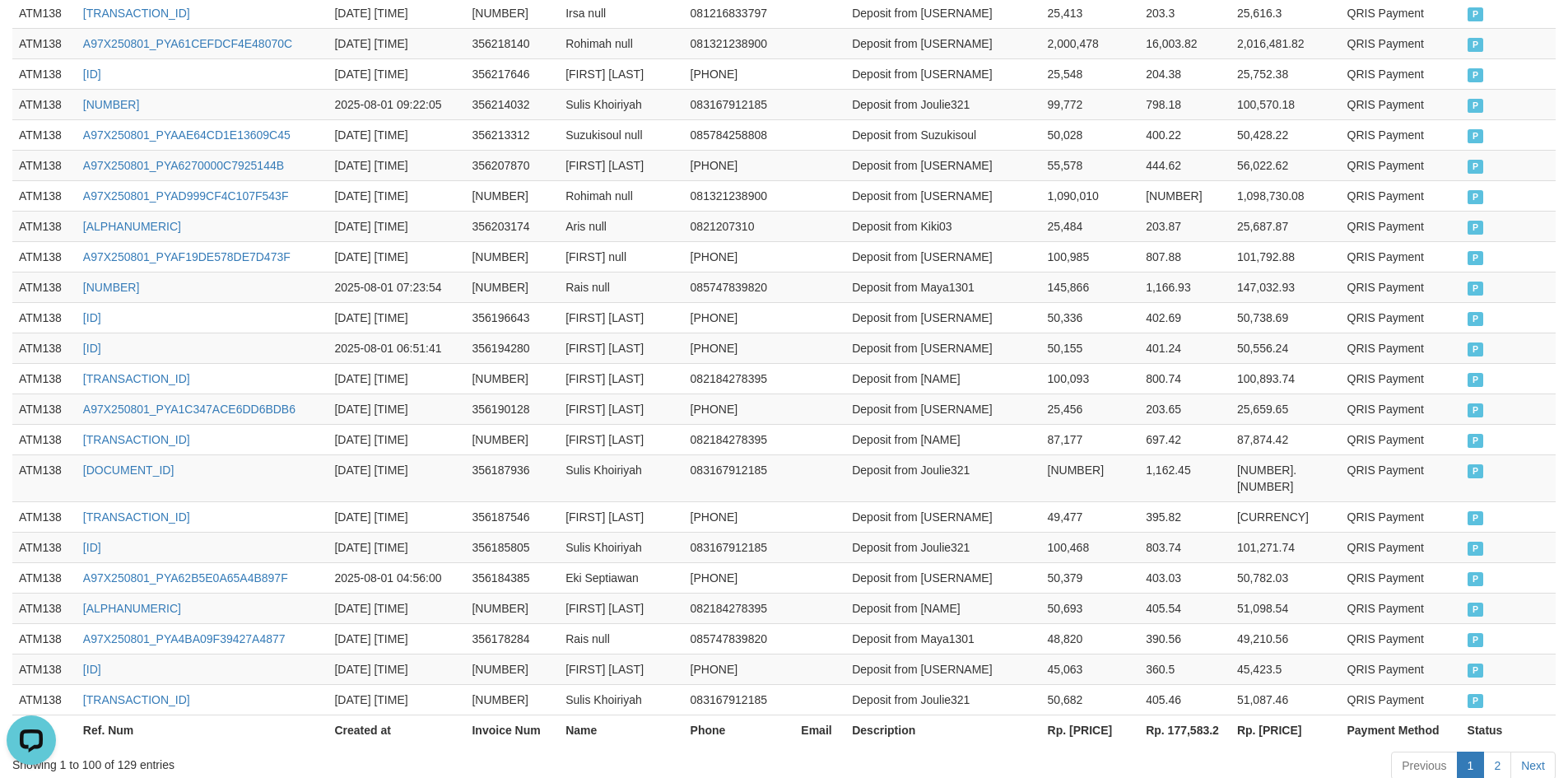 click on "Rp. [PRICE]" at bounding box center (1286, 729) 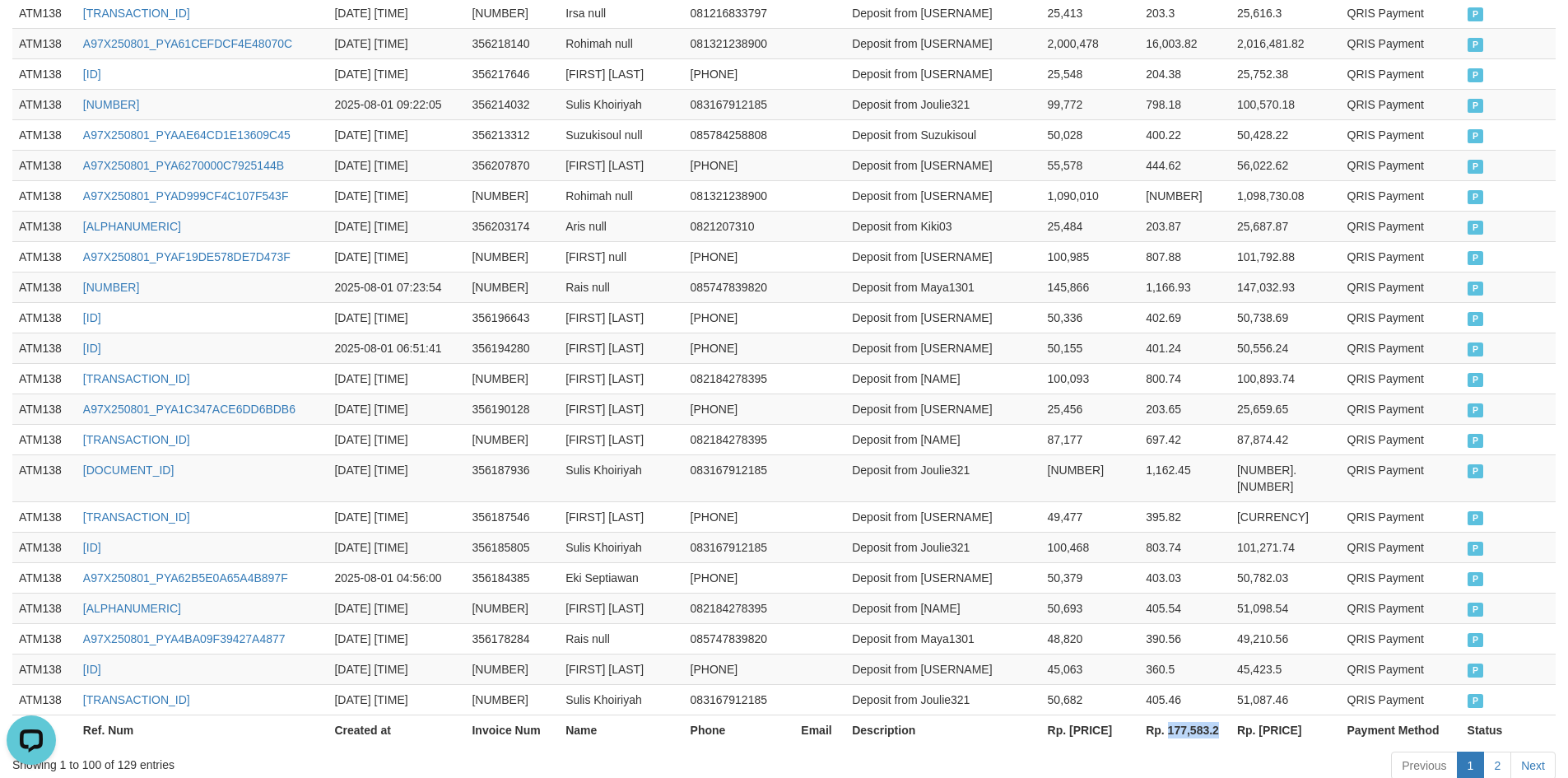 click on "Rp. 177,583.2" at bounding box center (1184, 729) 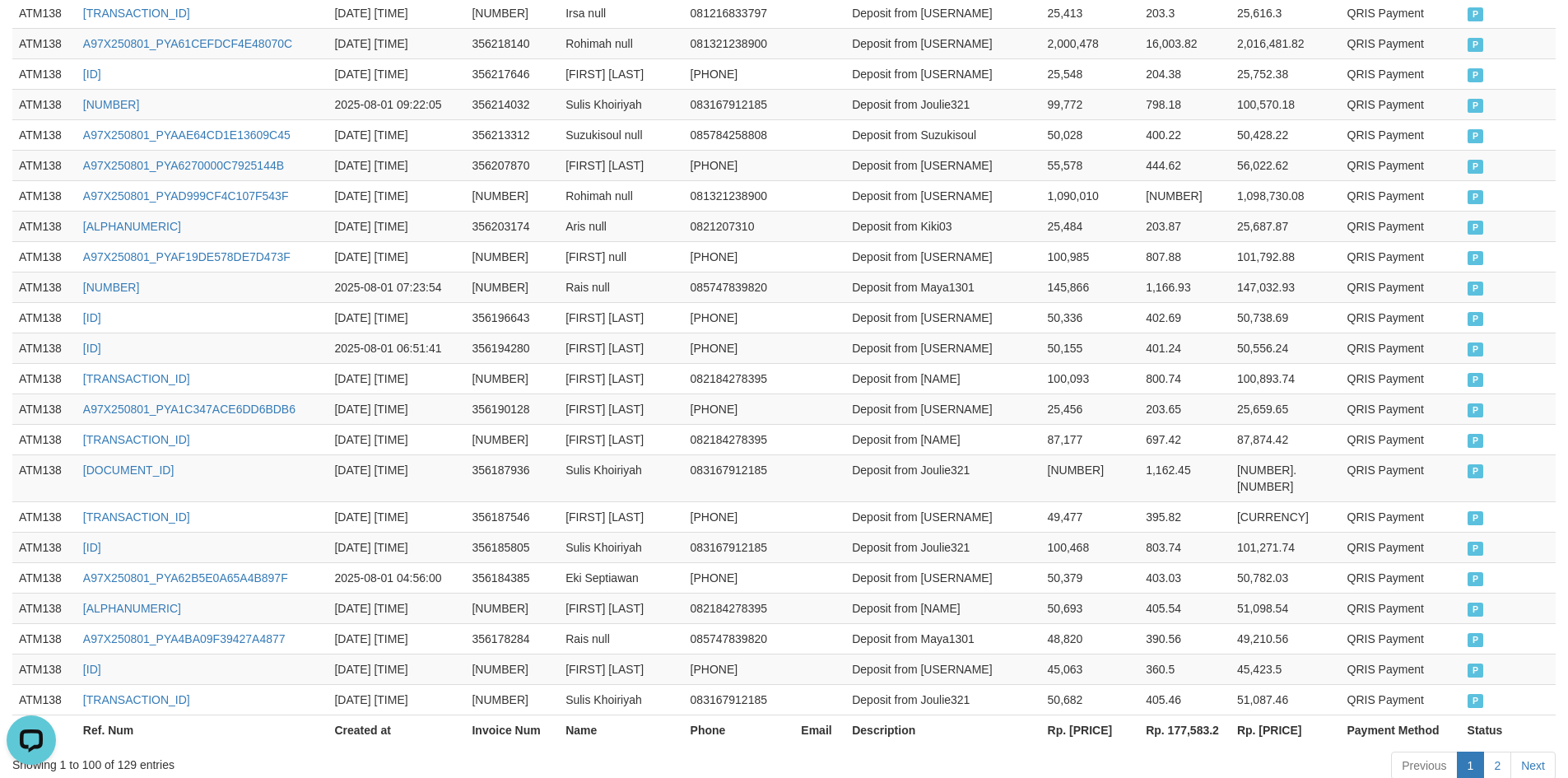 click on "Rp. [PRICE]" at bounding box center (1091, 729) 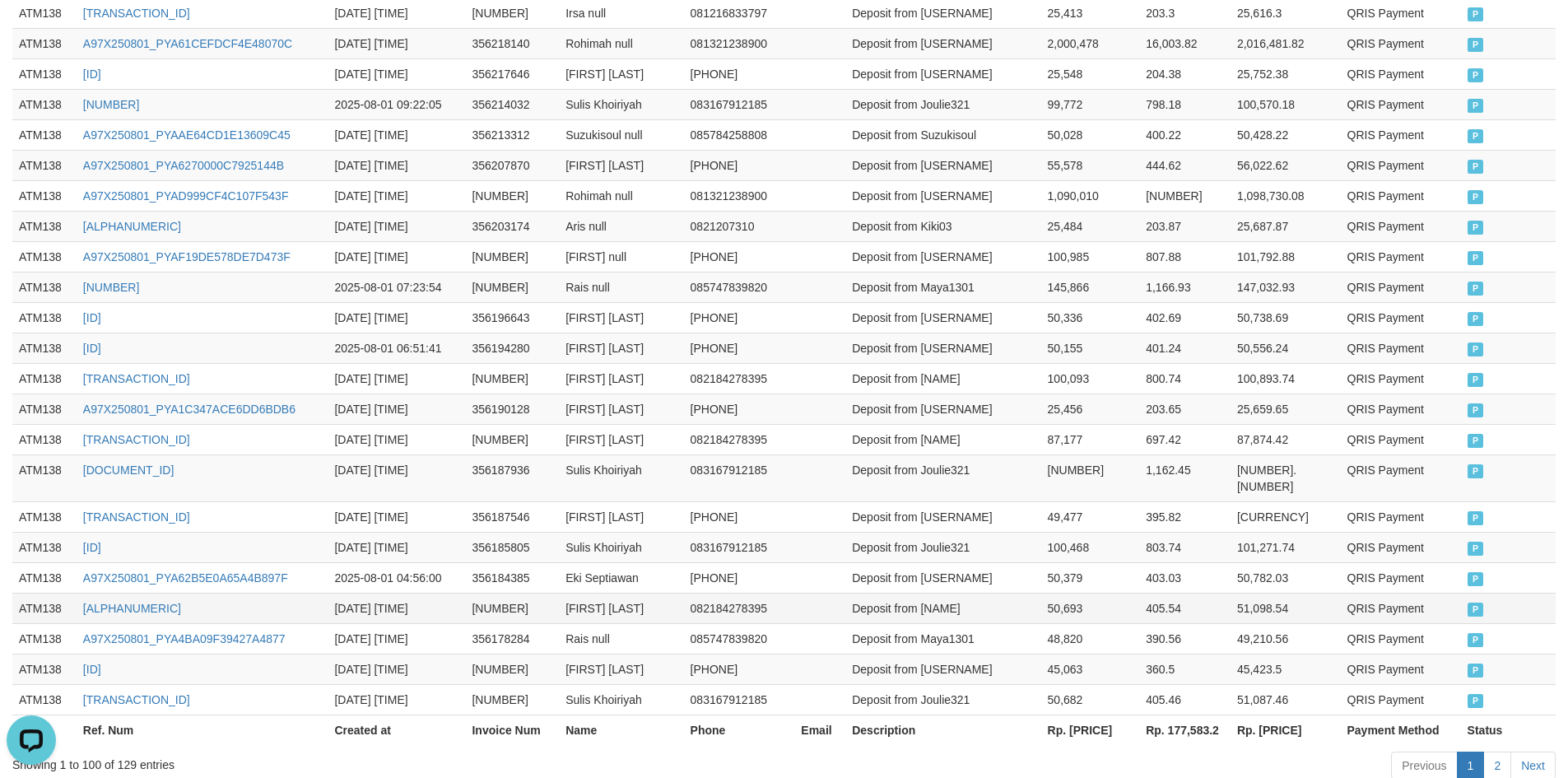 click on "Deposit from [NAME]" at bounding box center [942, 608] 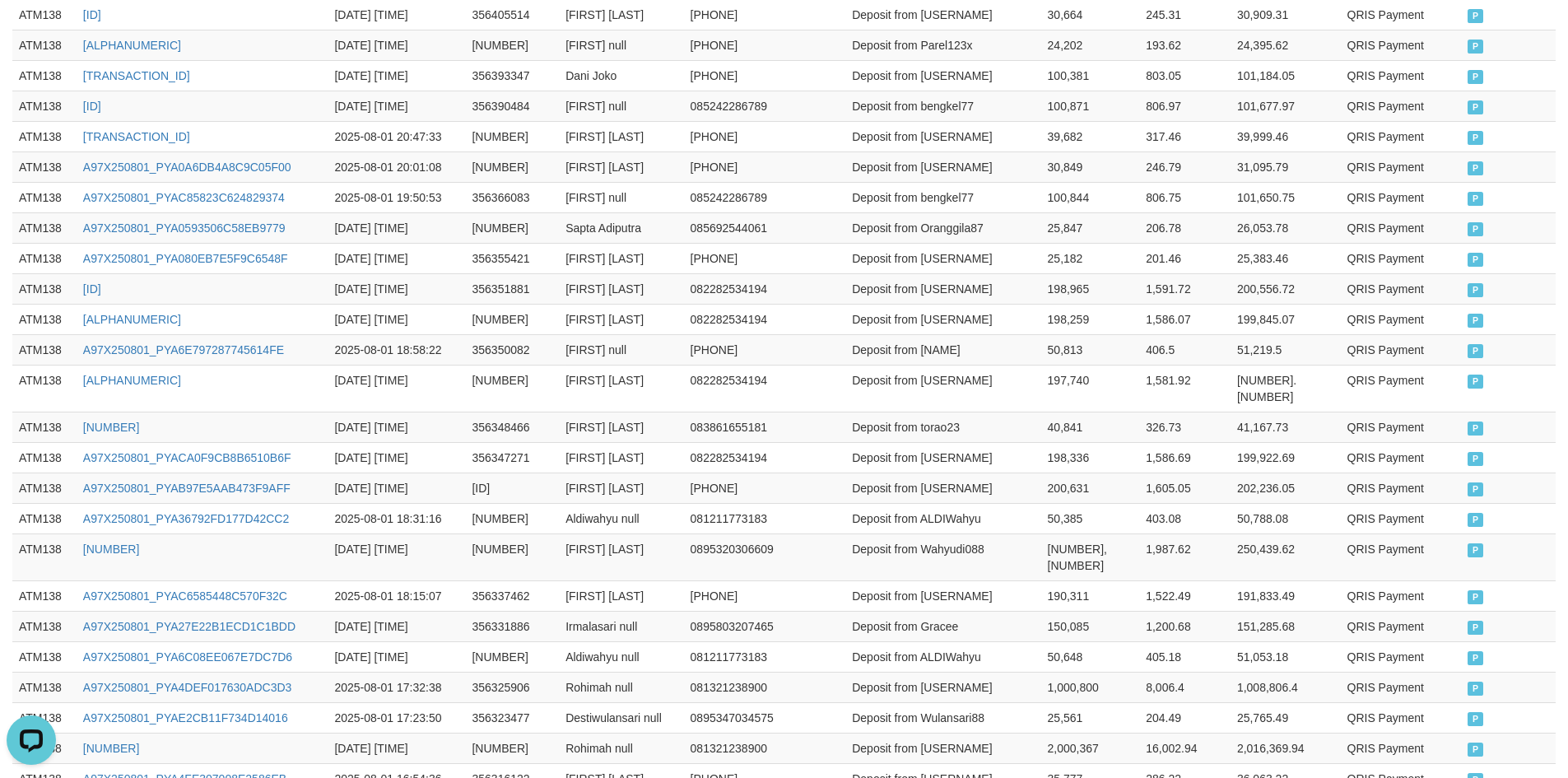 scroll, scrollTop: 0, scrollLeft: 0, axis: both 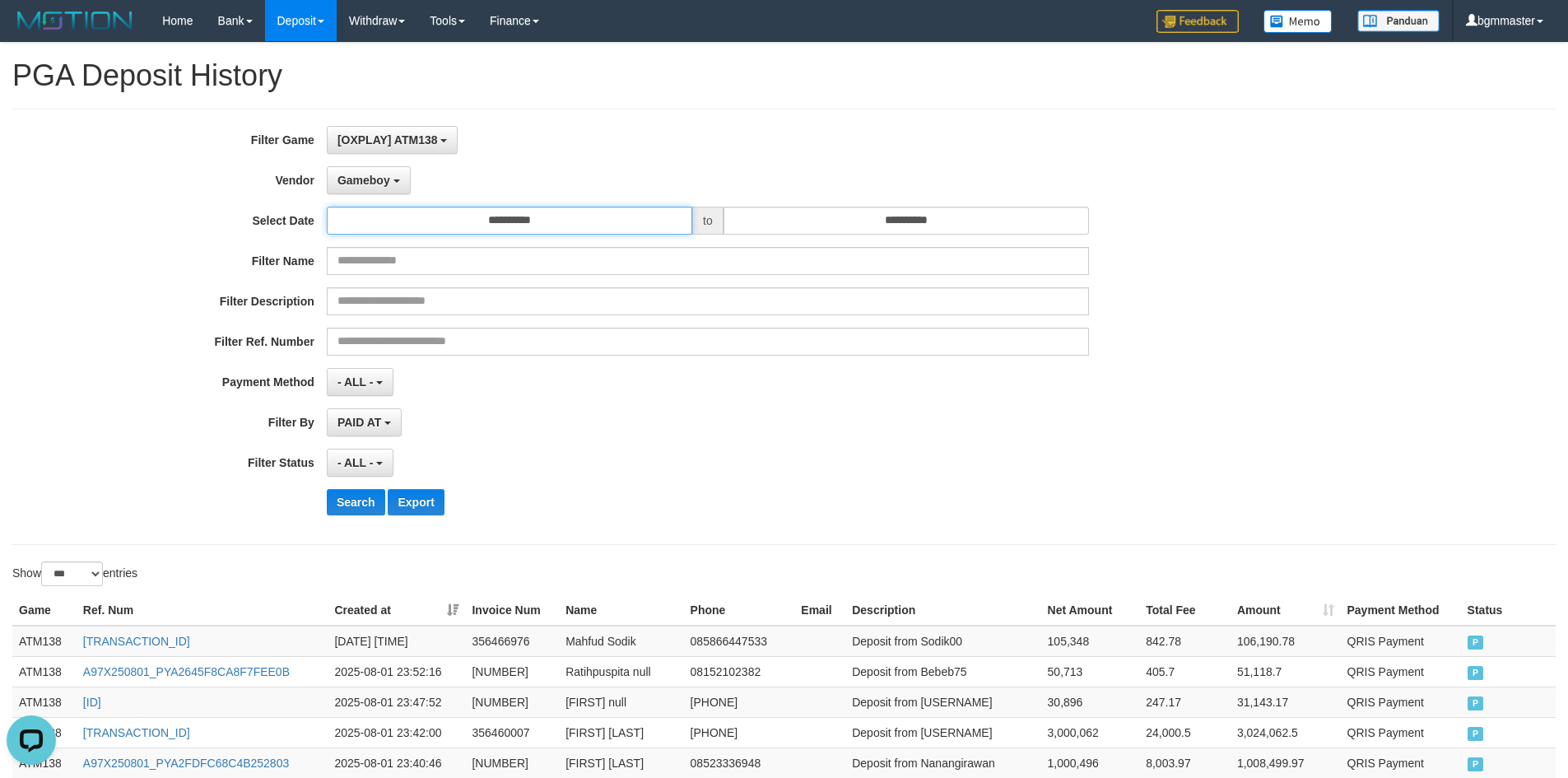 click on "**********" at bounding box center [509, 221] 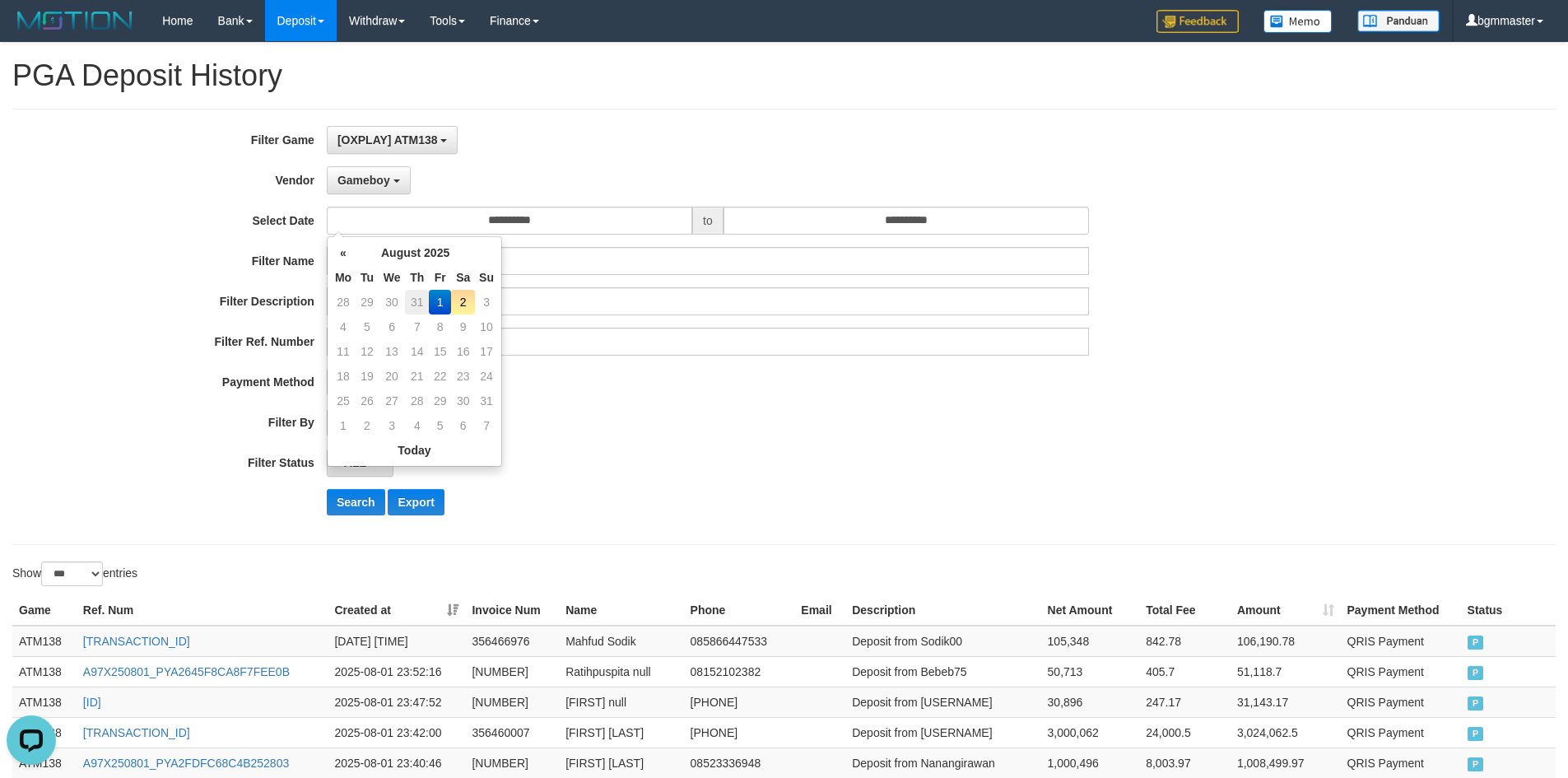 click on "31" at bounding box center (416, 302) 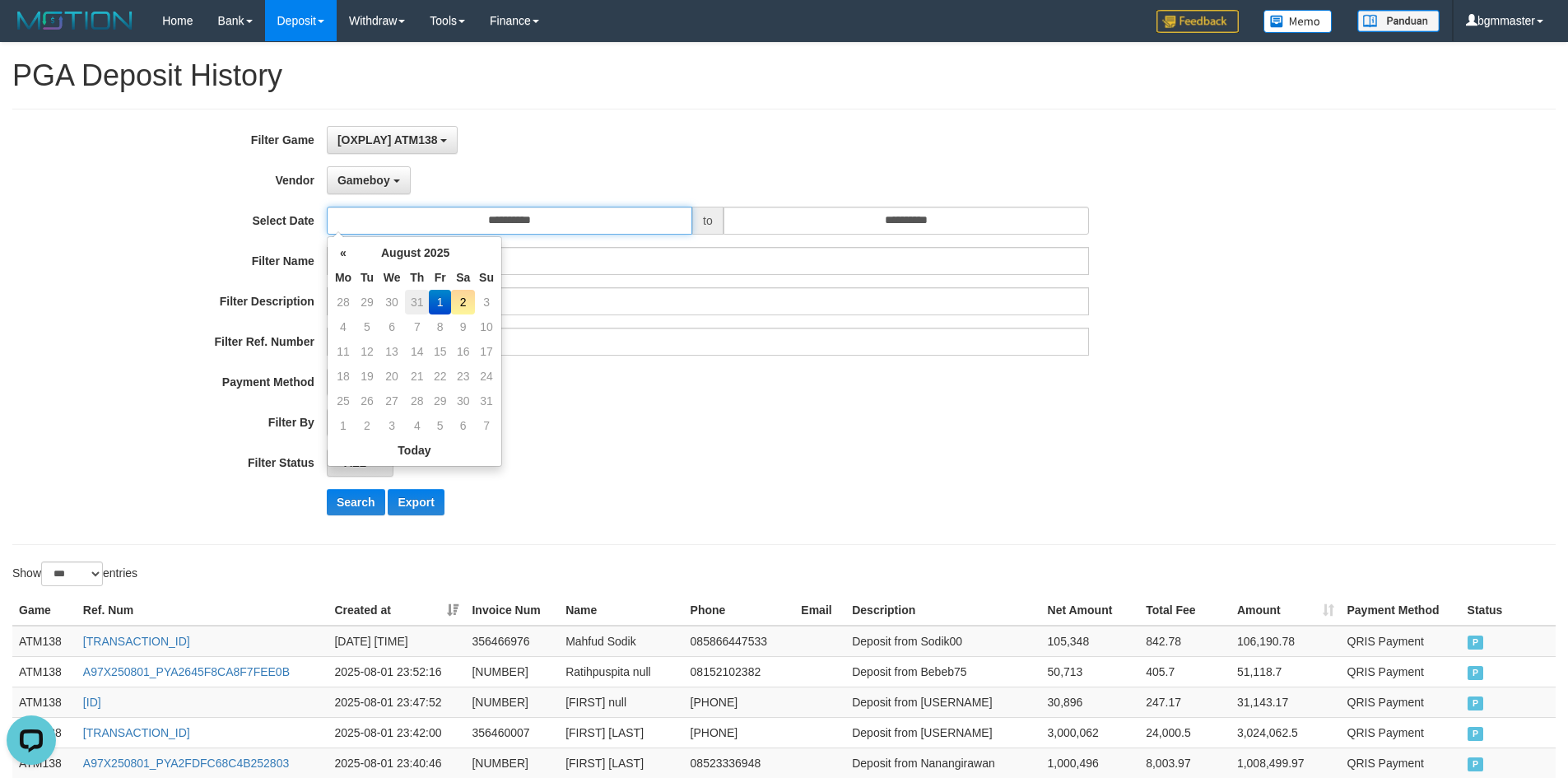 type on "**********" 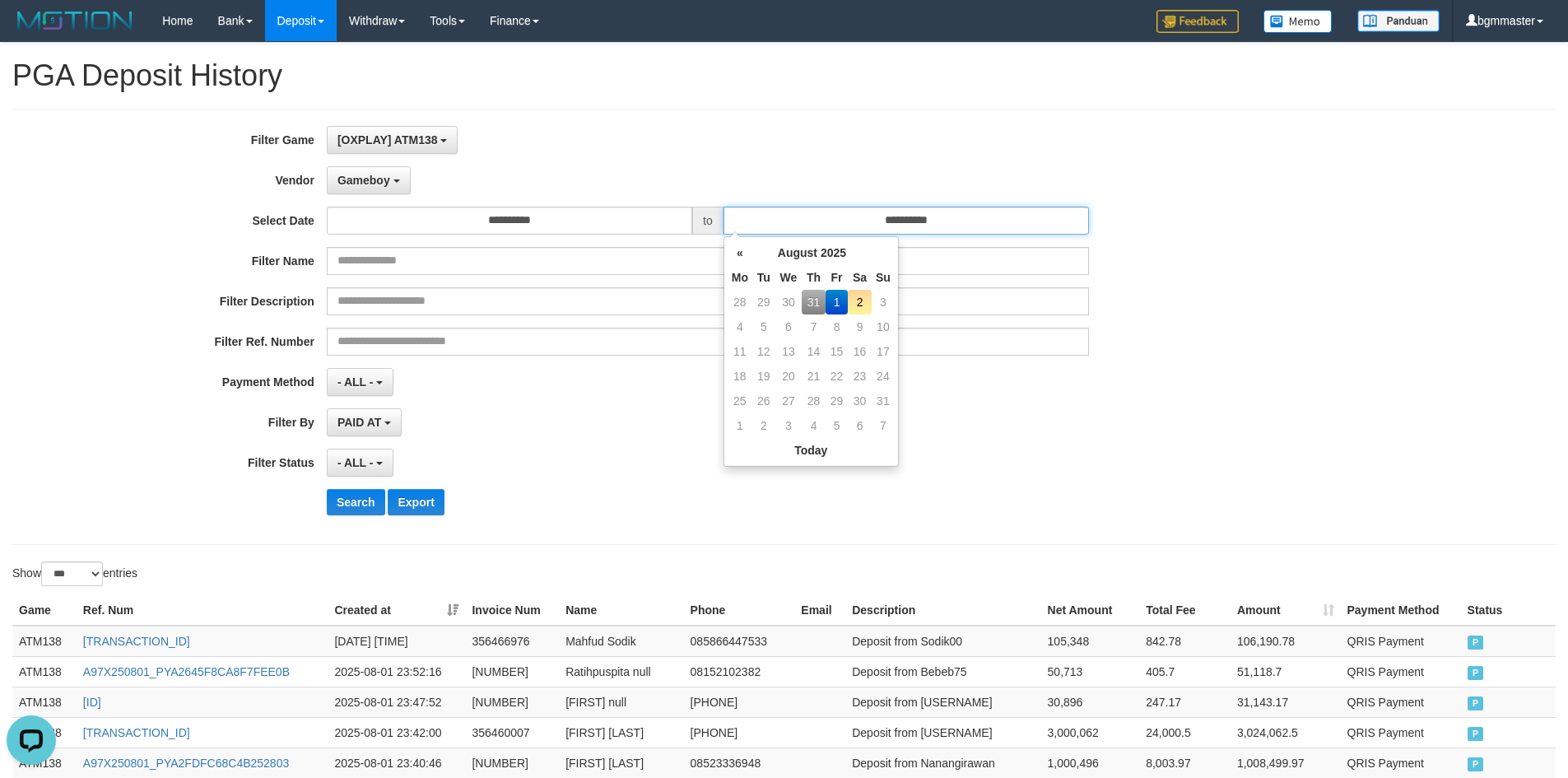 click on "**********" at bounding box center (906, 221) 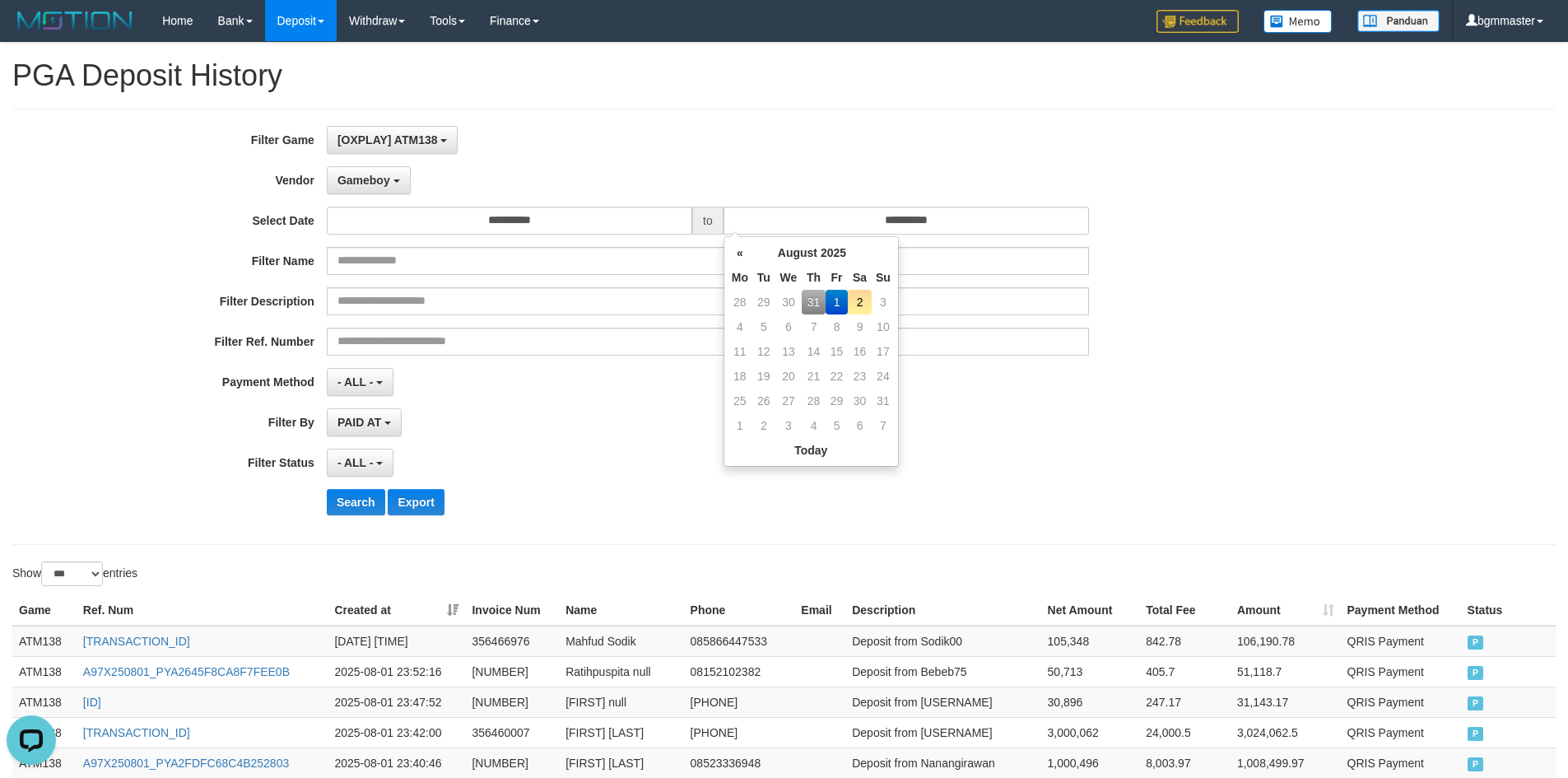 click on "31" at bounding box center (813, 302) 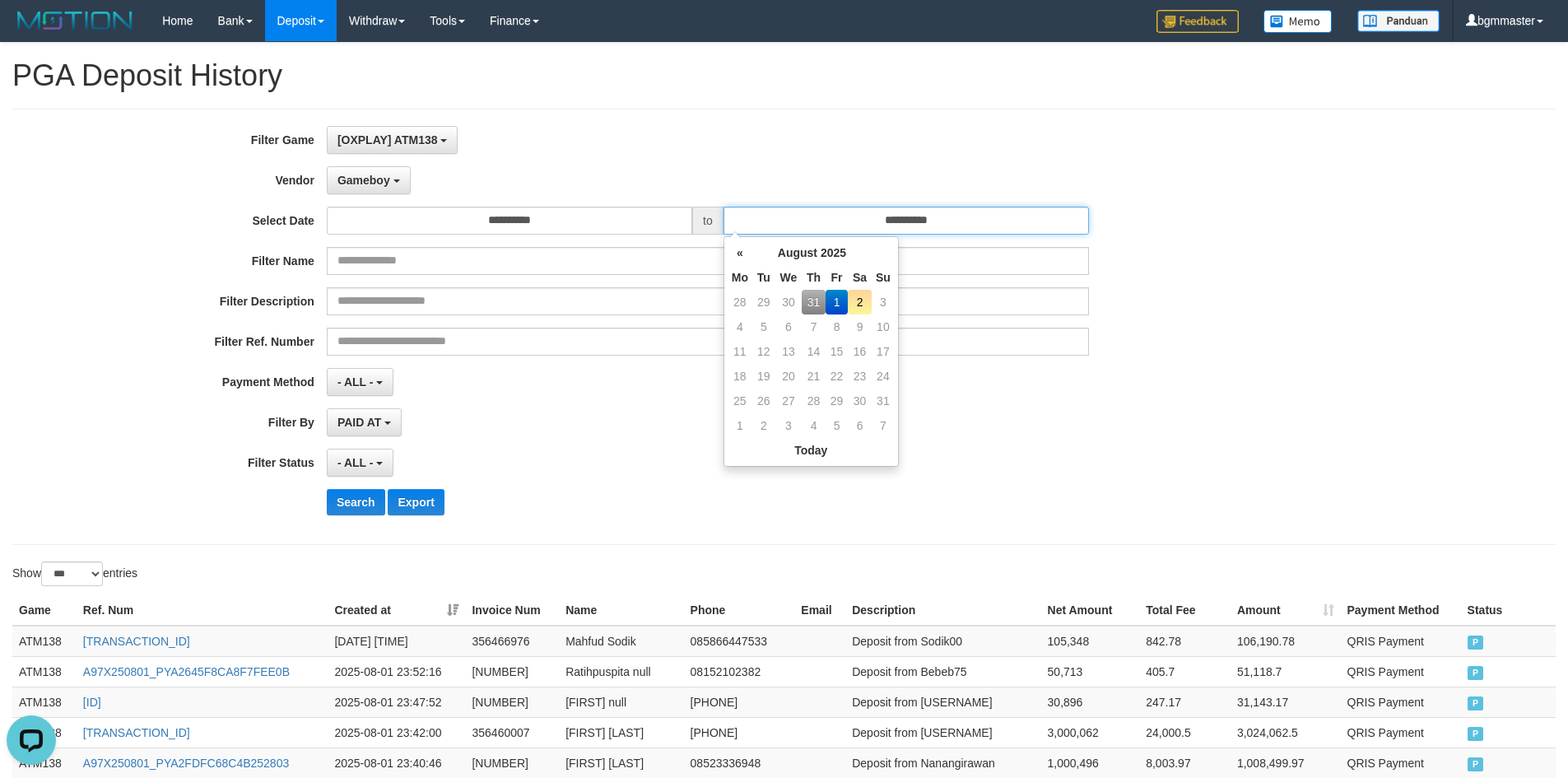 type on "**********" 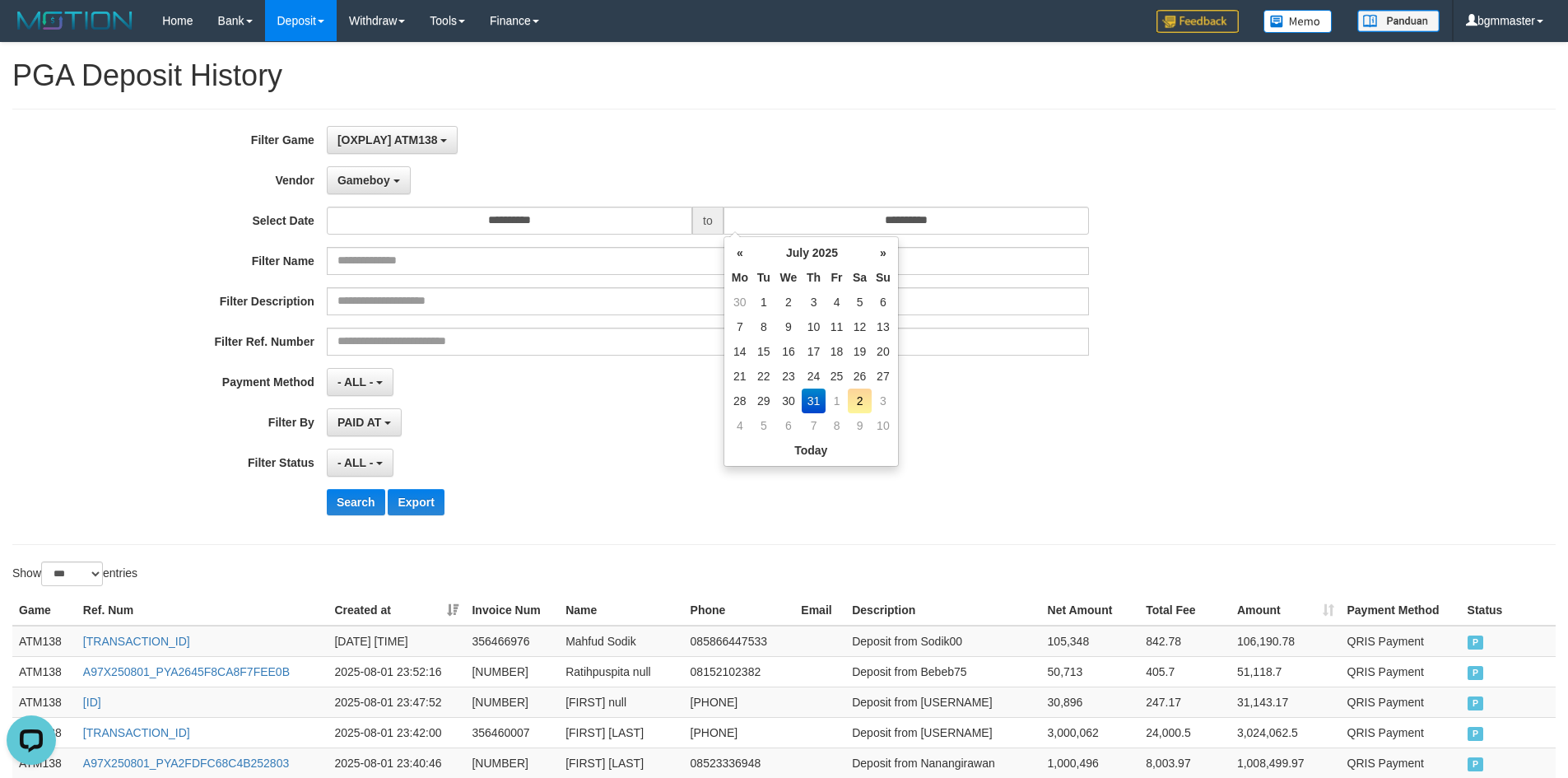 click on "PAID AT
PAID AT
CREATED AT" at bounding box center (708, 422) 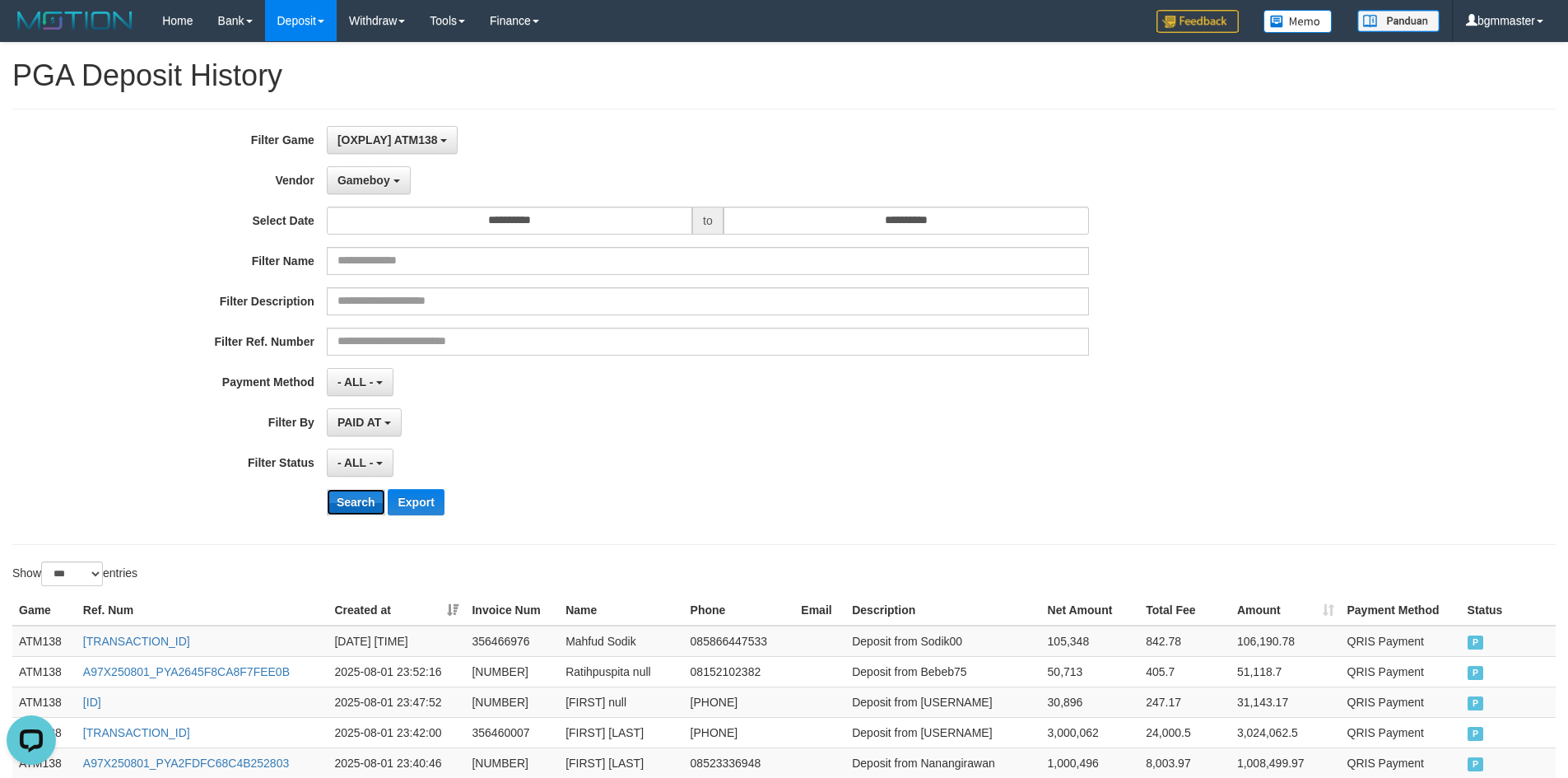 click on "Search" at bounding box center (356, 502) 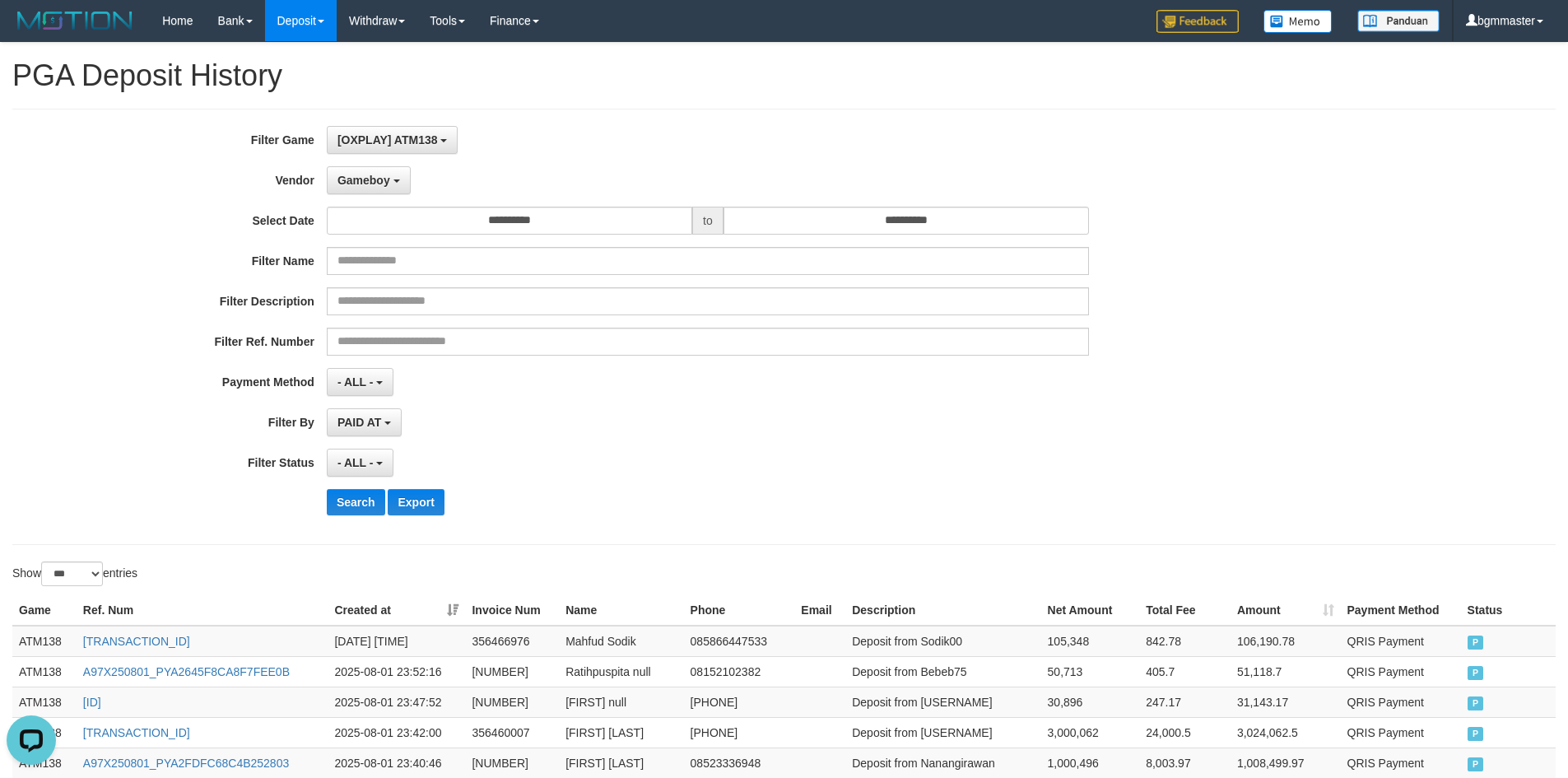 click on "**********" at bounding box center (654, 327) 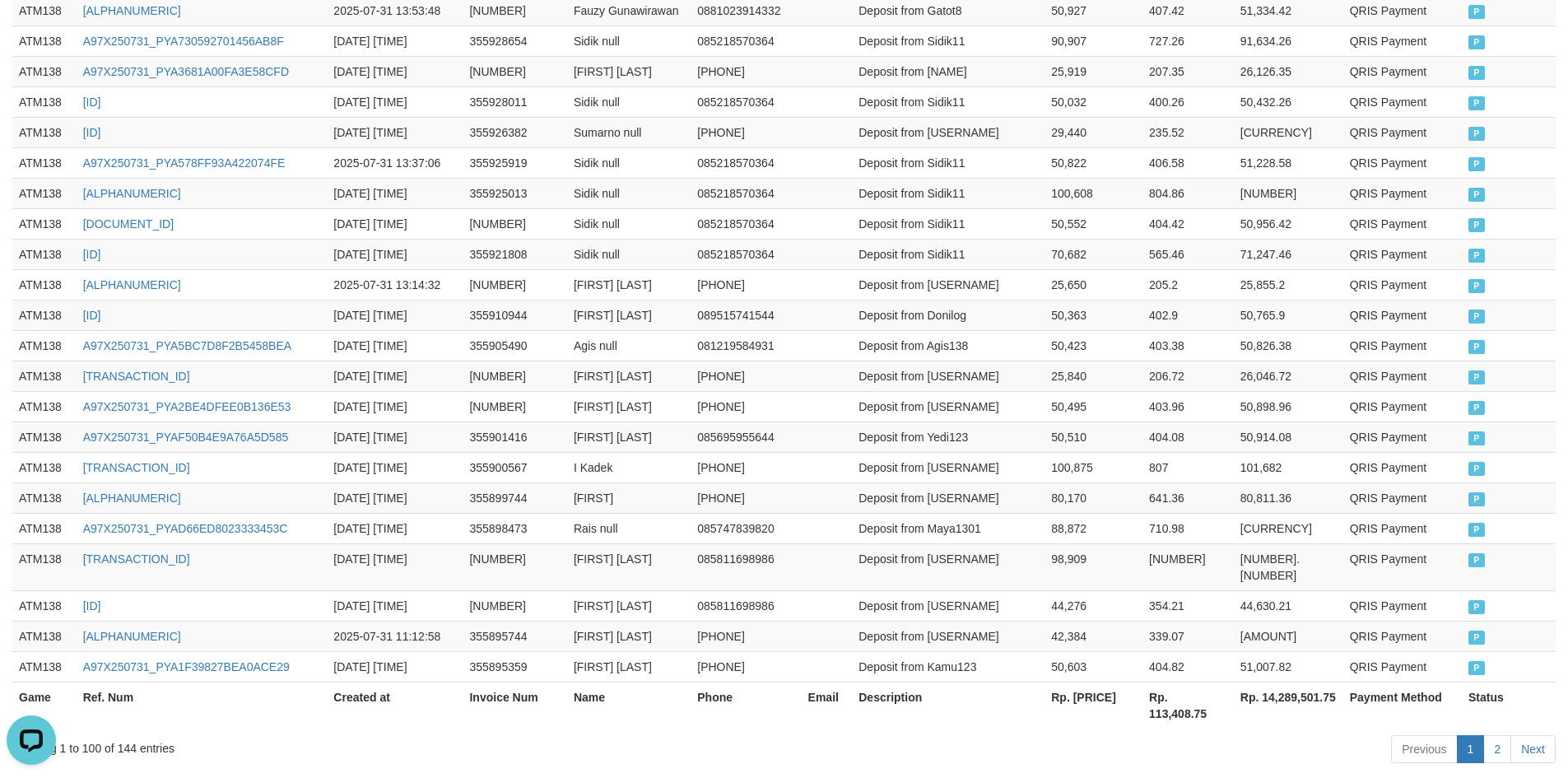 click on "Rp. [PRICE]" at bounding box center (1093, 705) 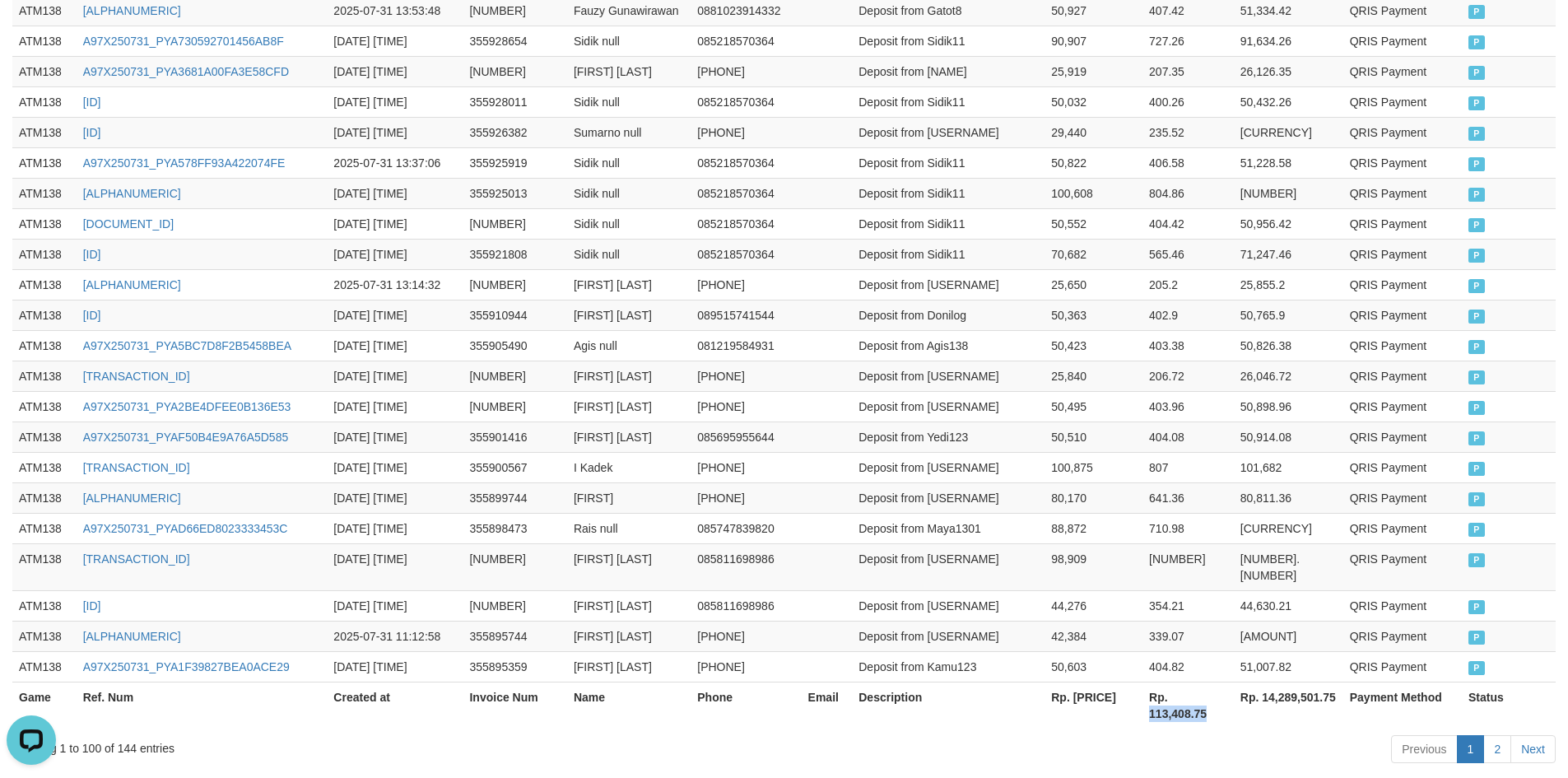 click on "Rp. 113,408.75" at bounding box center (1188, 705) 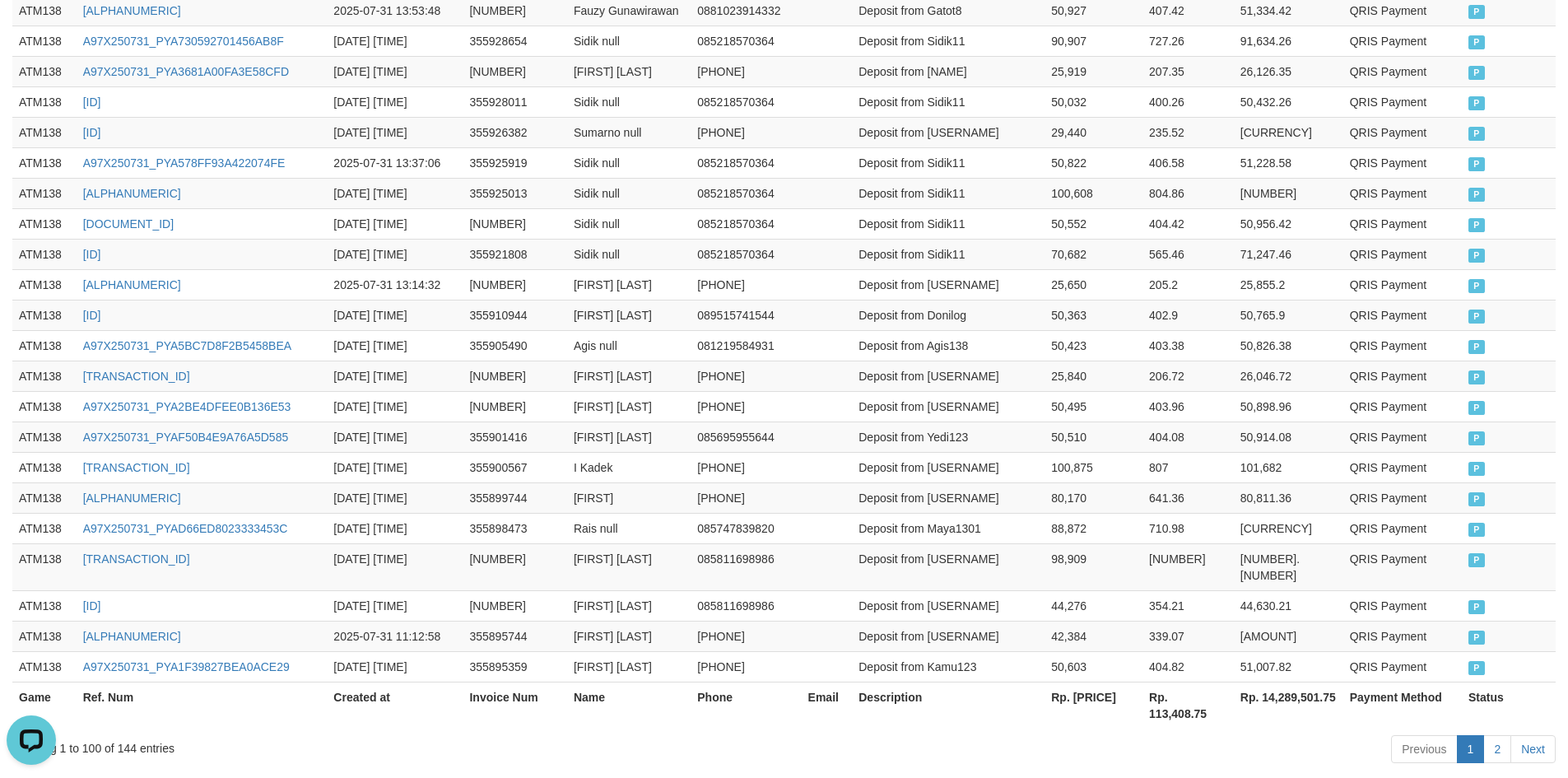 click on "Rp. 14,289,501.75" at bounding box center (1288, 705) 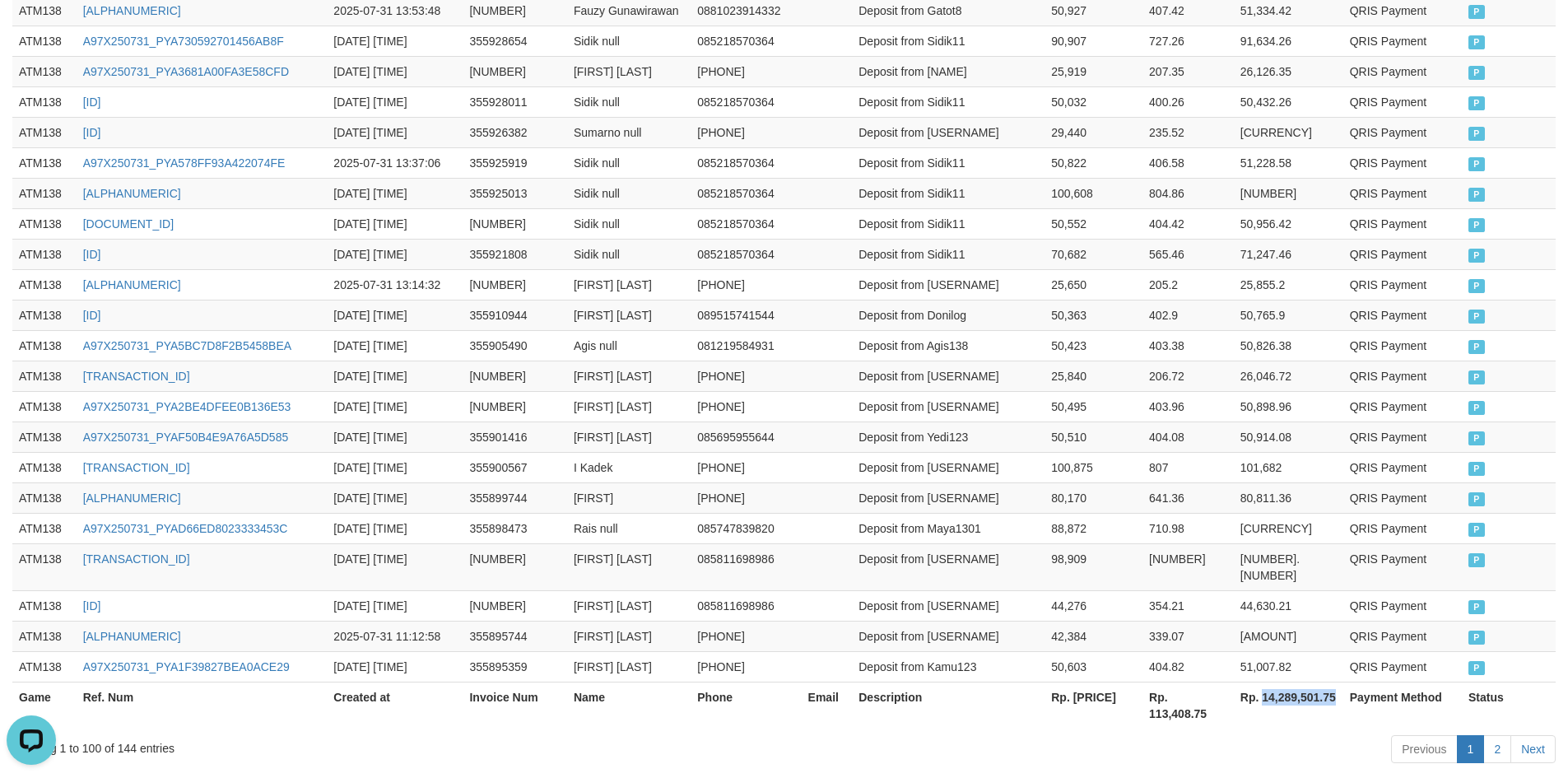 click on "Rp. 14,289,501.75" at bounding box center (1288, 705) 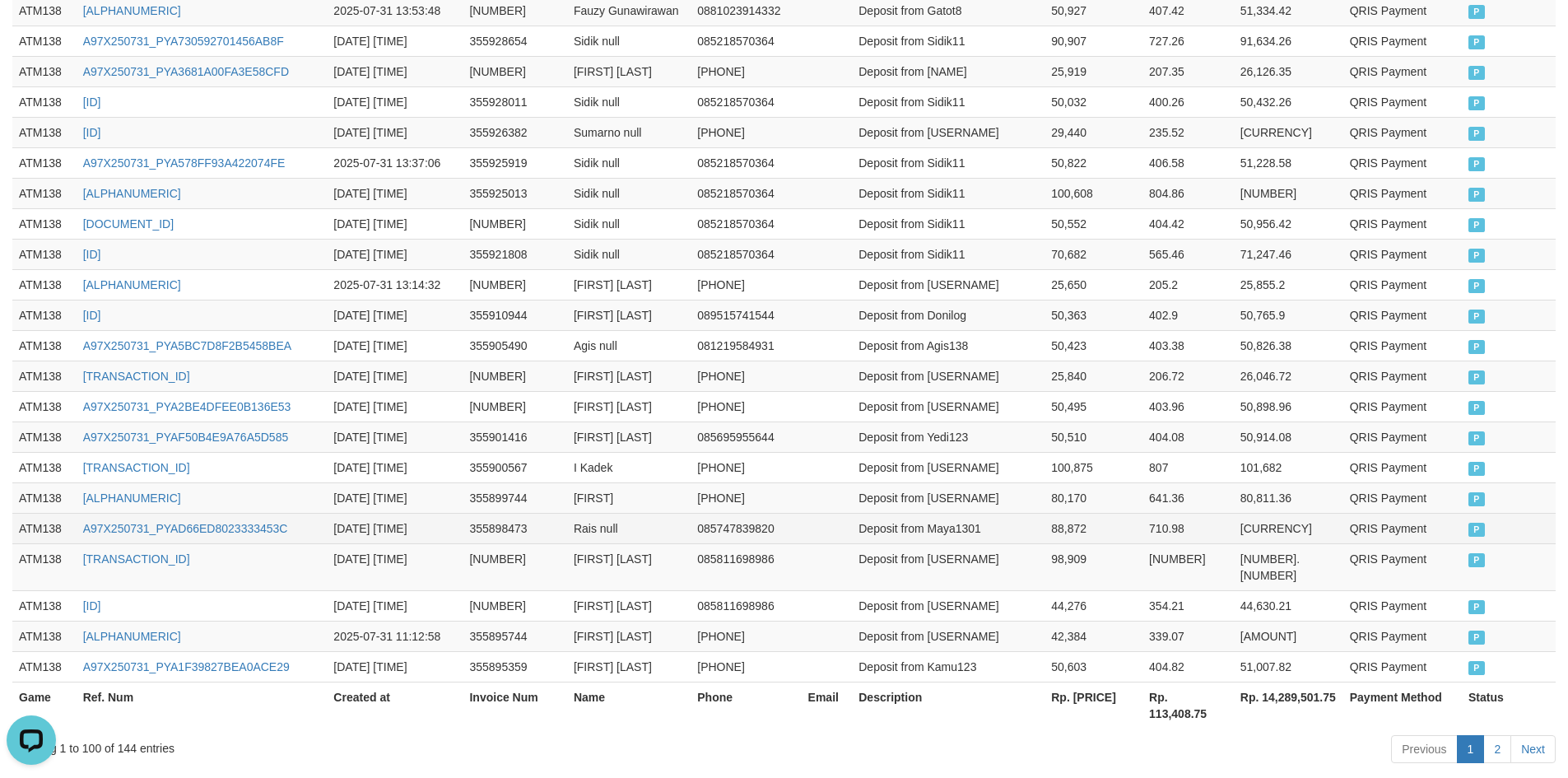 click on "Deposit from Maya1301" at bounding box center [948, 528] 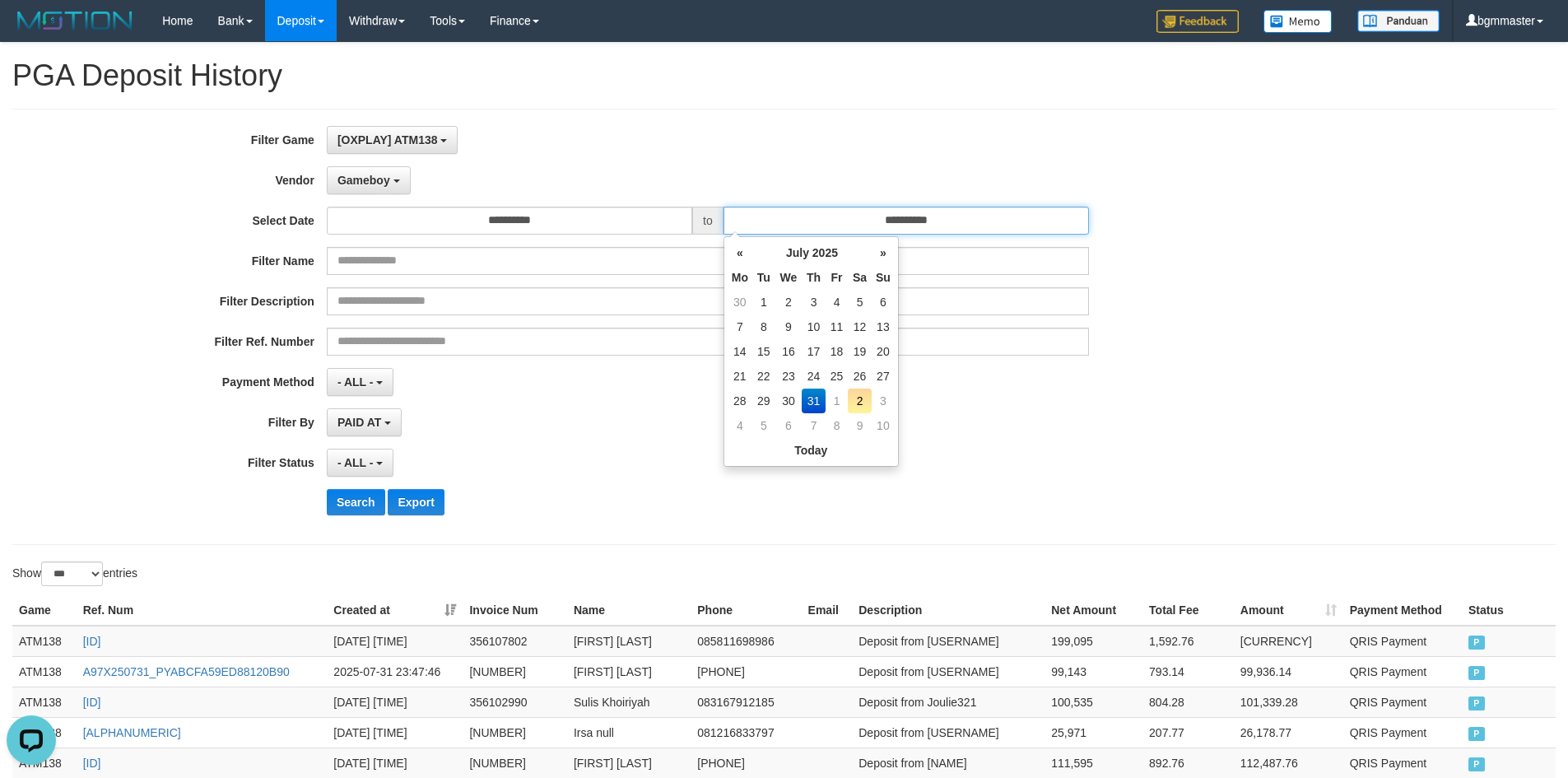click on "**********" at bounding box center (906, 221) 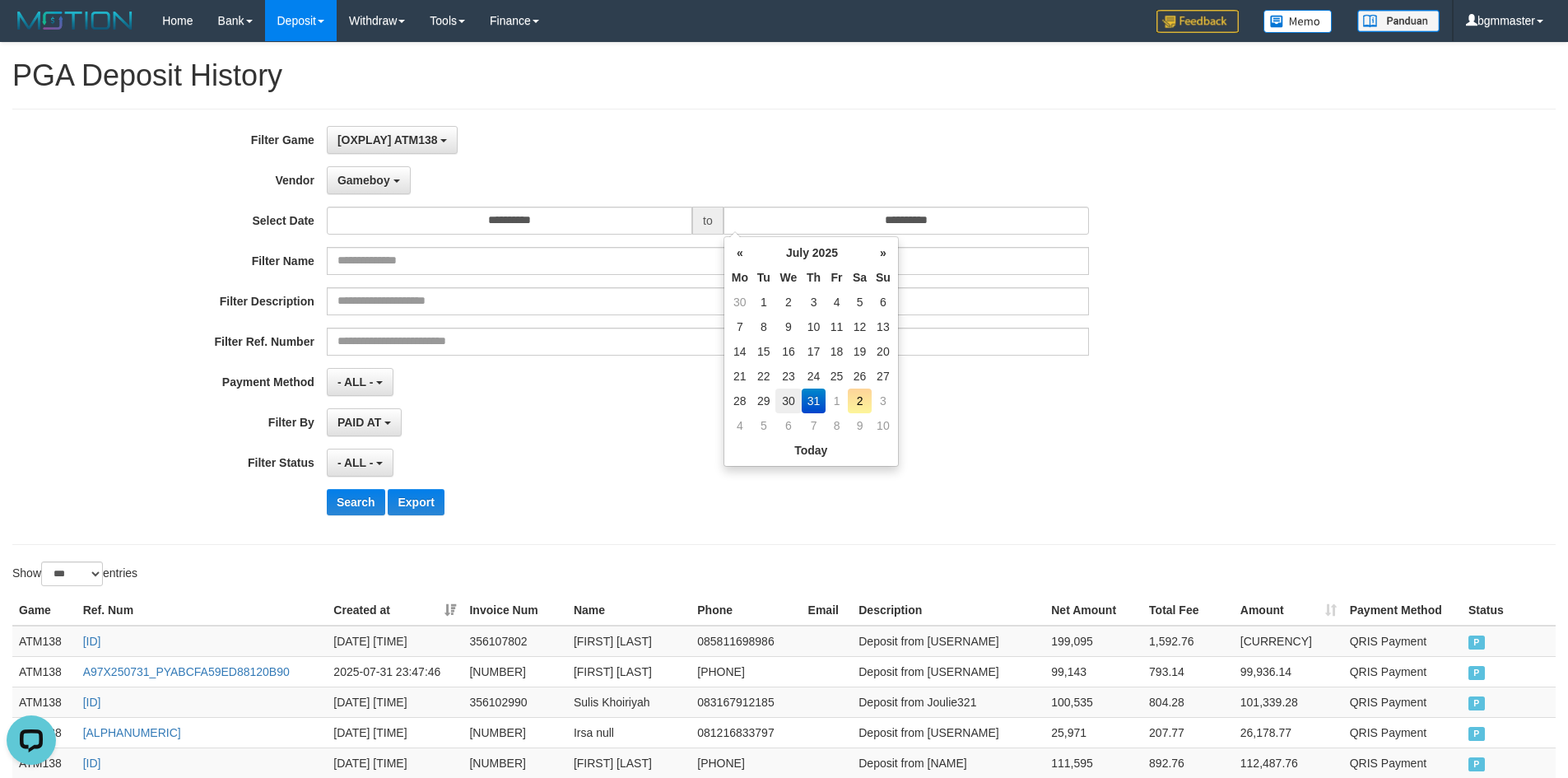 click on "30" at bounding box center (789, 401) 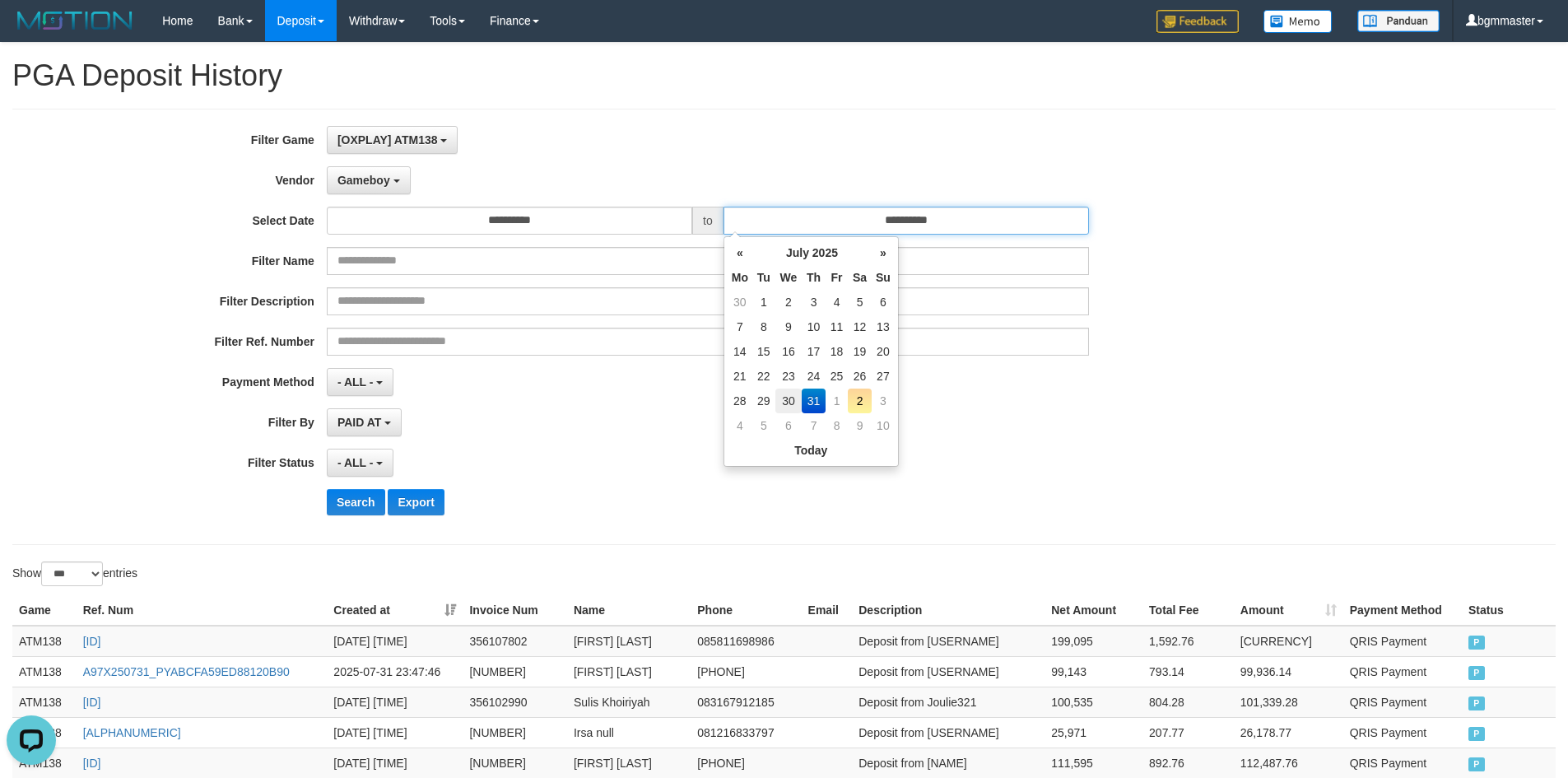 type on "**********" 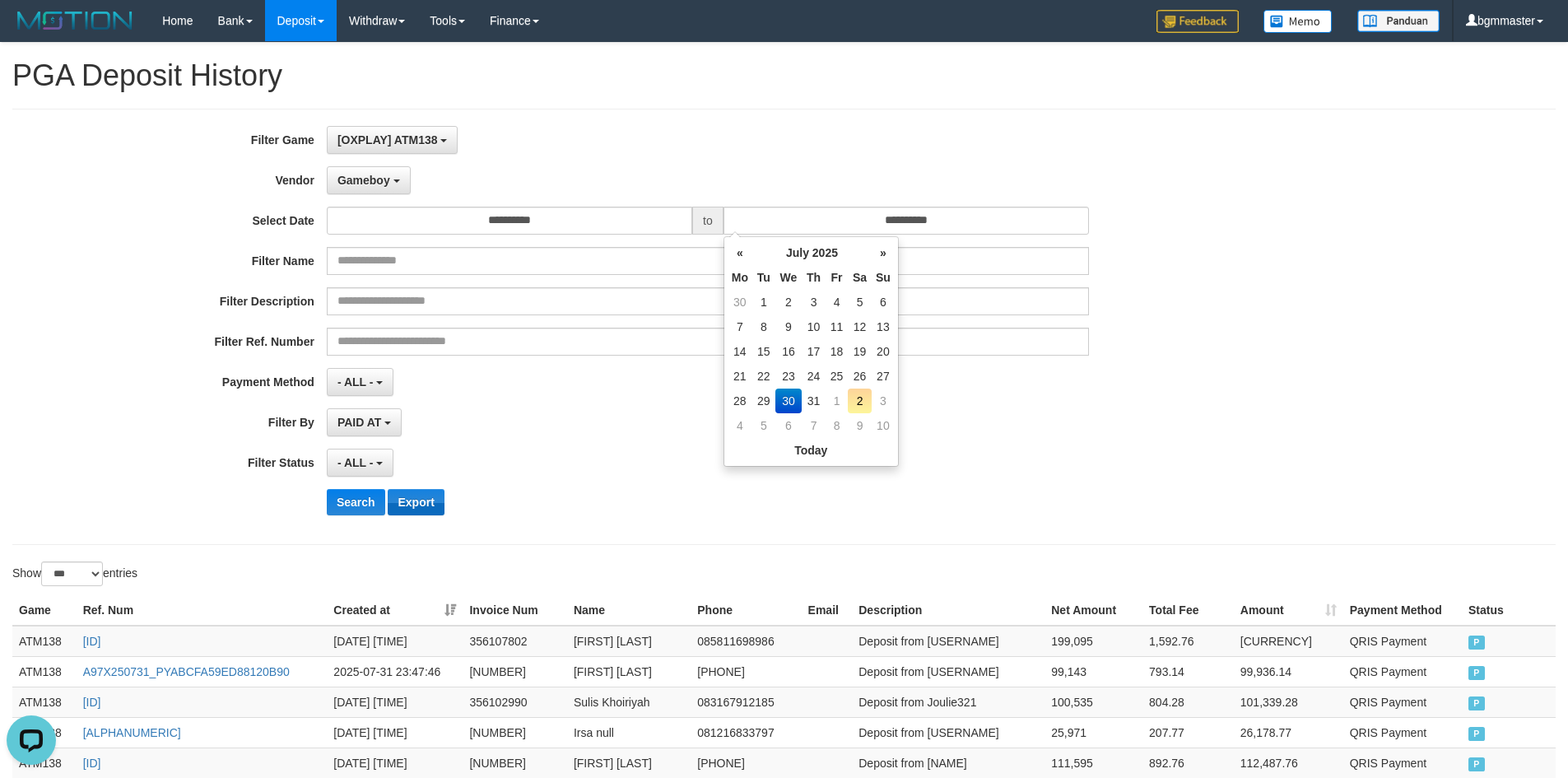 drag, startPoint x: 573, startPoint y: 496, endPoint x: 421, endPoint y: 510, distance: 152.64338 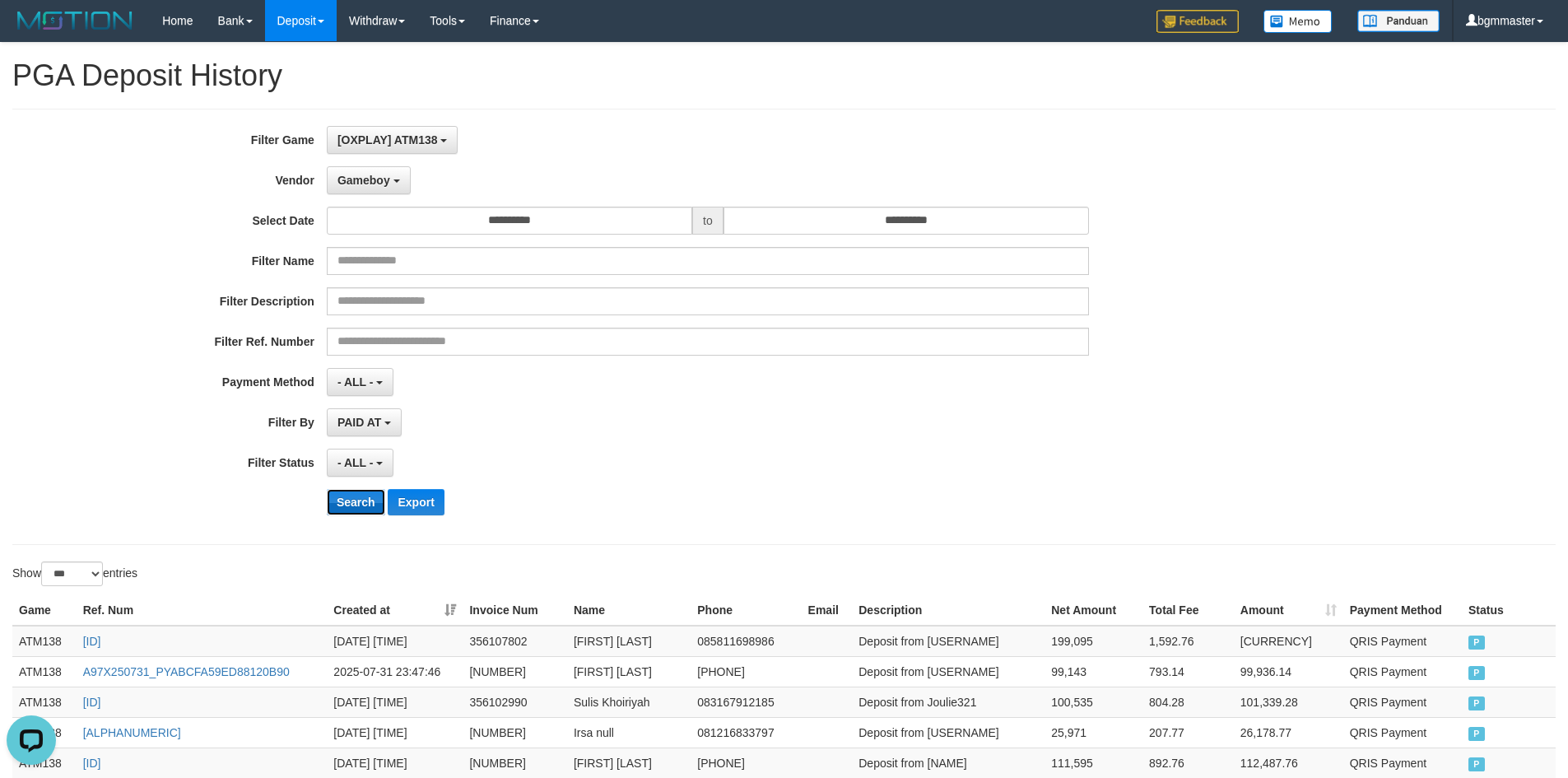 click on "Search" at bounding box center [356, 502] 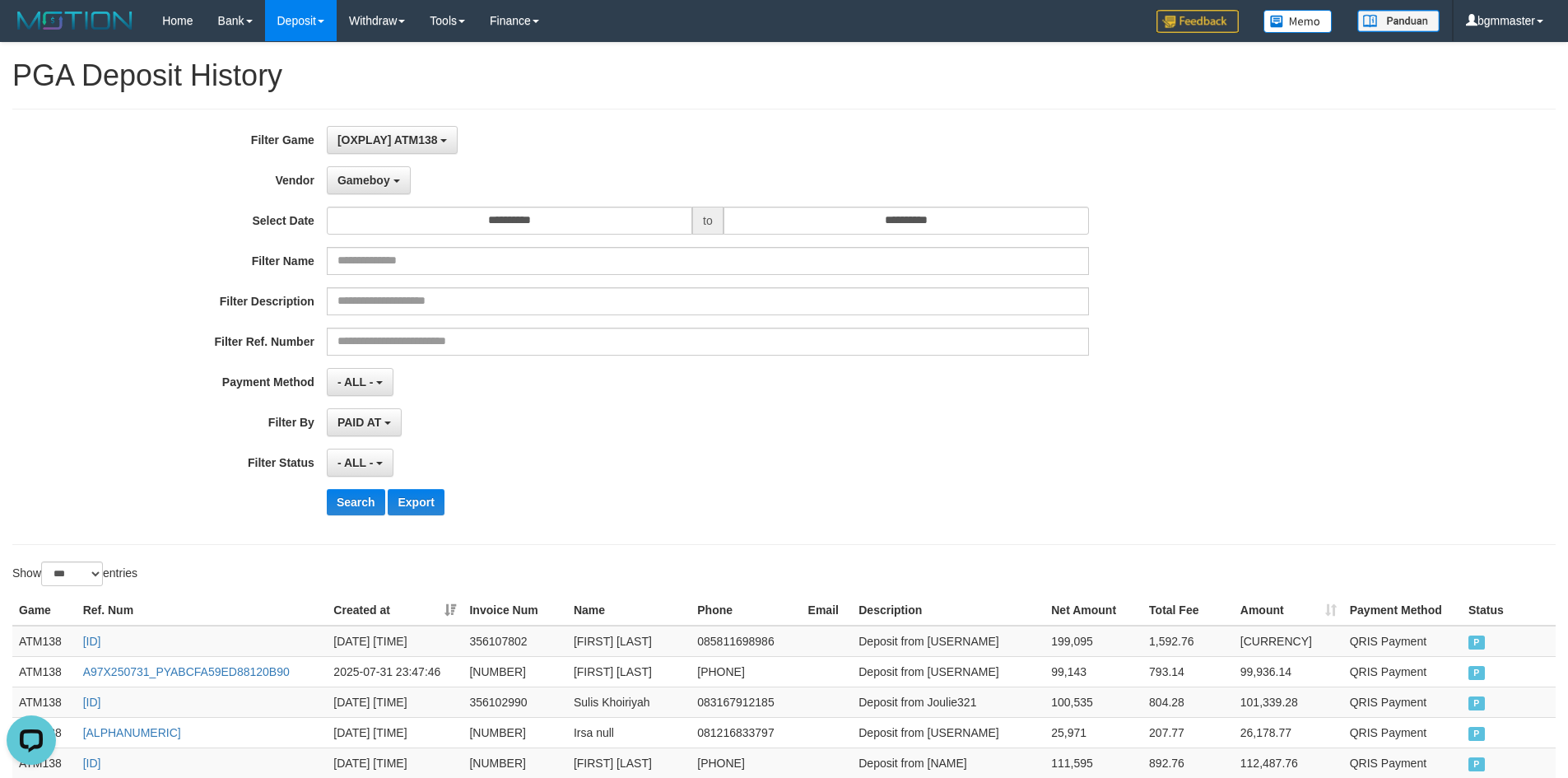 drag, startPoint x: 881, startPoint y: 561, endPoint x: 889, endPoint y: 562, distance: 8.062258 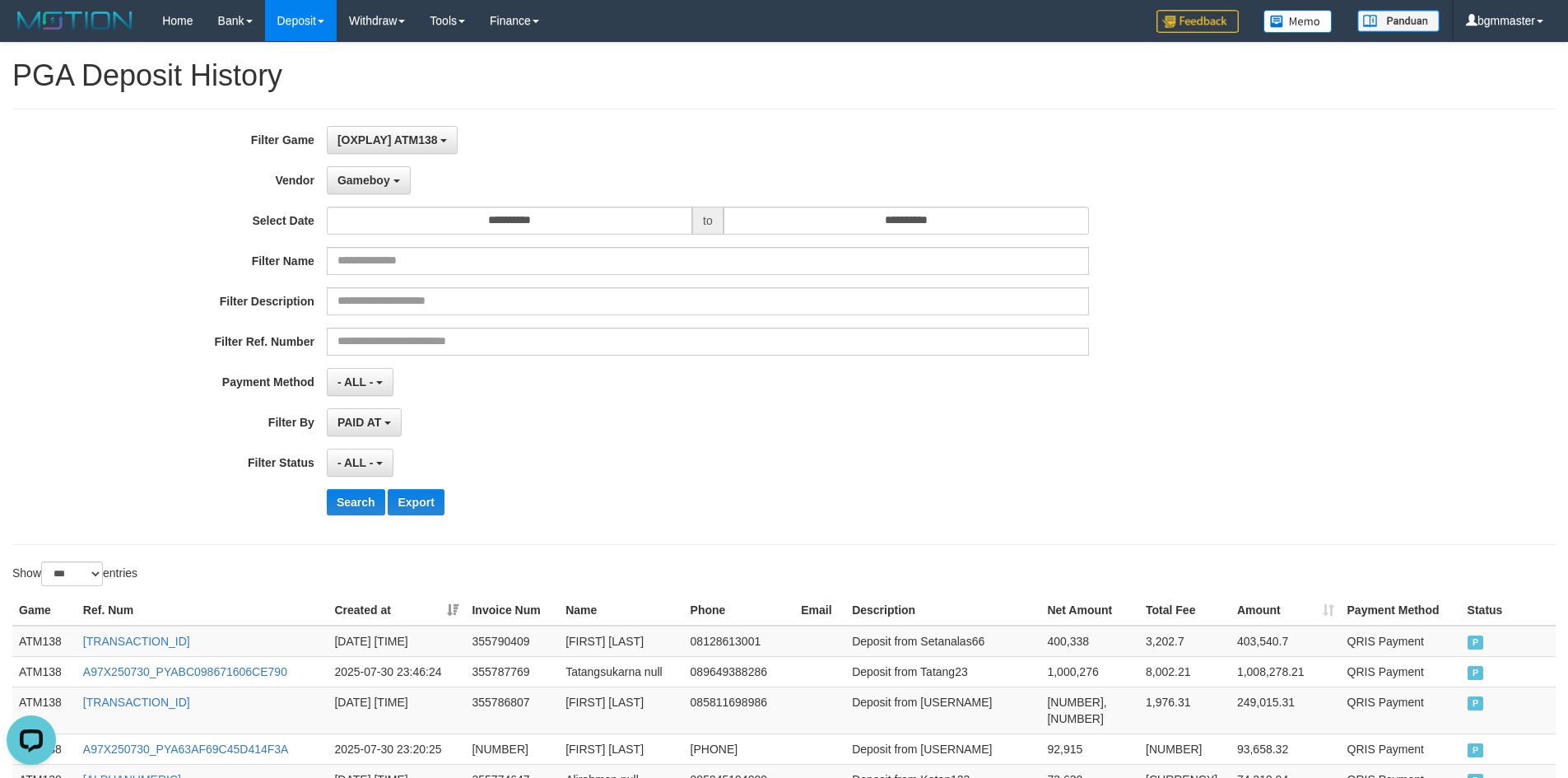 scroll, scrollTop: 3072, scrollLeft: 0, axis: vertical 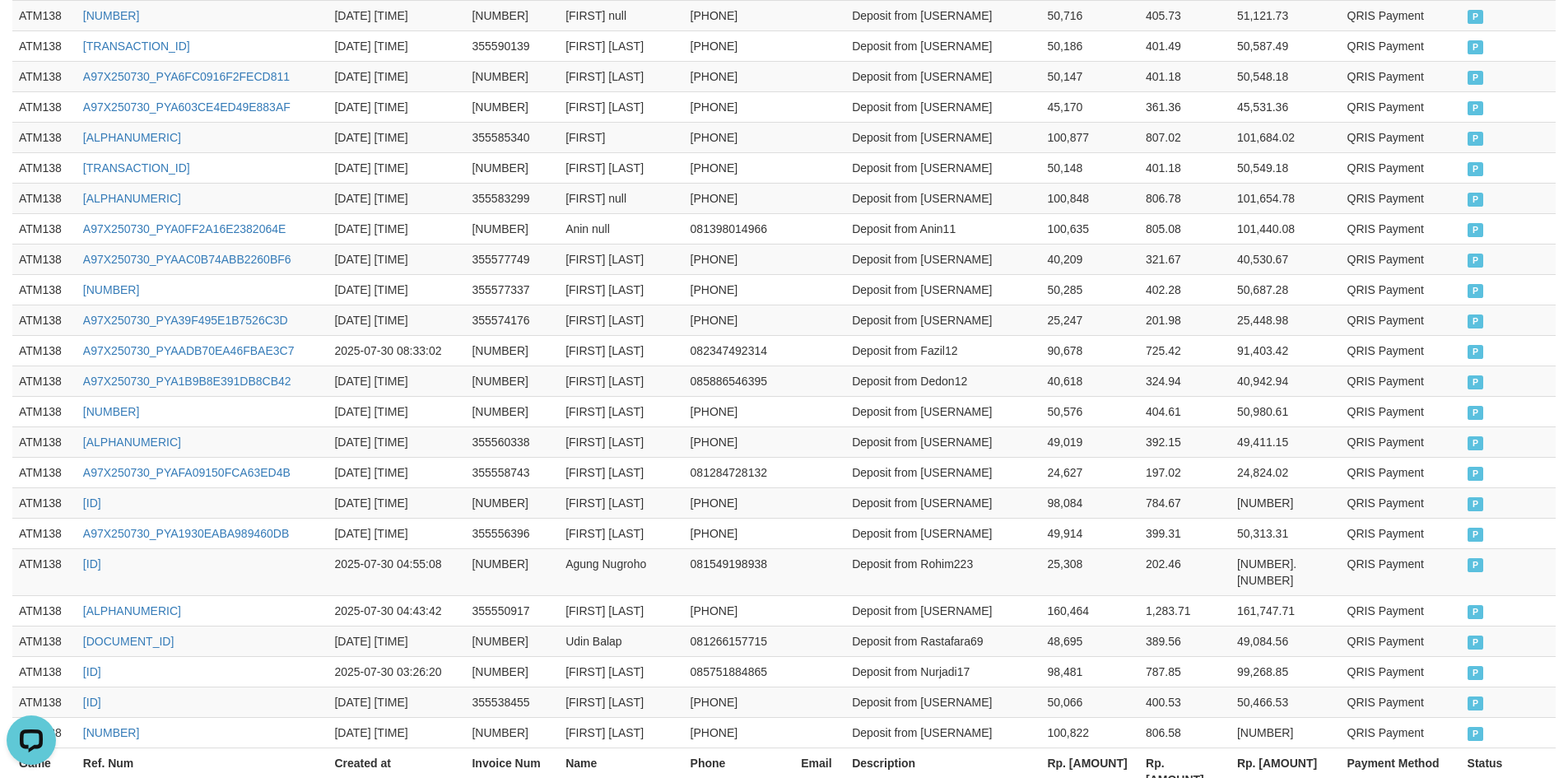 click on "Rp. [AMOUNT]" at bounding box center [1286, 771] 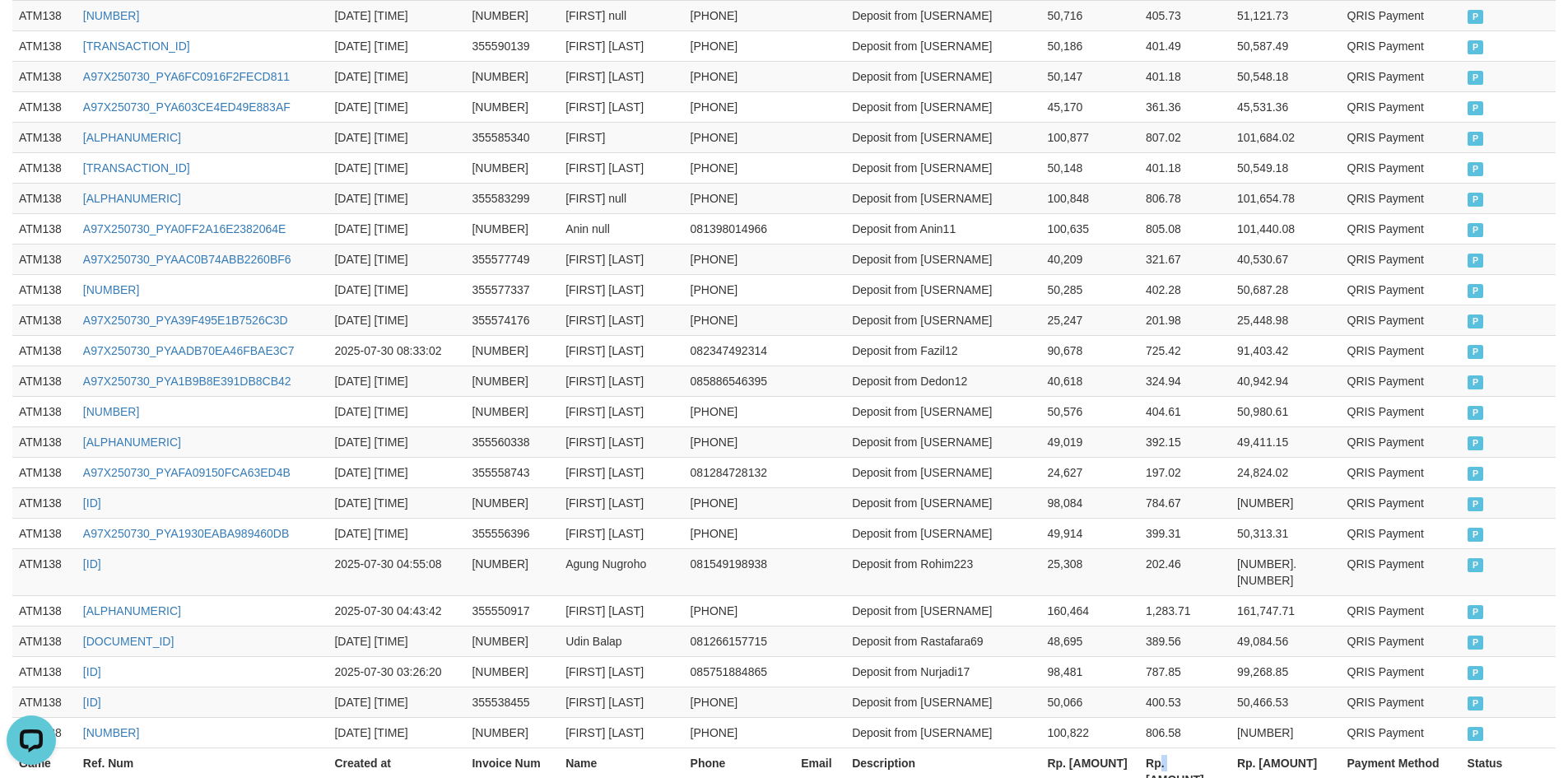 click on "Rp. [AMOUNT]" at bounding box center [1184, 771] 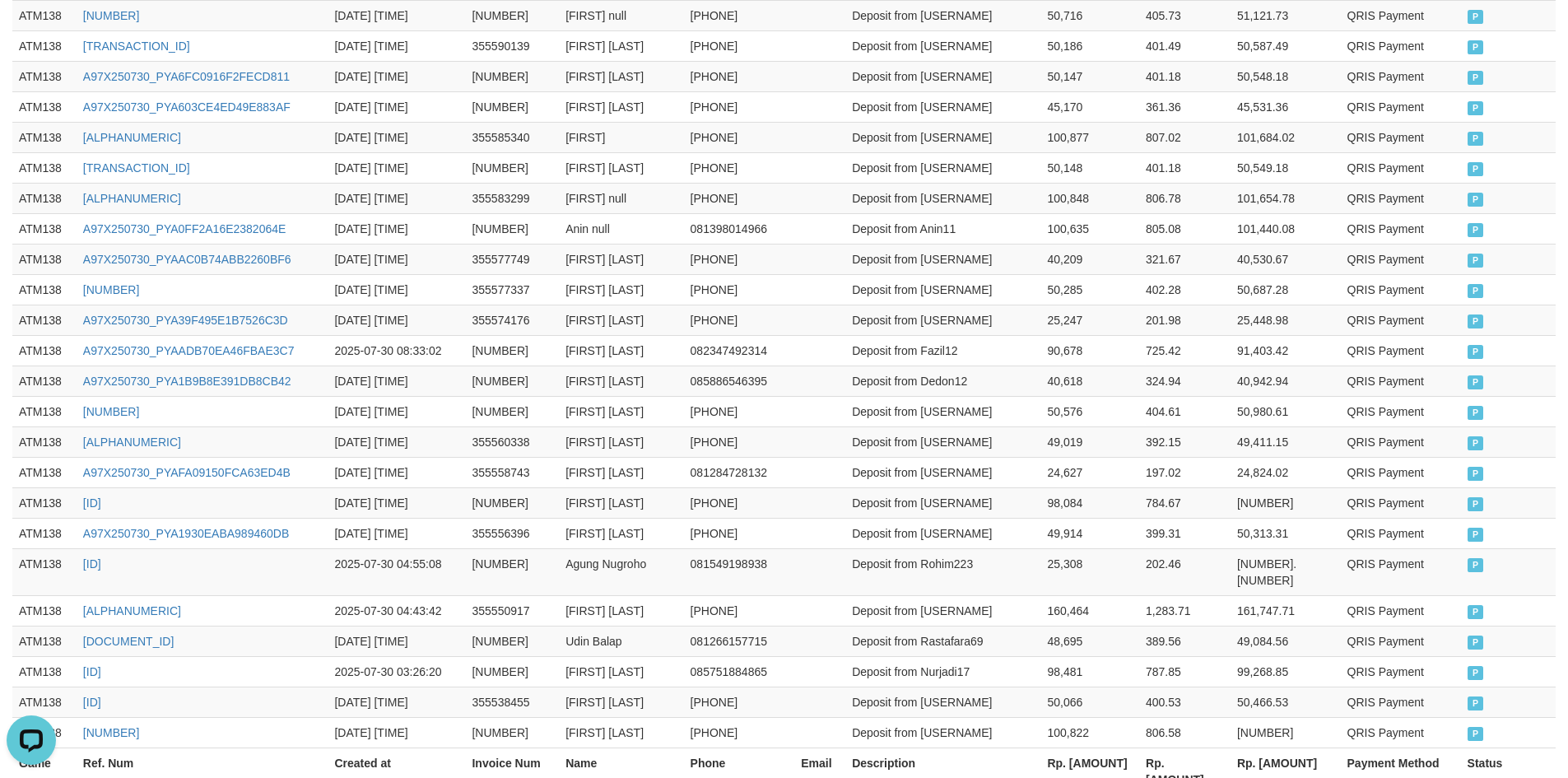 click on "Rp. [AMOUNT]" at bounding box center [1184, 771] 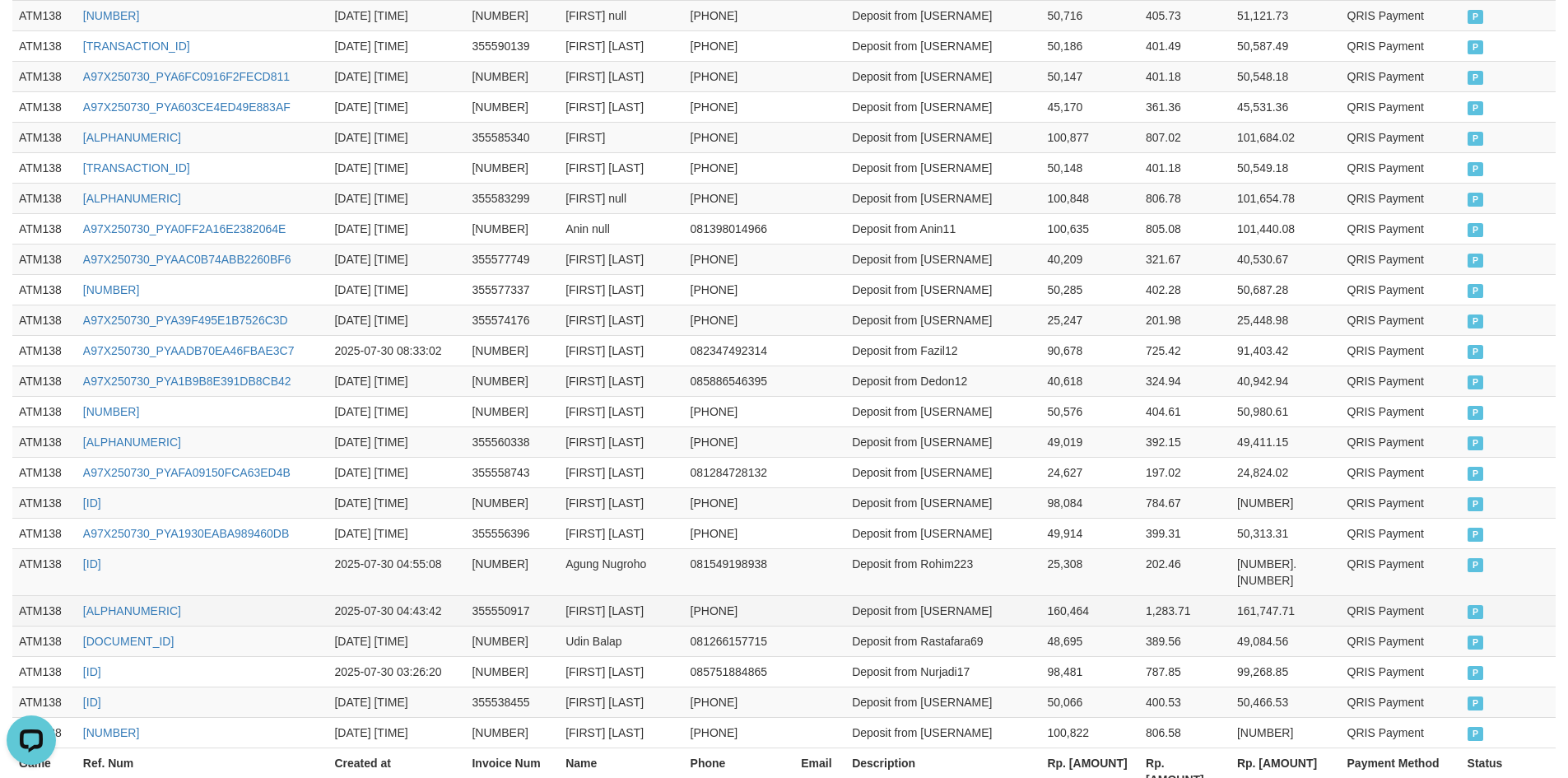 click on "Deposit from [USERNAME]" at bounding box center [942, 610] 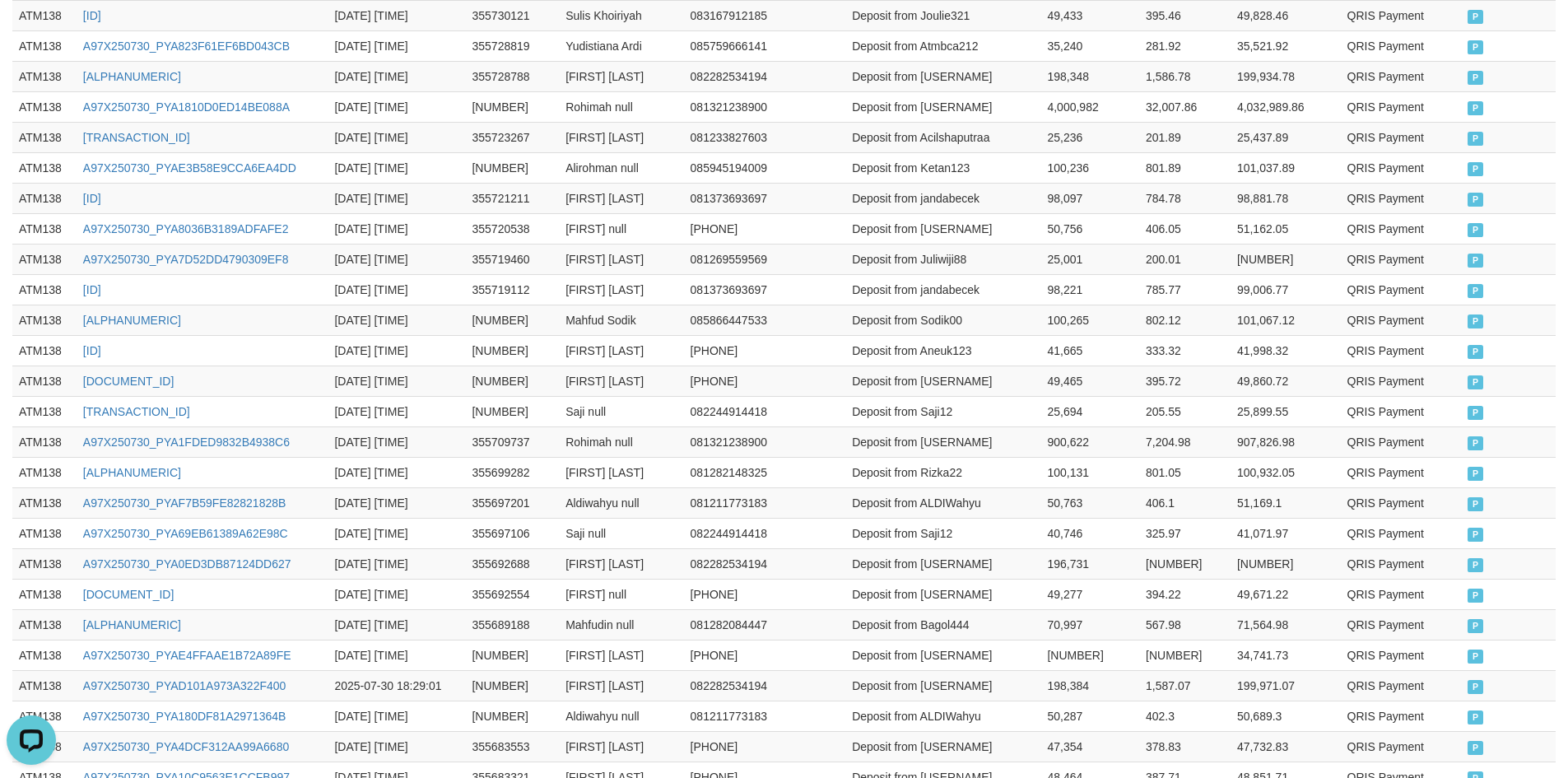 scroll, scrollTop: 0, scrollLeft: 0, axis: both 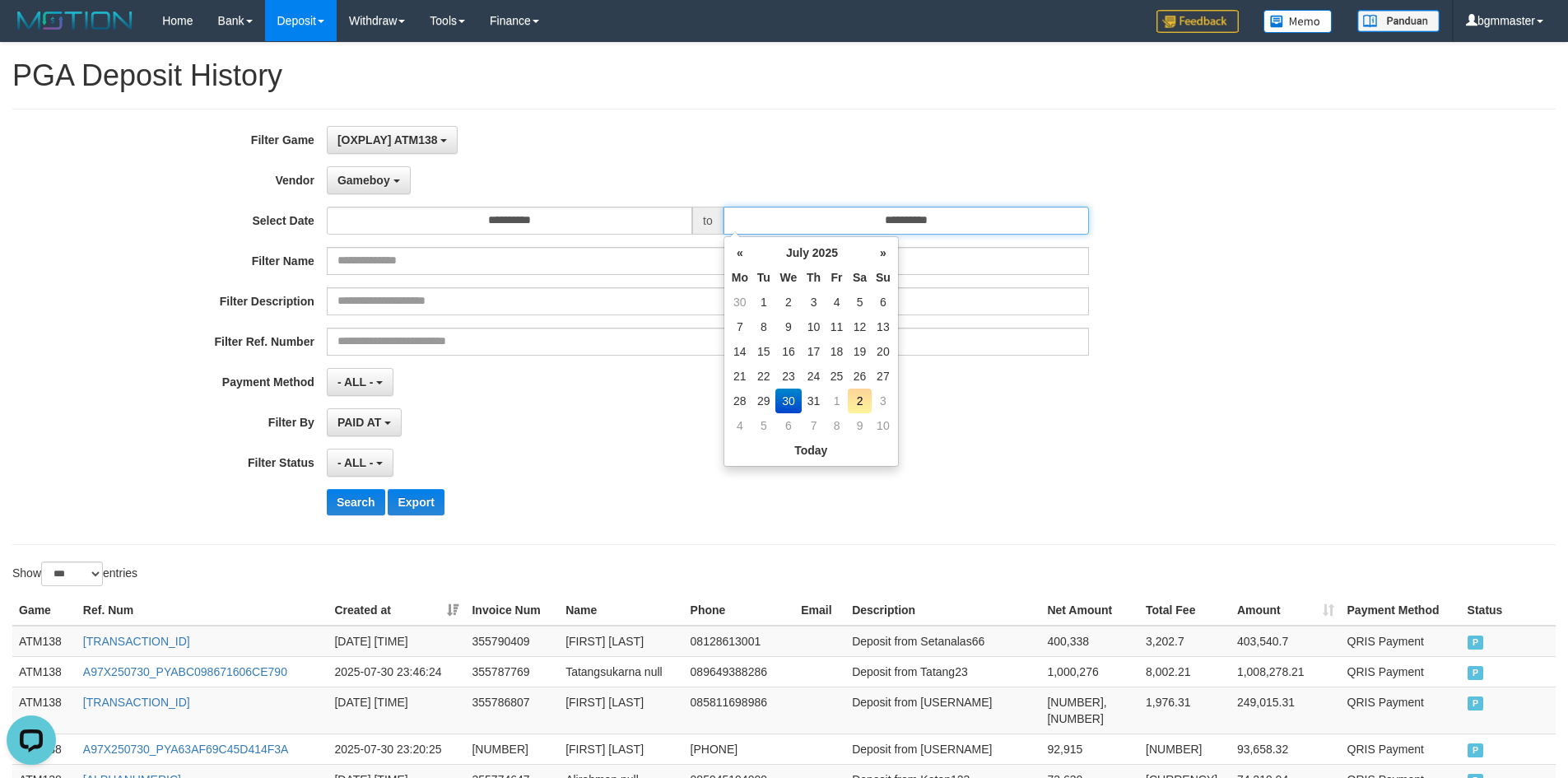 click on "**********" at bounding box center [906, 221] 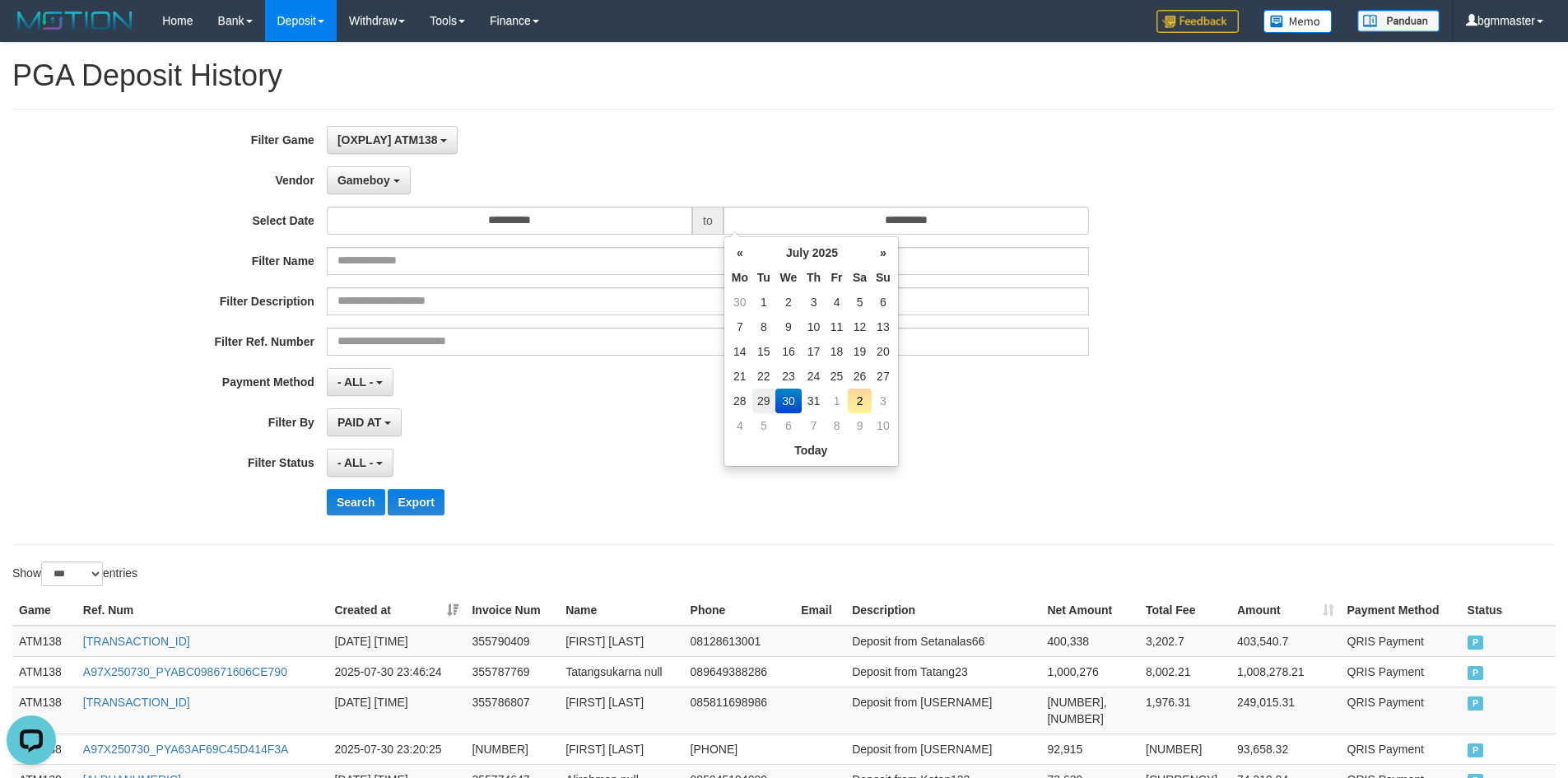 click on "29" at bounding box center (764, 401) 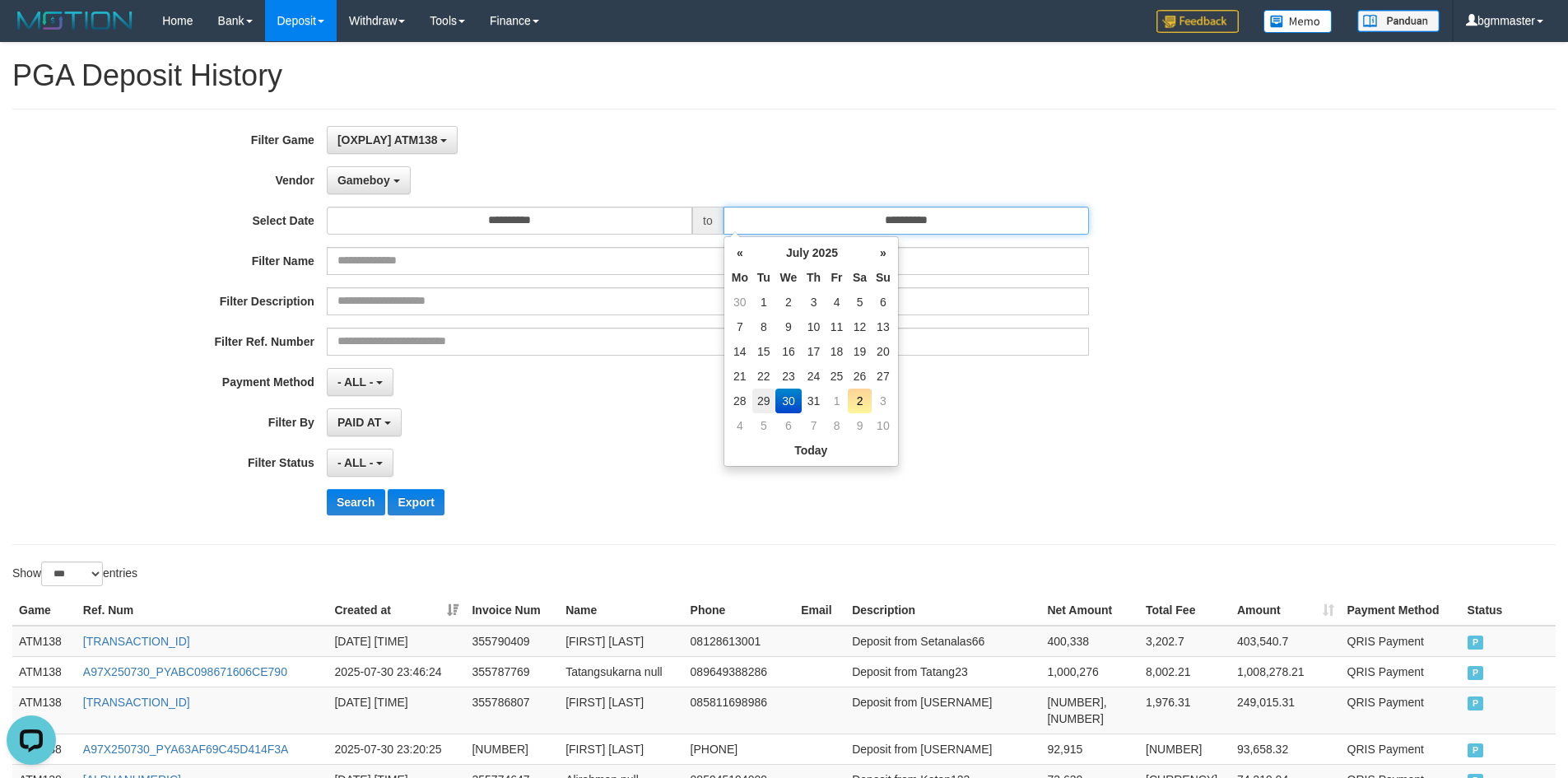 type on "**********" 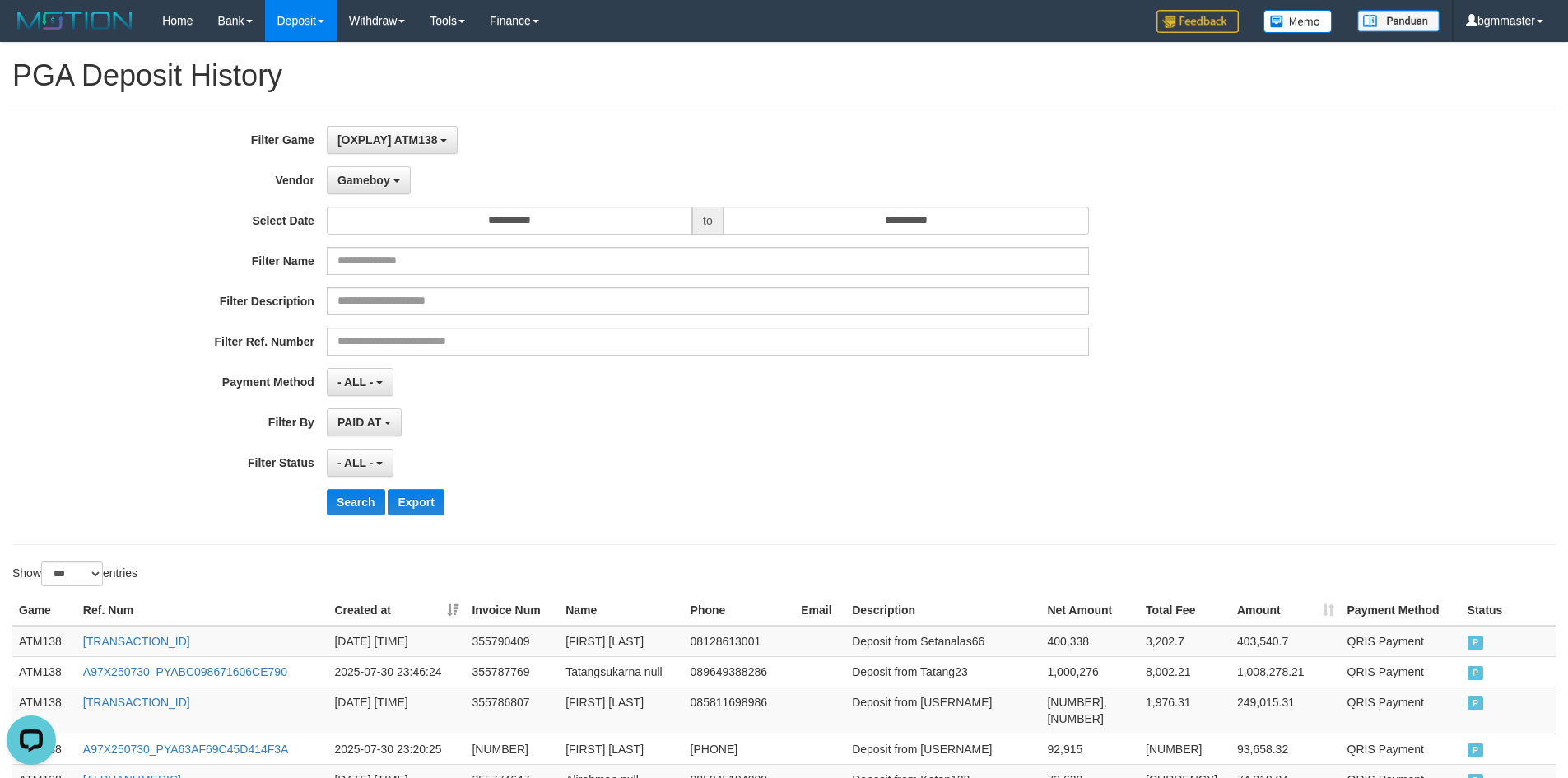 click on "- ALL -    SELECT ALL  - ALL -  SELECT STATUS
PENDING/UNPAID
PAID
CANCELED
EXPIRED" at bounding box center (708, 463) 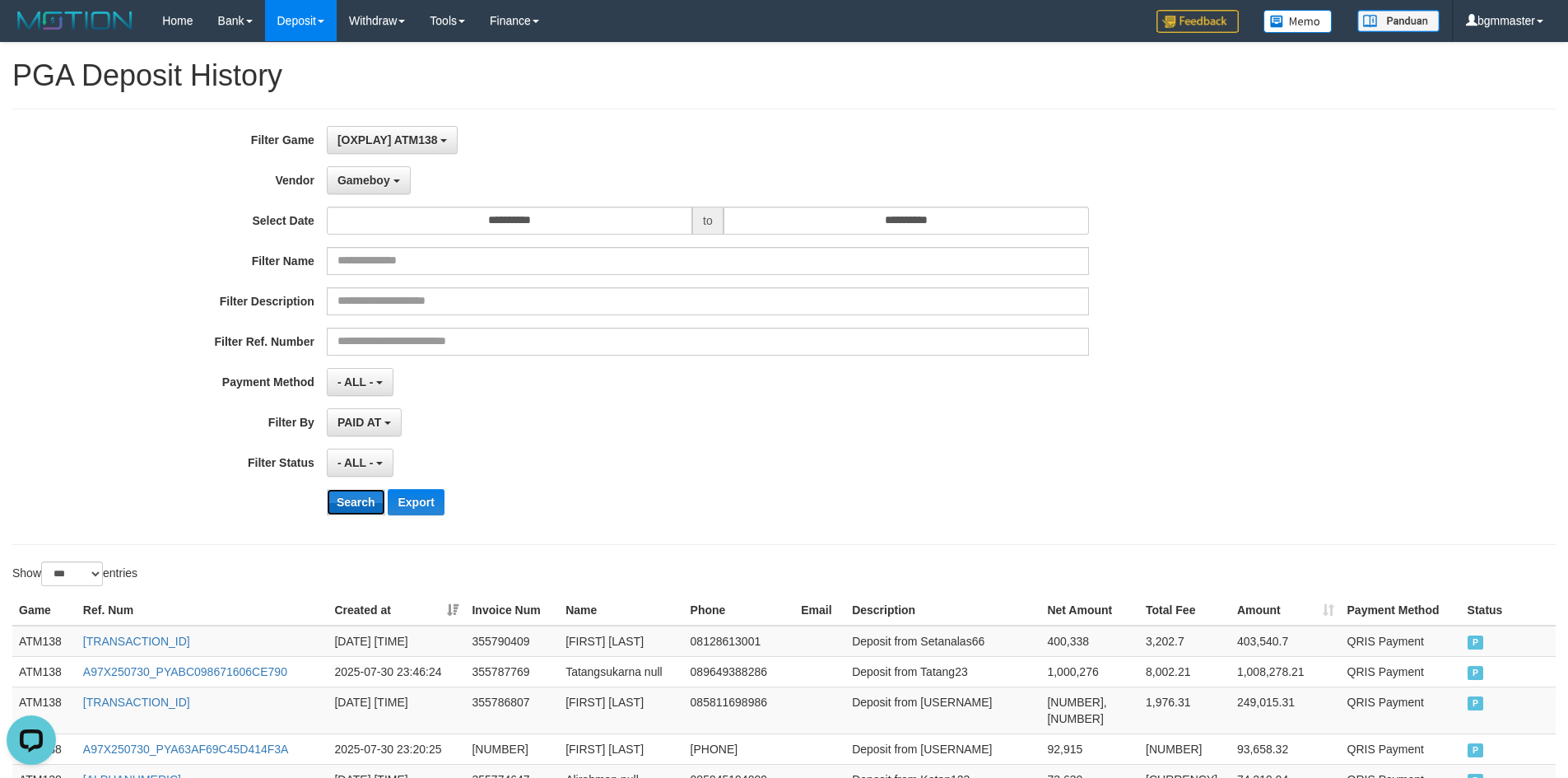 click on "Search" at bounding box center [356, 502] 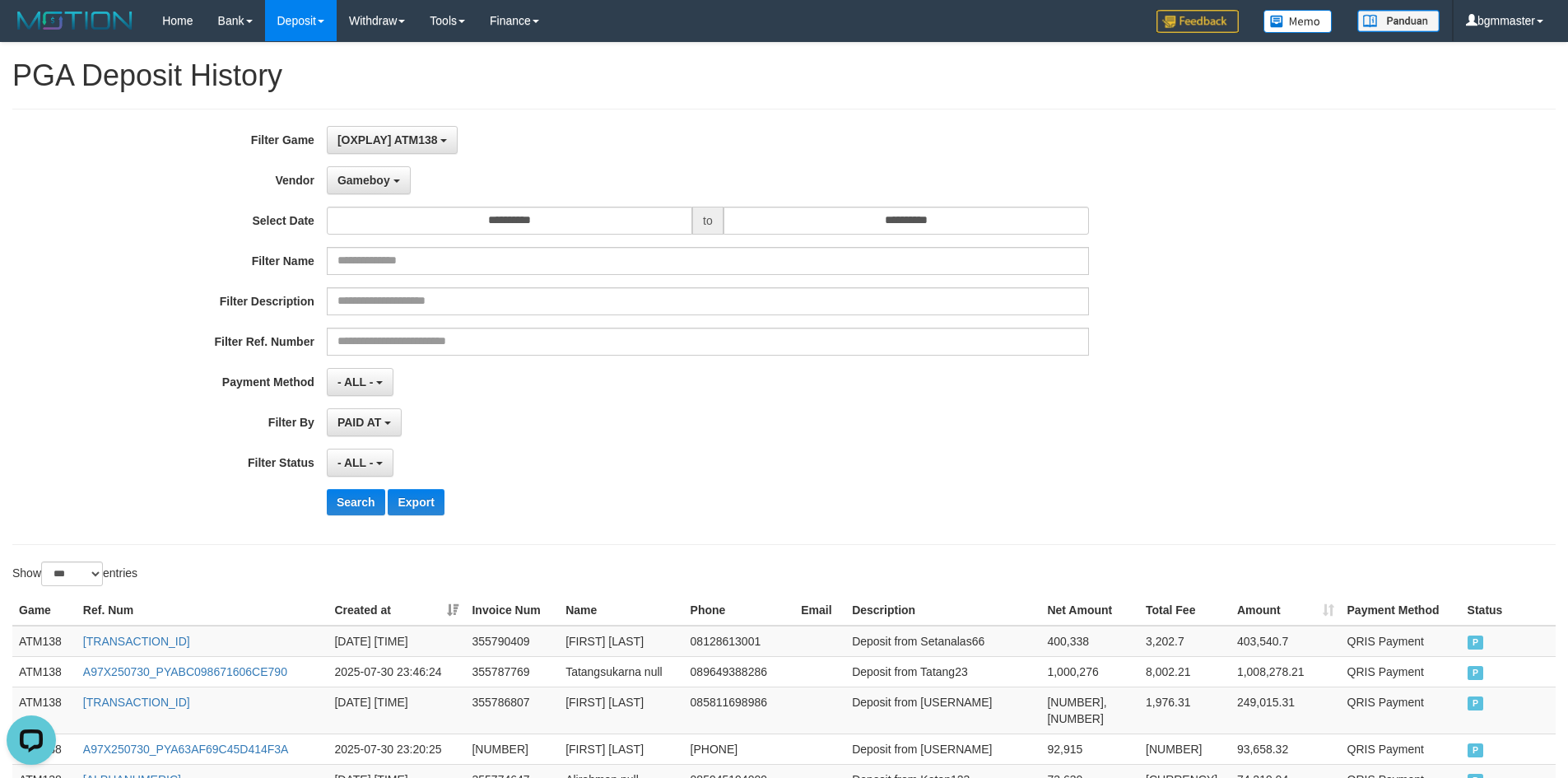 click on "- ALL -    SELECT ALL  - ALL -  SELECT STATUS
PENDING/UNPAID
PAID
CANCELED
EXPIRED" at bounding box center (708, 463) 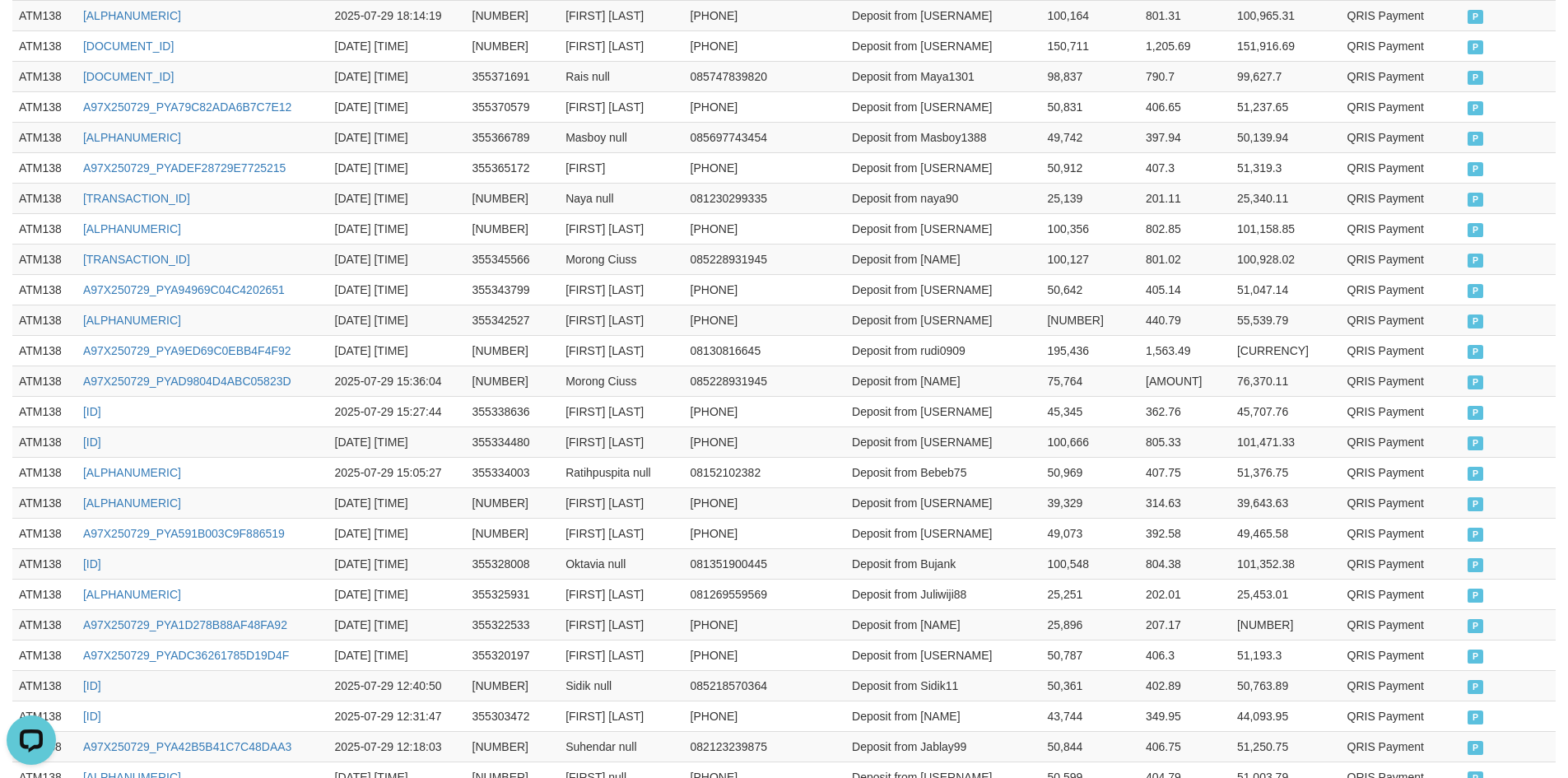 scroll, scrollTop: 2693, scrollLeft: 0, axis: vertical 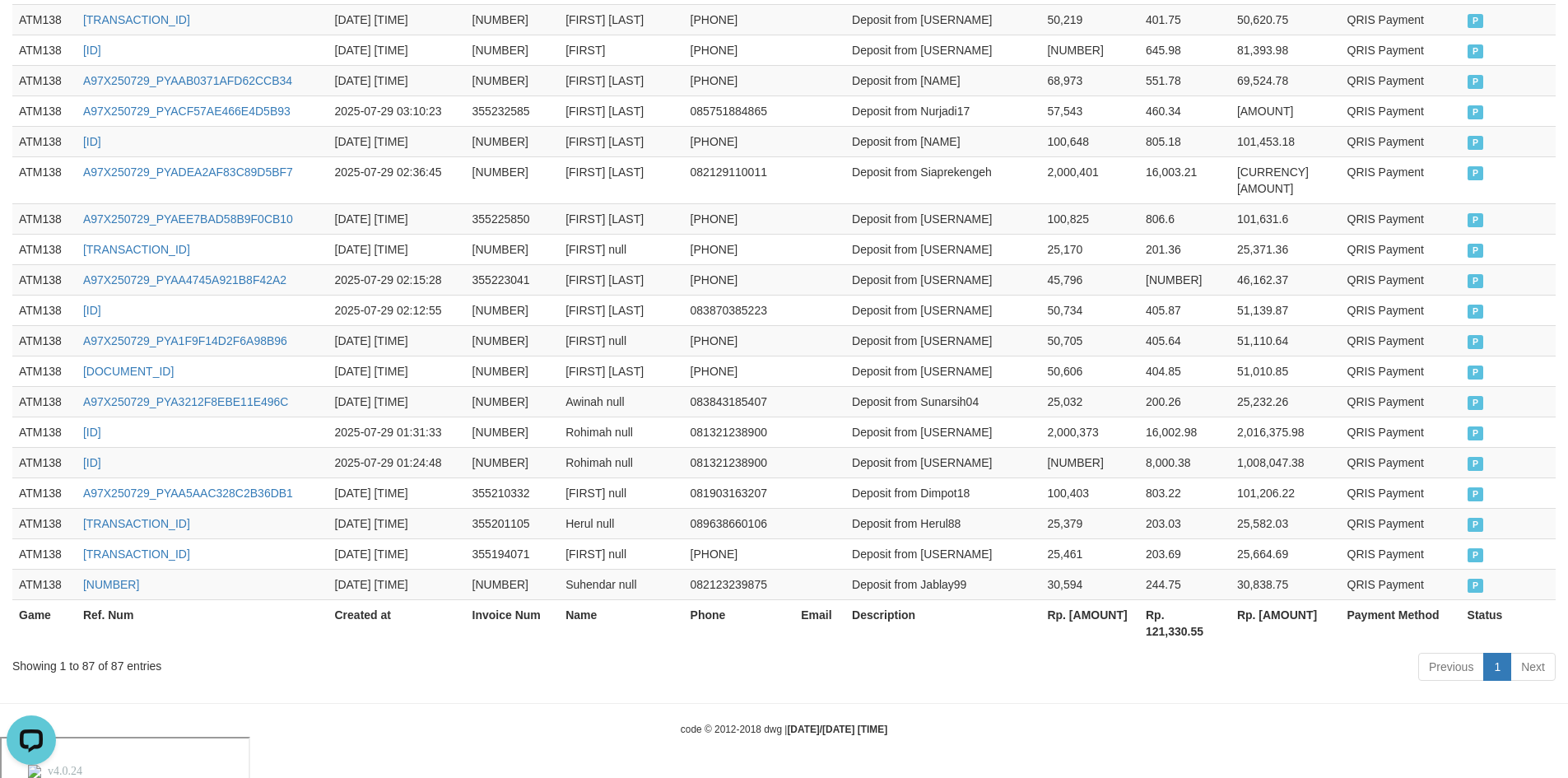 click on "Rp. [AMOUNT]" at bounding box center (1090, 622) 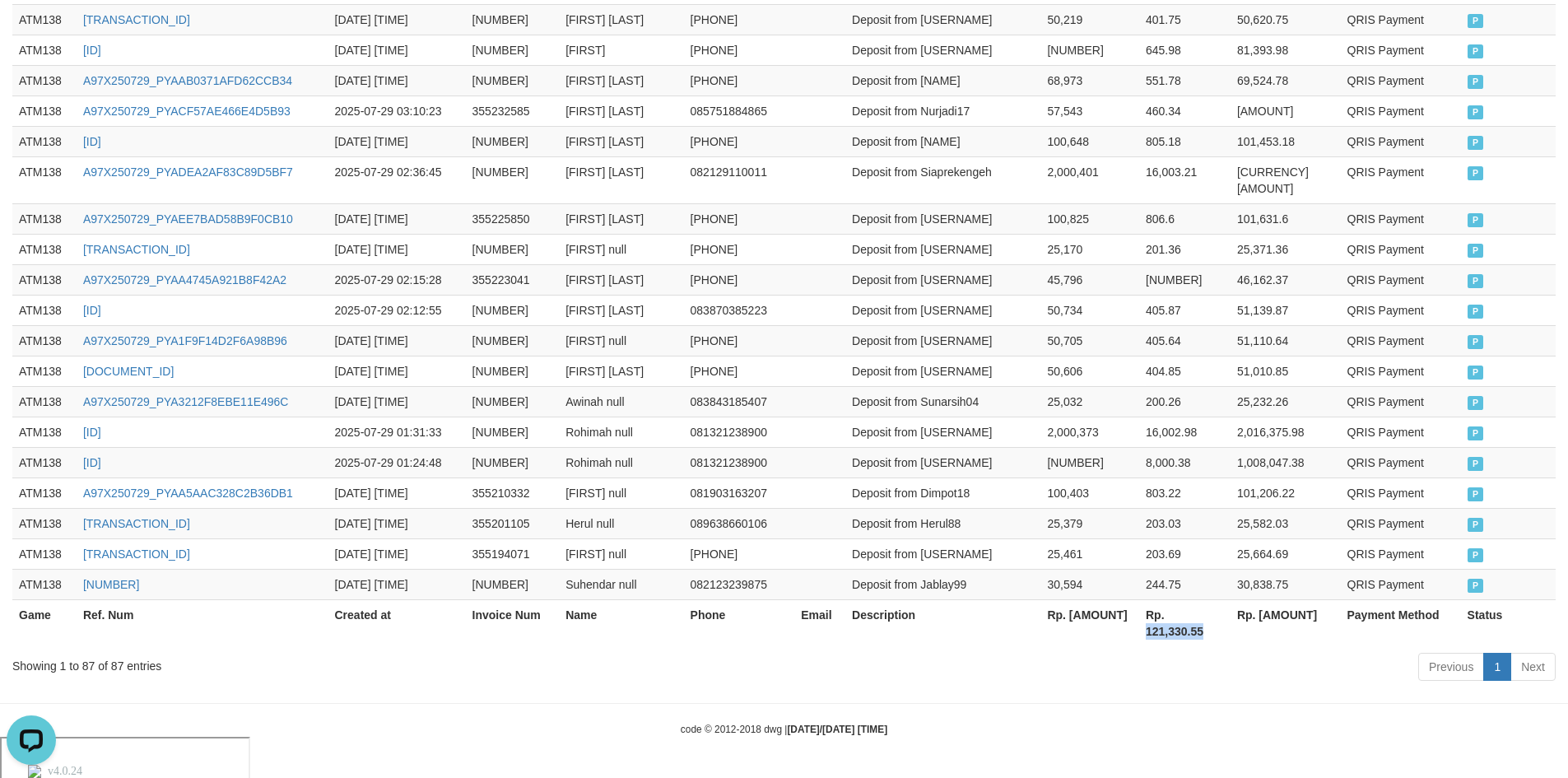 click on "Rp. 121,330.55" at bounding box center [1184, 622] 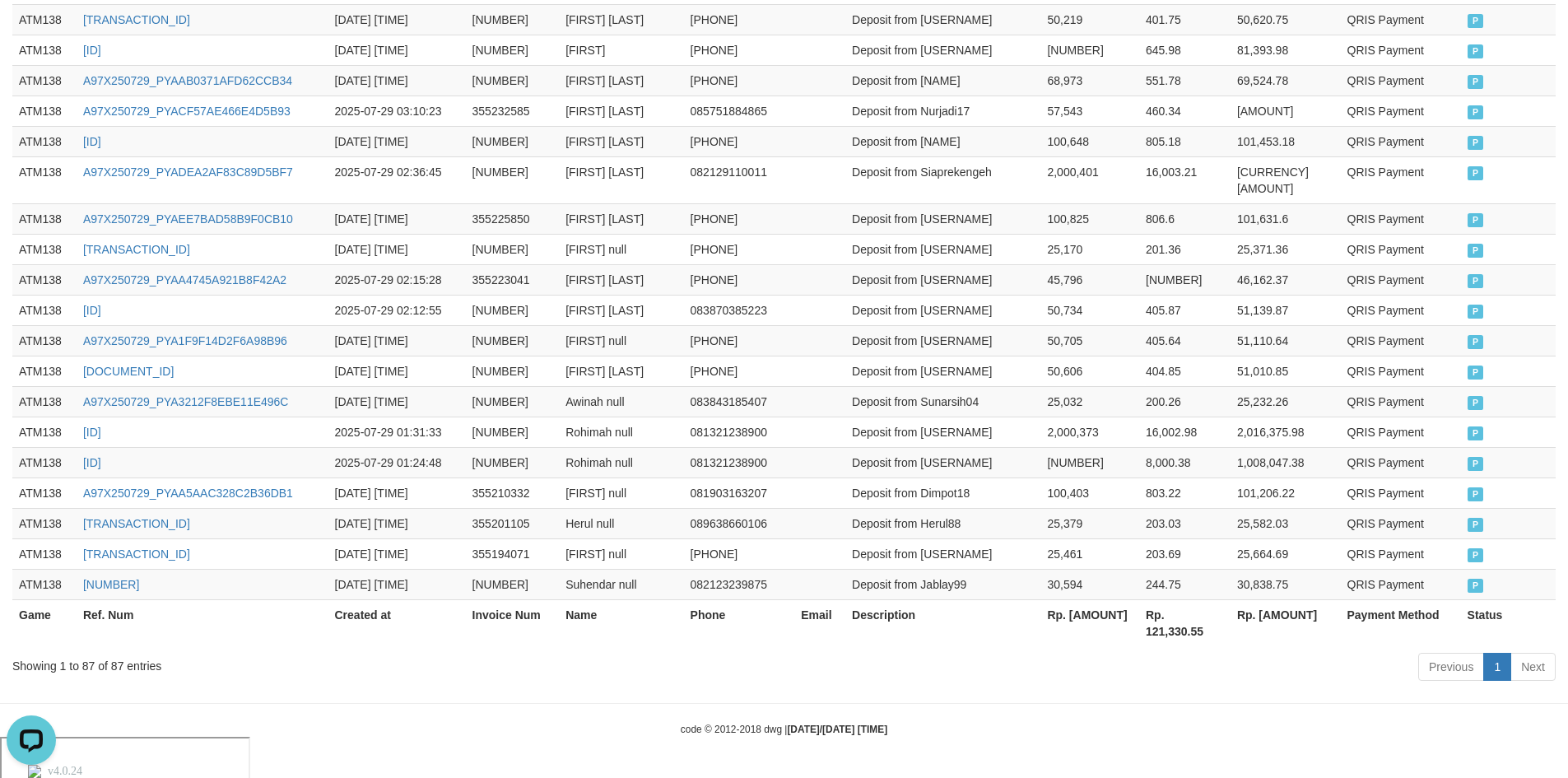 click on "Rp. [AMOUNT]" at bounding box center (1286, 622) 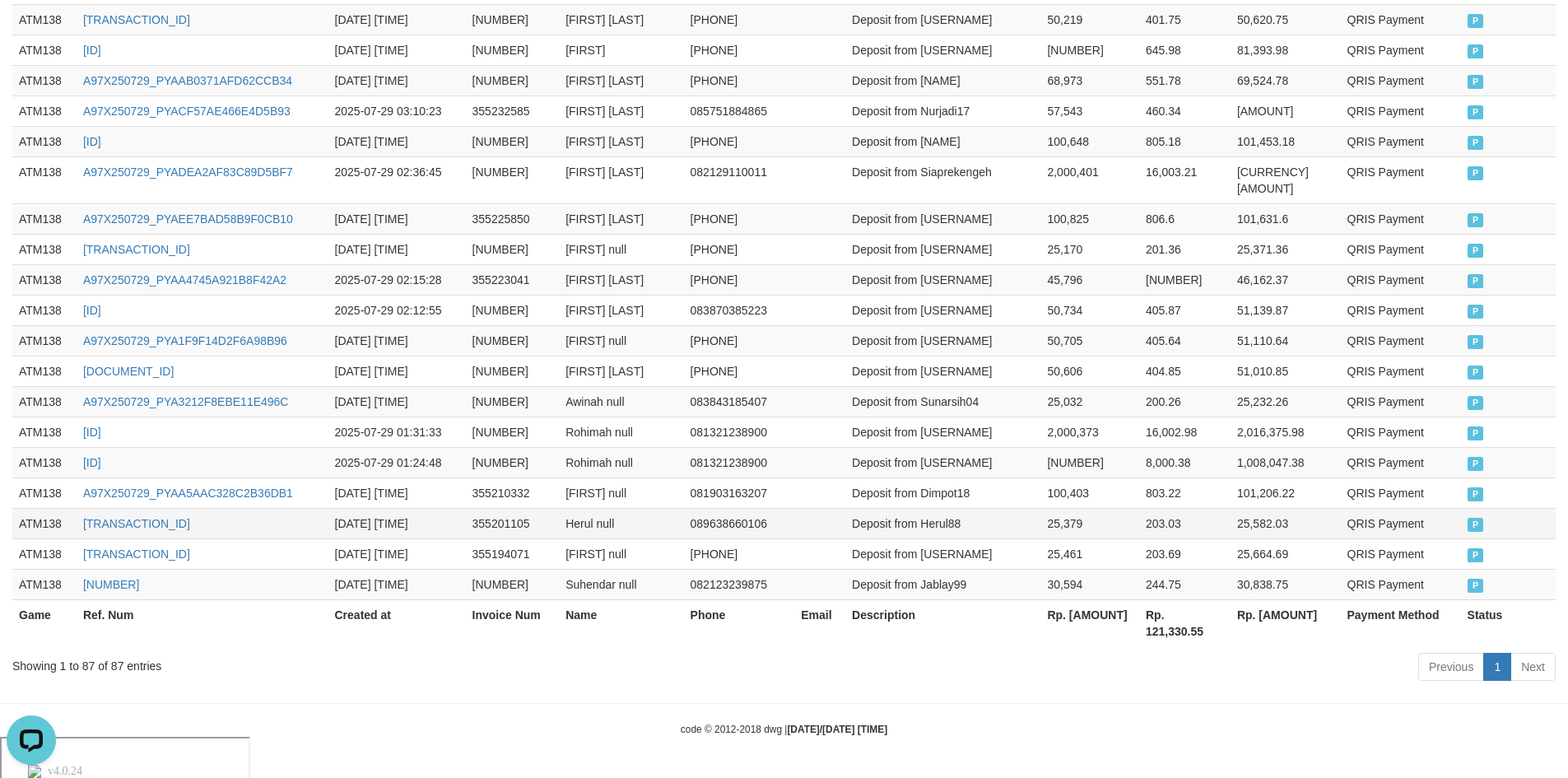 click on "089638660106" at bounding box center [739, 523] 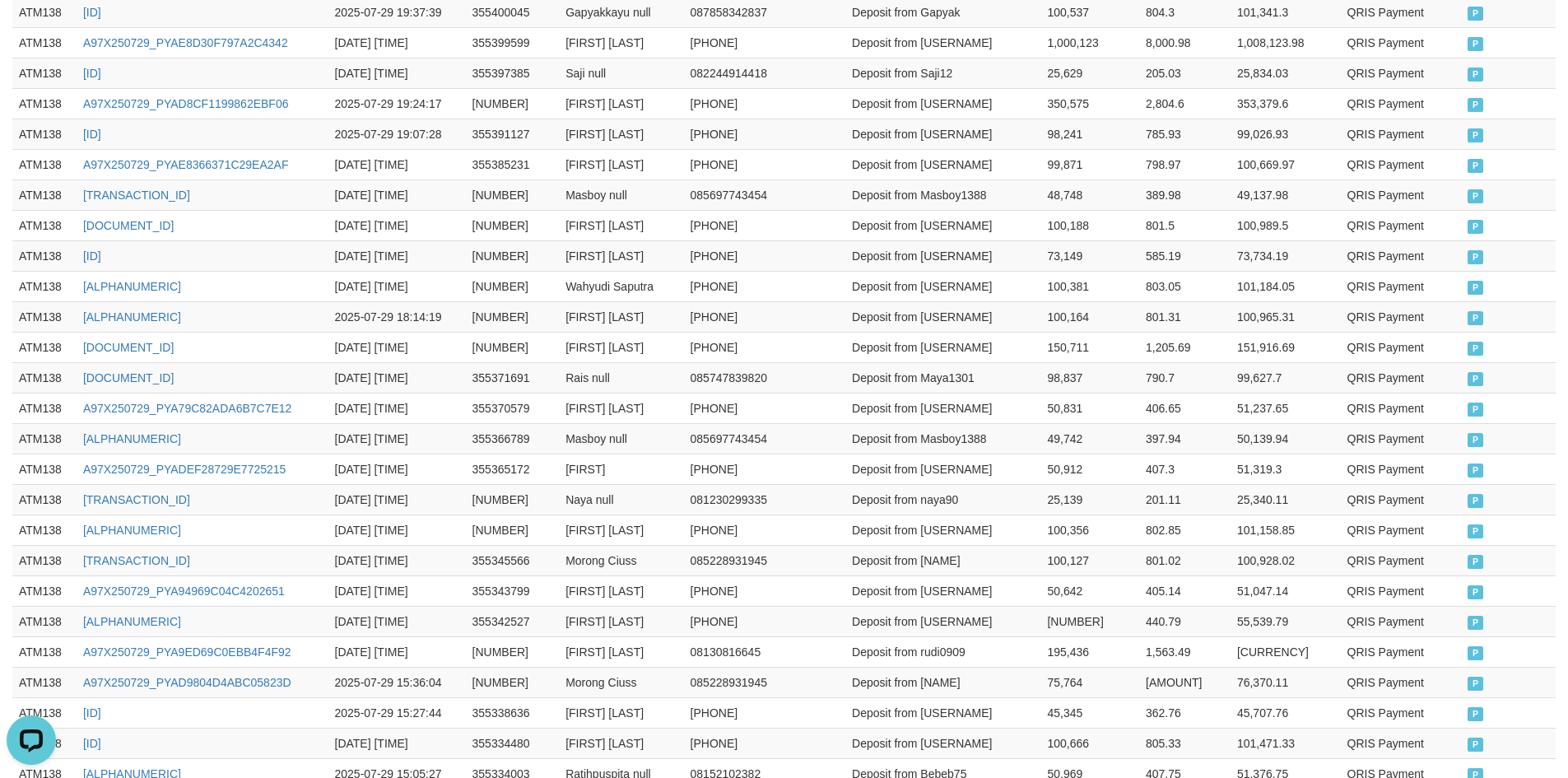 scroll, scrollTop: 0, scrollLeft: 0, axis: both 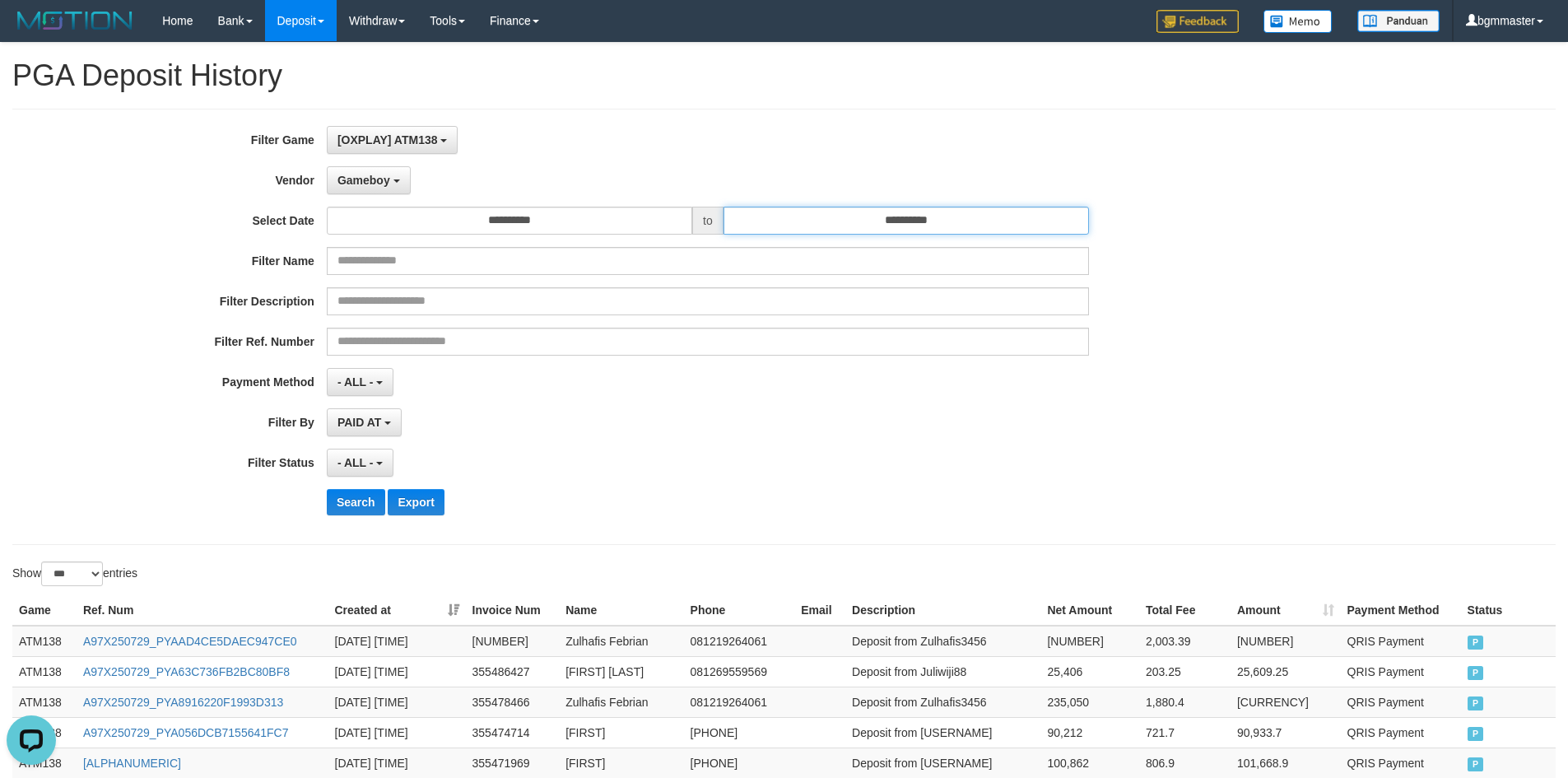 click on "**********" at bounding box center [906, 221] 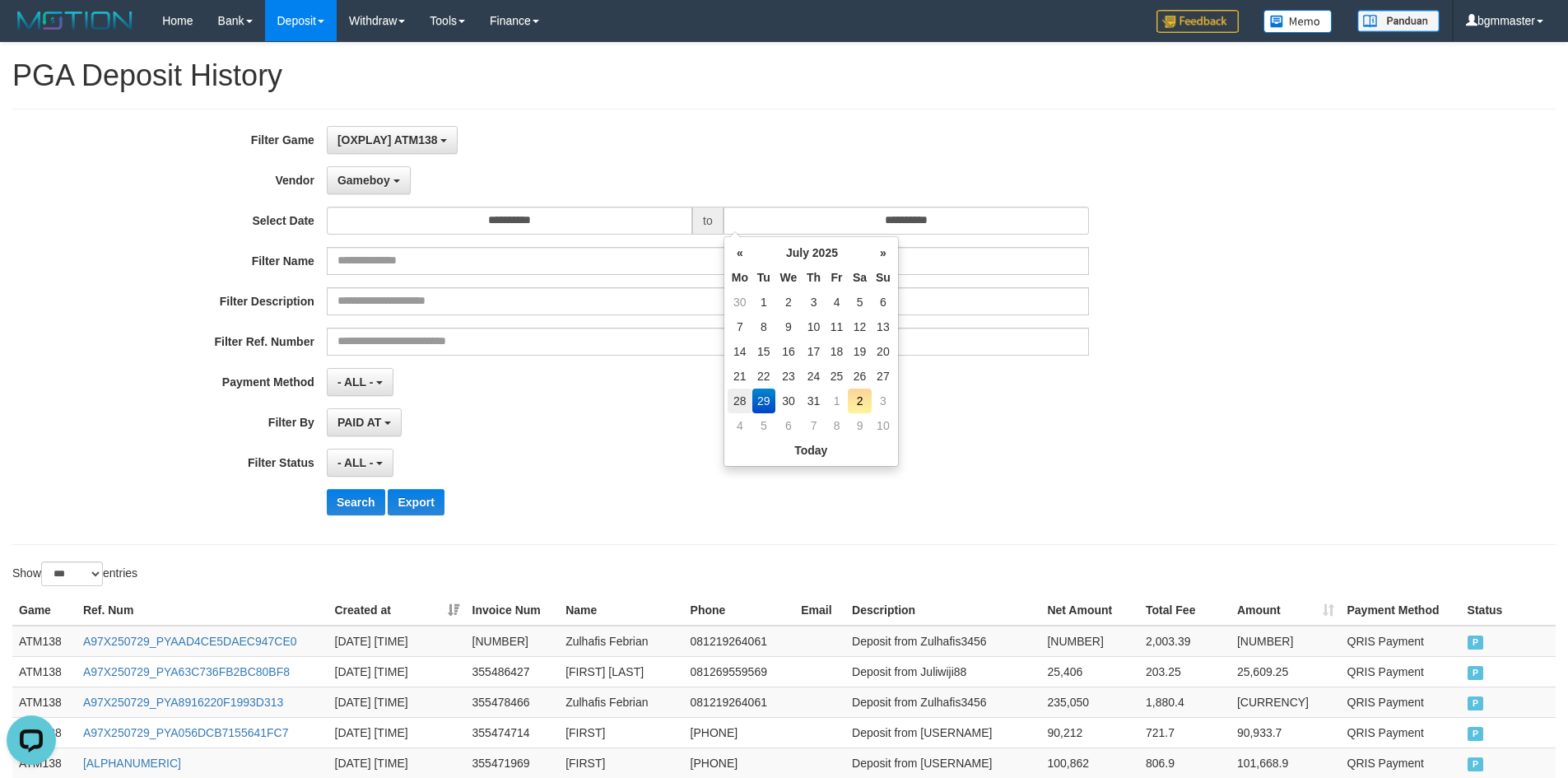 click on "28" at bounding box center [740, 401] 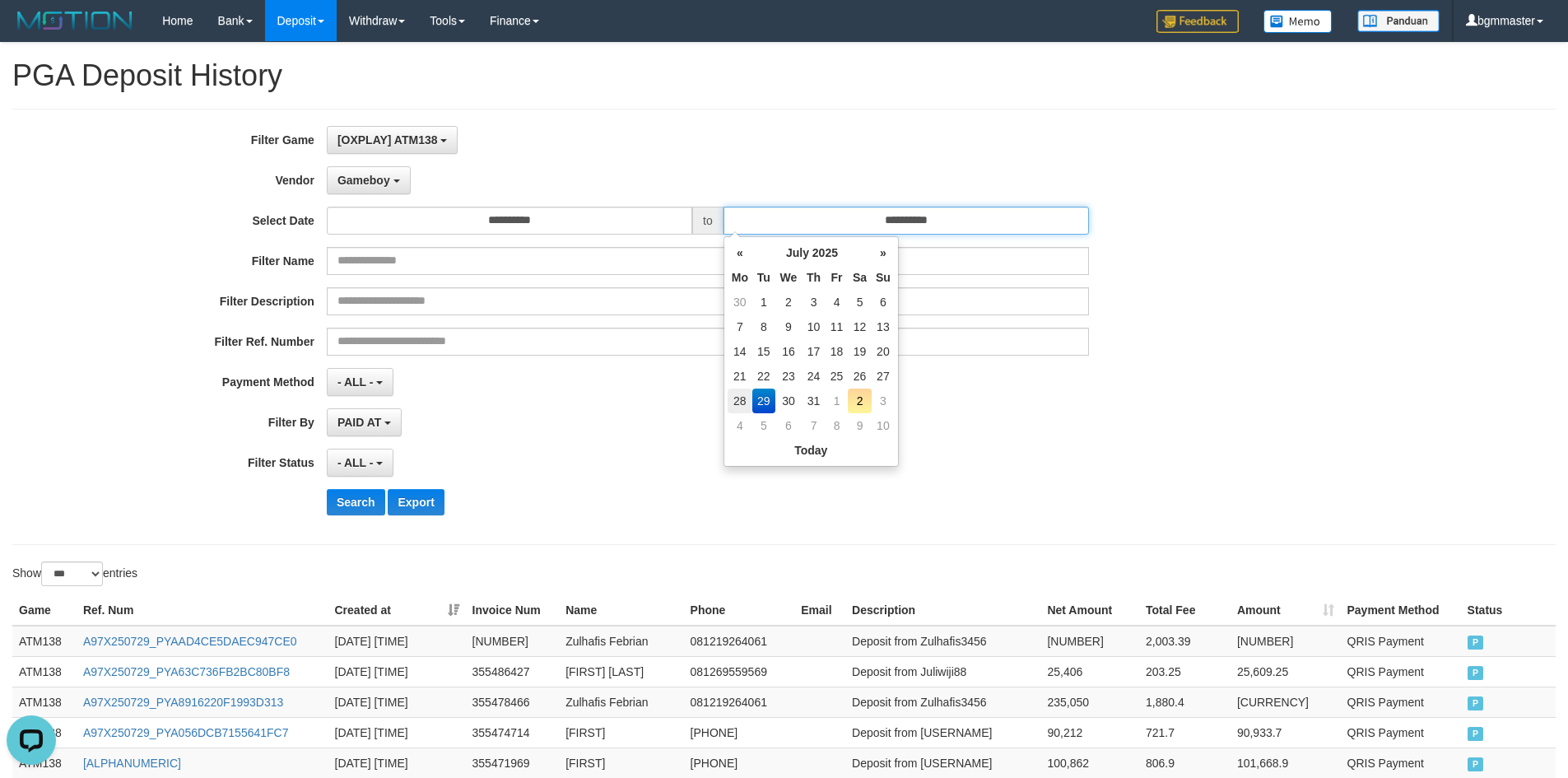 type on "**********" 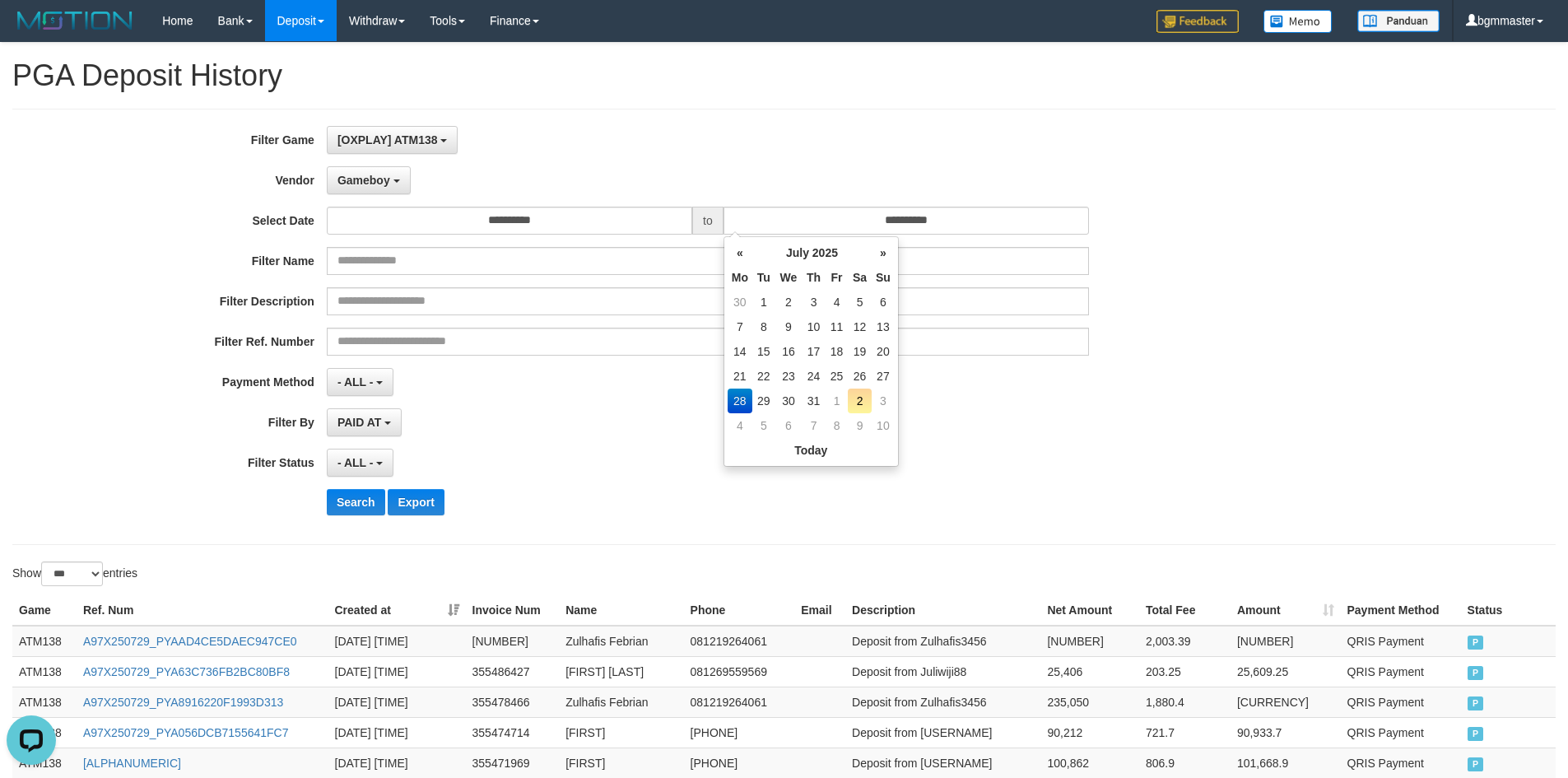 click on "- ALL -    SELECT ALL  - ALL -  SELECT STATUS
PENDING/UNPAID
PAID
CANCELED
EXPIRED" at bounding box center (708, 463) 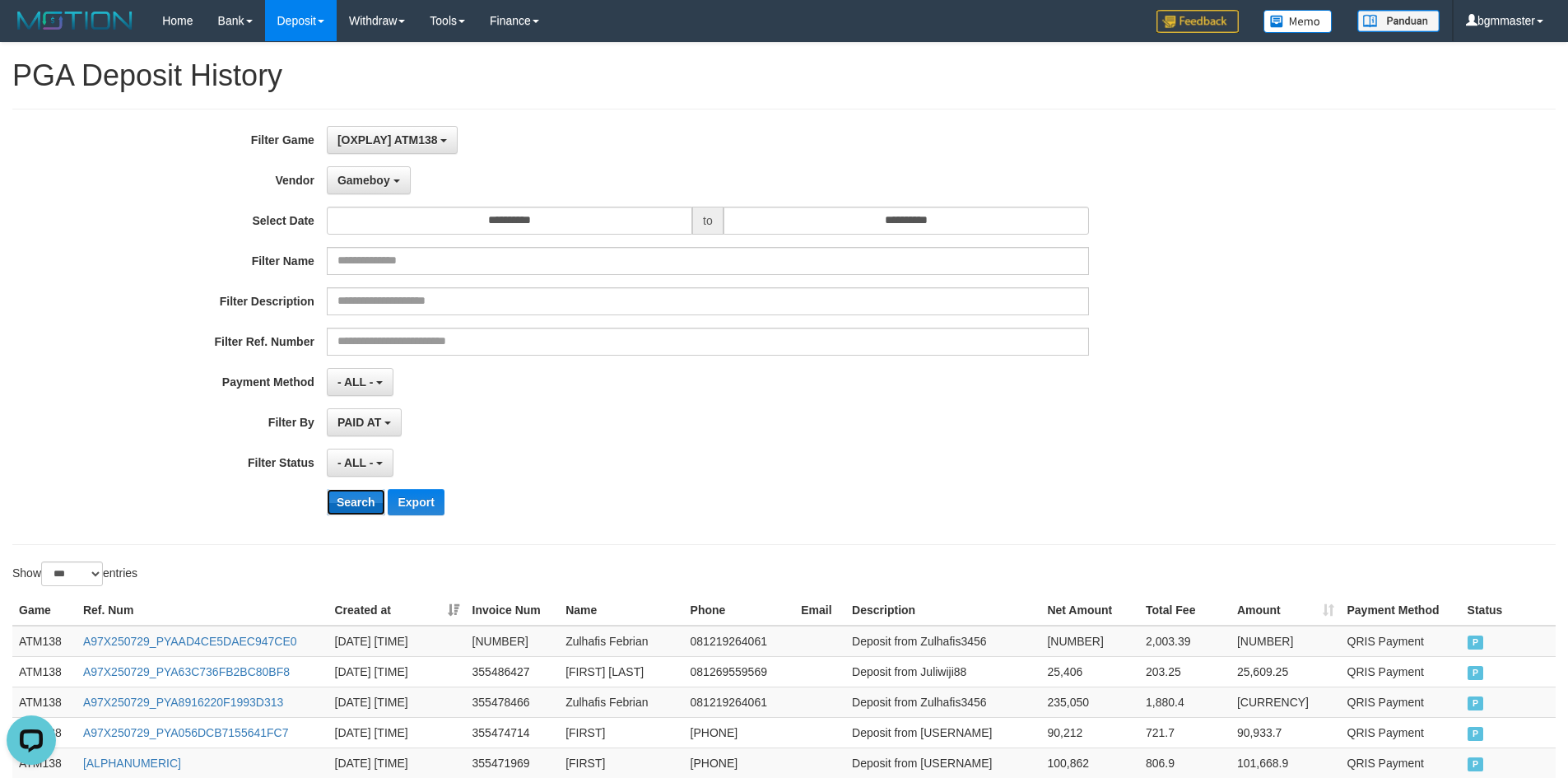 click on "Search" at bounding box center (356, 502) 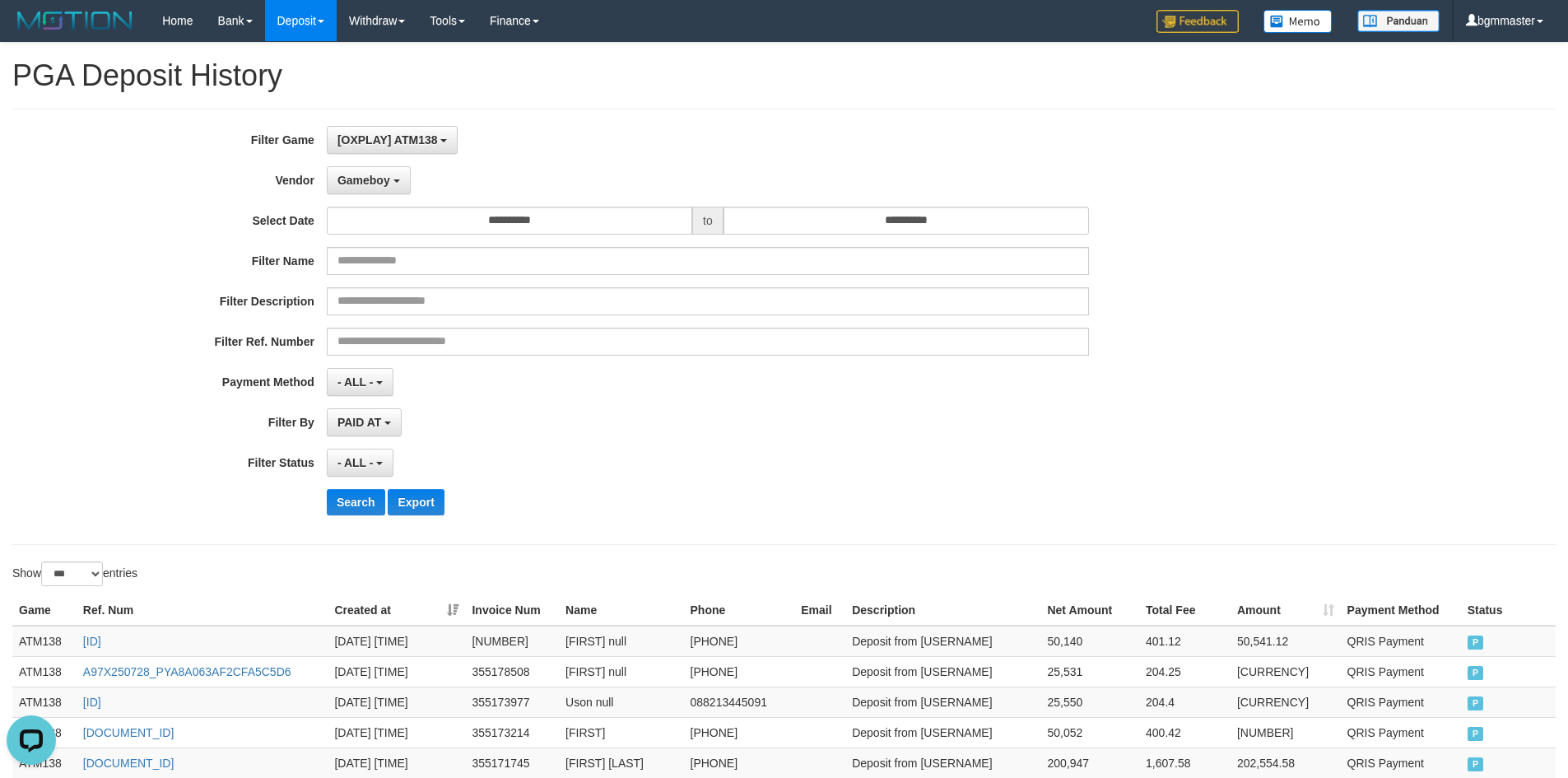 click on "**********" at bounding box center (654, 327) 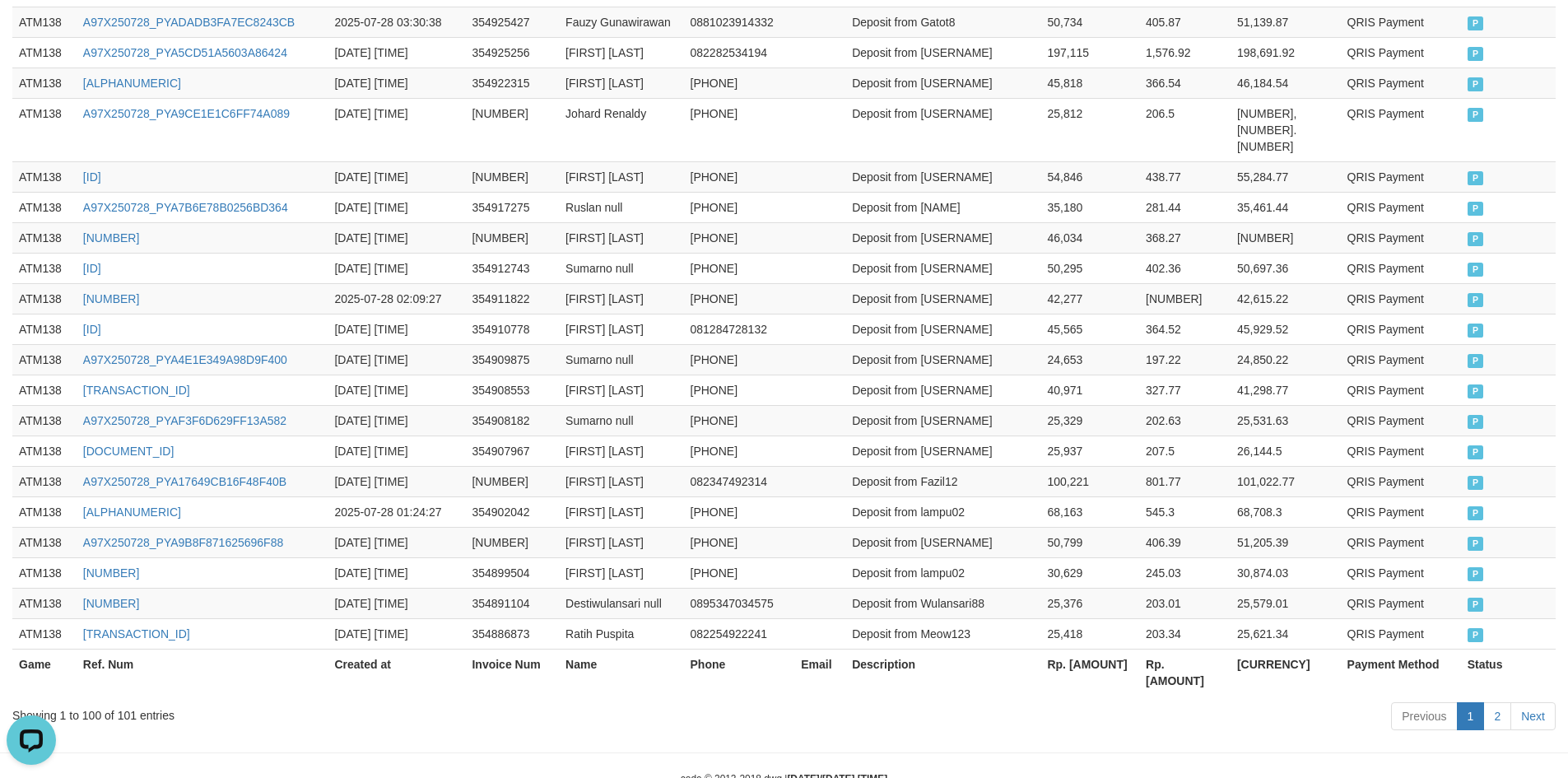 click on "Rp. [AMOUNT]" at bounding box center (1090, 672) 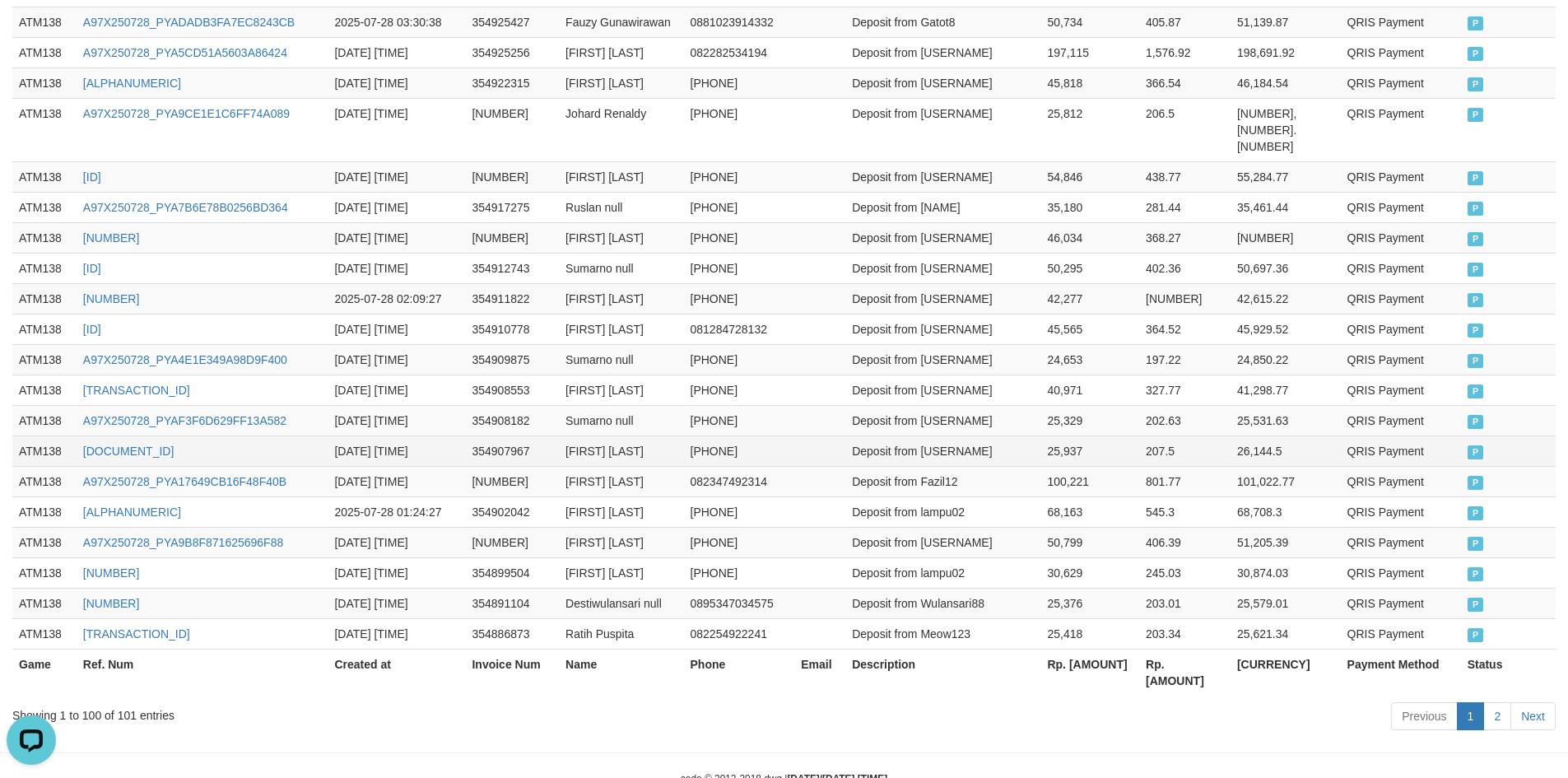 click on "Deposit from [USERNAME]" at bounding box center [942, 450] 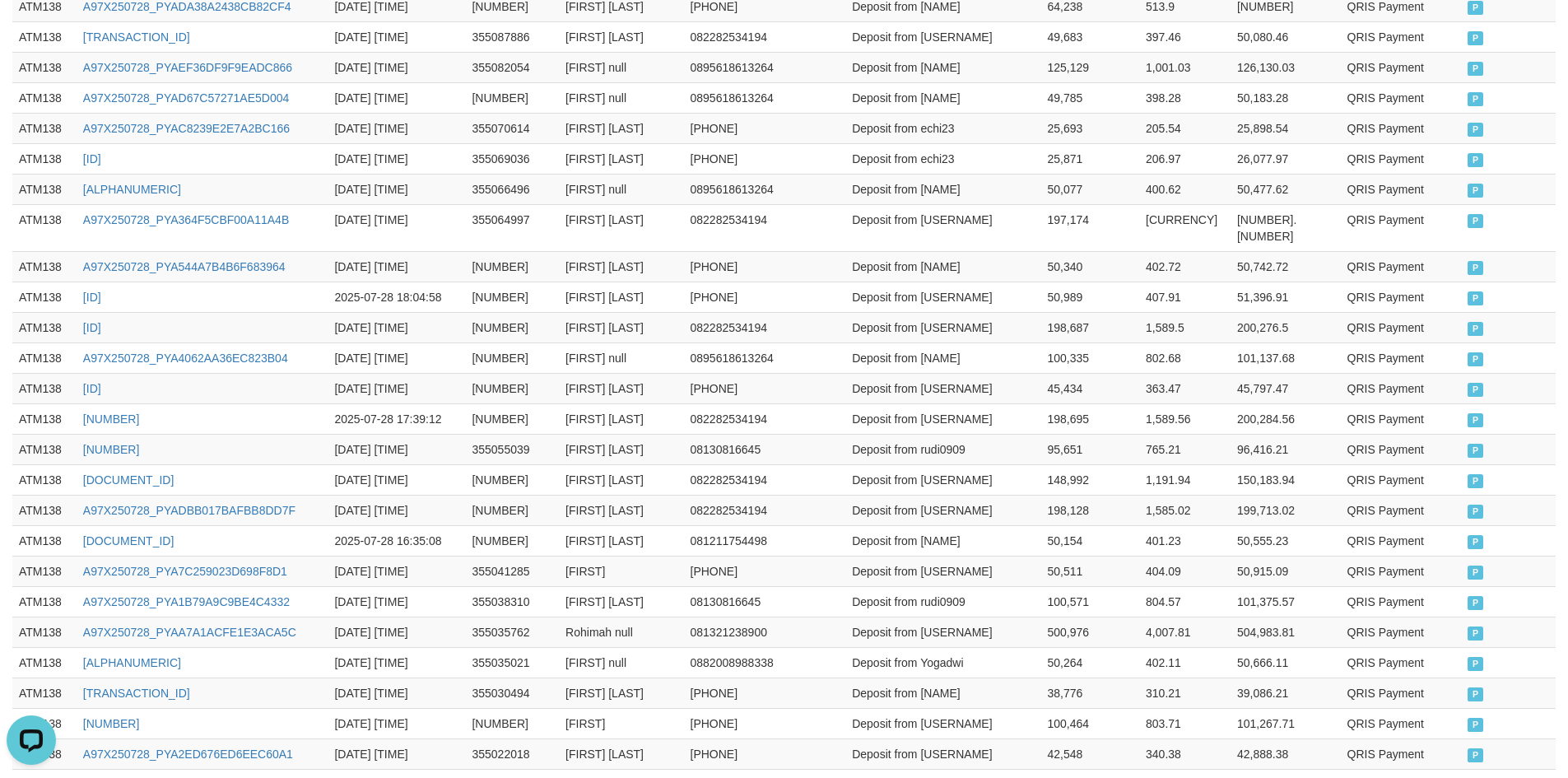 scroll, scrollTop: 0, scrollLeft: 0, axis: both 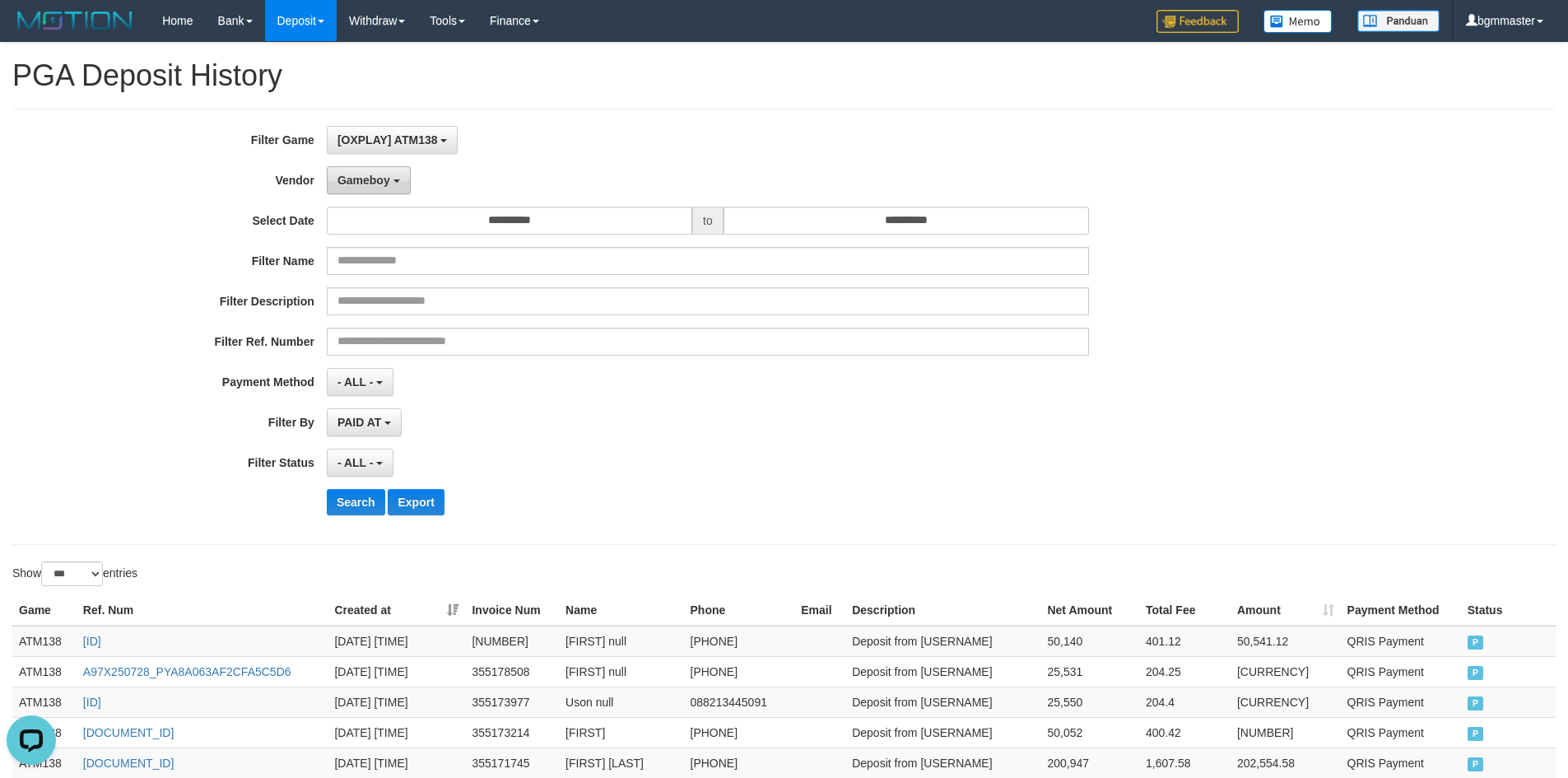 click on "Gameboy" at bounding box center [364, 180] 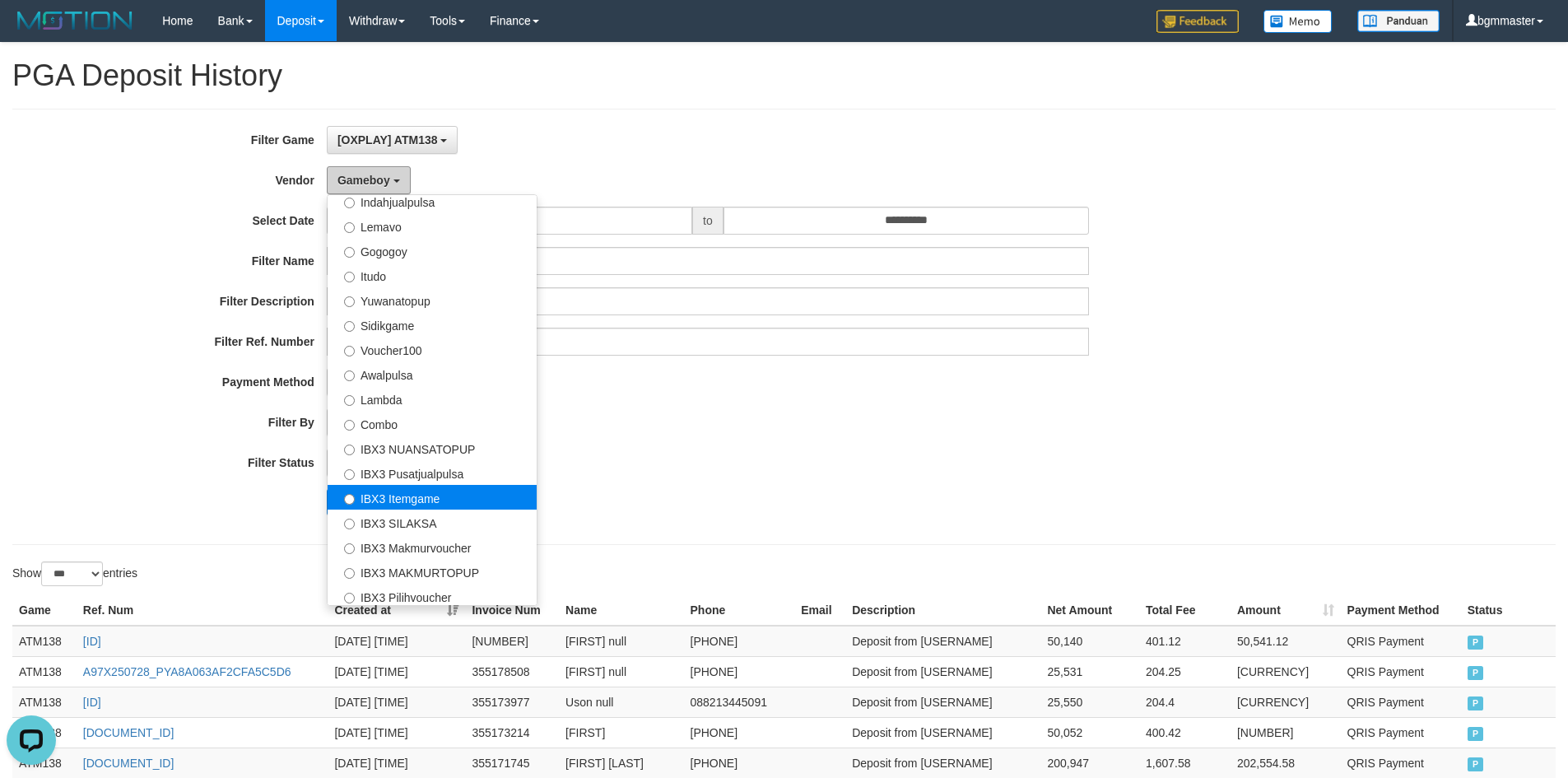 scroll, scrollTop: 540, scrollLeft: 0, axis: vertical 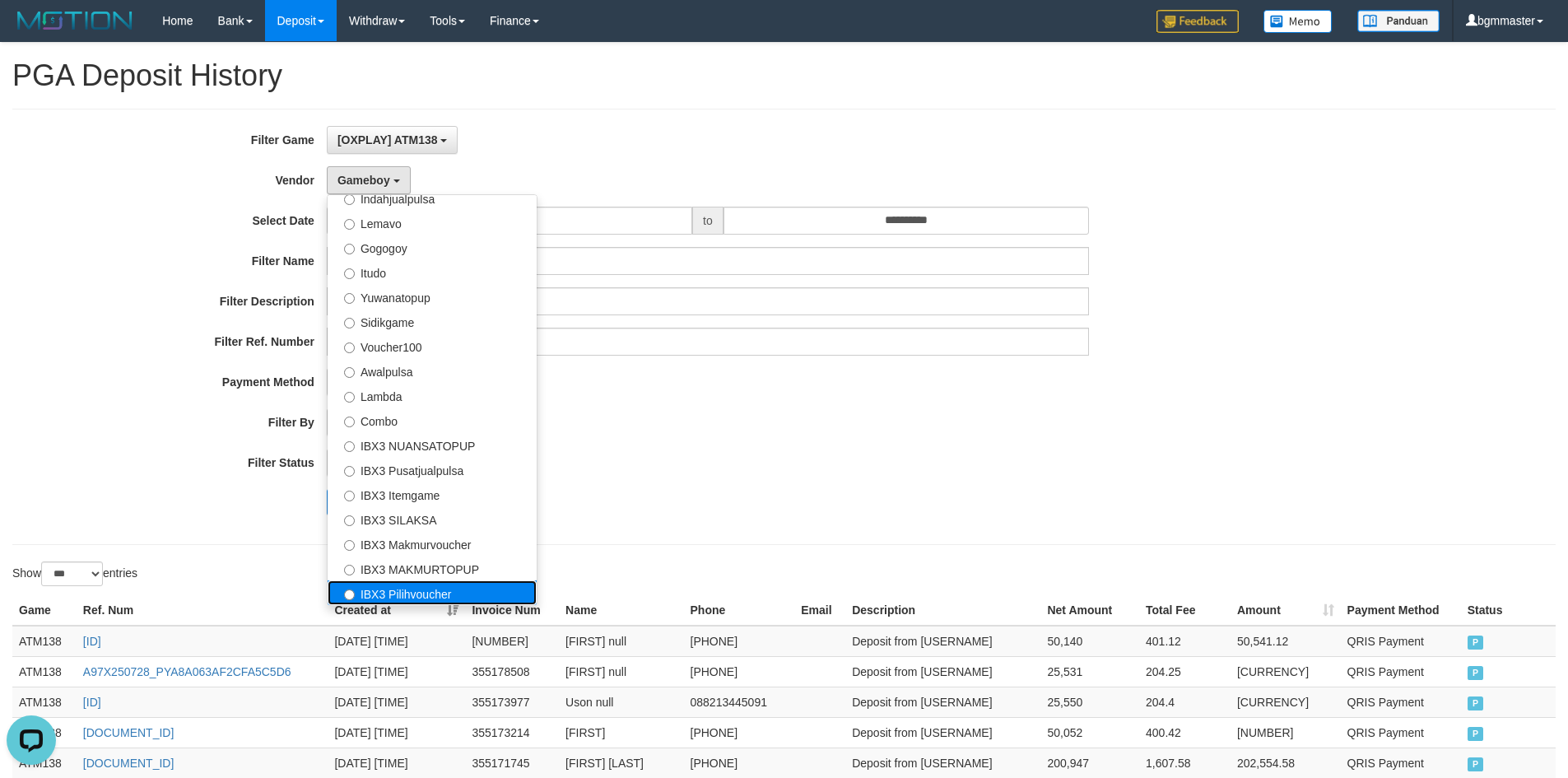 click on "IBX3 Pilihvoucher" at bounding box center (432, 593) 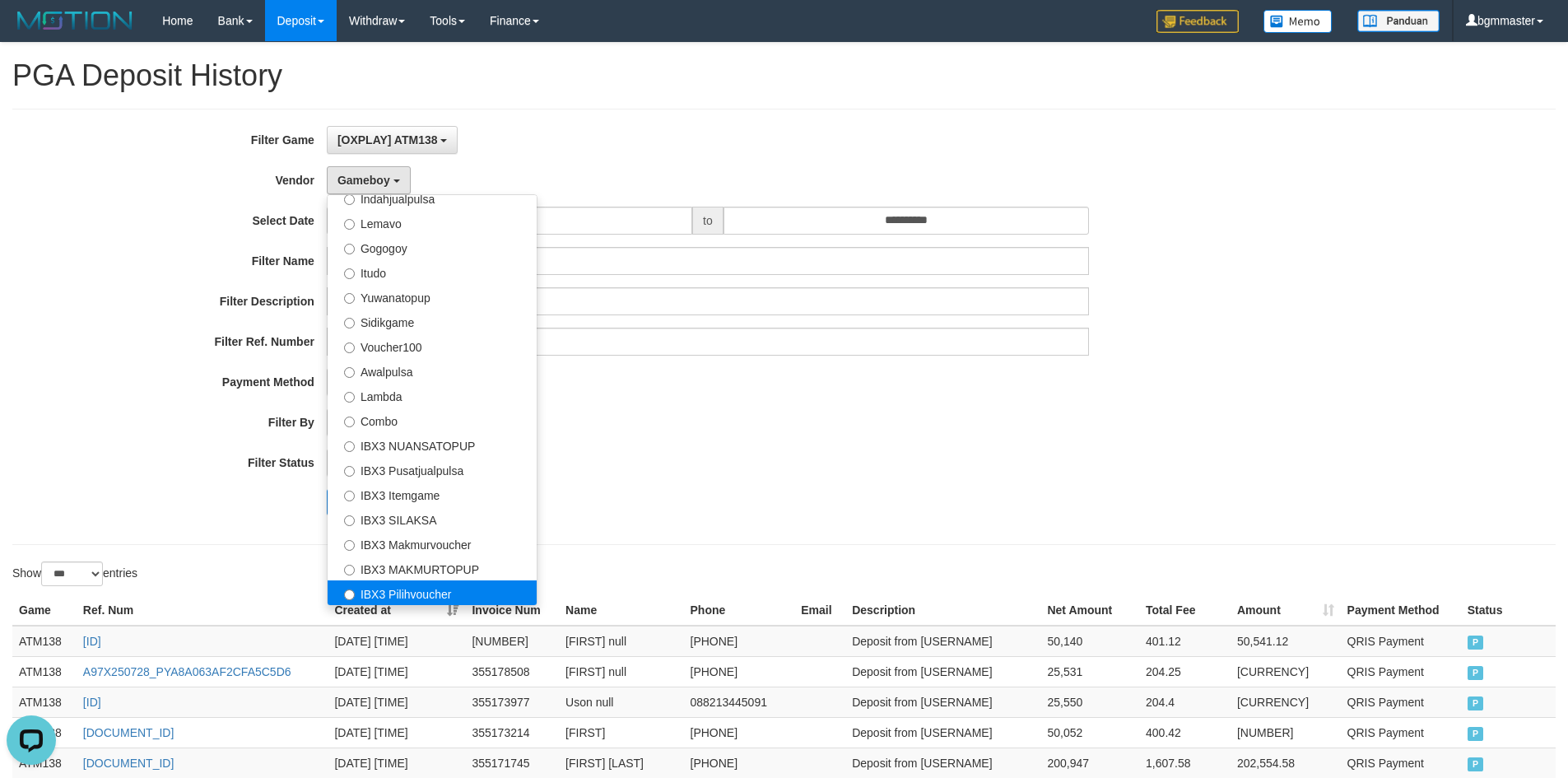 select on "**********" 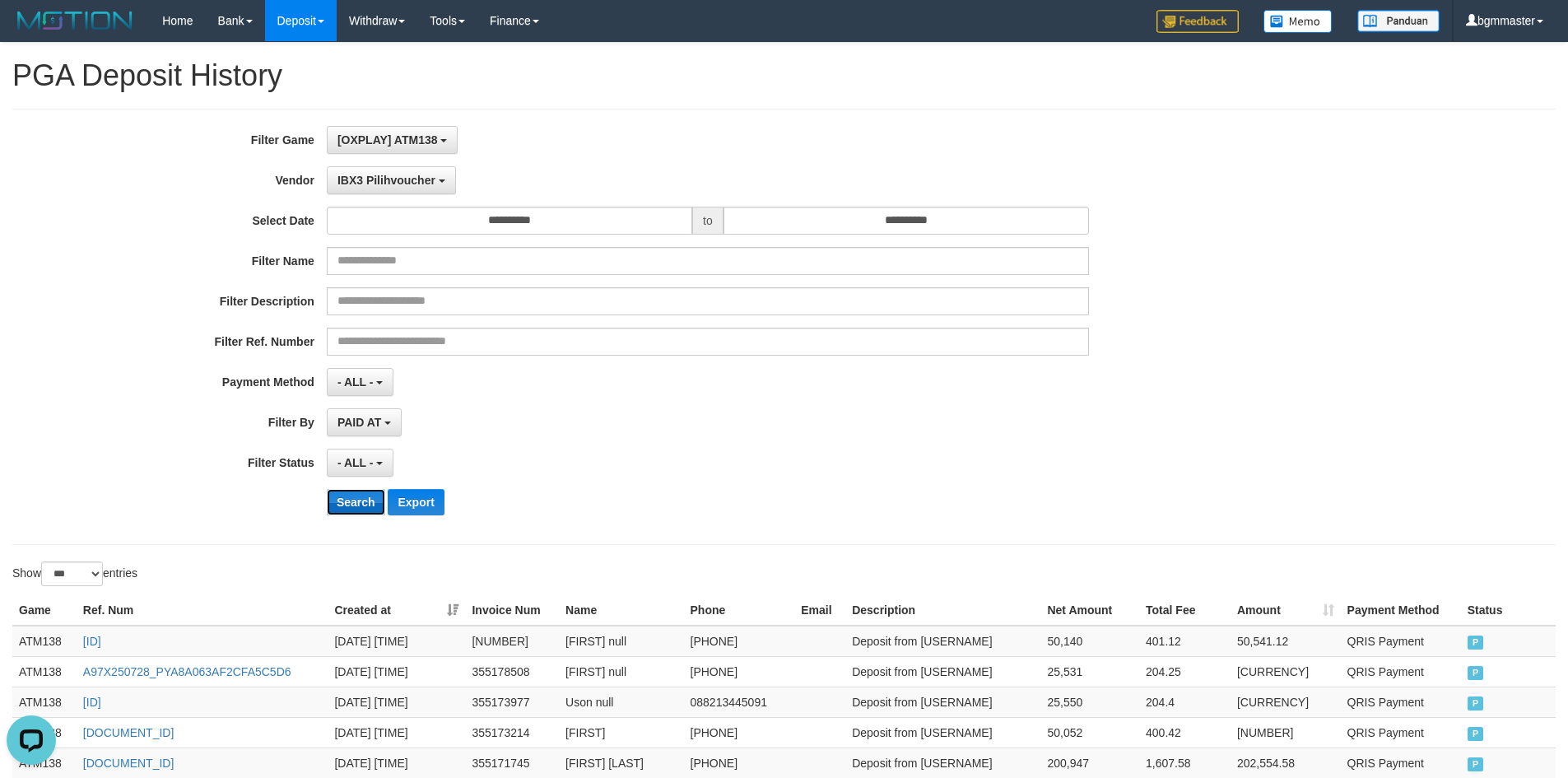 click on "Search" at bounding box center (356, 502) 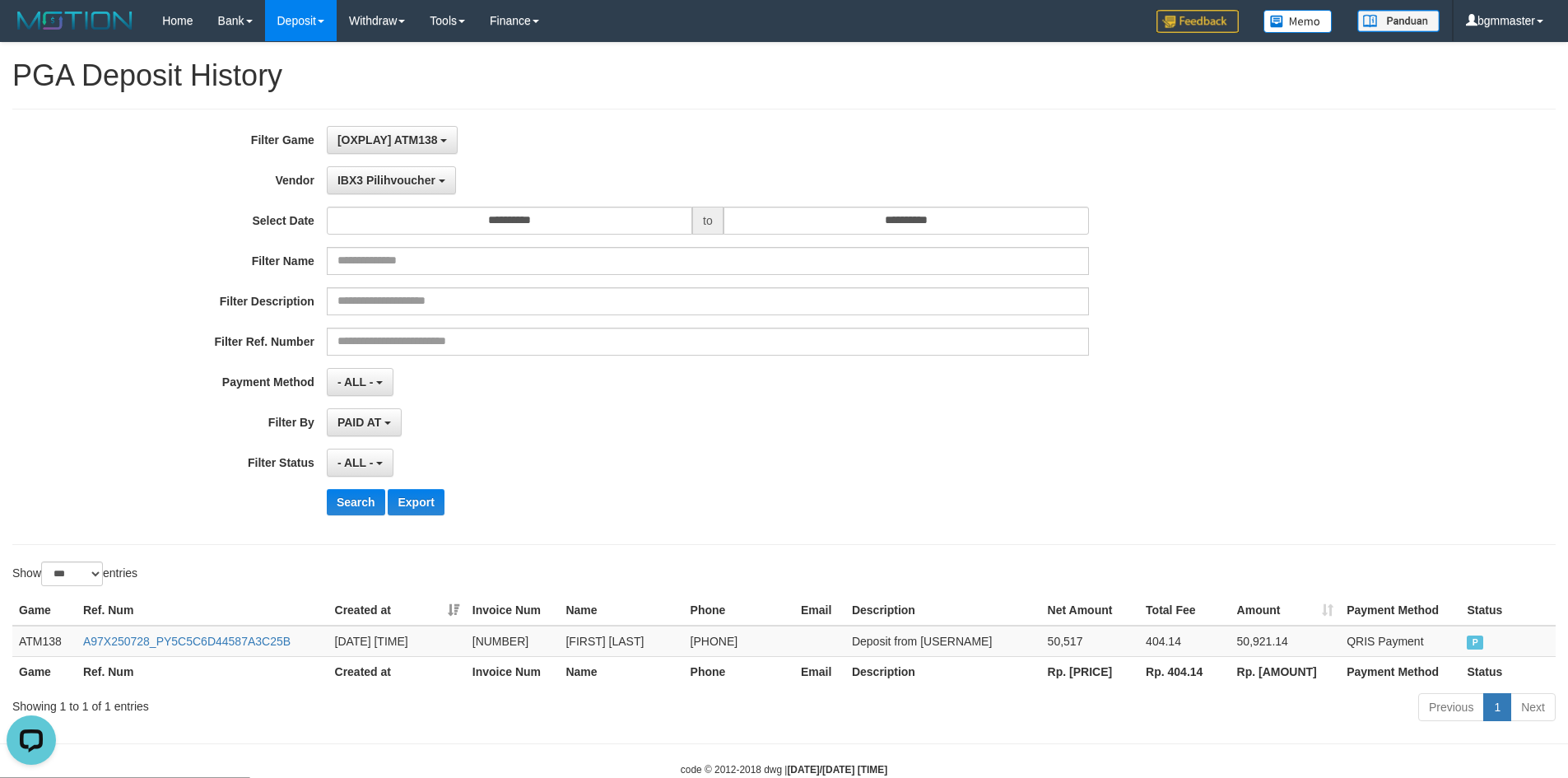 click on "Rp. [PRICE]" at bounding box center [1091, 671] 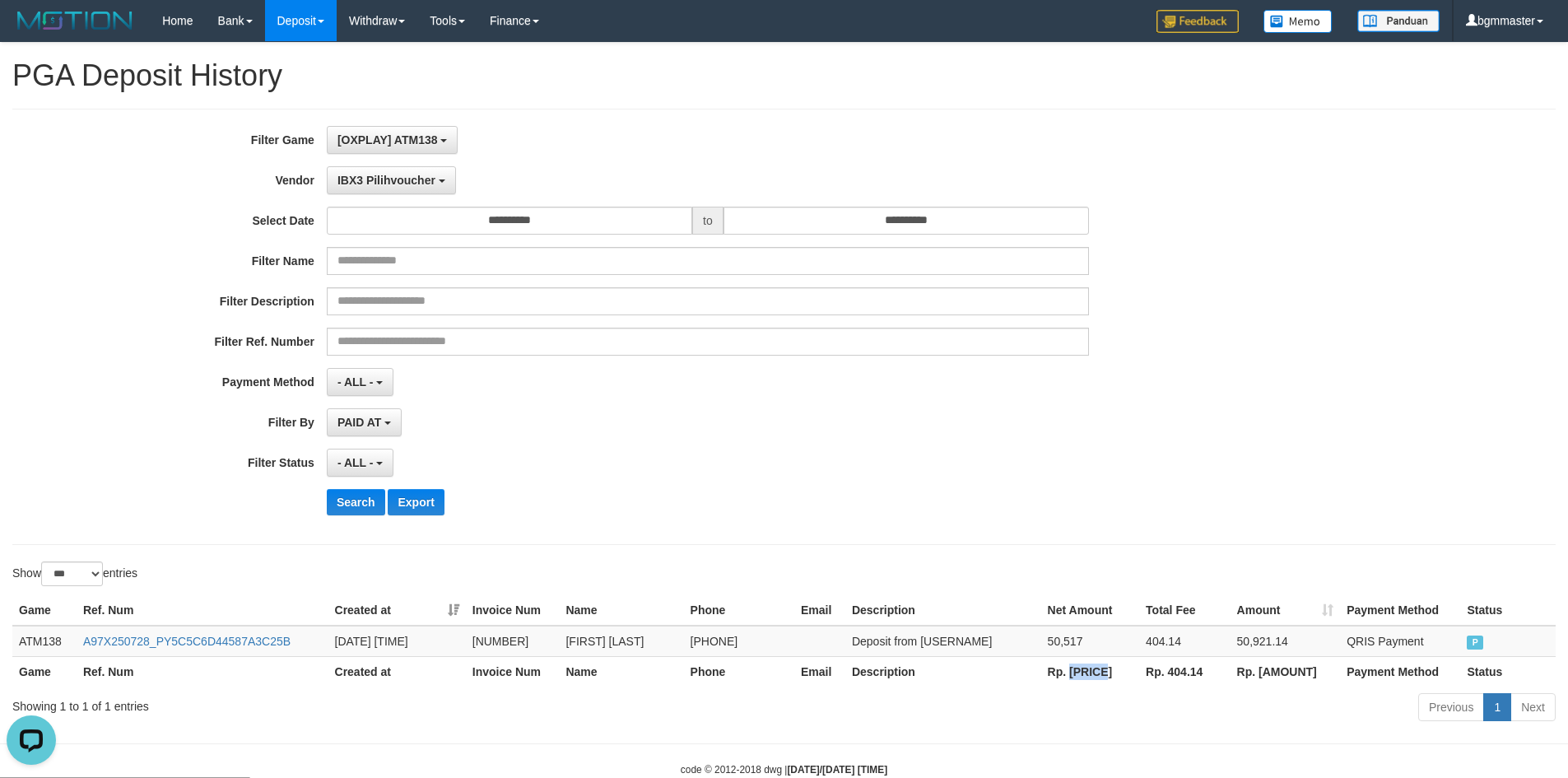 click on "Rp. [PRICE]" at bounding box center (1091, 671) 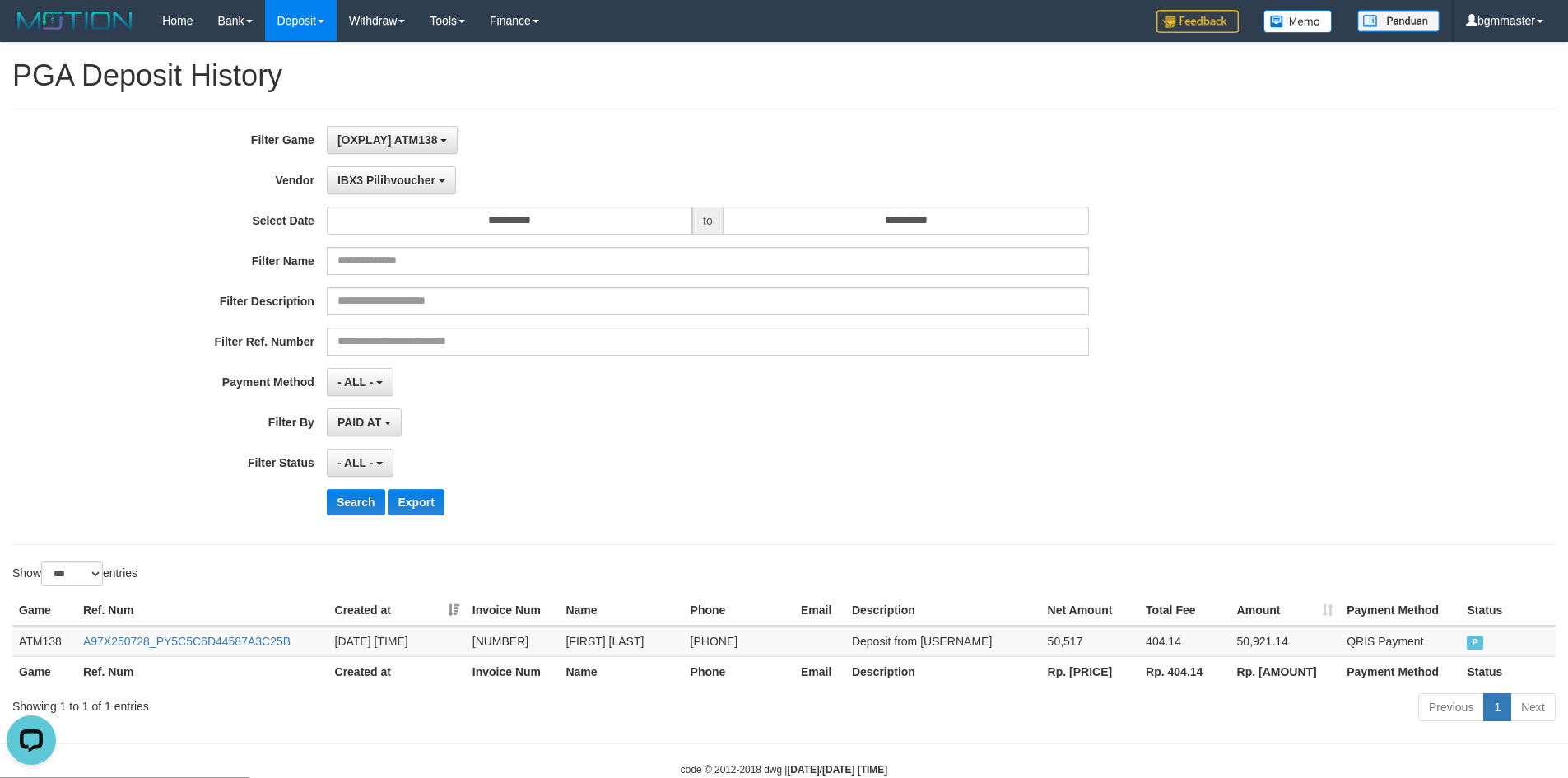 click on "Rp. 404.14" at bounding box center (1184, 671) 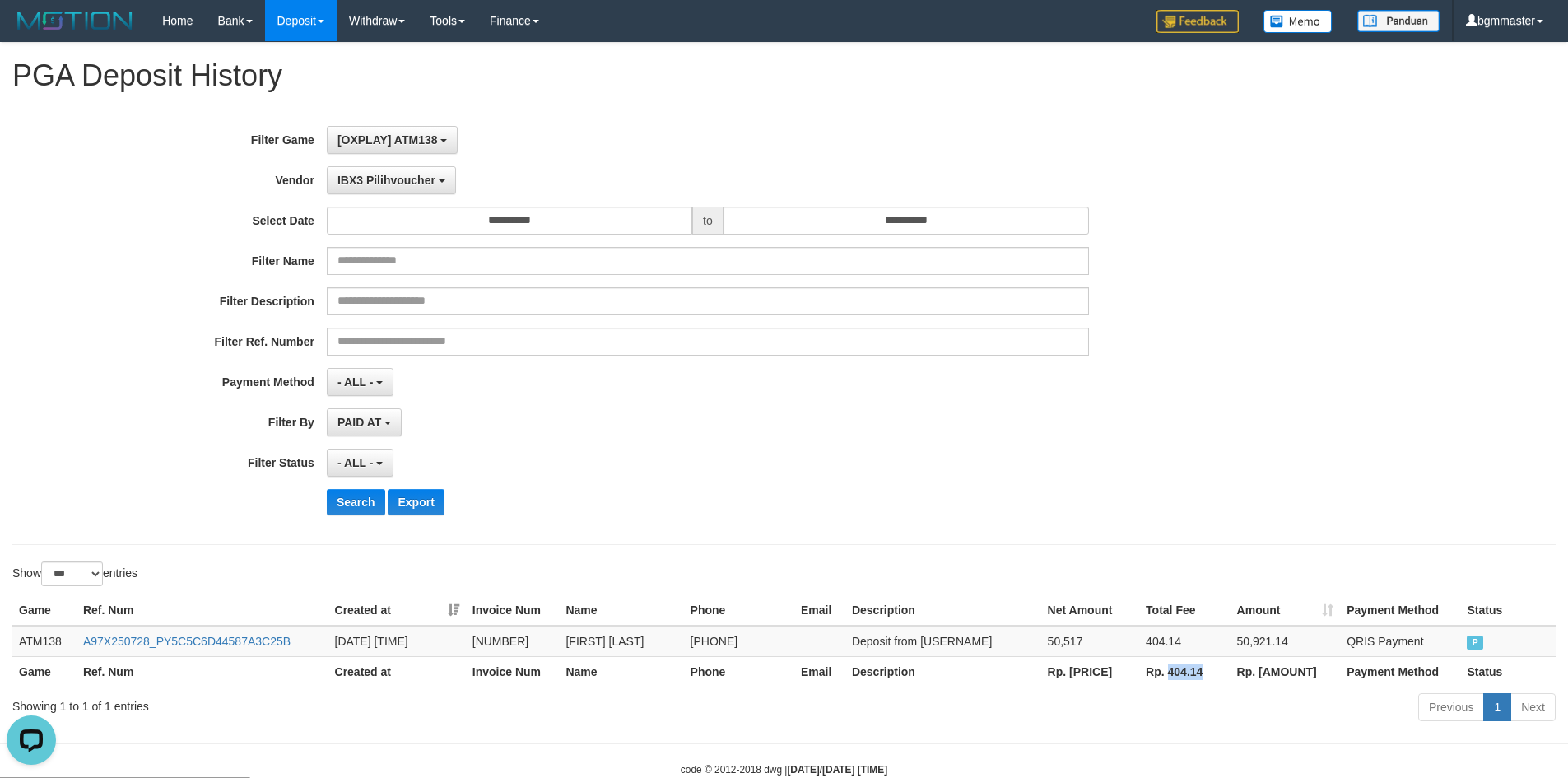click on "Rp. 404.14" at bounding box center [1184, 671] 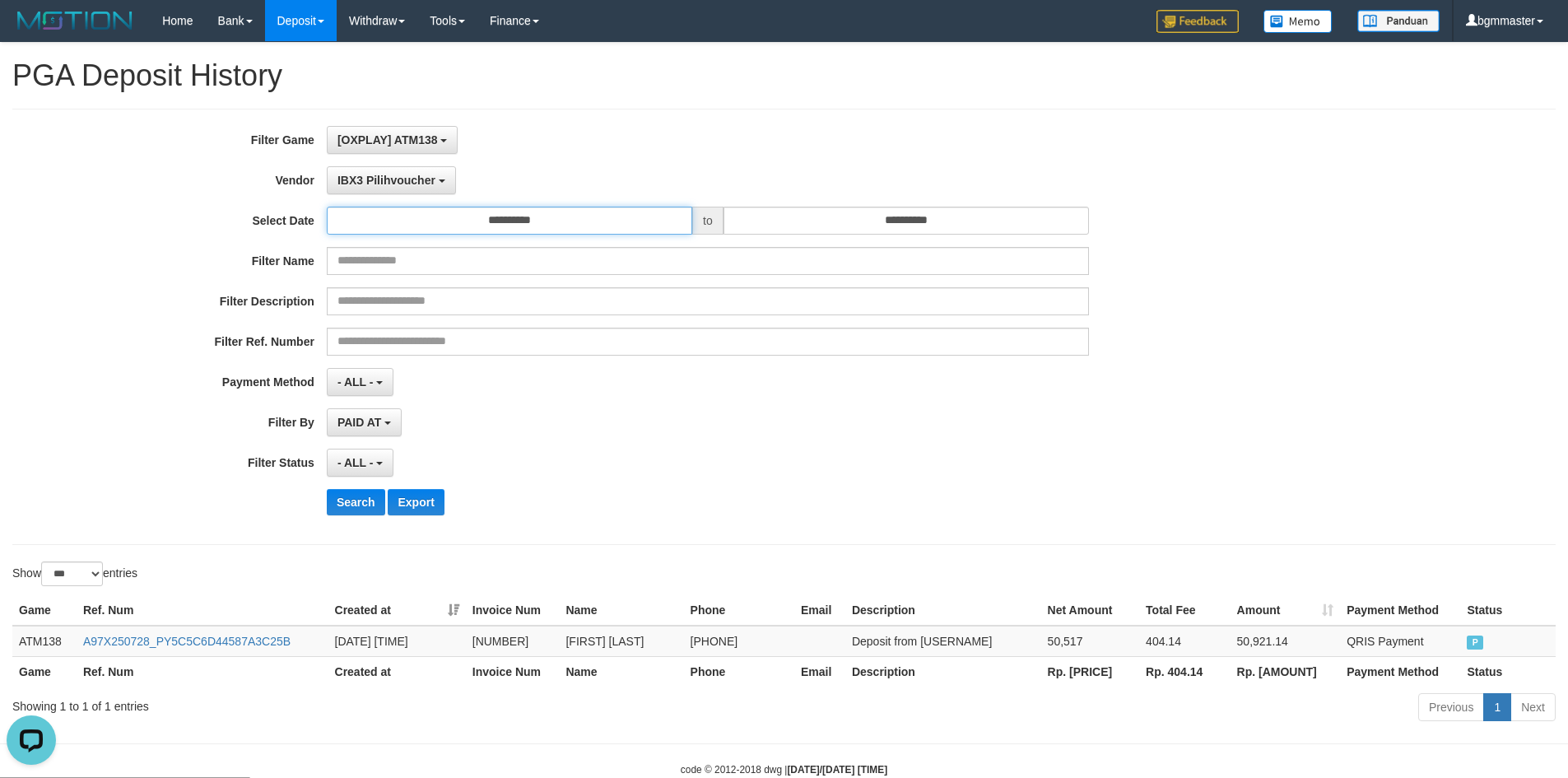 click on "**********" at bounding box center (509, 221) 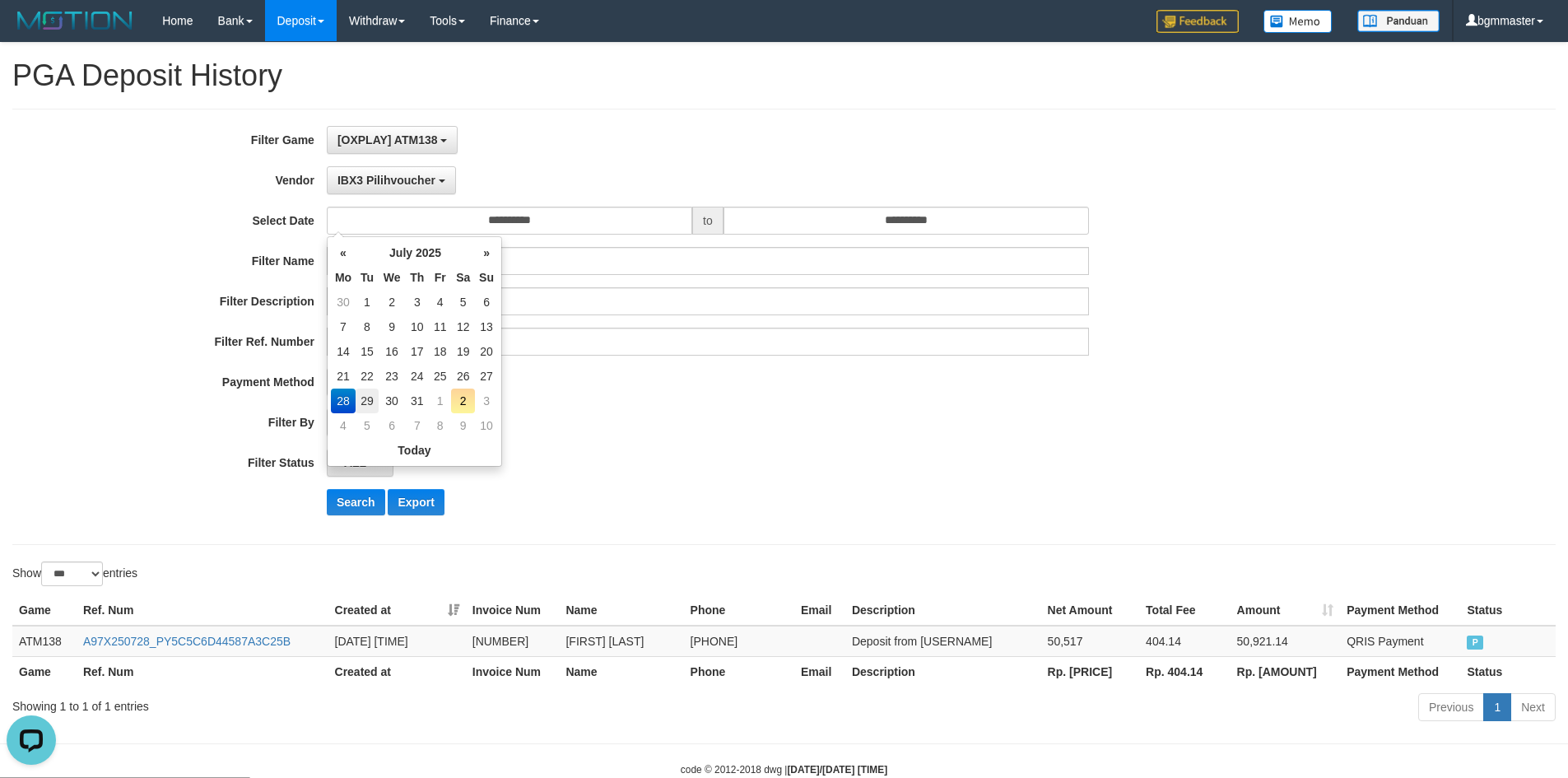click on "29" at bounding box center (367, 401) 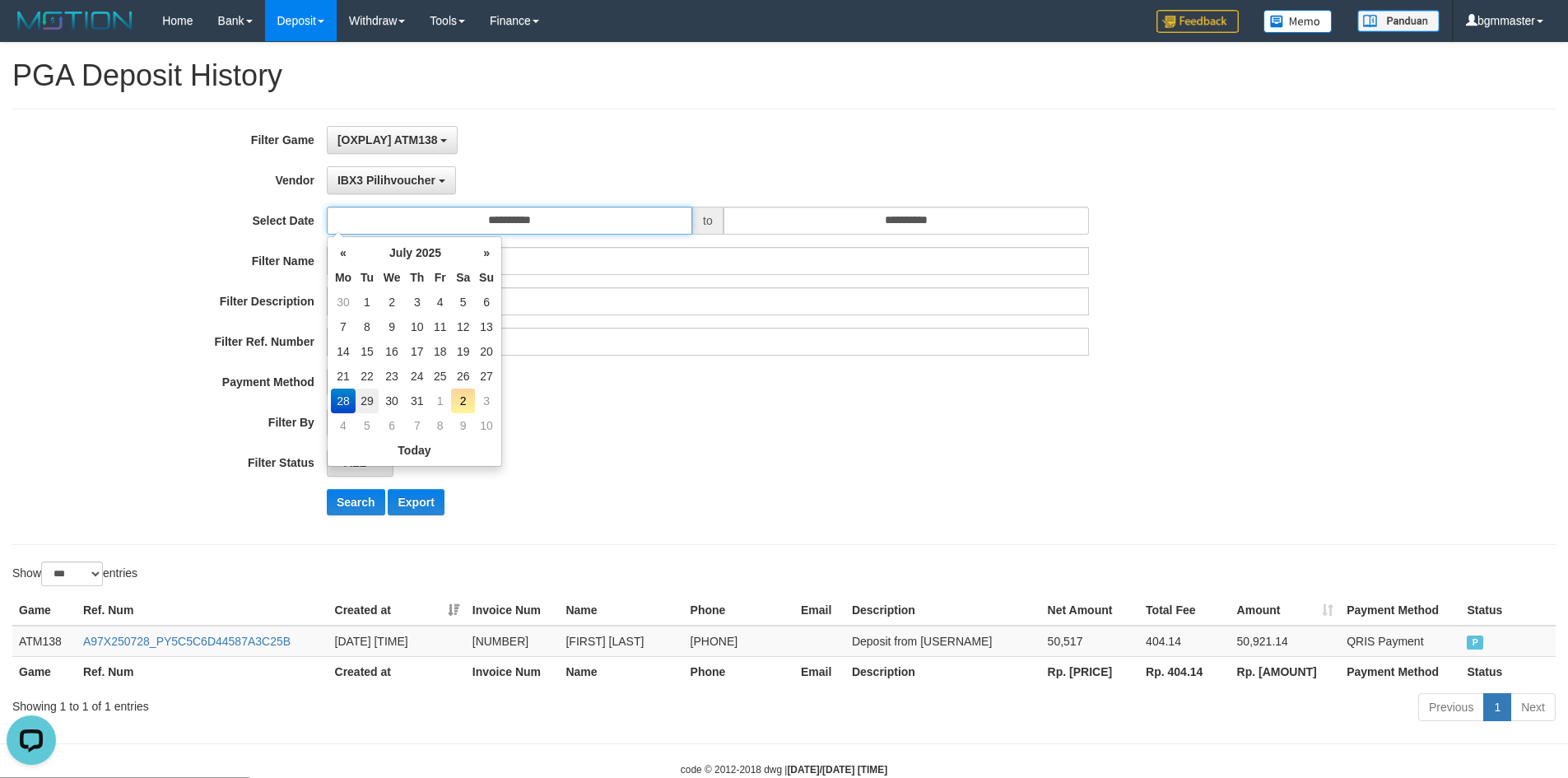 type on "**********" 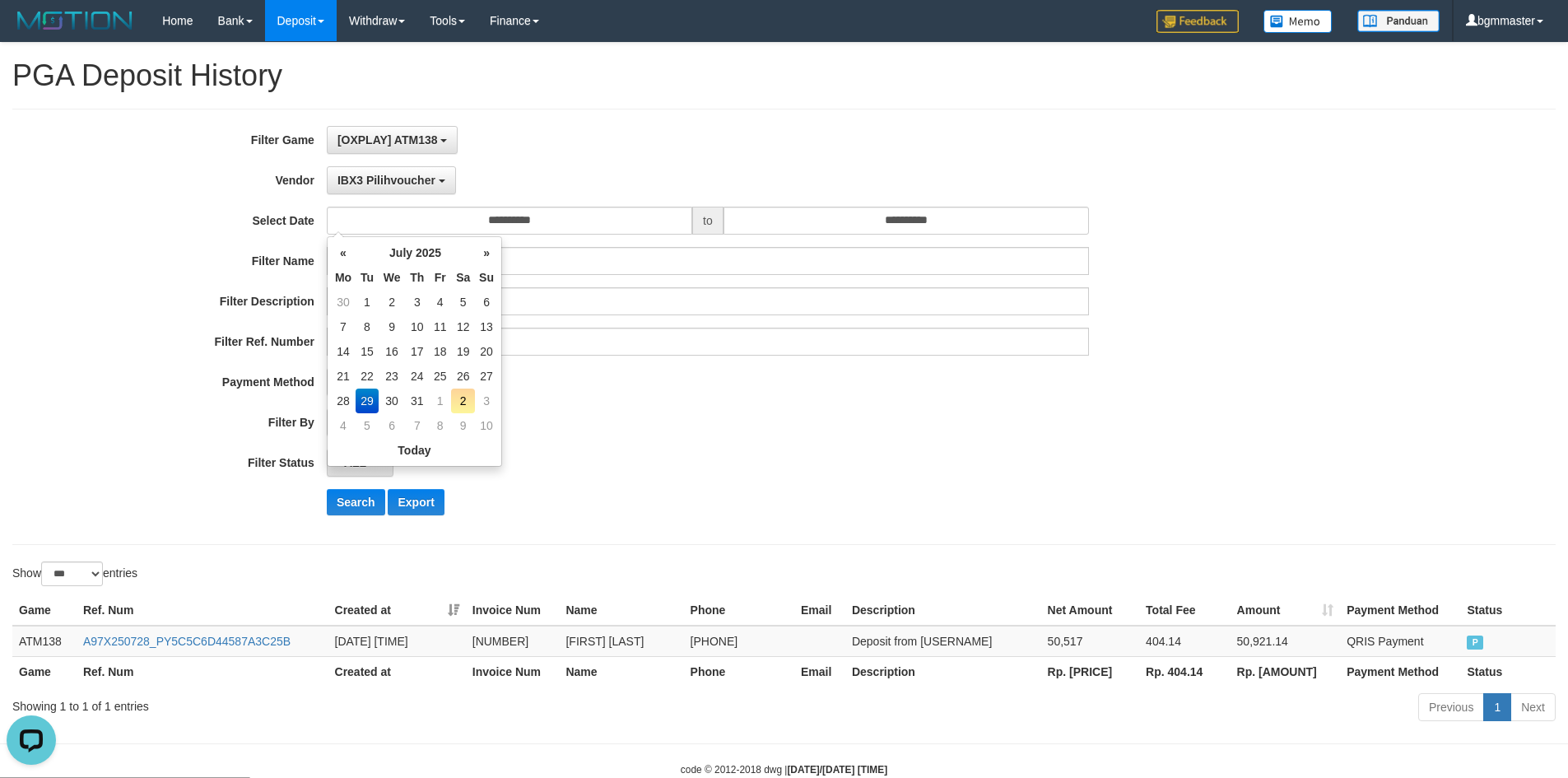 click on "**********" at bounding box center [654, 327] 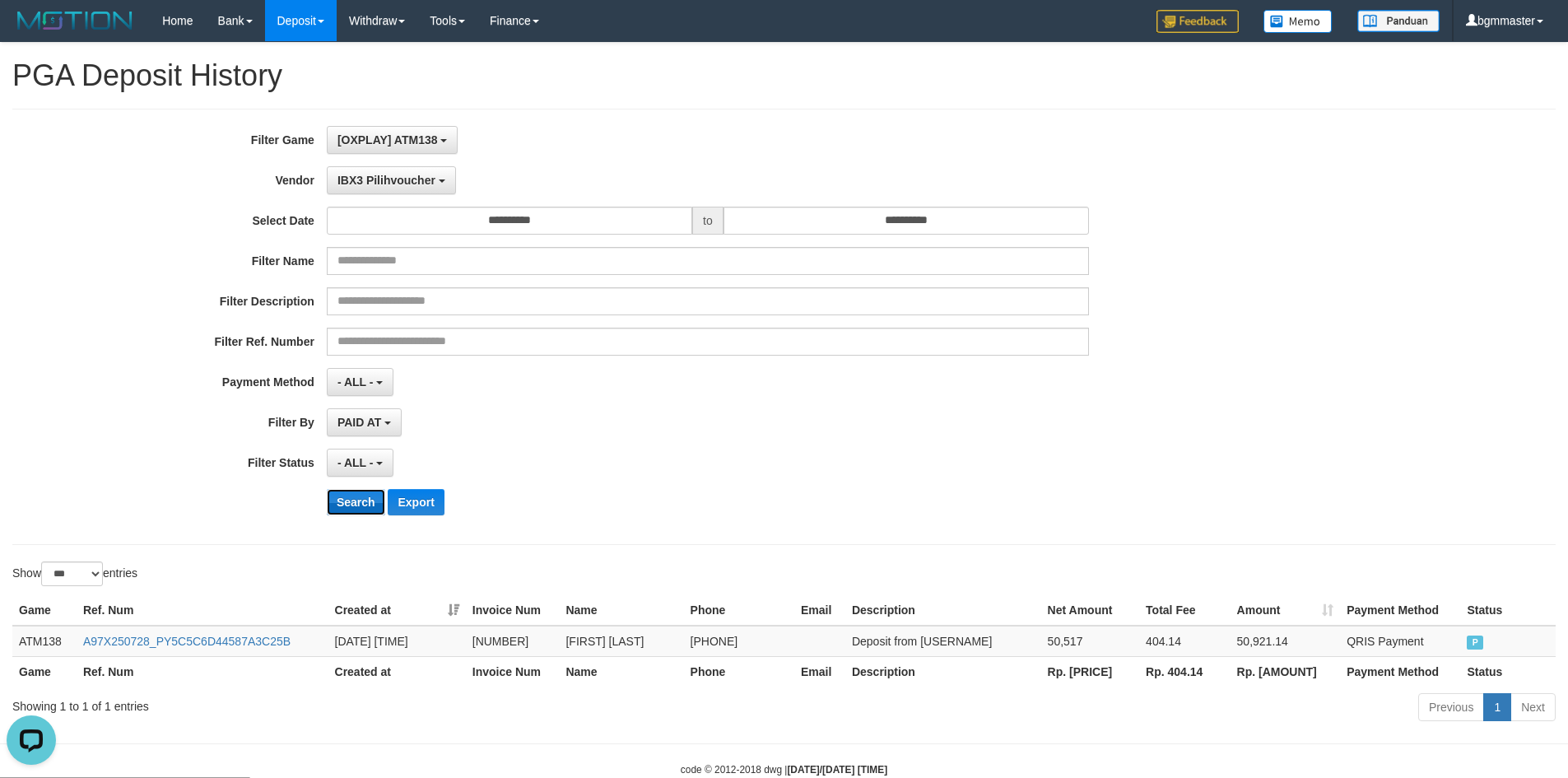 click on "Search" at bounding box center (356, 502) 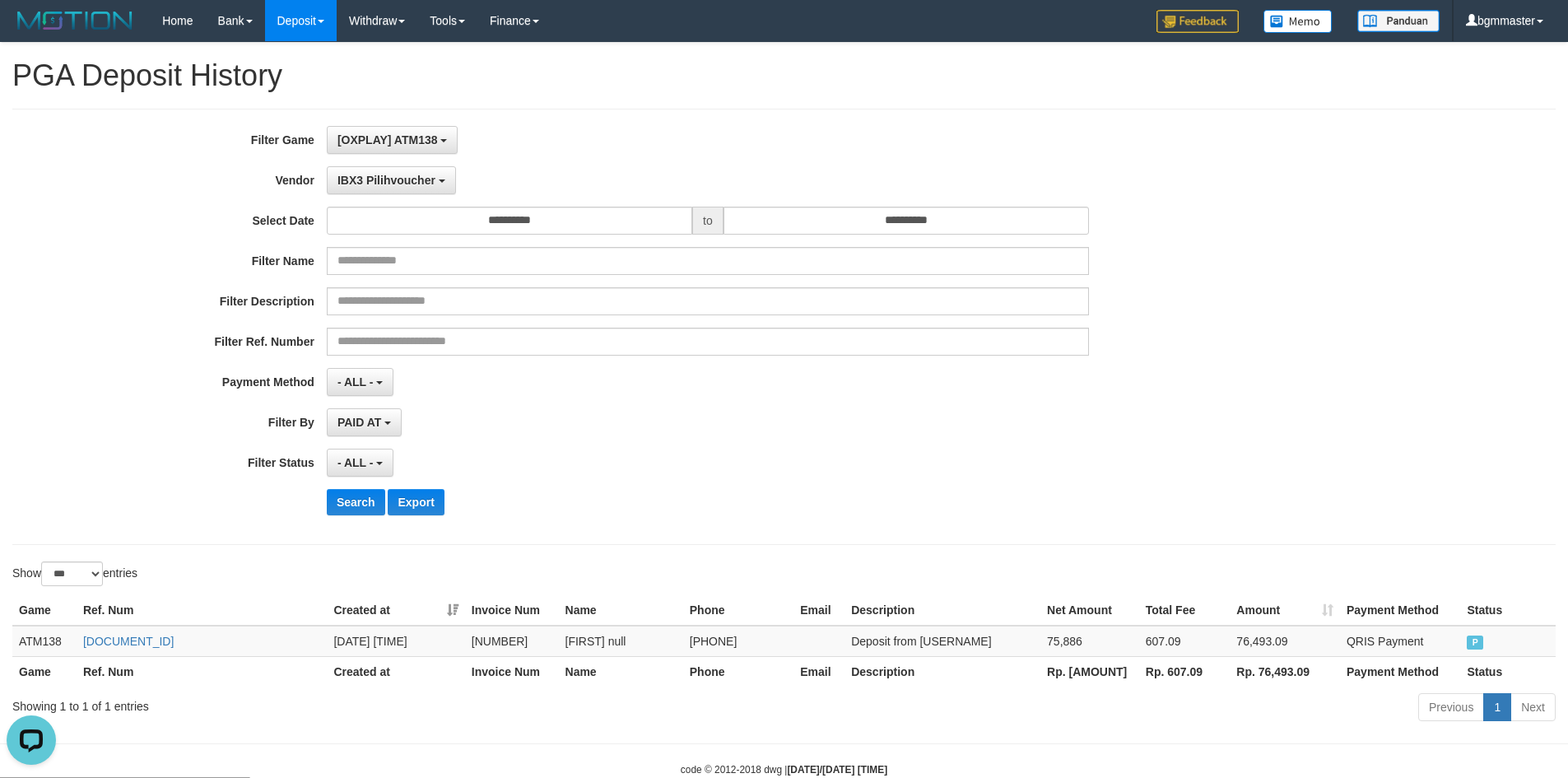 click on "Rp. [AMOUNT]" at bounding box center (1090, 671) 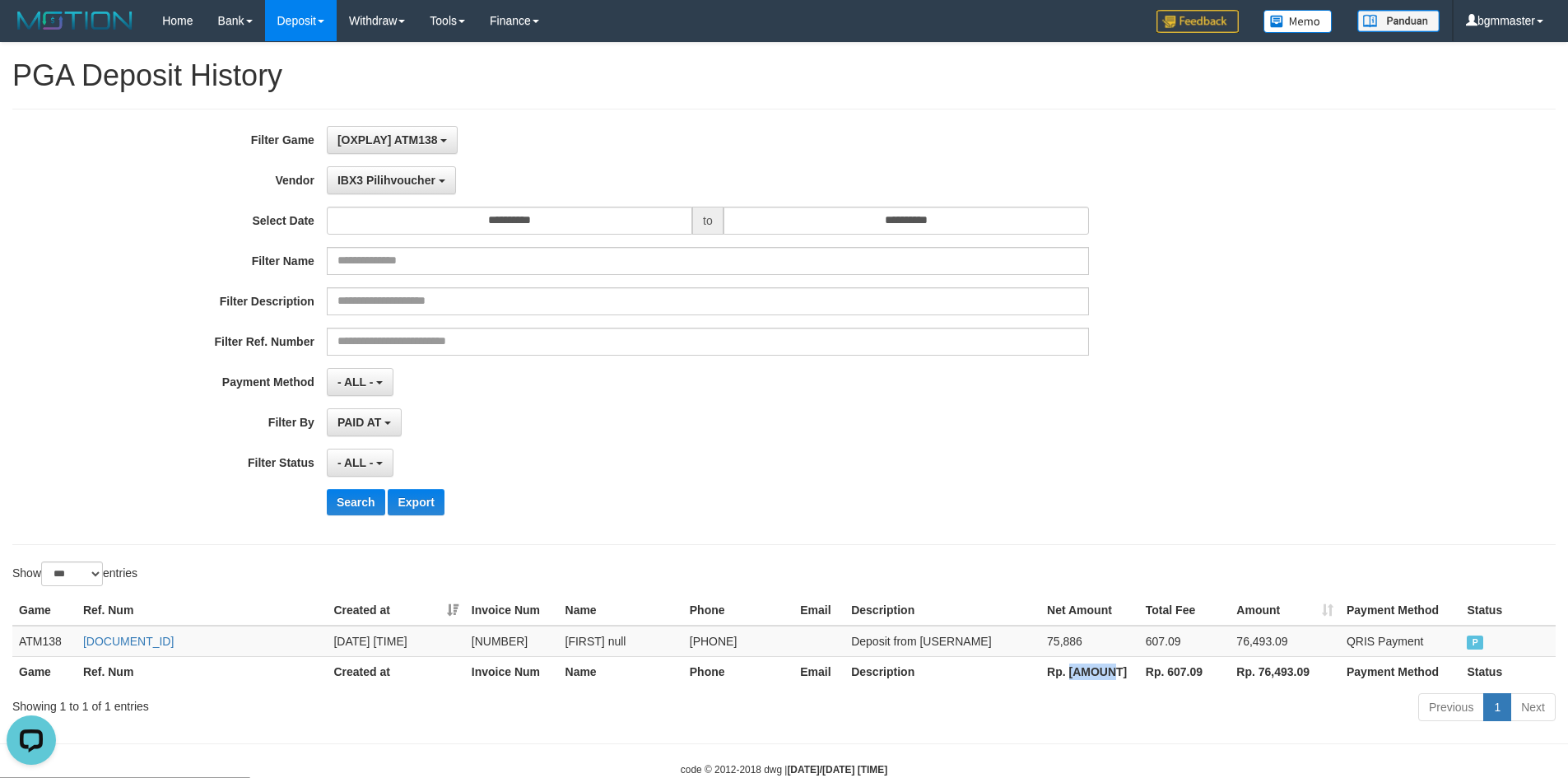 click on "Rp. [AMOUNT]" at bounding box center [1090, 671] 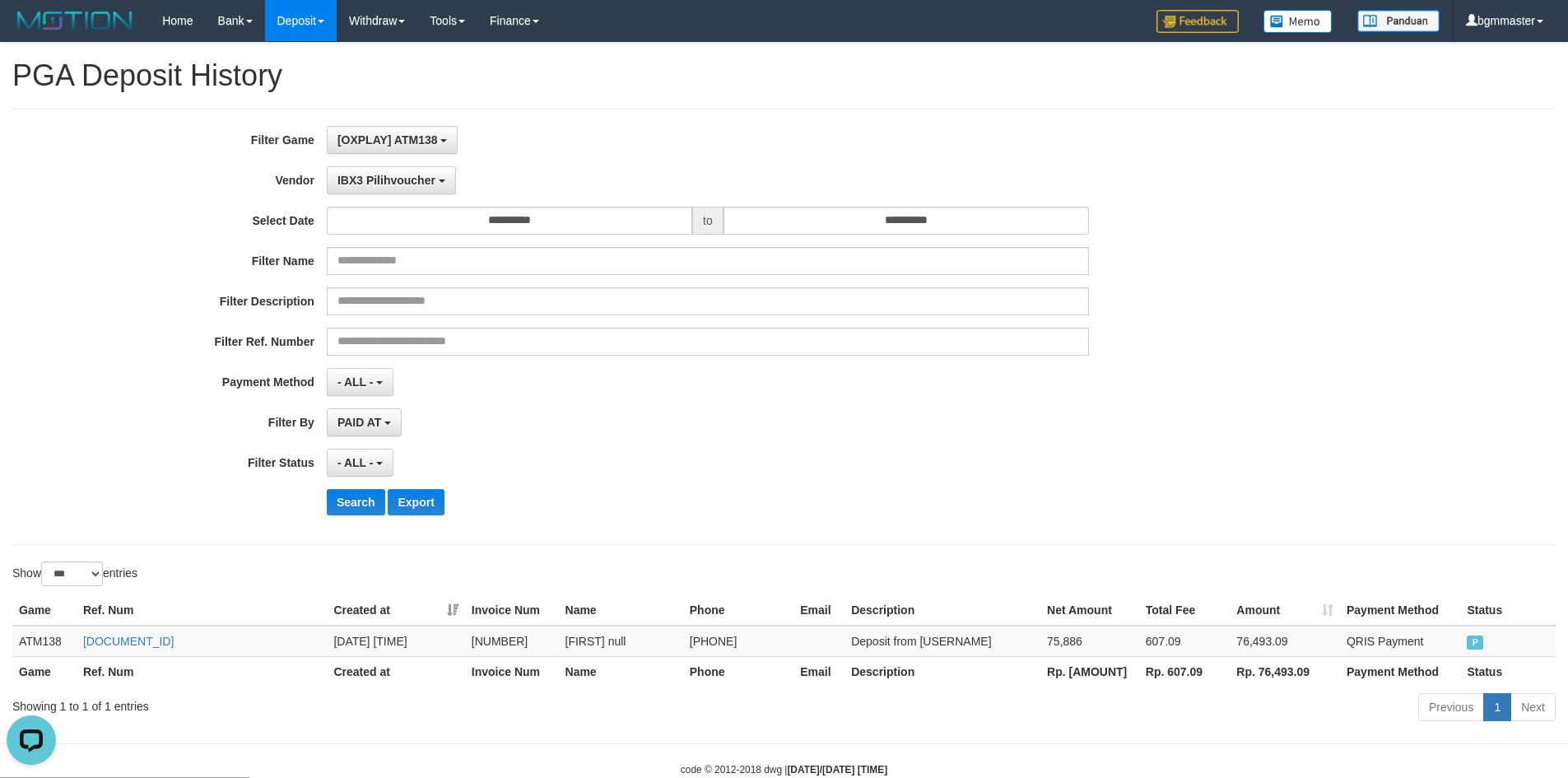 click on "Rp. 607.09" at bounding box center (1184, 671) 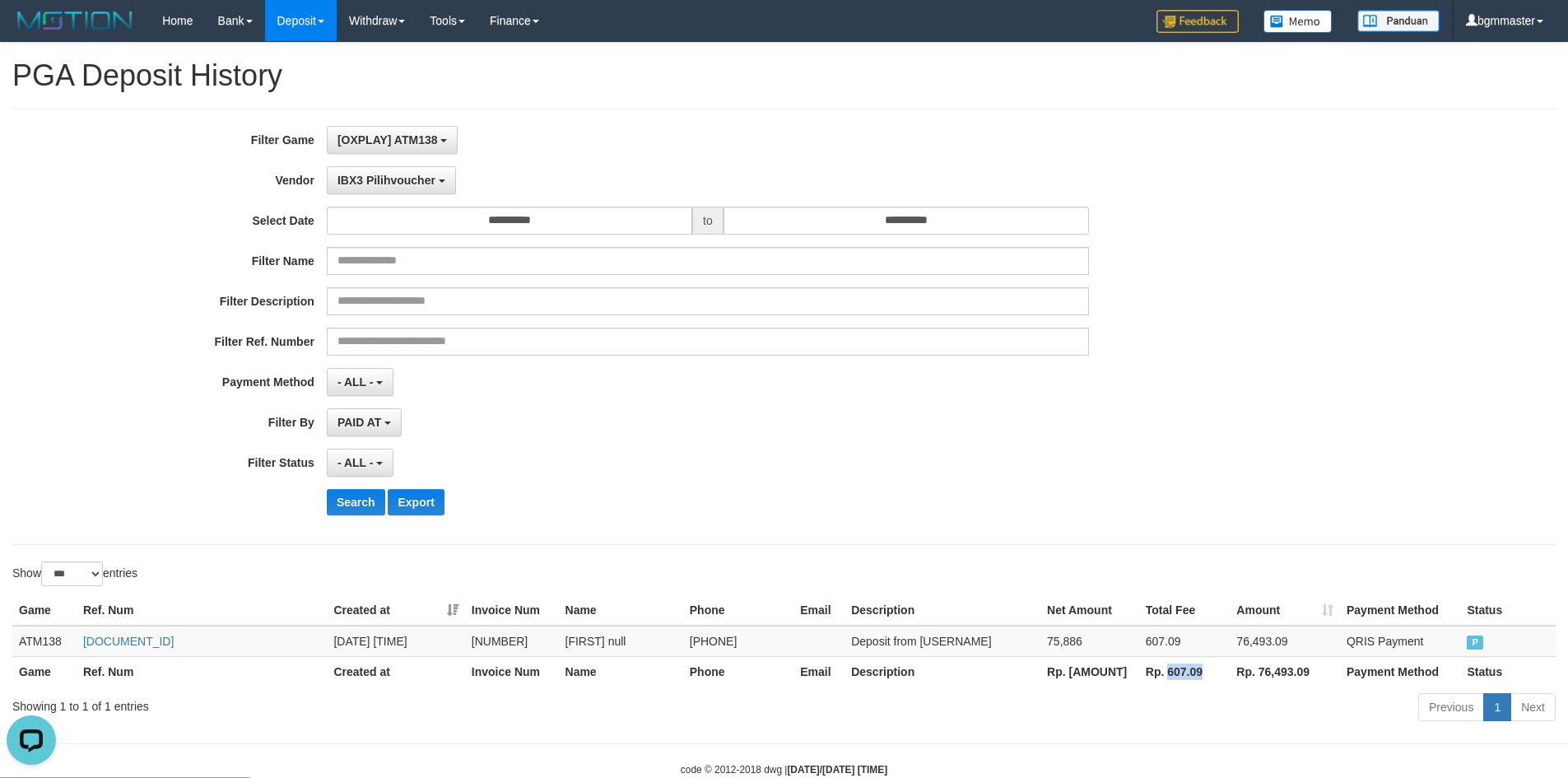click on "Rp. 607.09" at bounding box center (1184, 671) 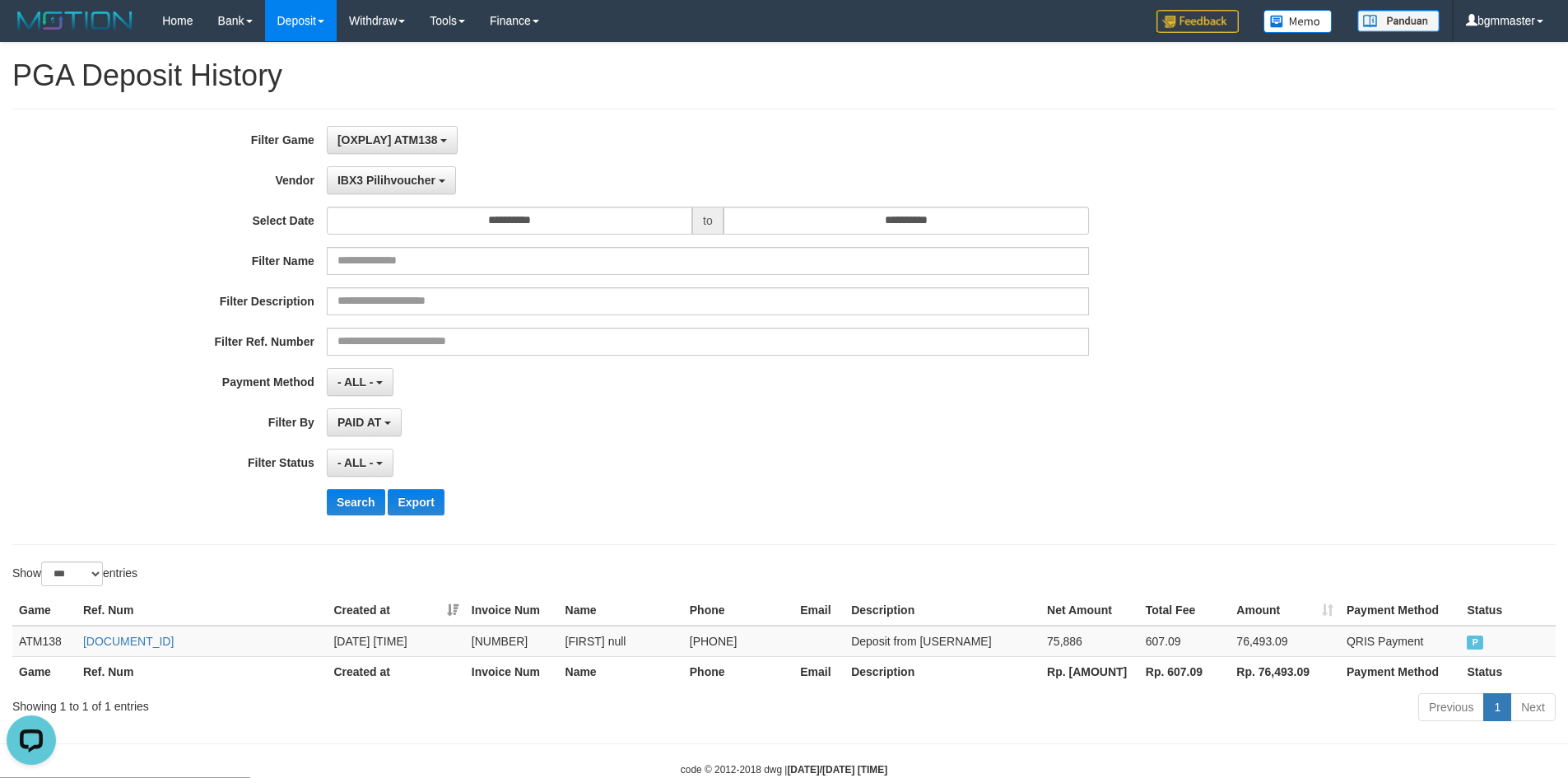 click on "**********" at bounding box center [654, 327] 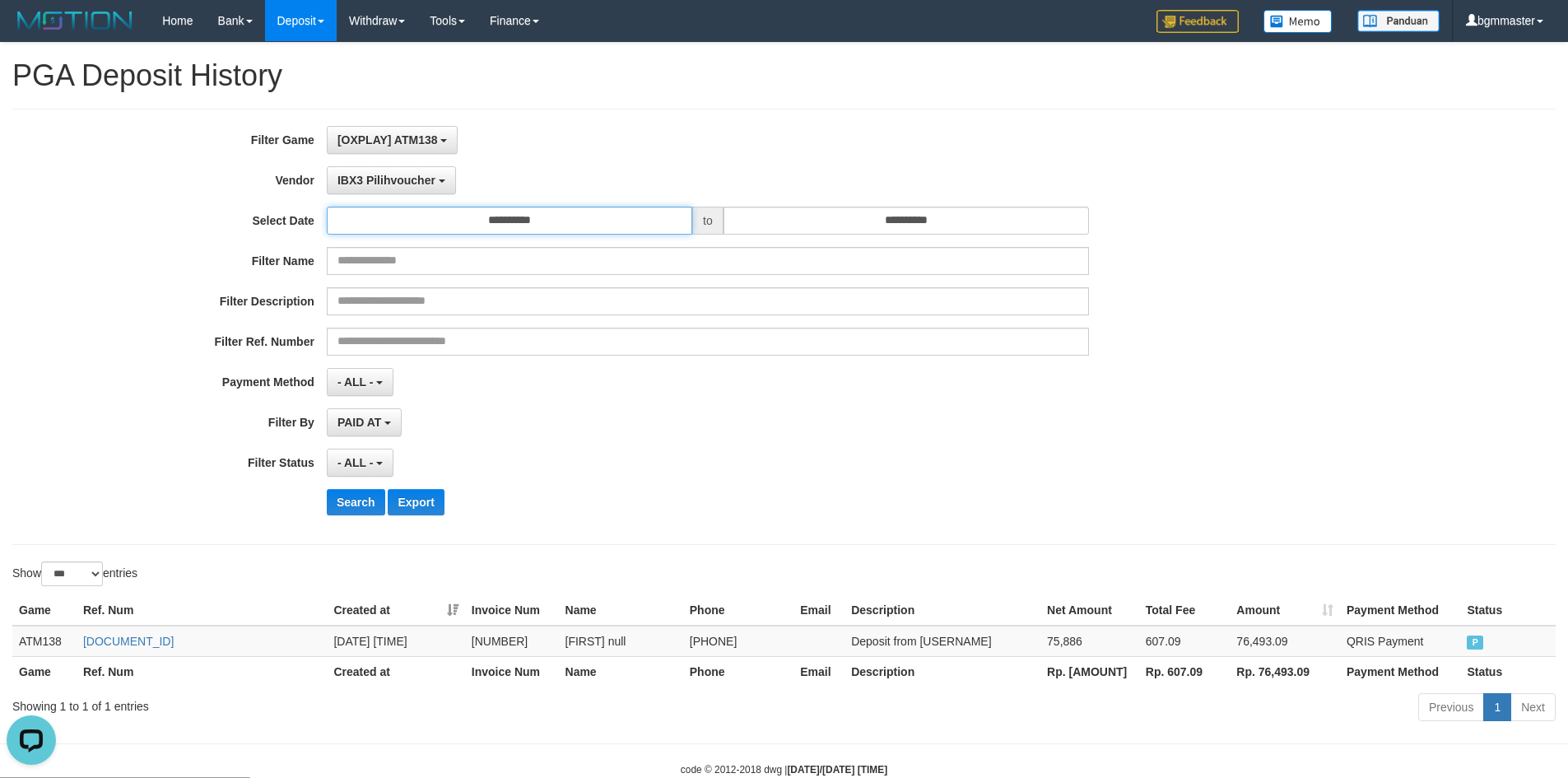 click on "**********" at bounding box center [509, 221] 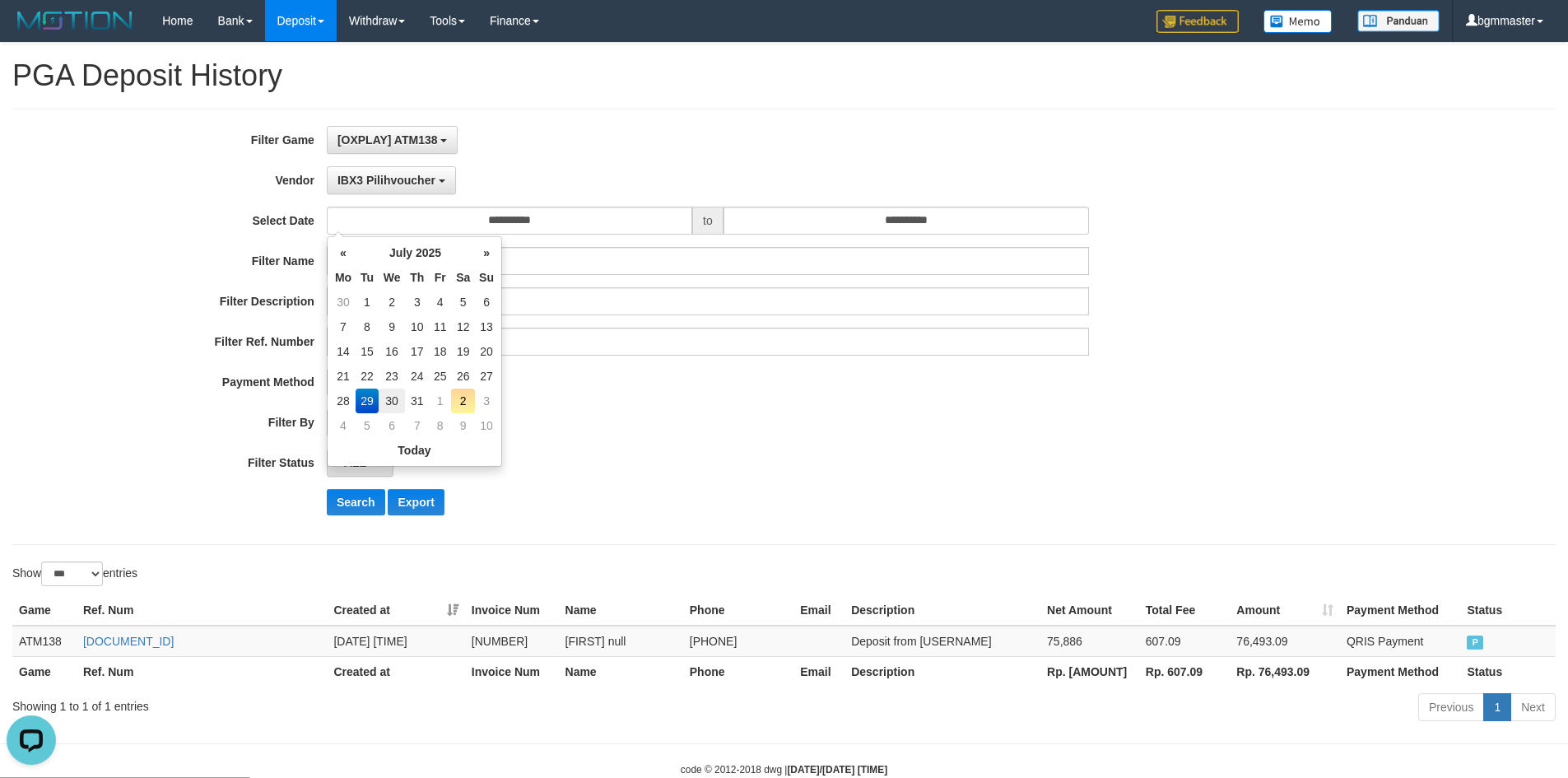 click on "30" at bounding box center (392, 401) 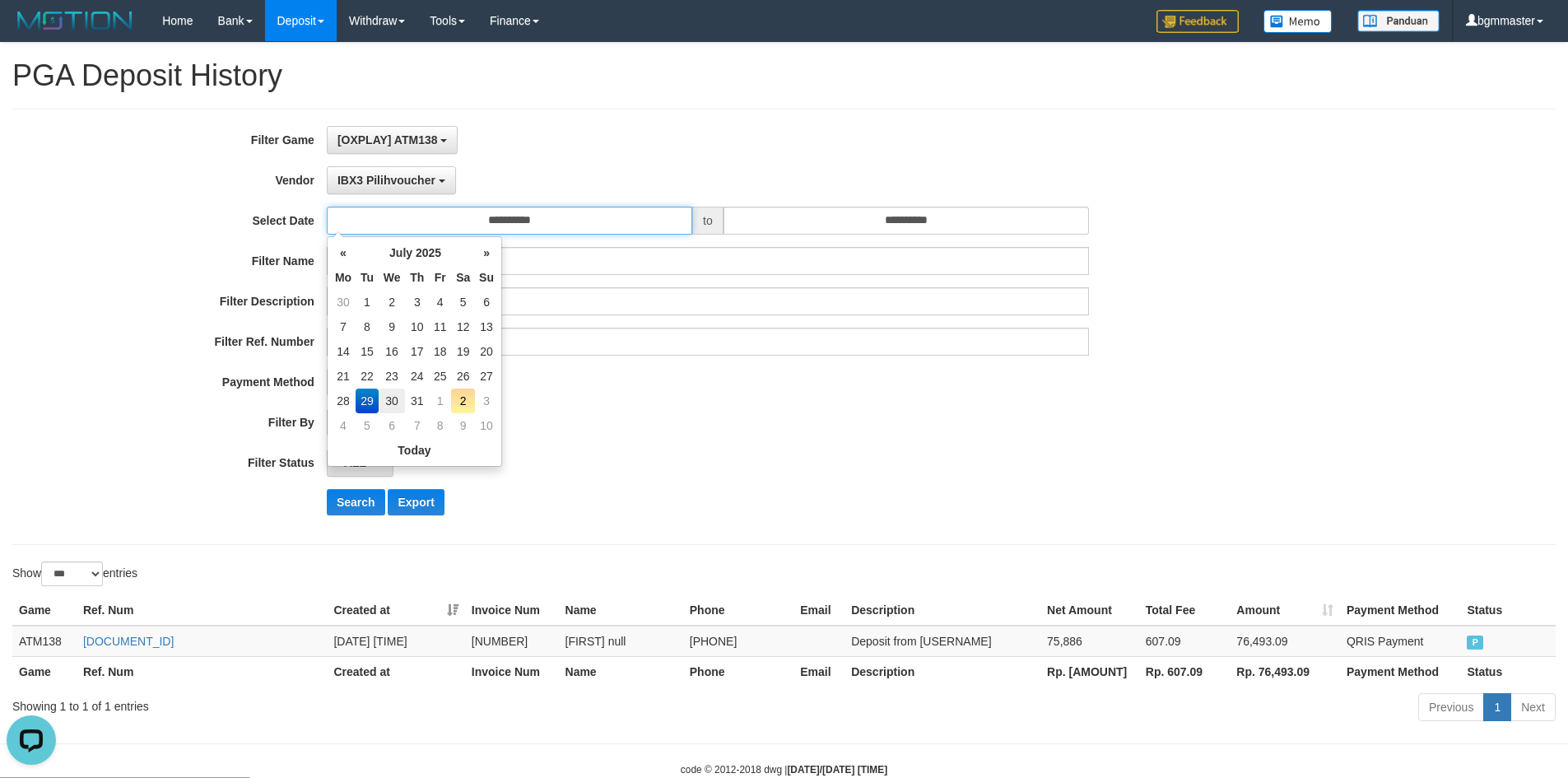 type on "**********" 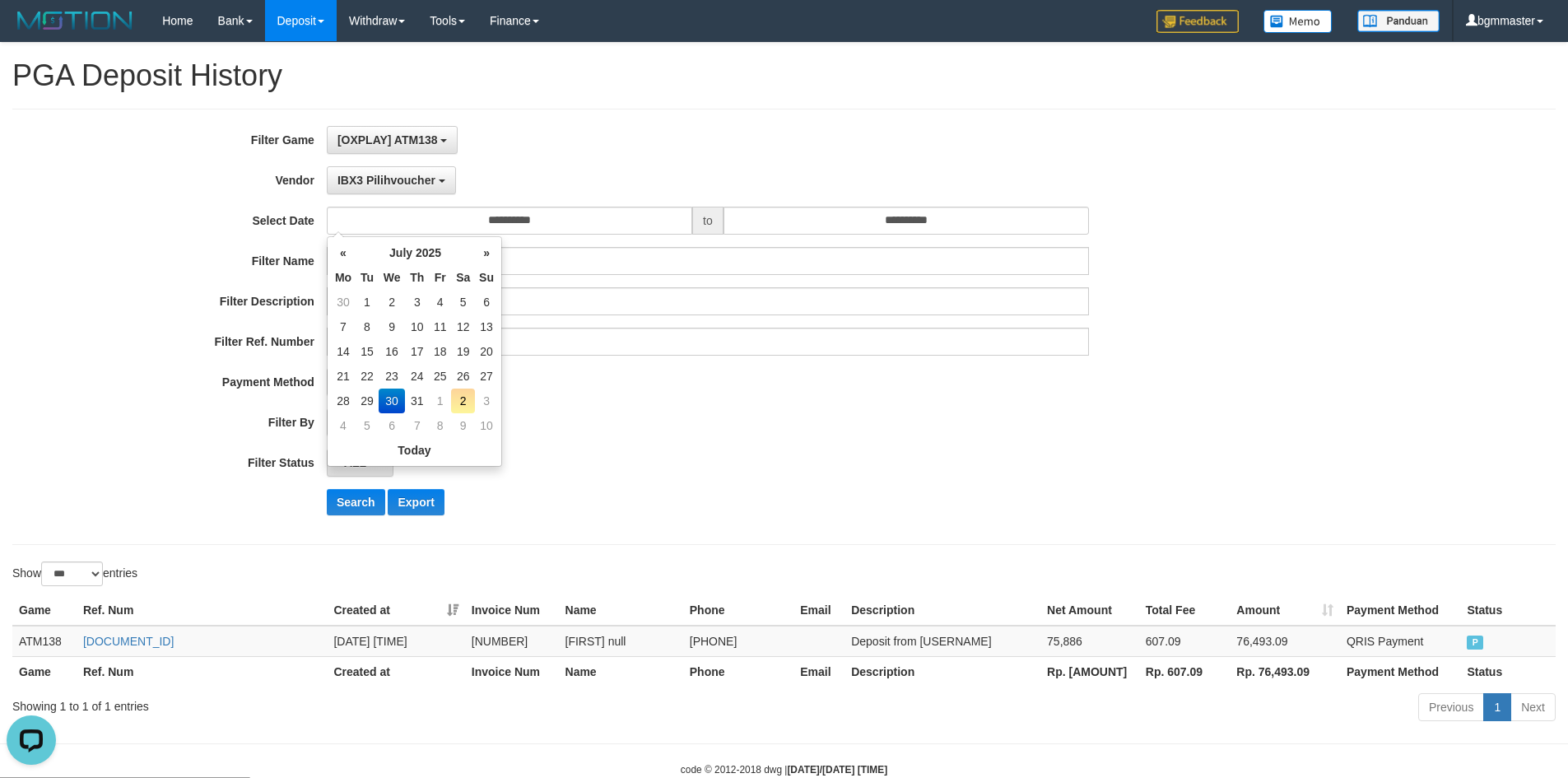 click on "**********" at bounding box center (654, 327) 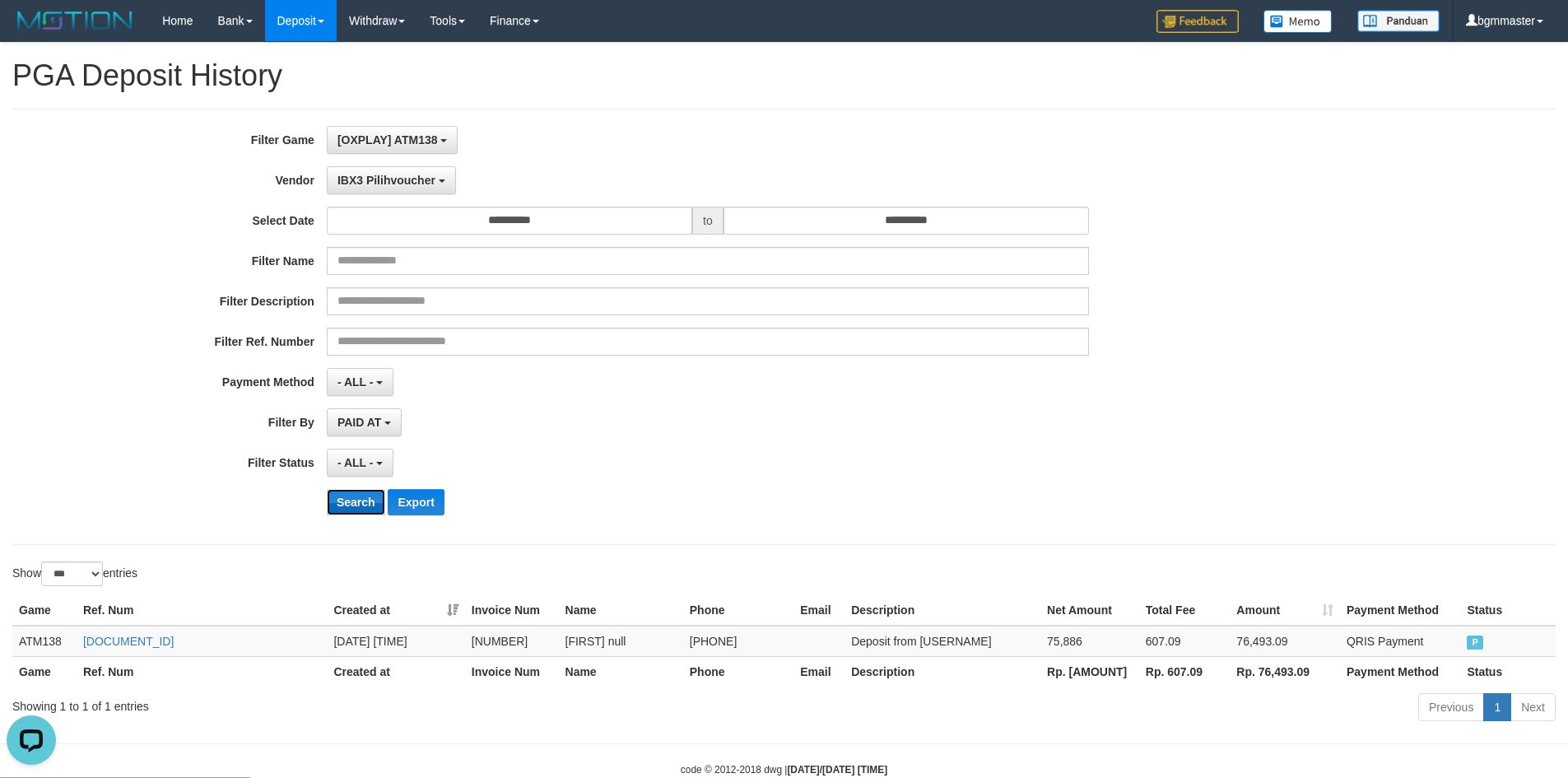 click on "Search" at bounding box center [356, 502] 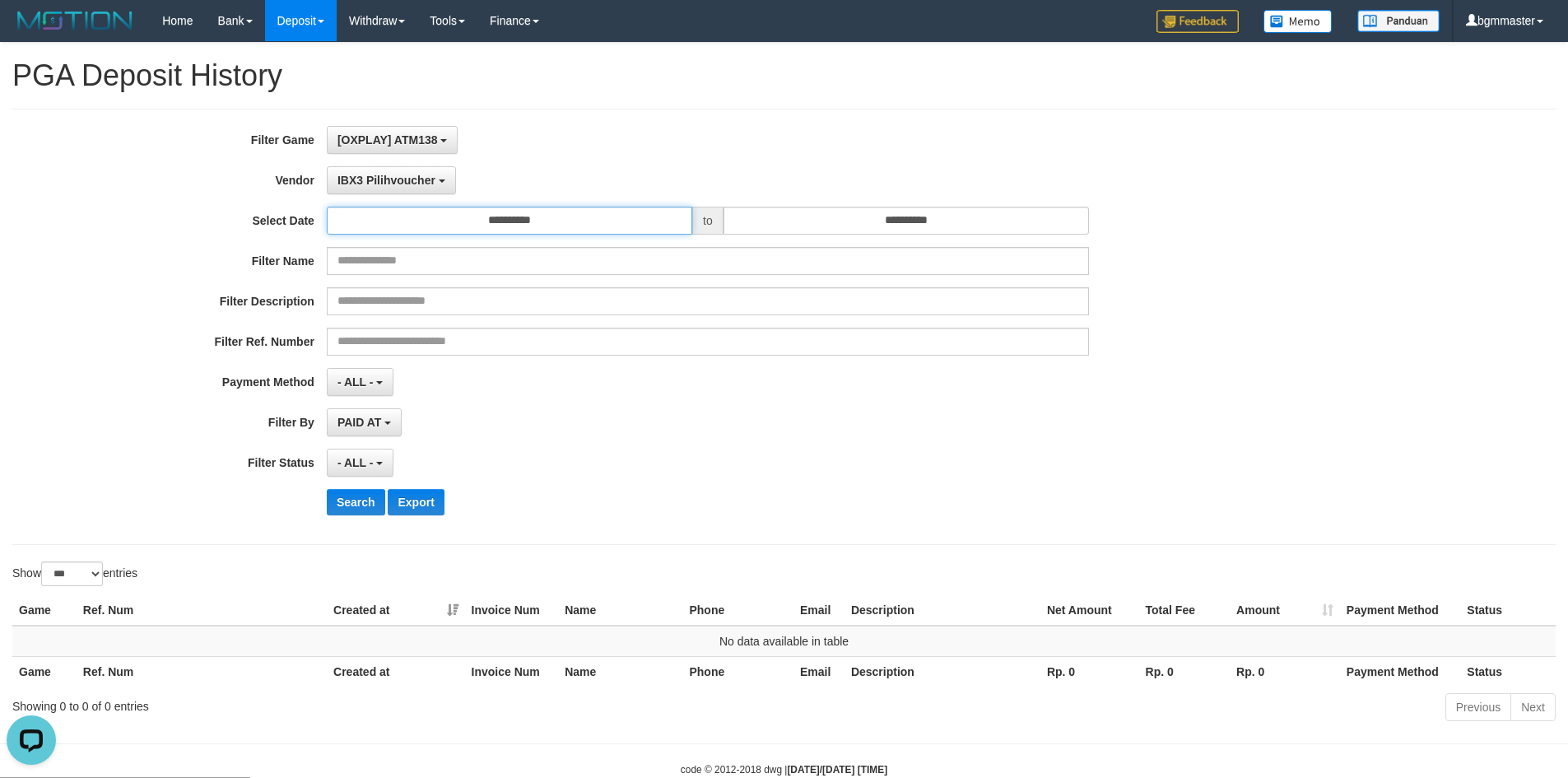 click on "**********" at bounding box center (509, 221) 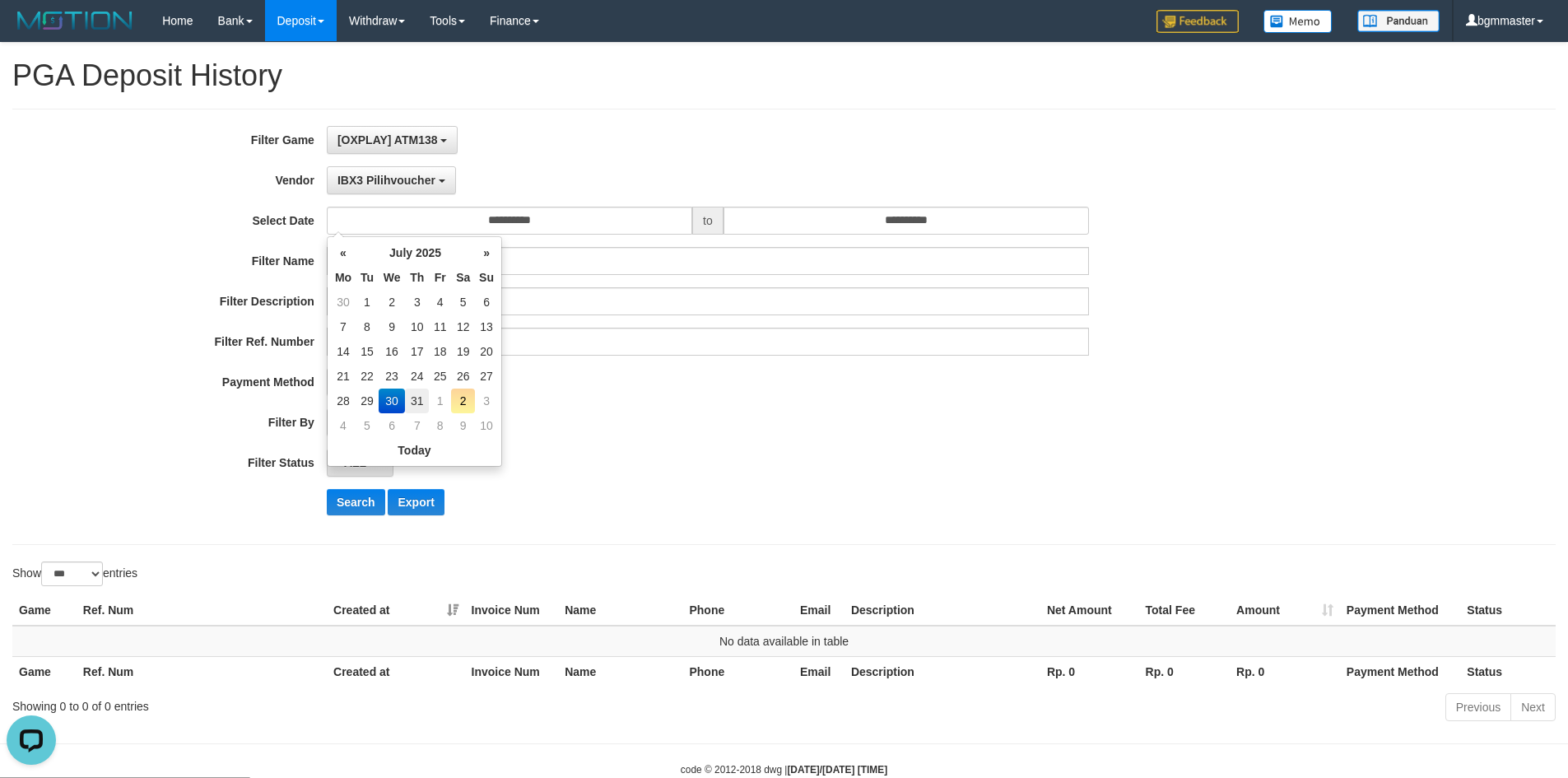 click on "31" at bounding box center (416, 401) 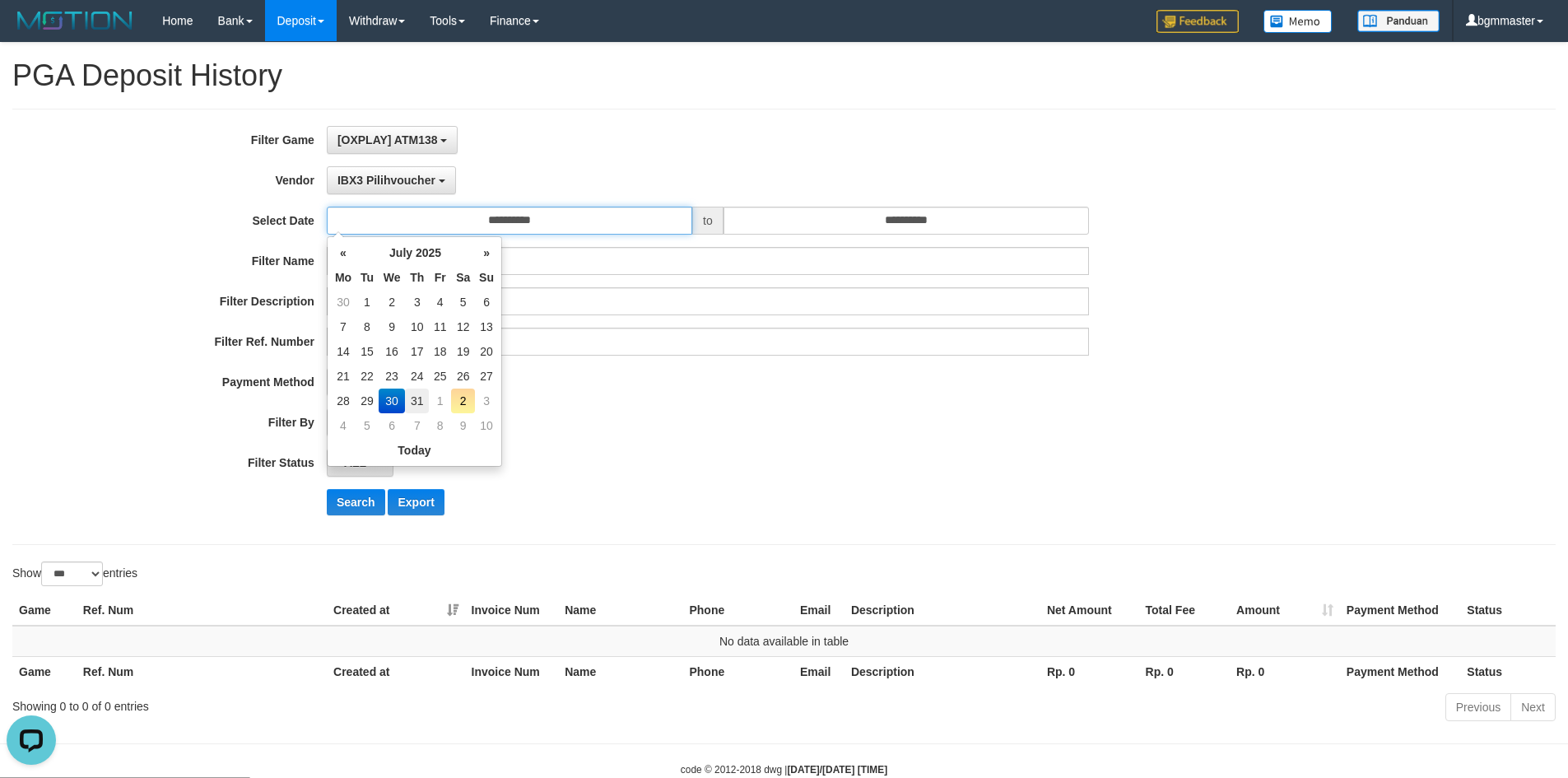 type on "**********" 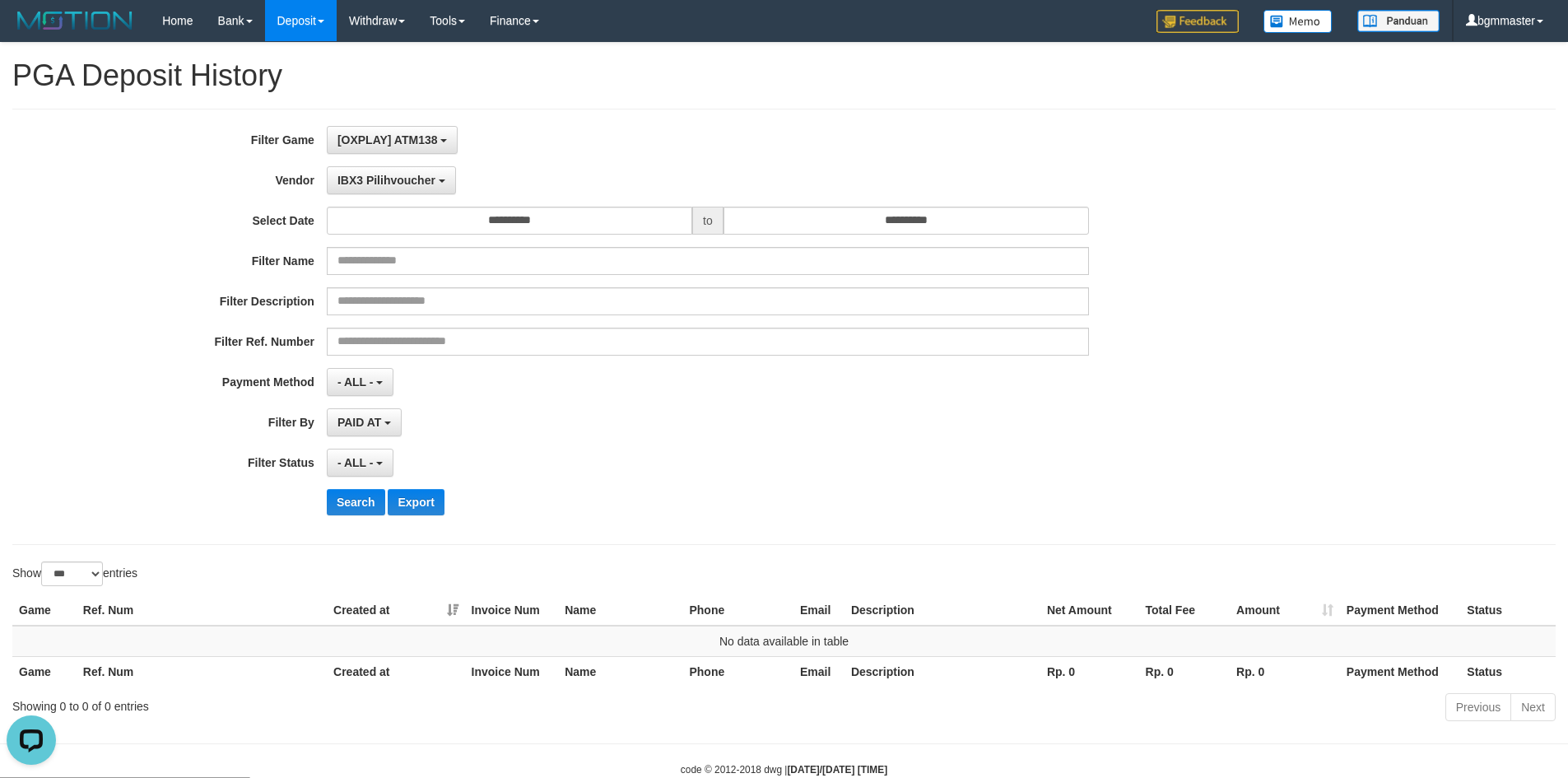 click on "**********" at bounding box center [654, 327] 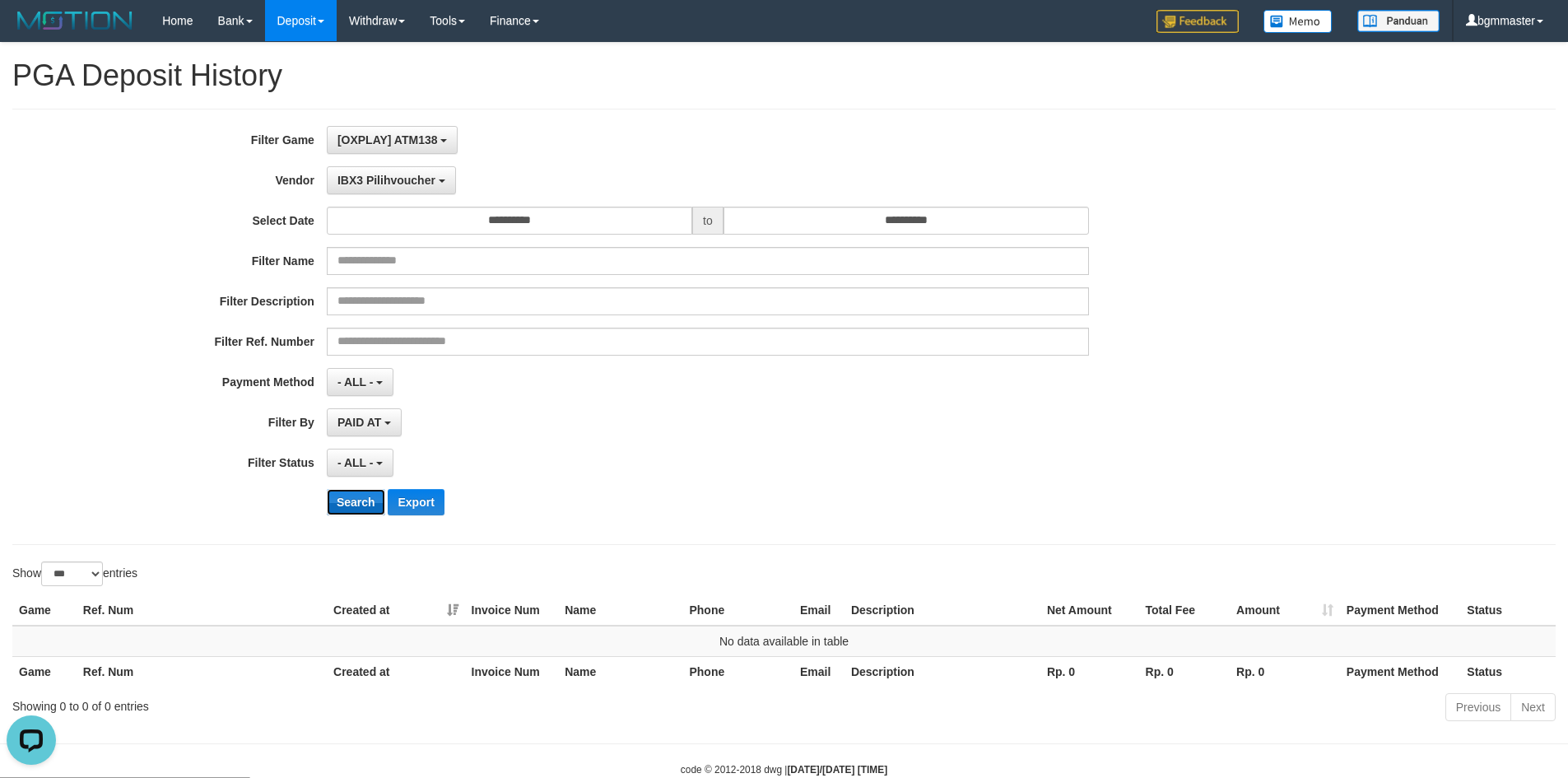 click on "Search" at bounding box center [356, 502] 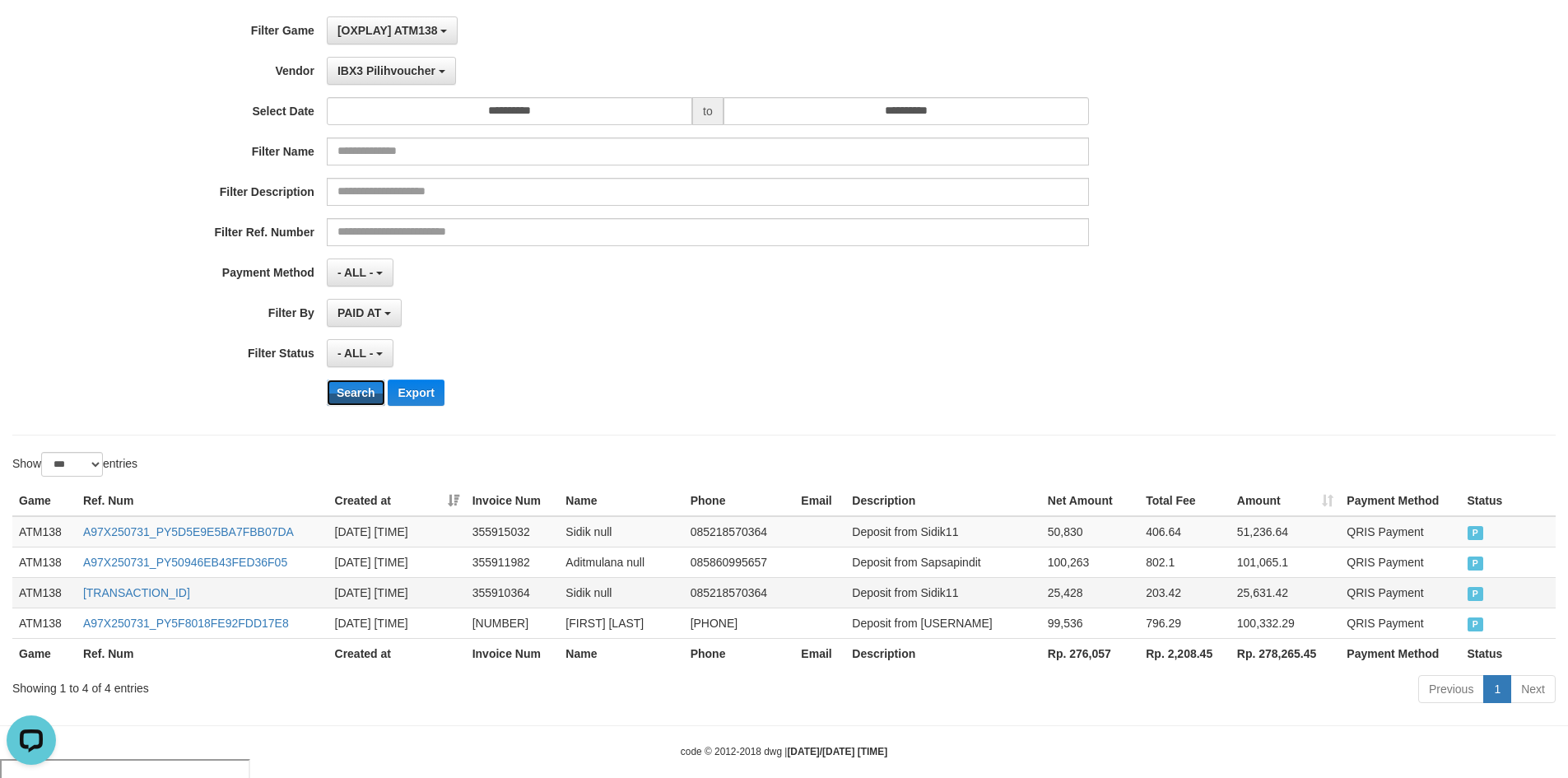 scroll, scrollTop: 132, scrollLeft: 0, axis: vertical 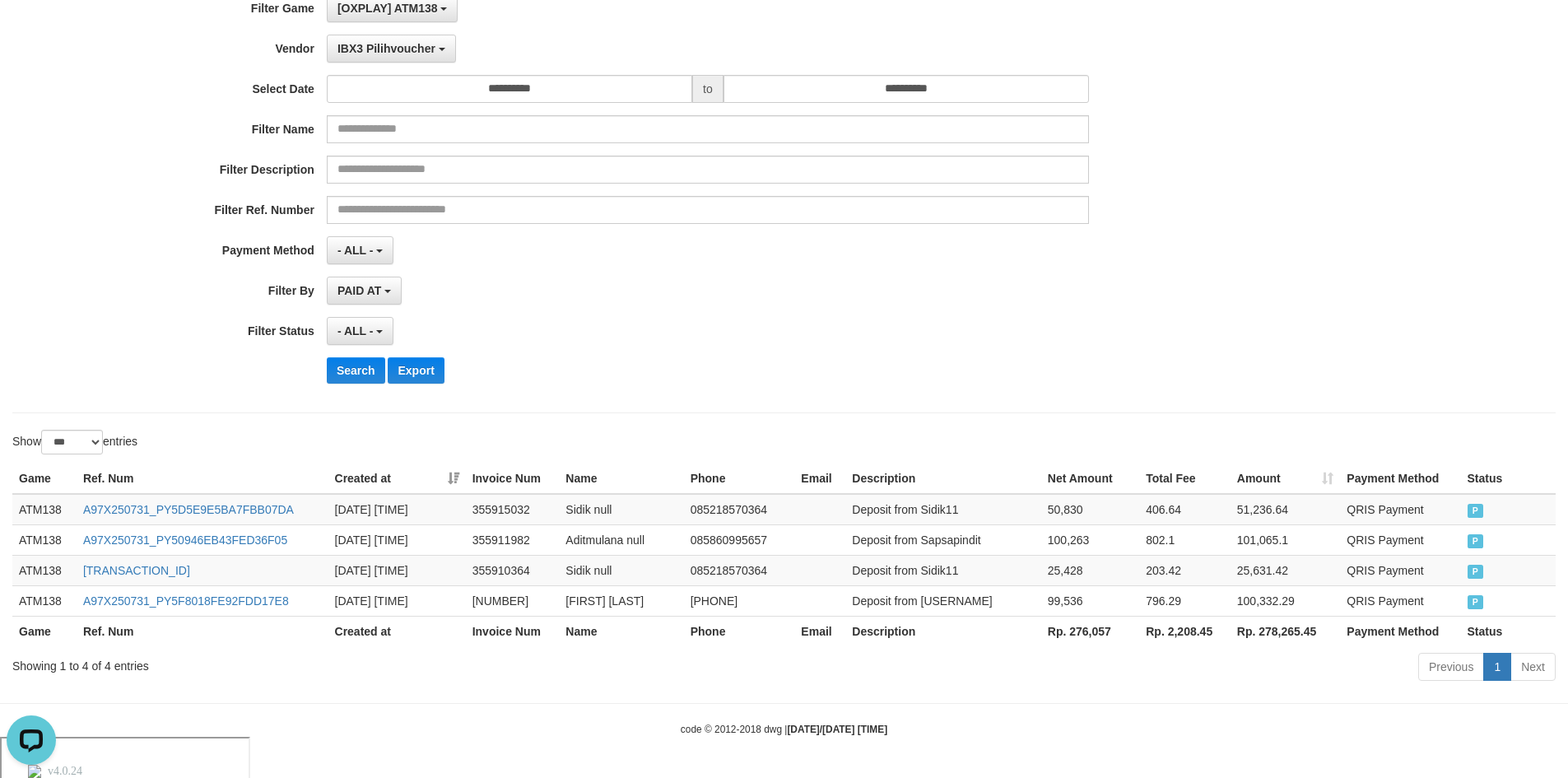 click on "Rp. 276,057" at bounding box center (1090, 631) 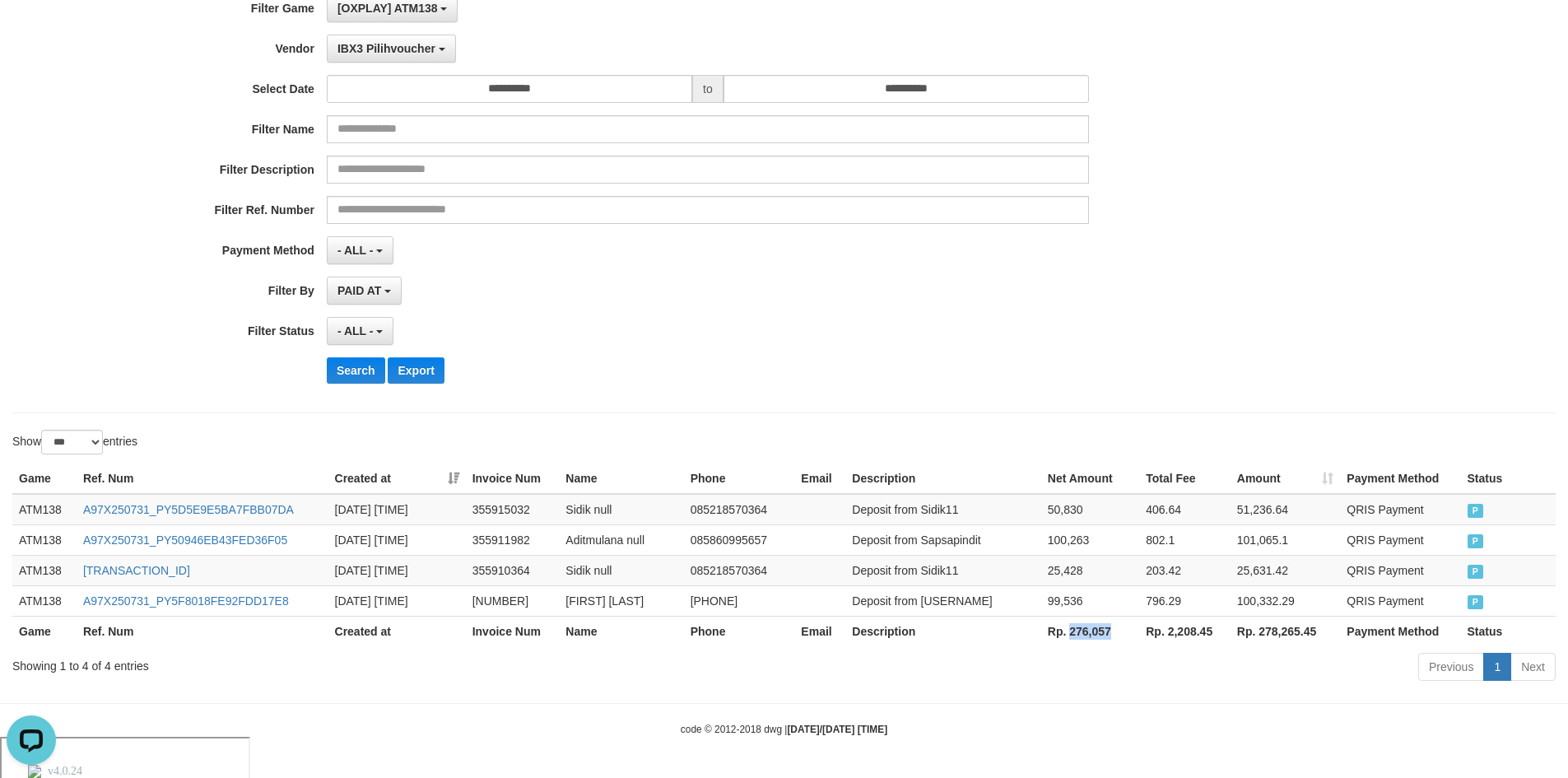 click on "Rp. 276,057" at bounding box center [1090, 631] 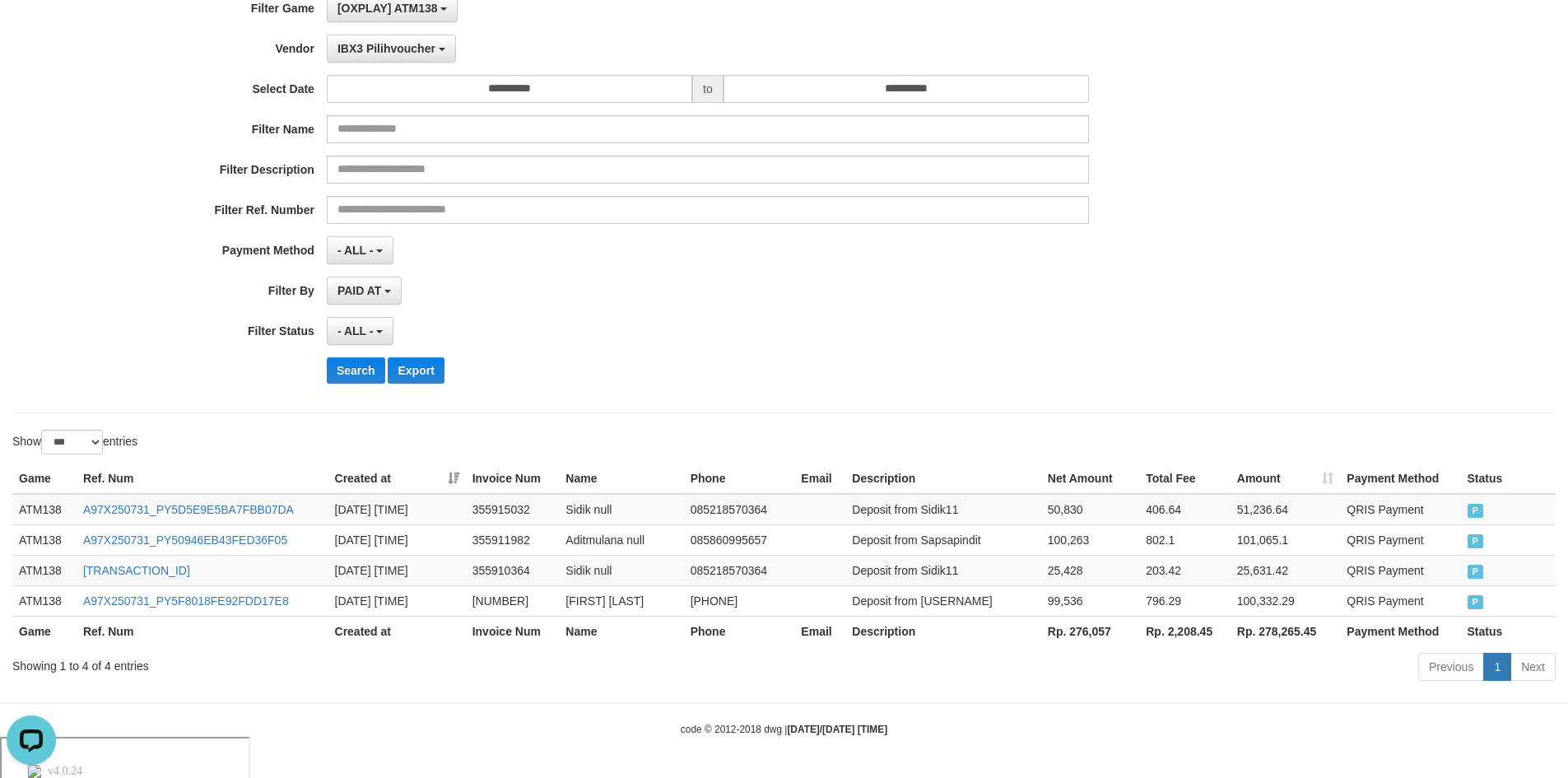 click on "Rp. 2,208.45" at bounding box center (1184, 631) 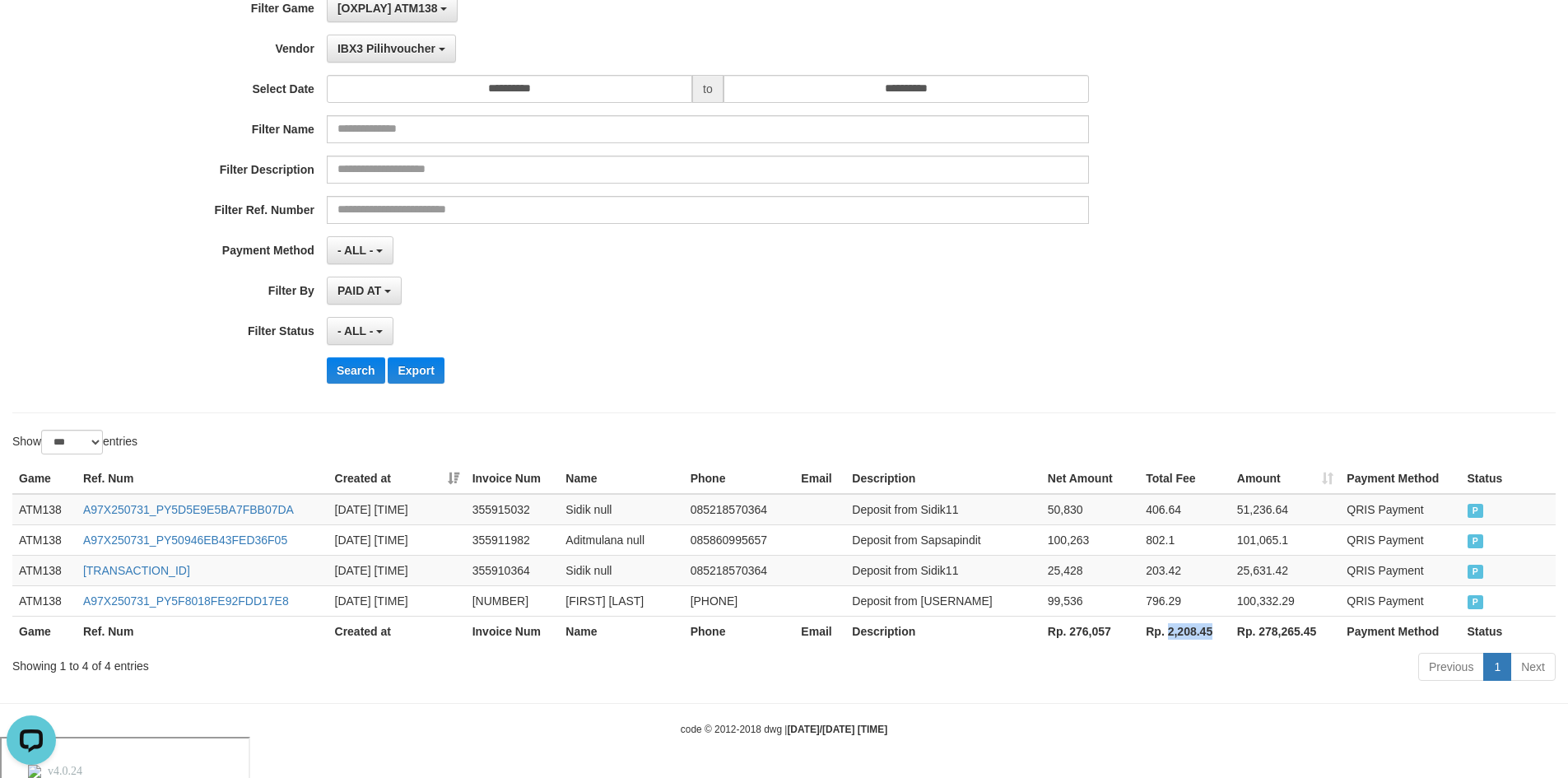 click on "Rp. 2,208.45" at bounding box center (1184, 631) 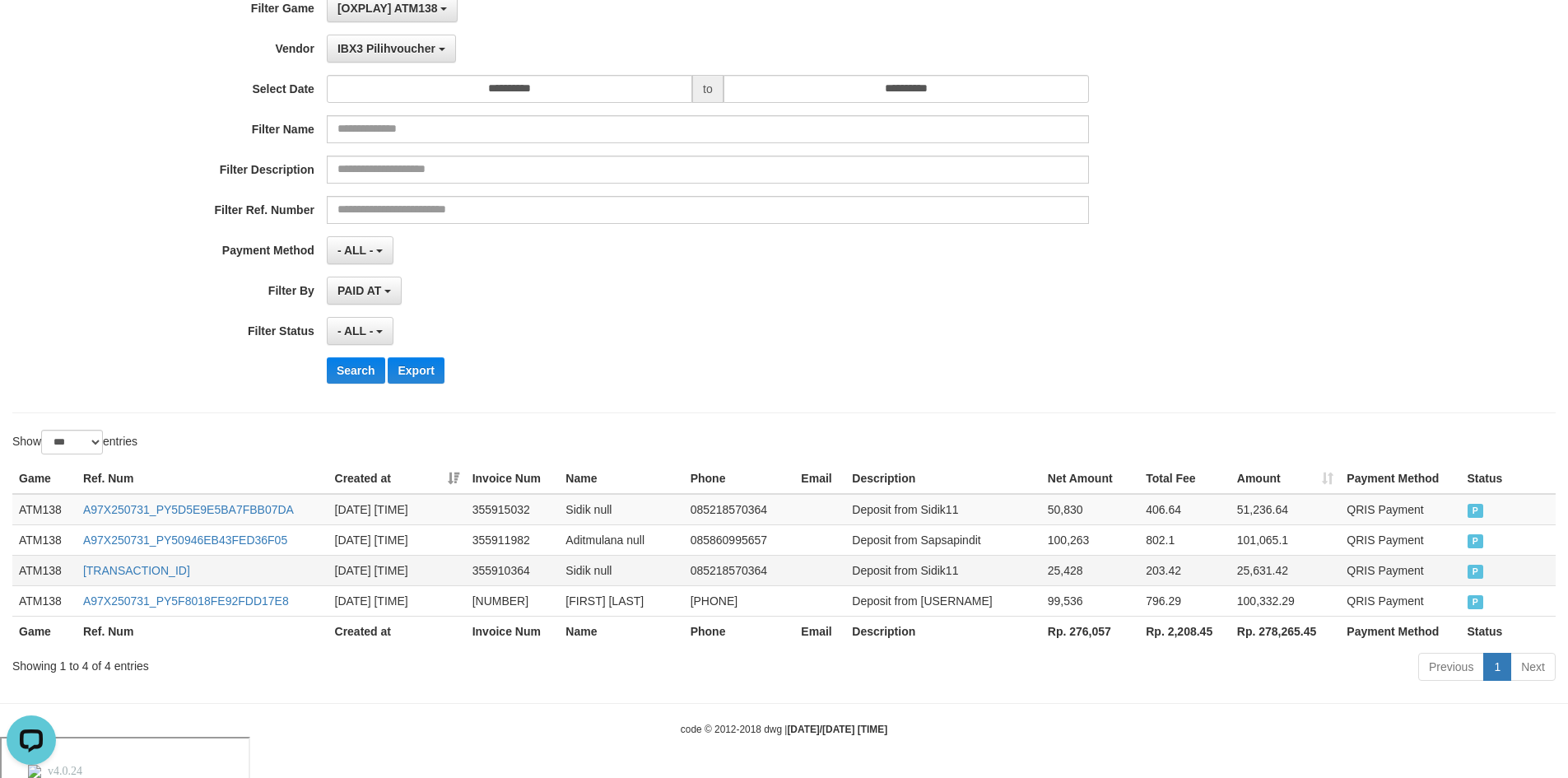 click on "Deposit from Sidik11" at bounding box center [943, 570] 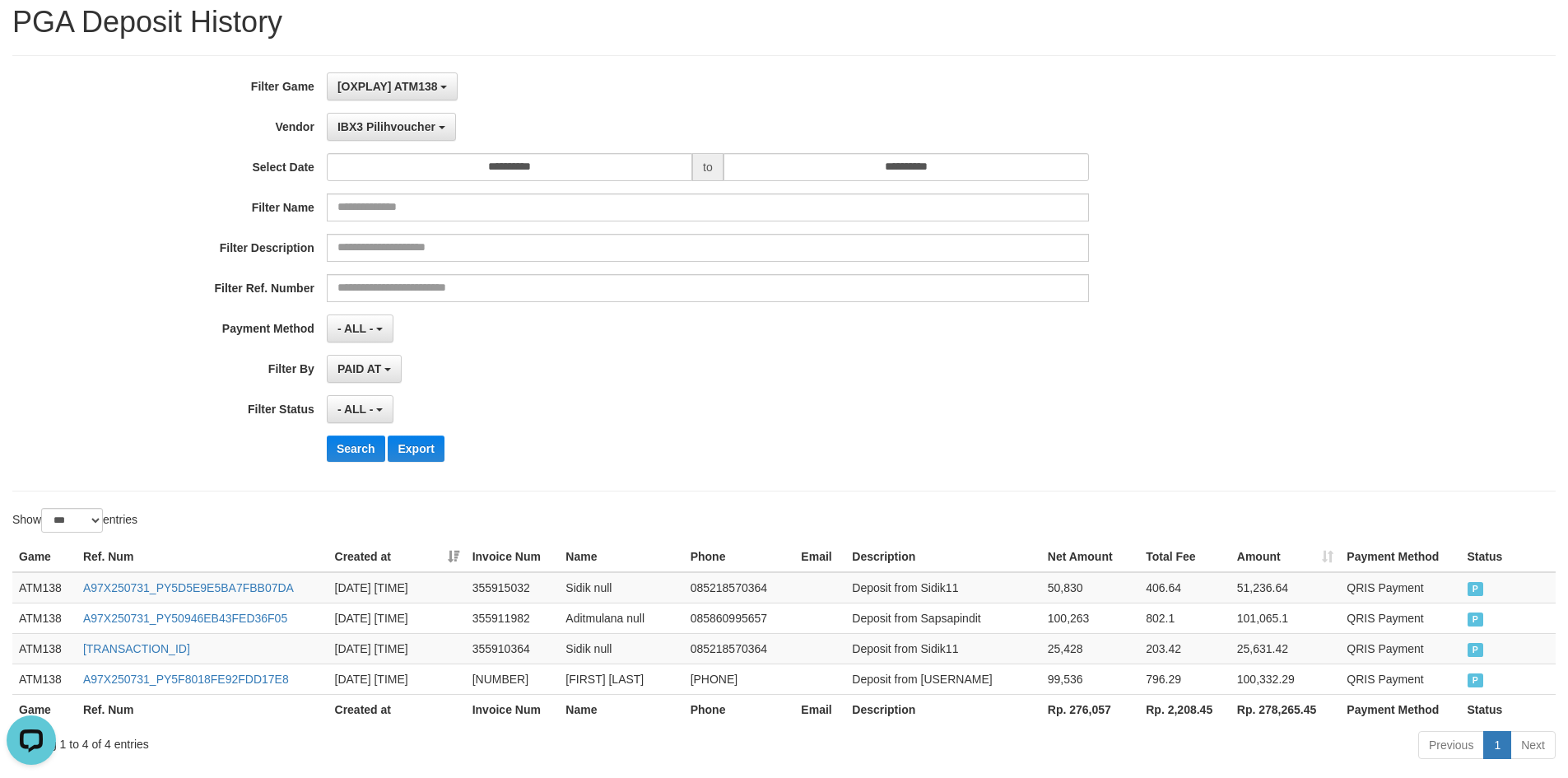 scroll, scrollTop: 0, scrollLeft: 0, axis: both 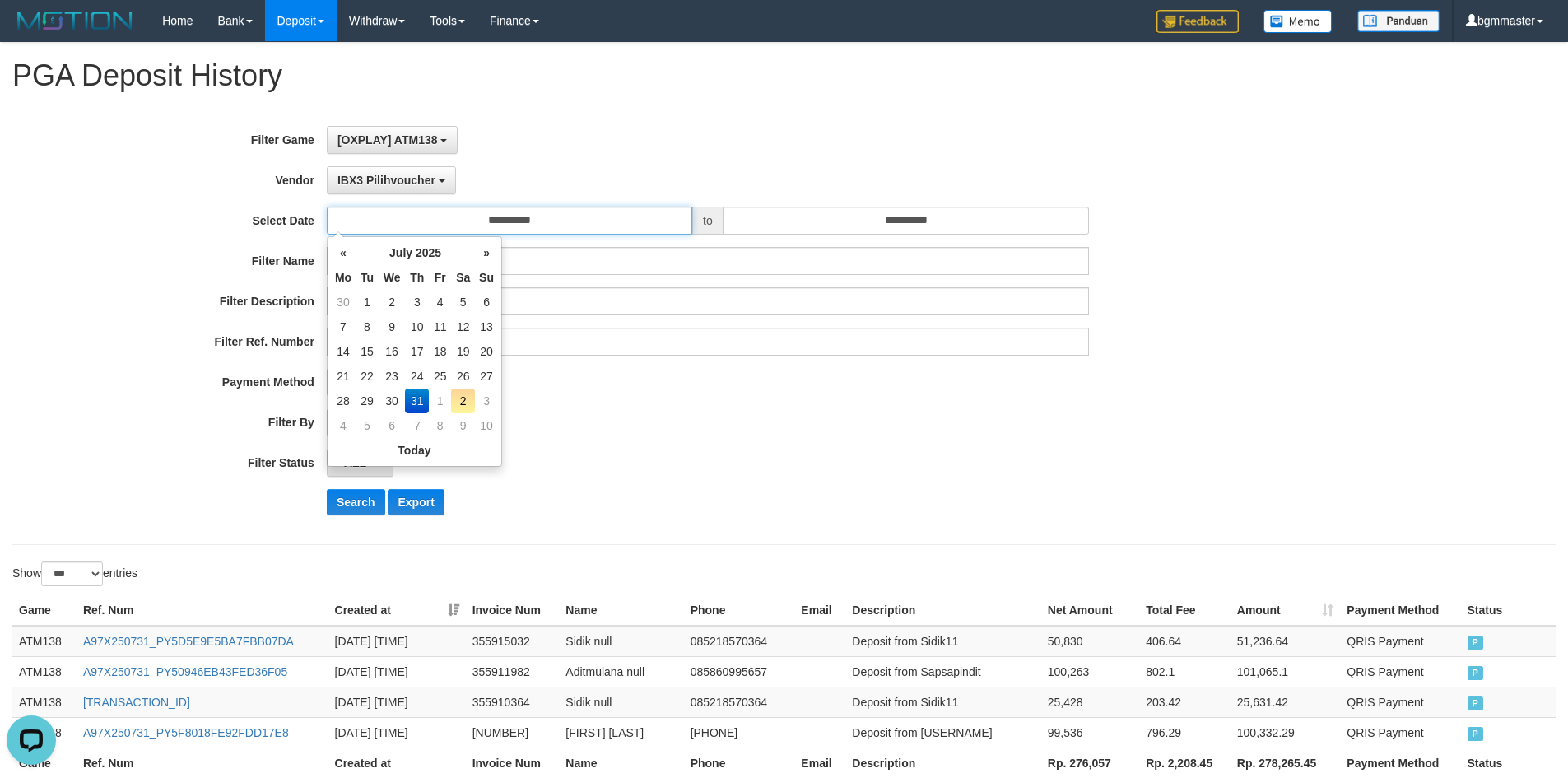 click on "**********" at bounding box center [509, 221] 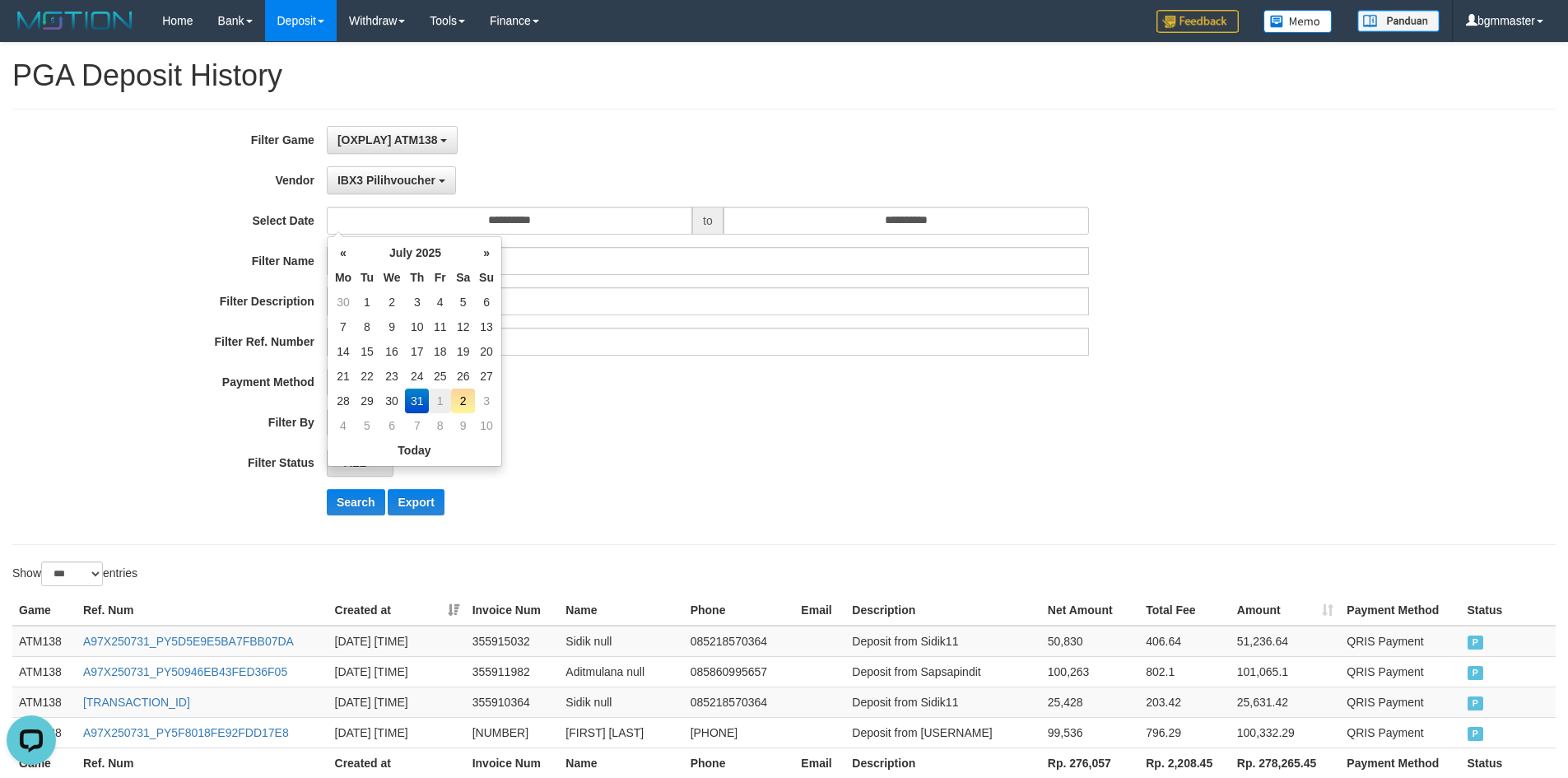click on "1" at bounding box center [440, 401] 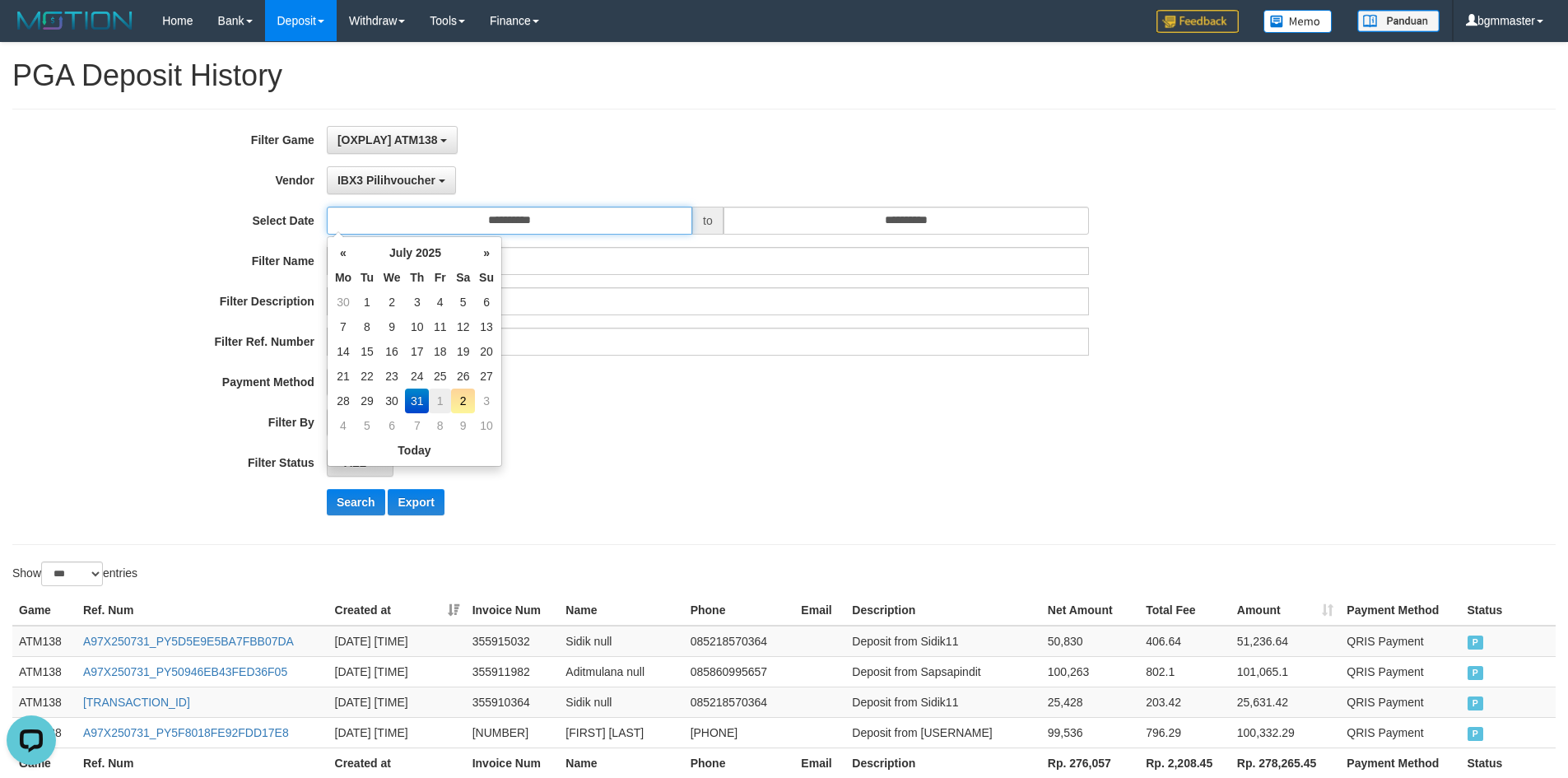 type on "**********" 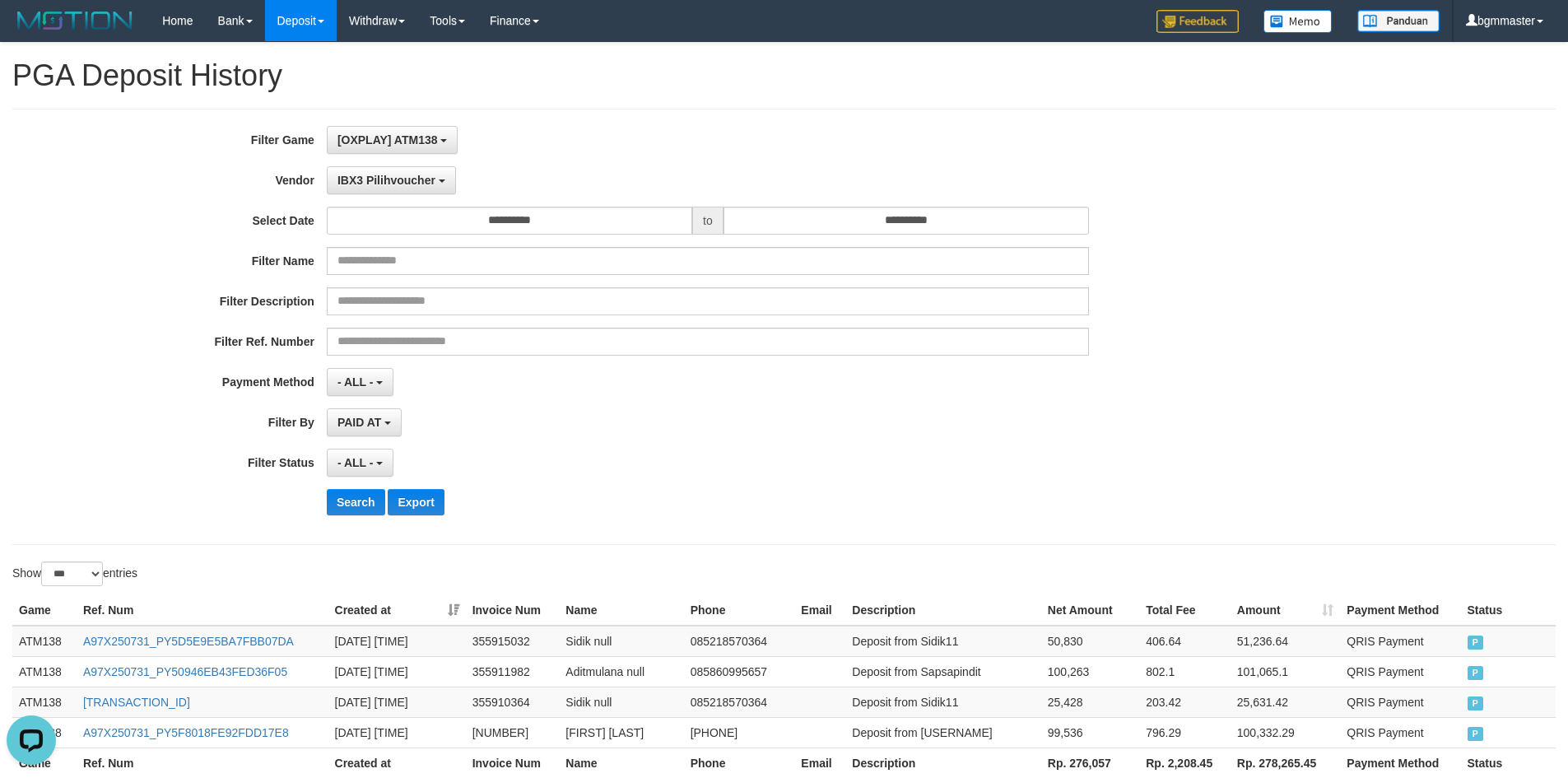 click on "PAID AT
PAID AT
CREATED AT" at bounding box center (708, 422) 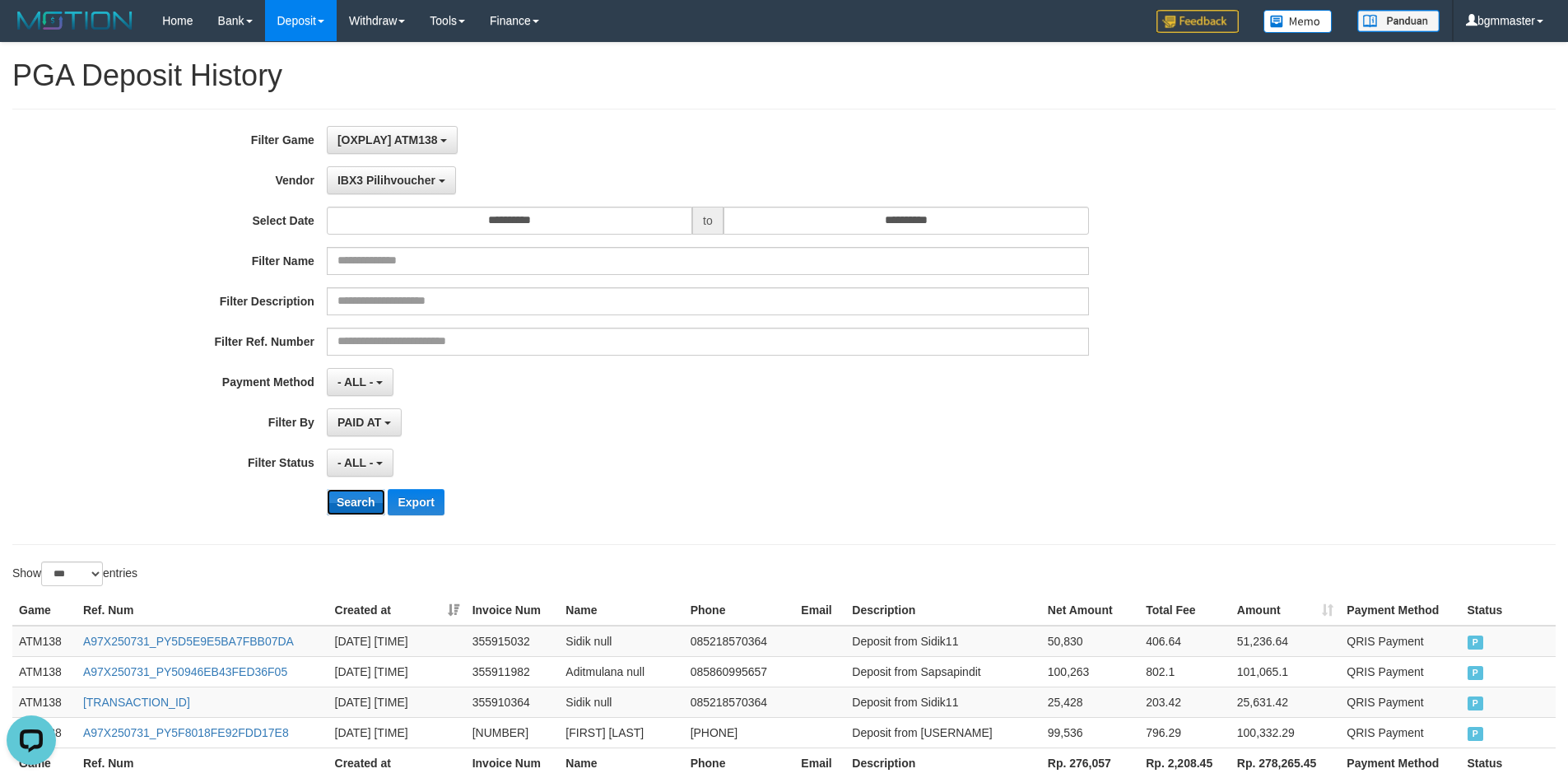 click on "Search" at bounding box center [356, 502] 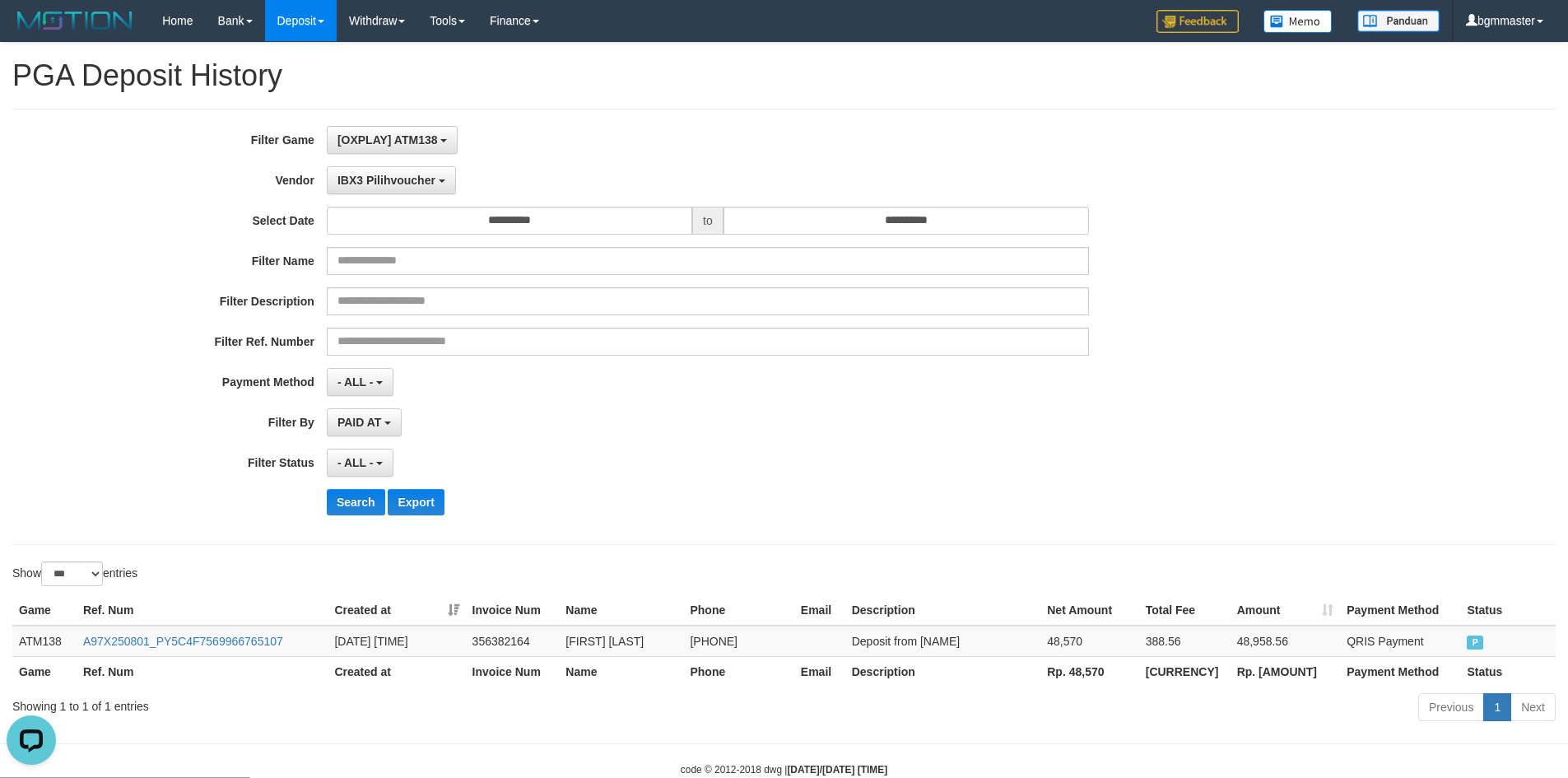 click on "**********" at bounding box center [654, 327] 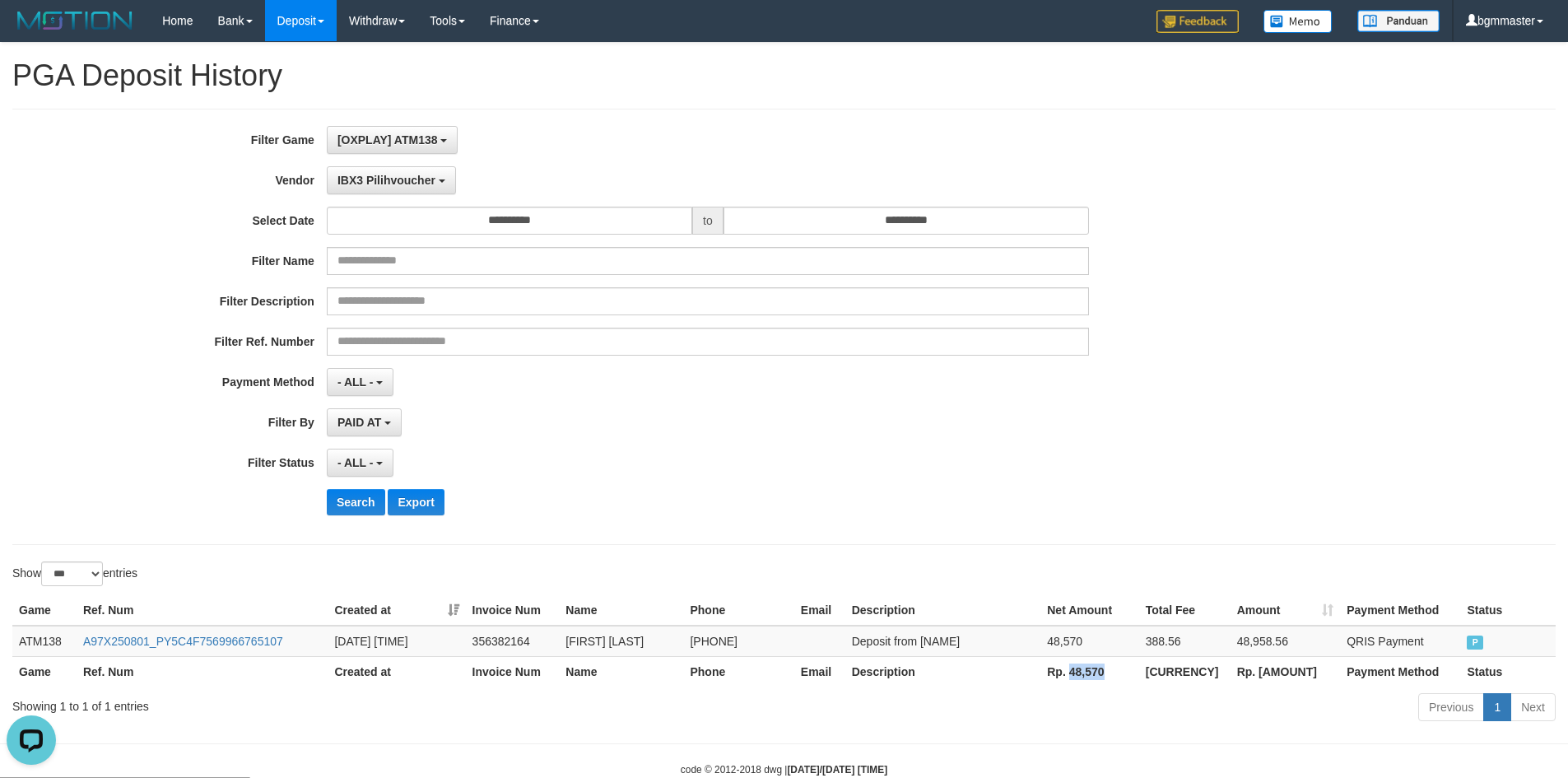 click on "Rp. 48,570" at bounding box center [1089, 671] 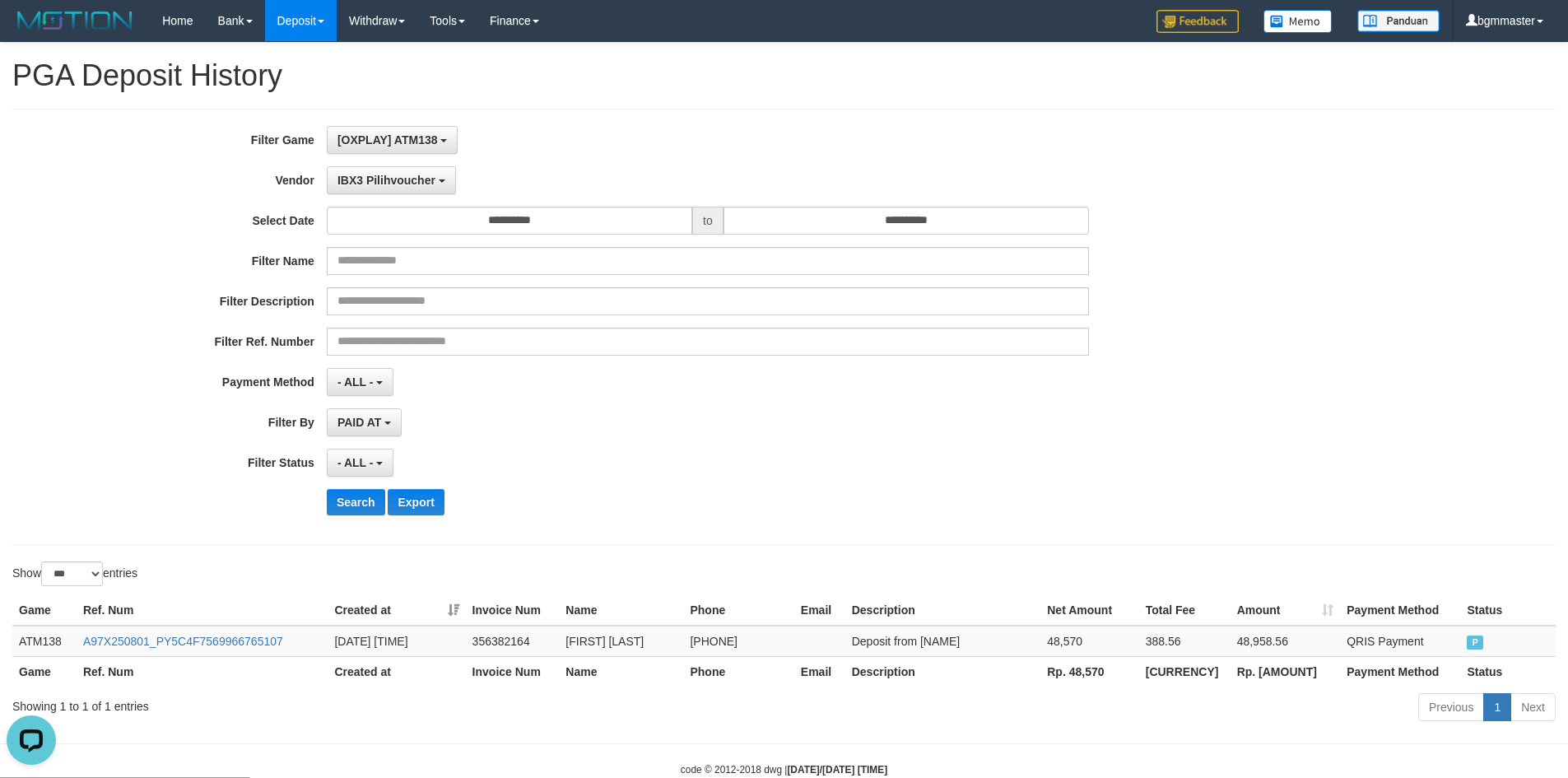 click on "[CURRENCY]" at bounding box center (1184, 671) 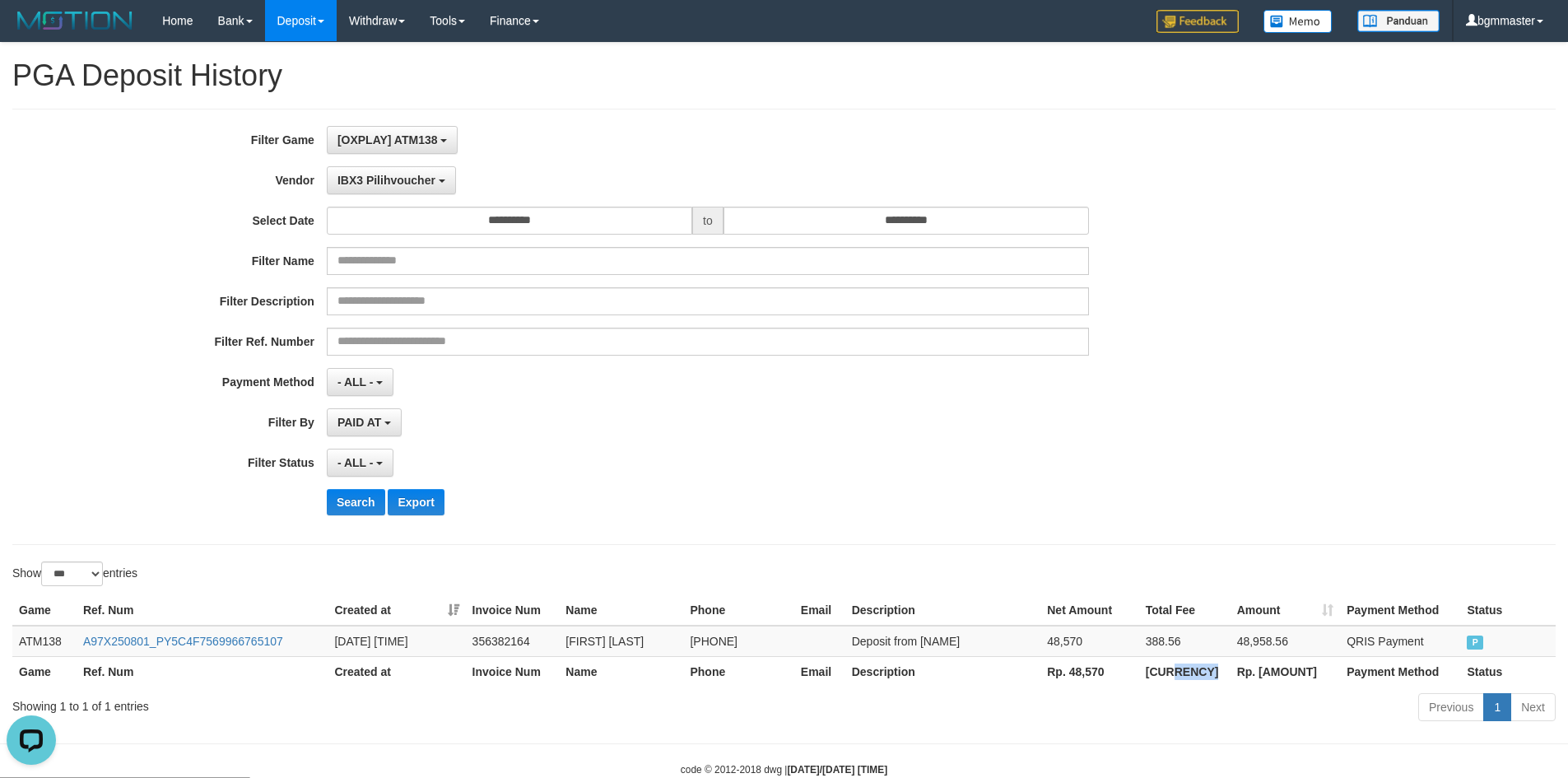 click on "[CURRENCY]" at bounding box center (1184, 671) 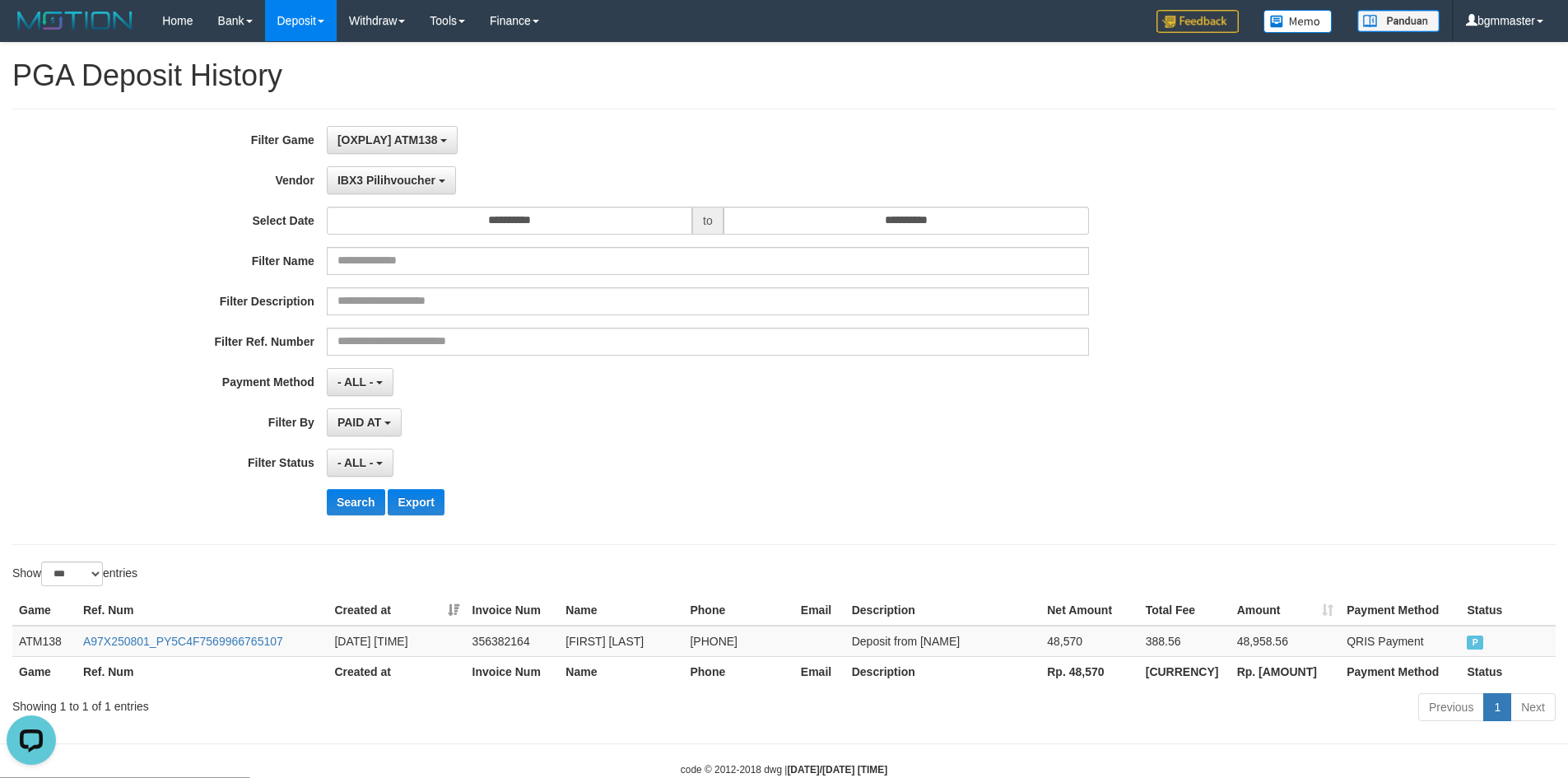 click on "**********" at bounding box center [784, 327] 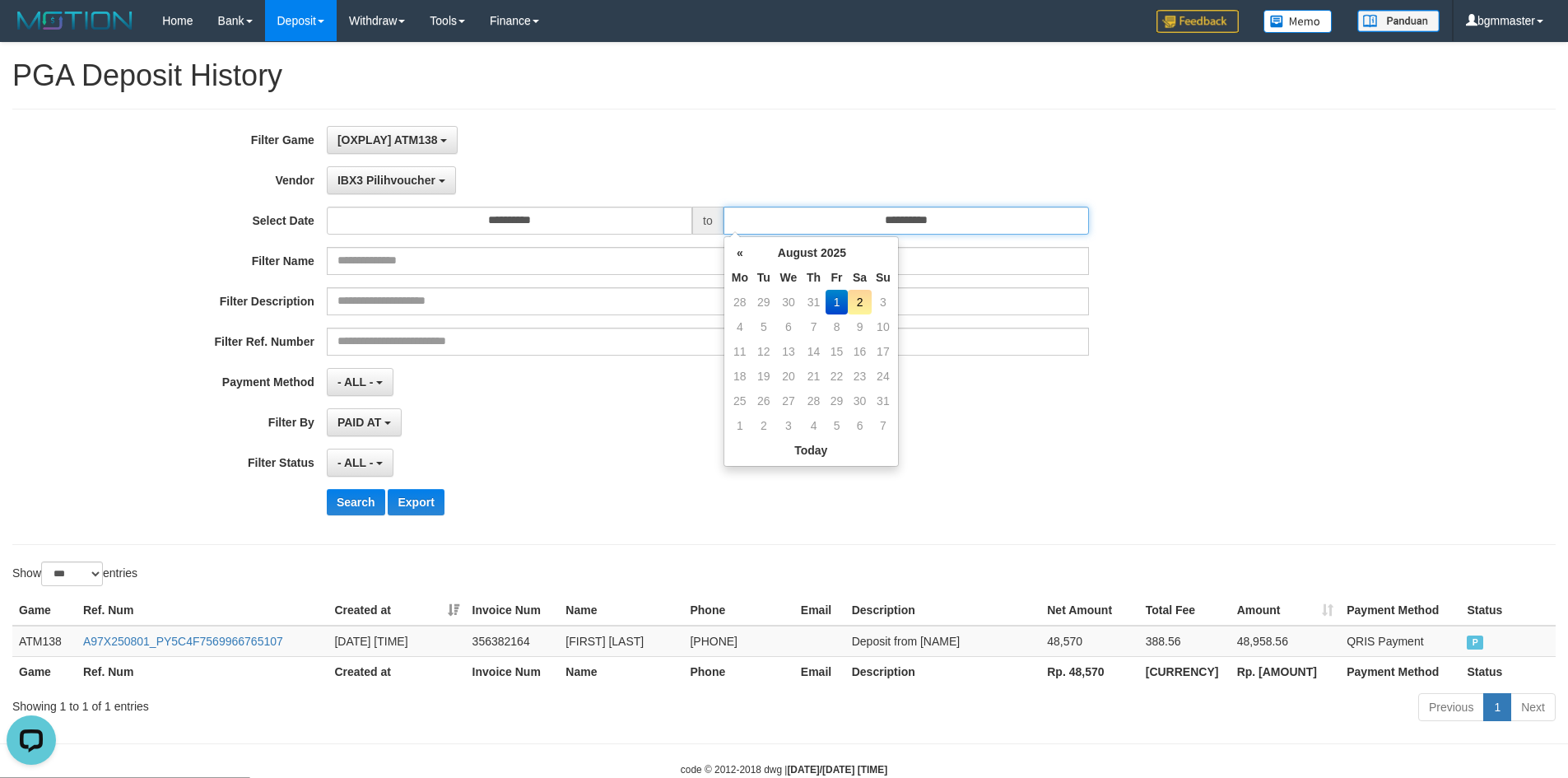 click on "**********" at bounding box center (906, 221) 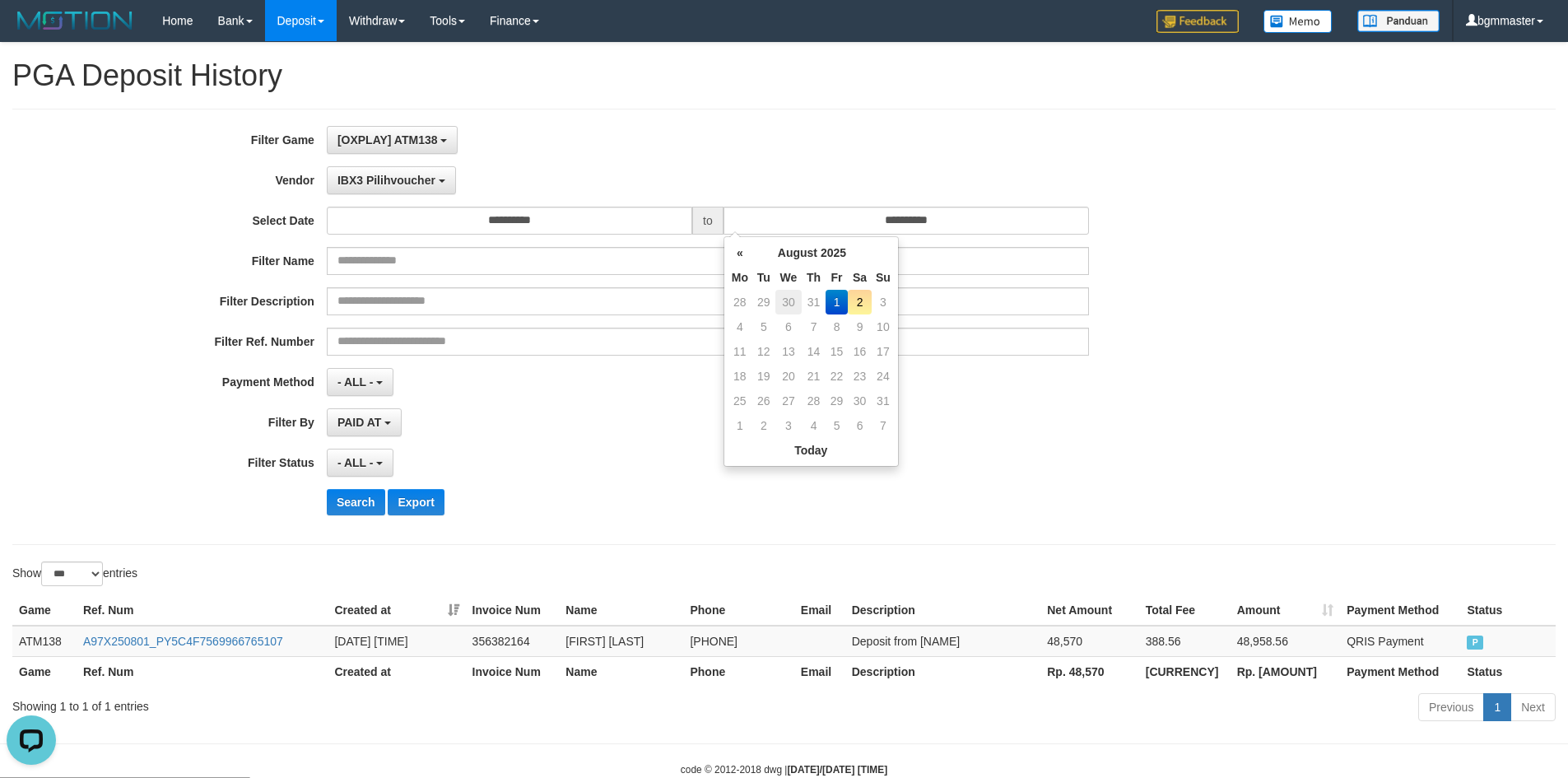 click on "30" at bounding box center [789, 302] 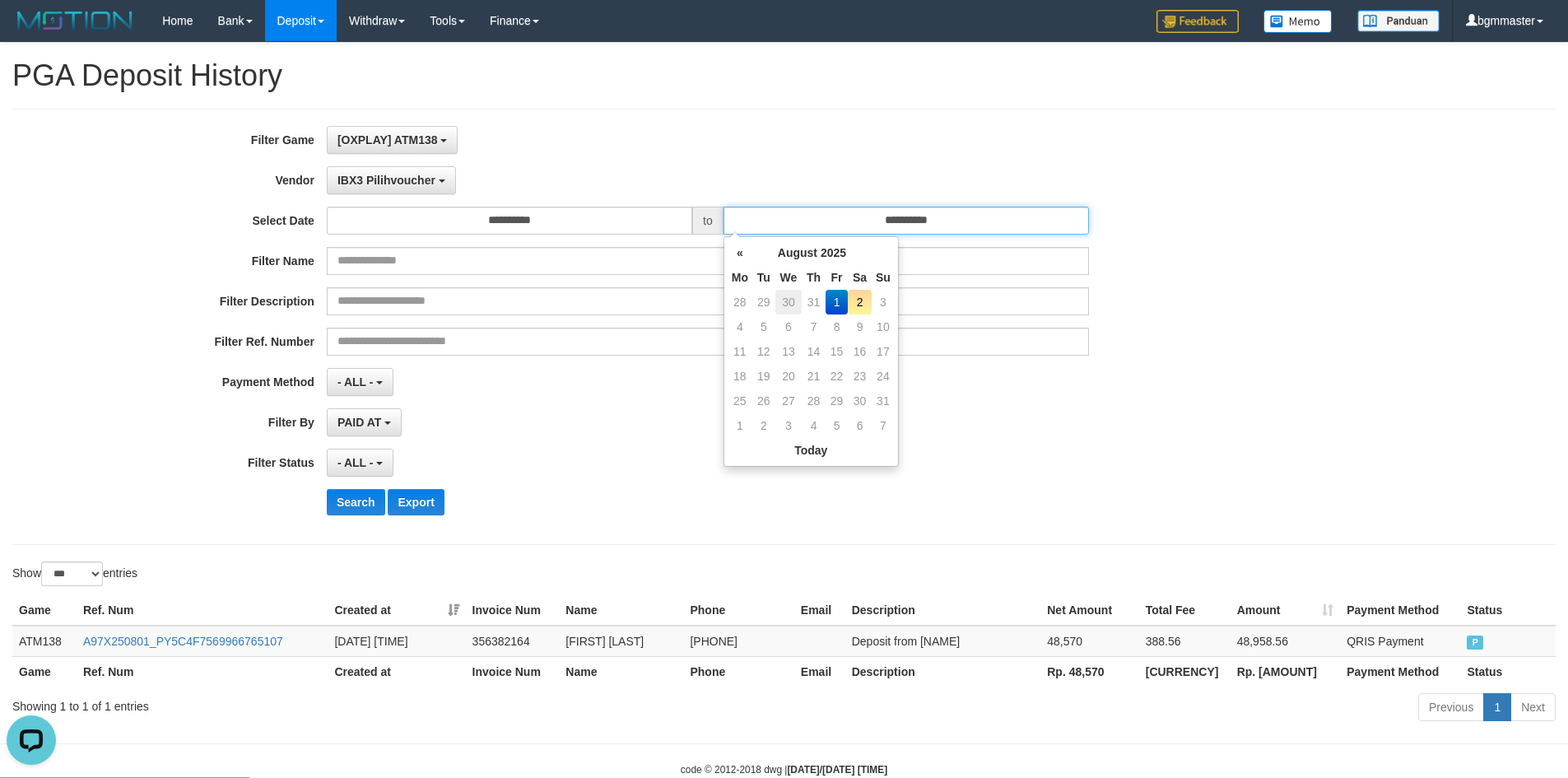 type on "**********" 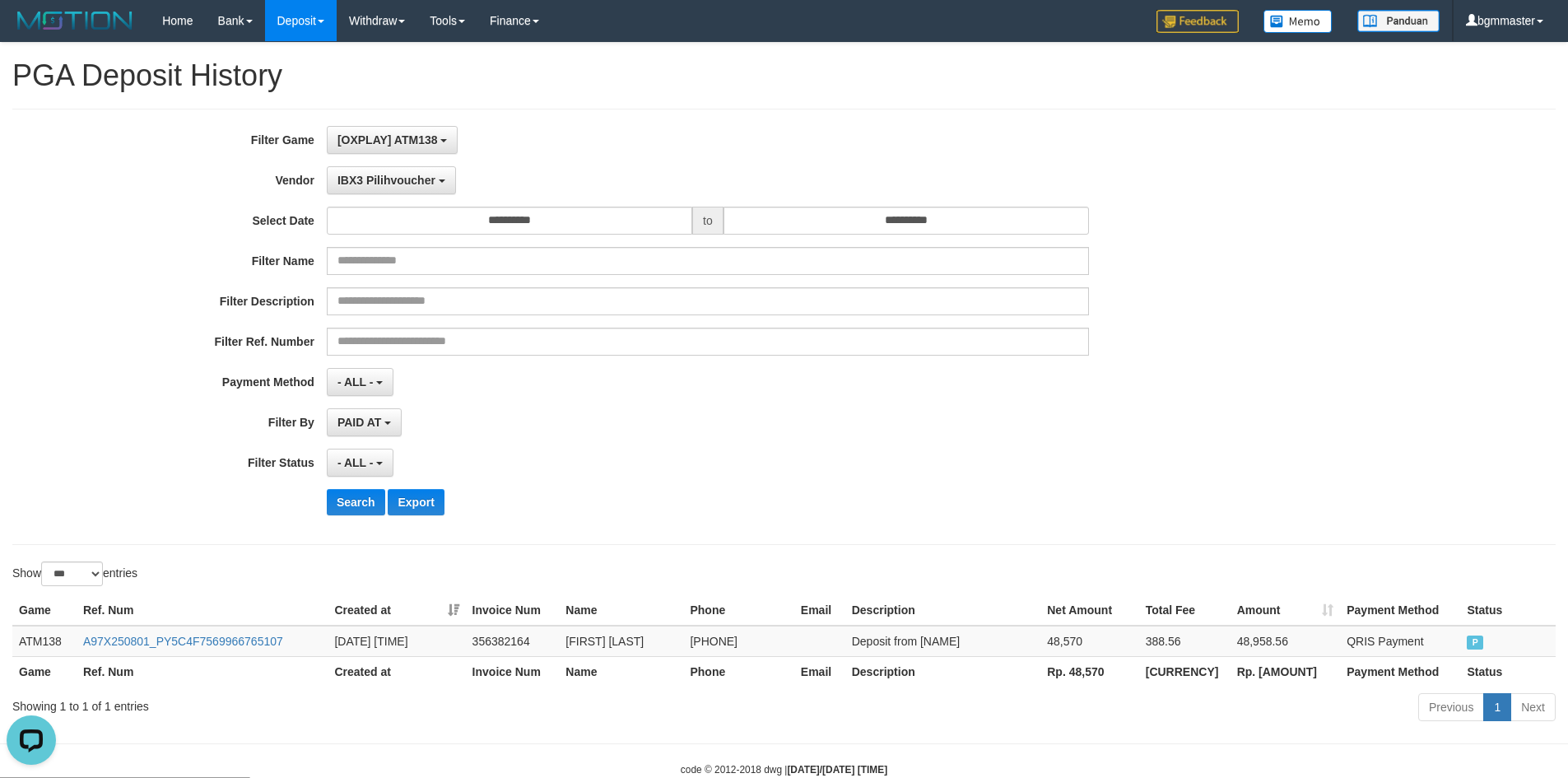 click on "**********" at bounding box center [654, 327] 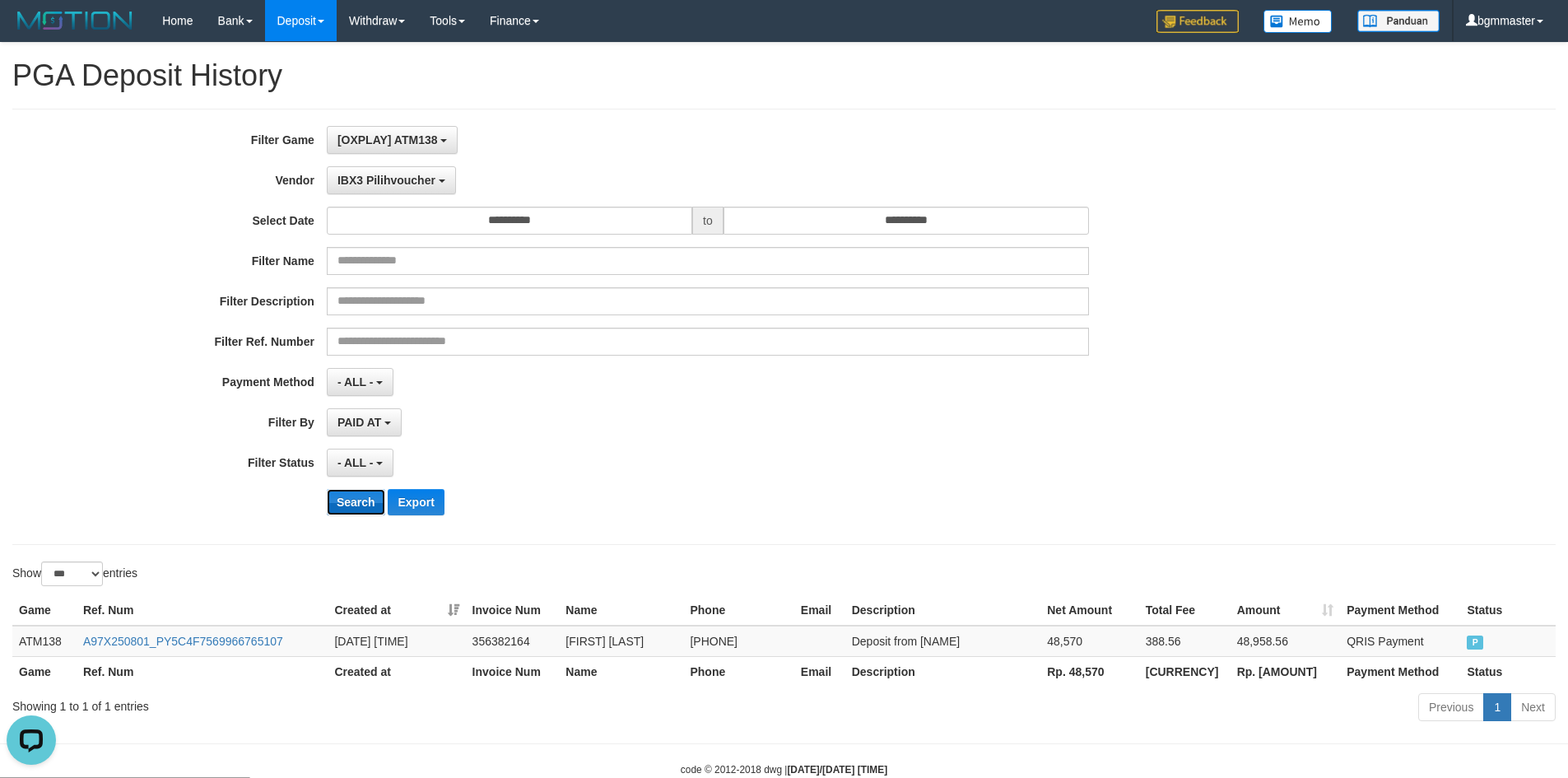 click on "Search" at bounding box center [356, 502] 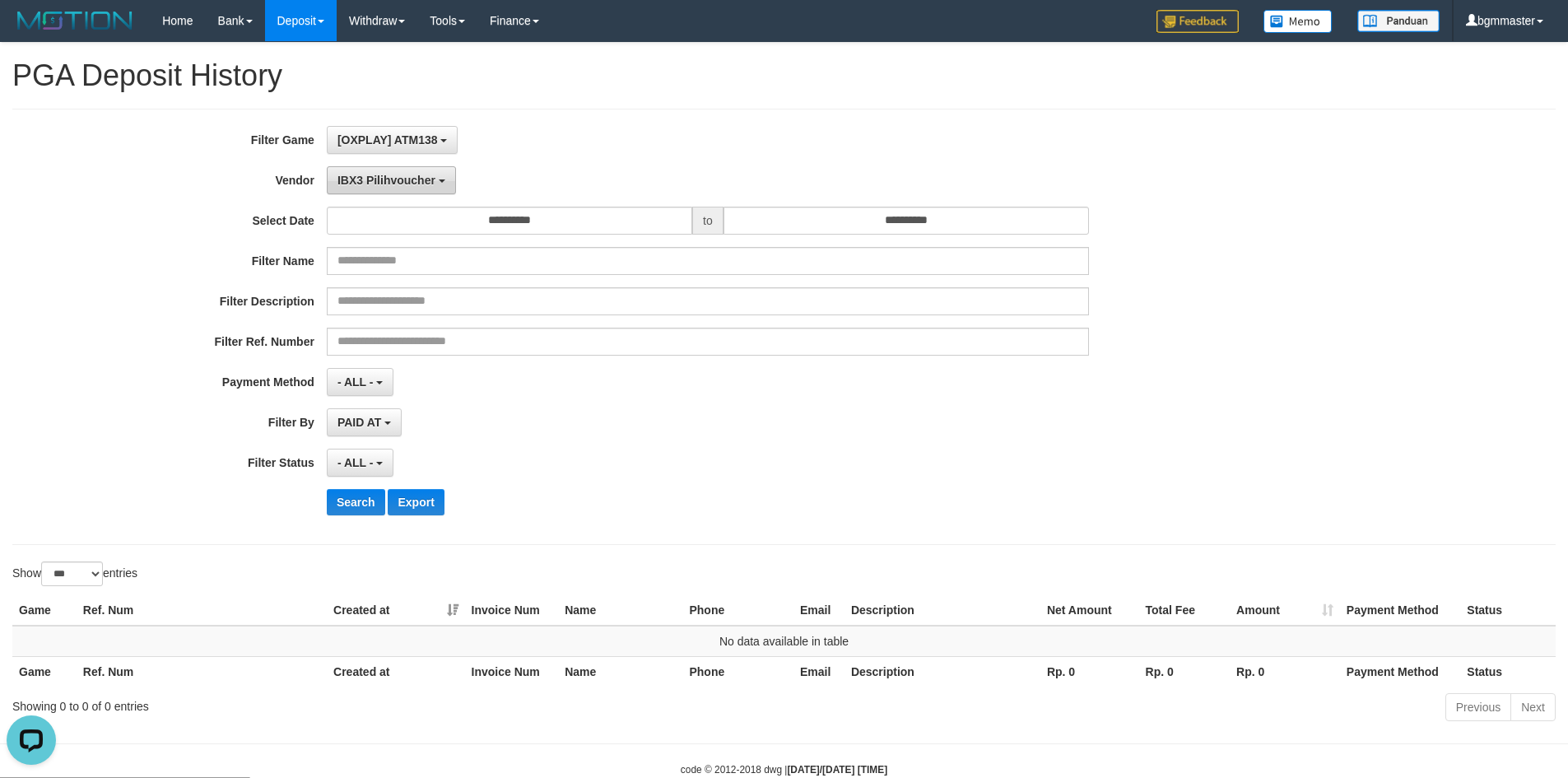 click on "IBX3 Pilihvoucher" at bounding box center [386, 180] 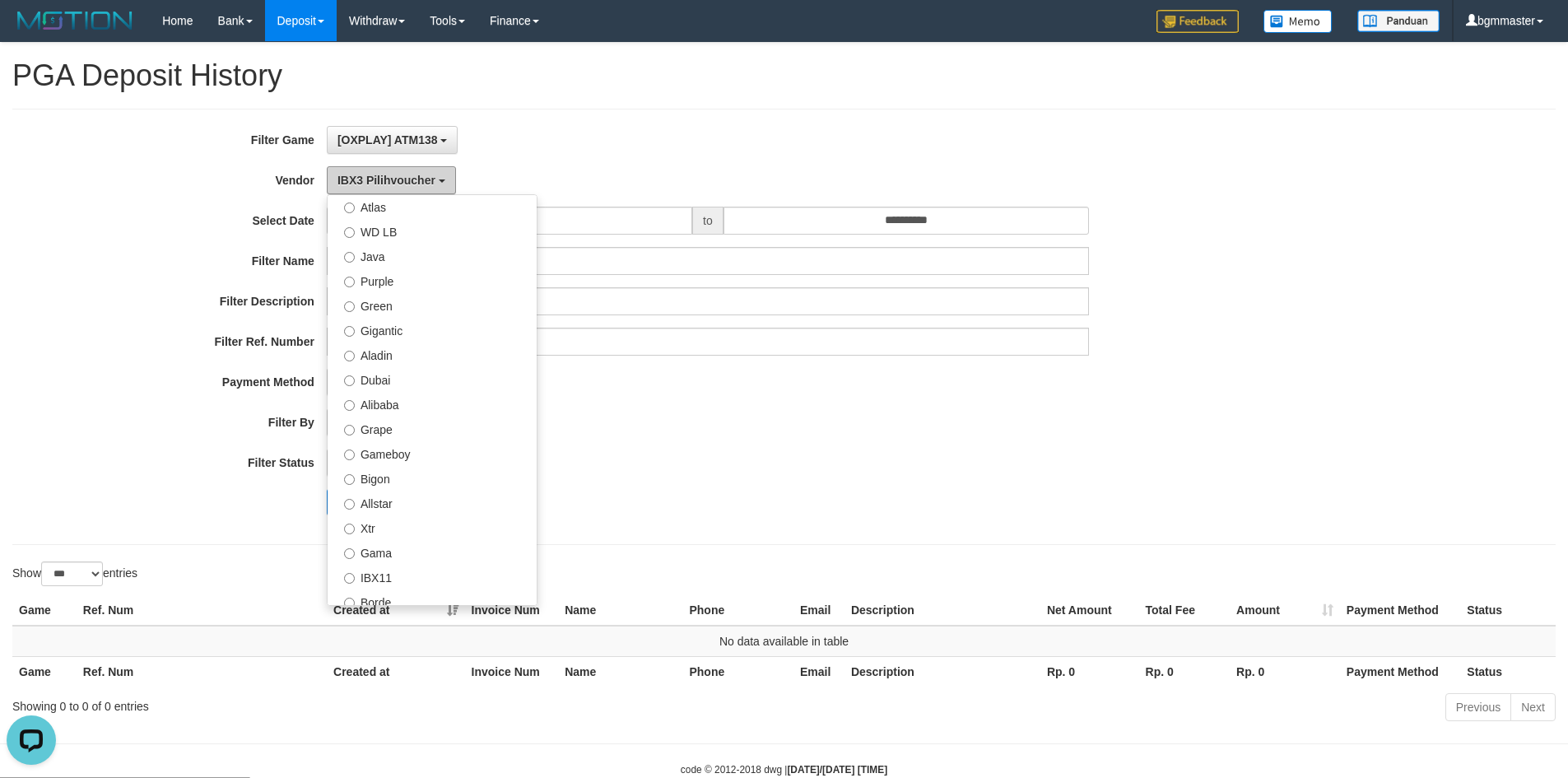 scroll, scrollTop: 46, scrollLeft: 0, axis: vertical 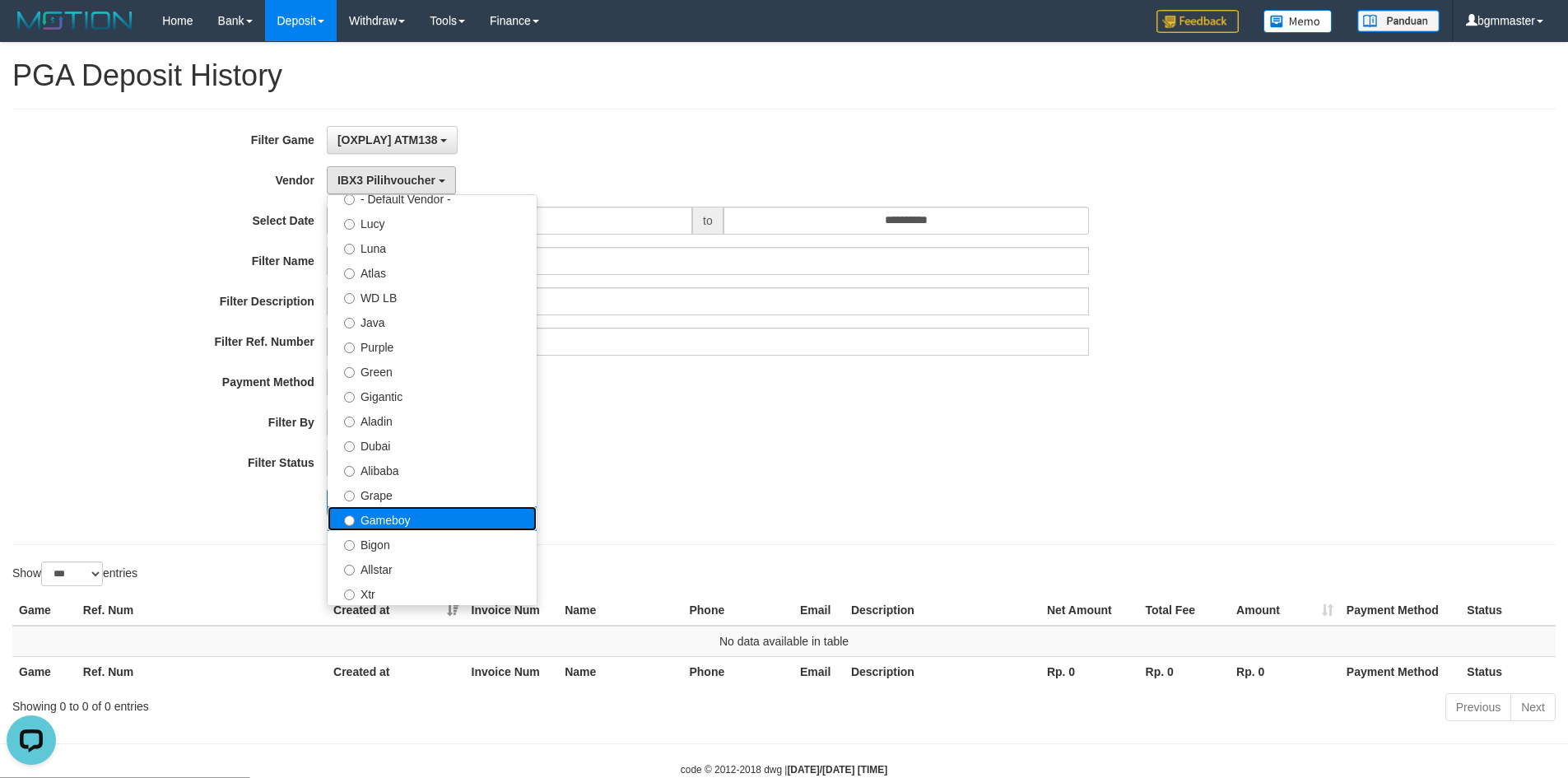 click on "Gameboy" at bounding box center [432, 519] 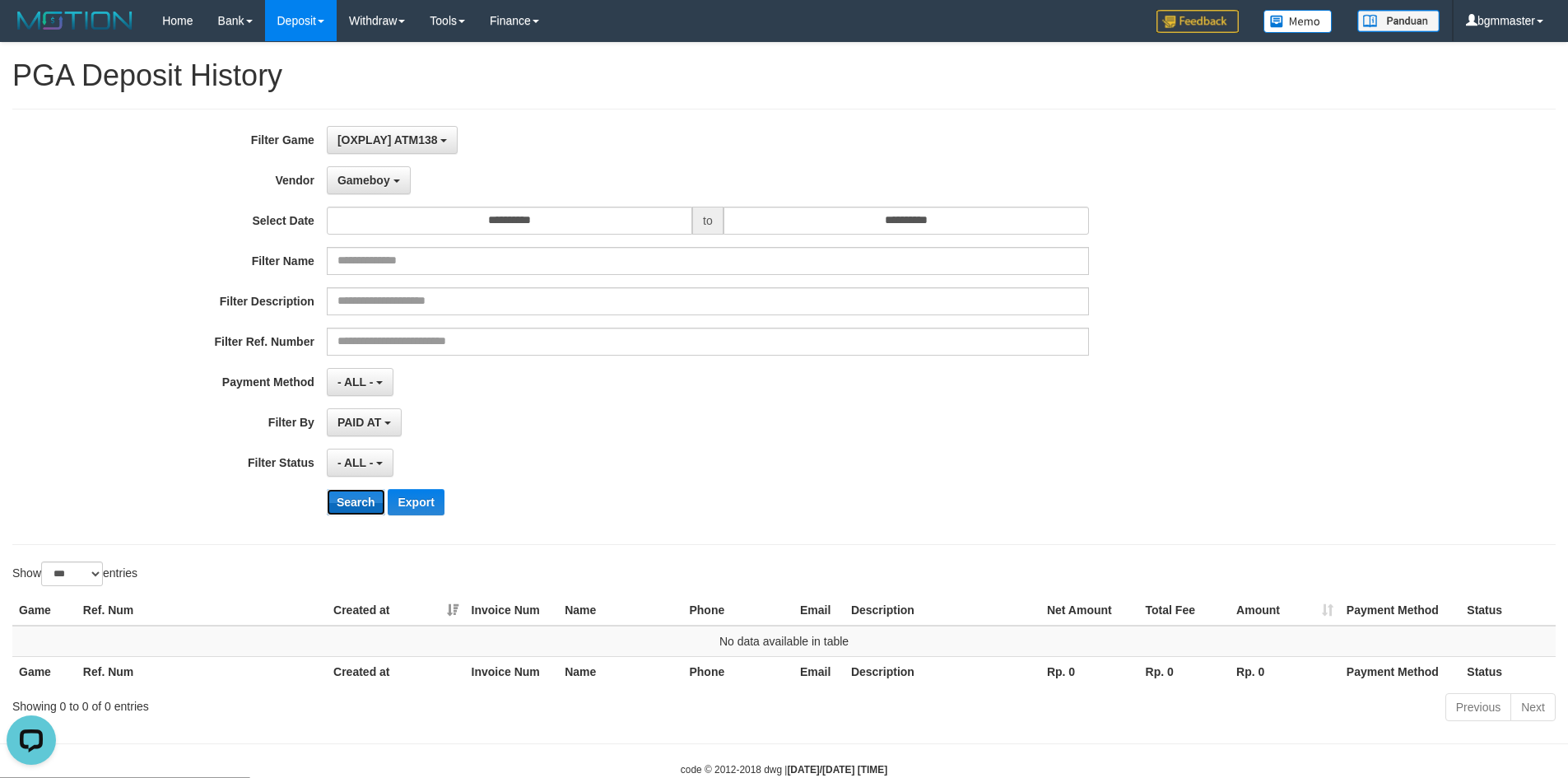 click on "Search" at bounding box center [356, 502] 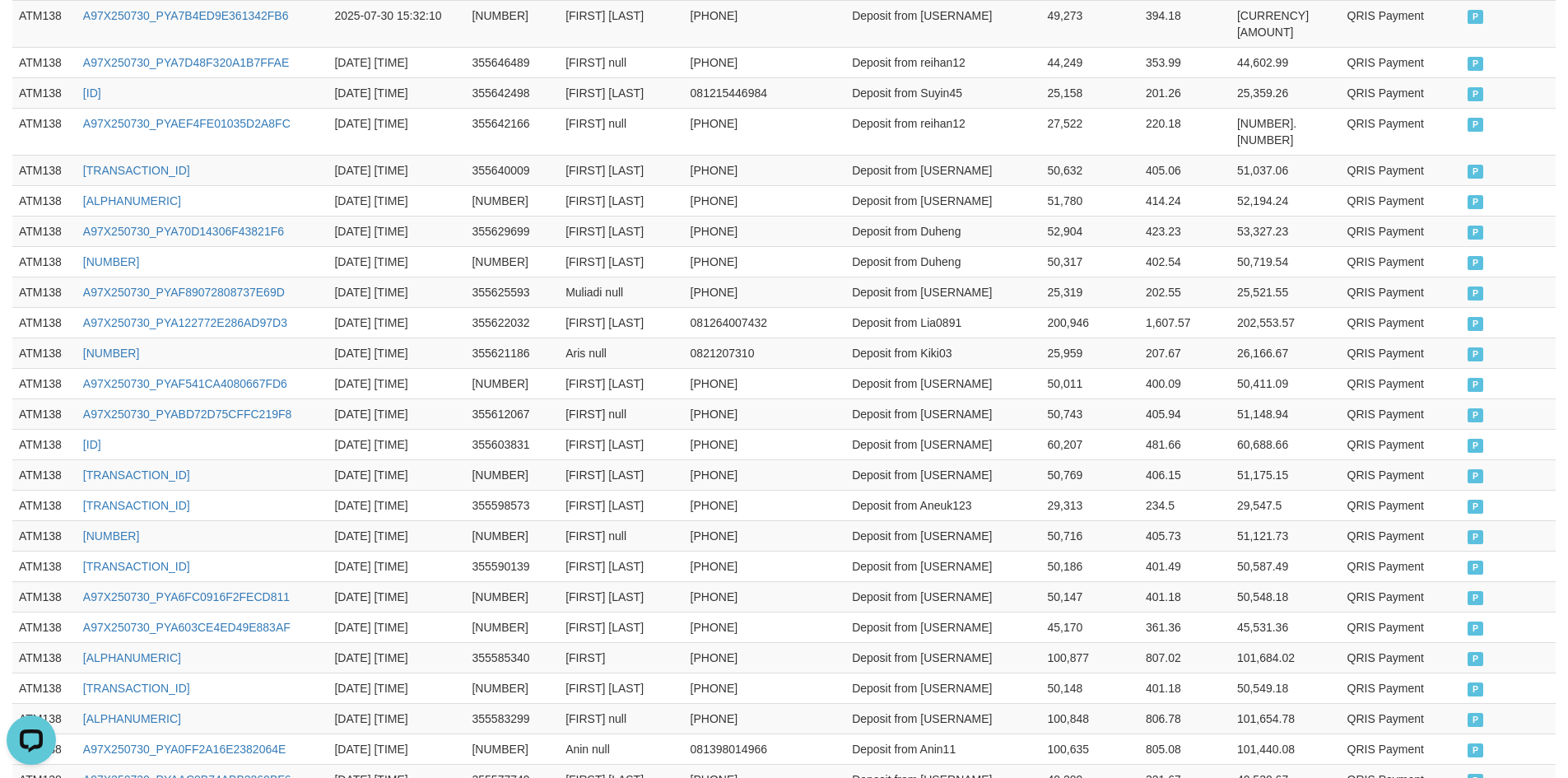 scroll, scrollTop: 3072, scrollLeft: 0, axis: vertical 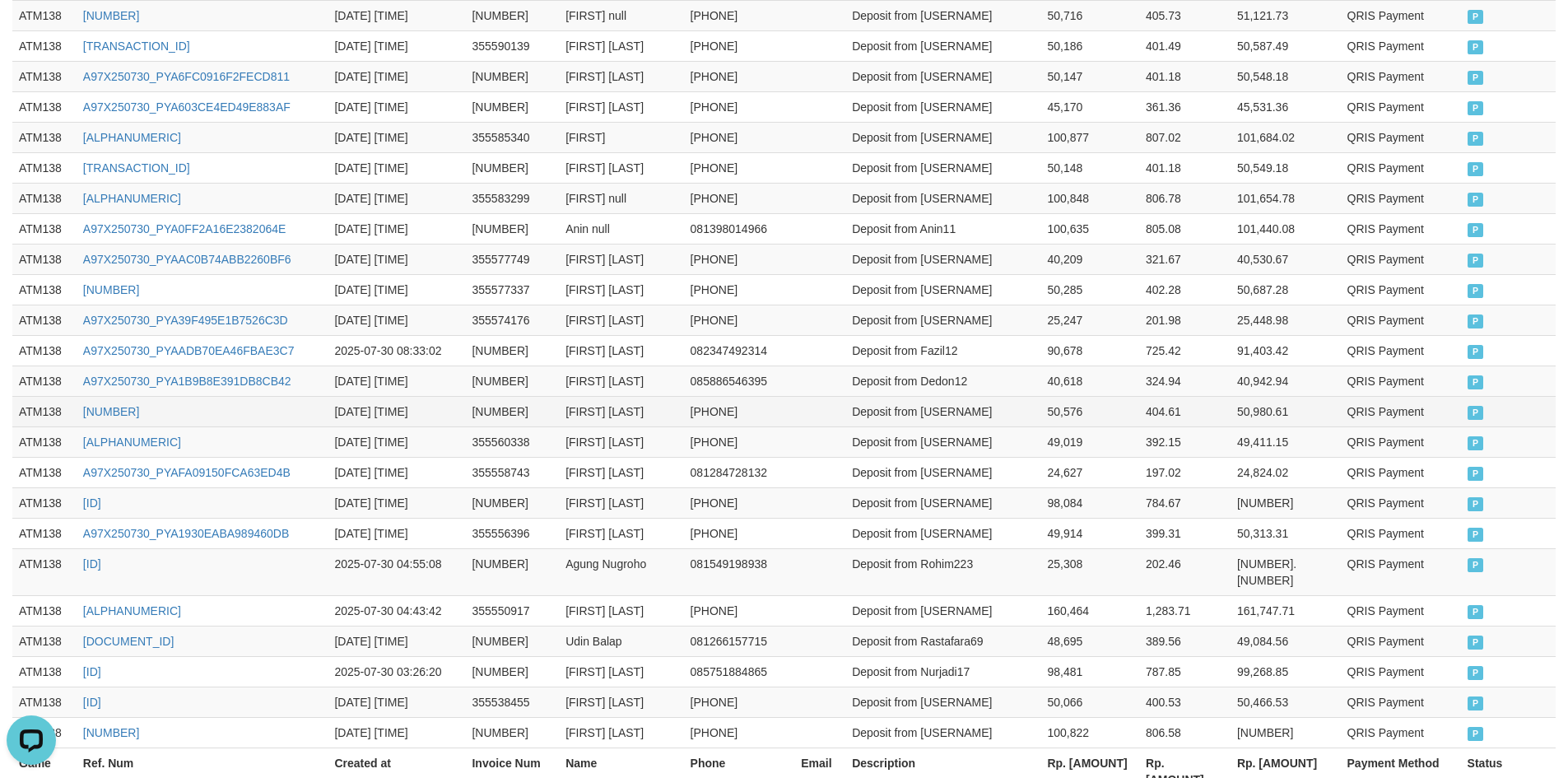 click on "404.61" at bounding box center [1184, 411] 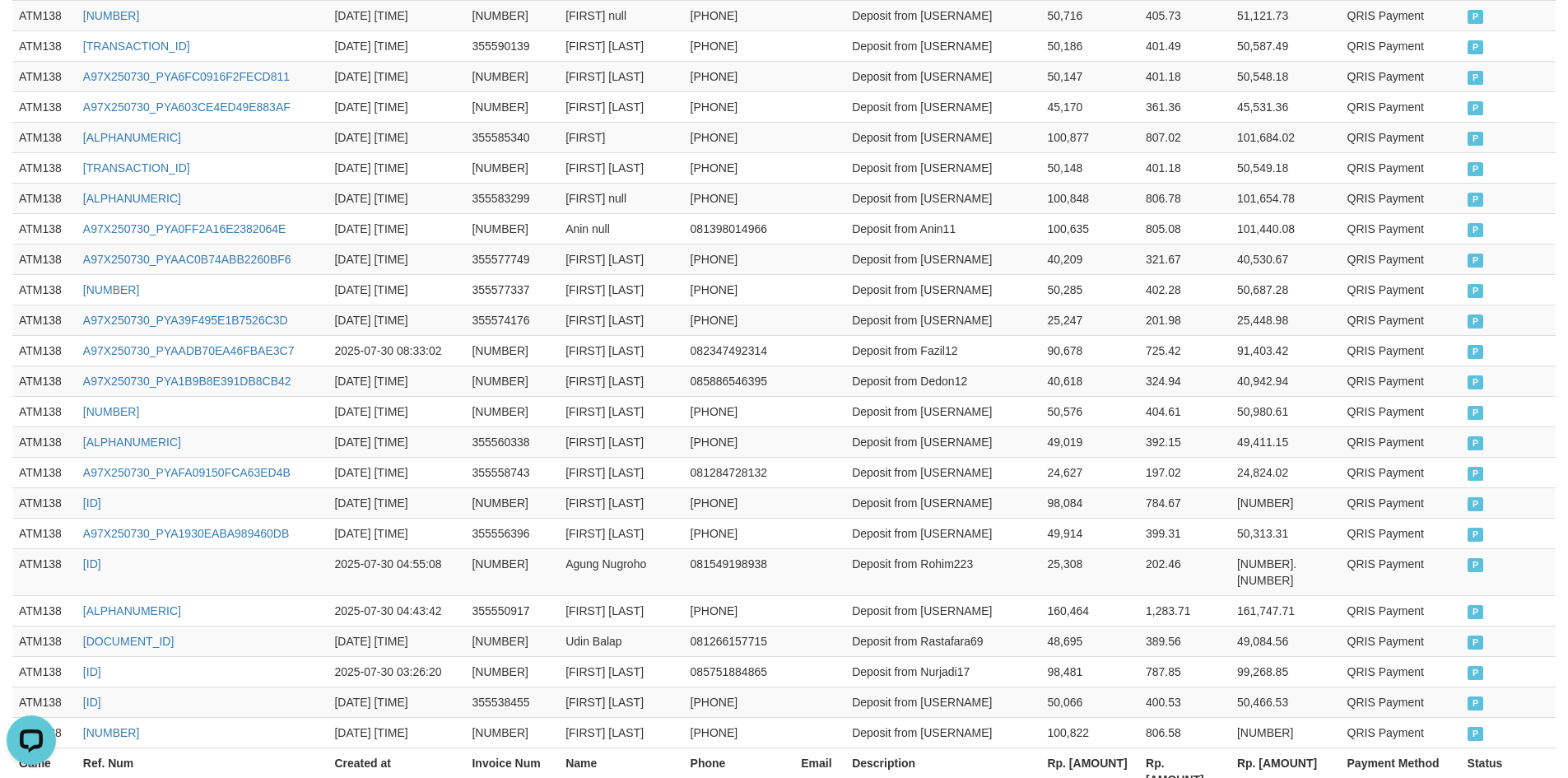 click on "2" at bounding box center [1497, 815] 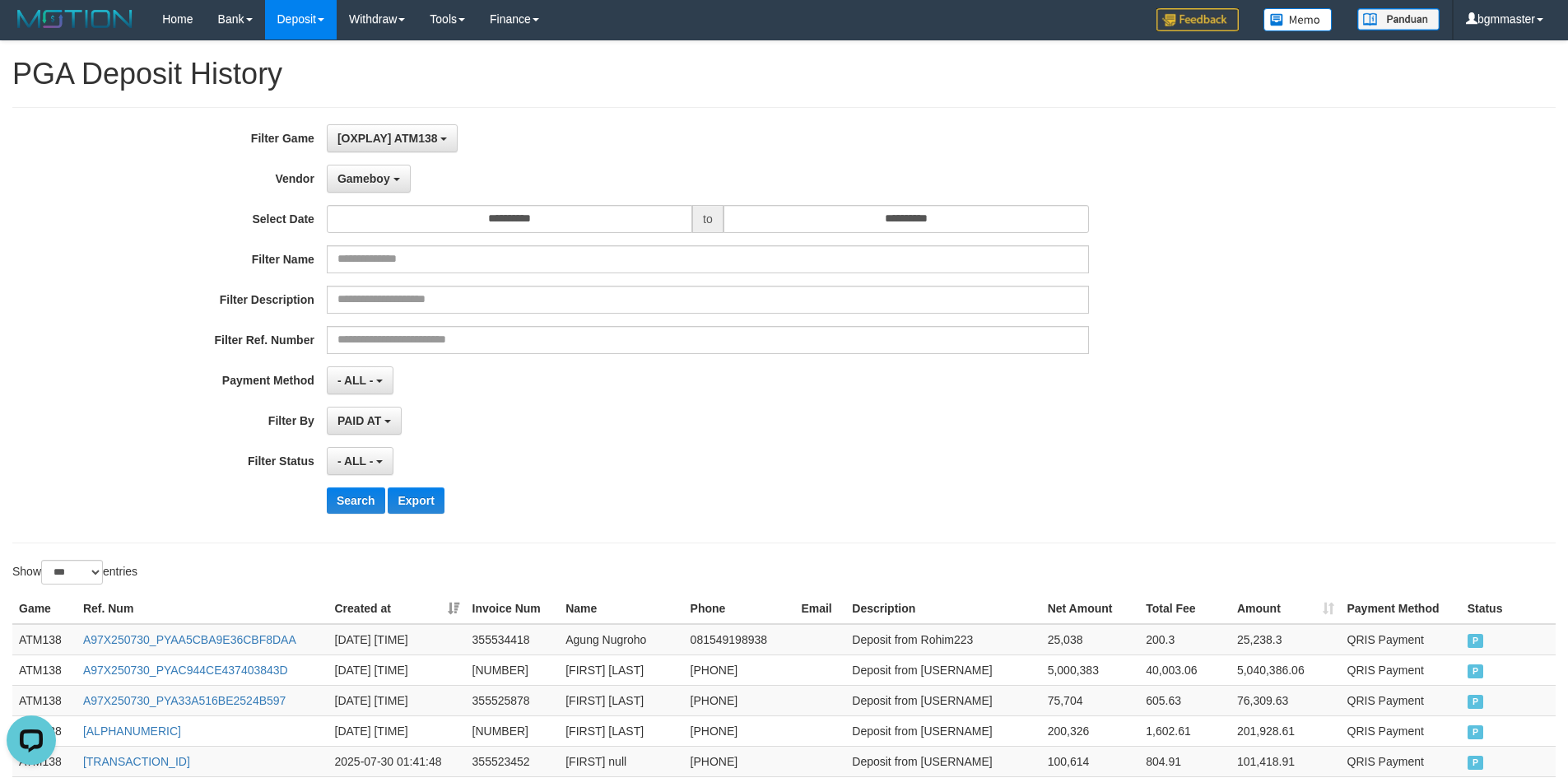 scroll, scrollTop: 0, scrollLeft: 0, axis: both 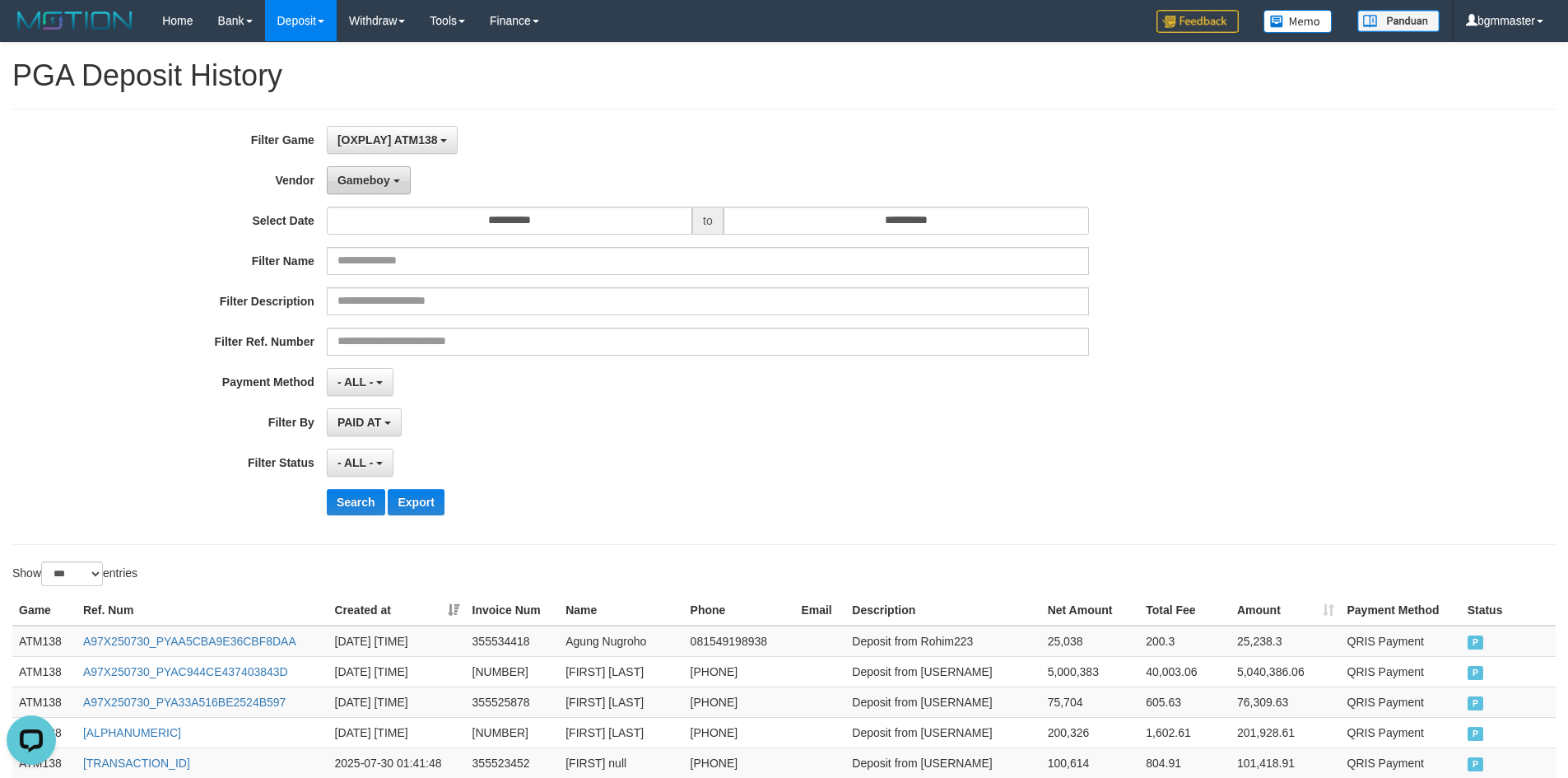 click on "Gameboy" at bounding box center (364, 180) 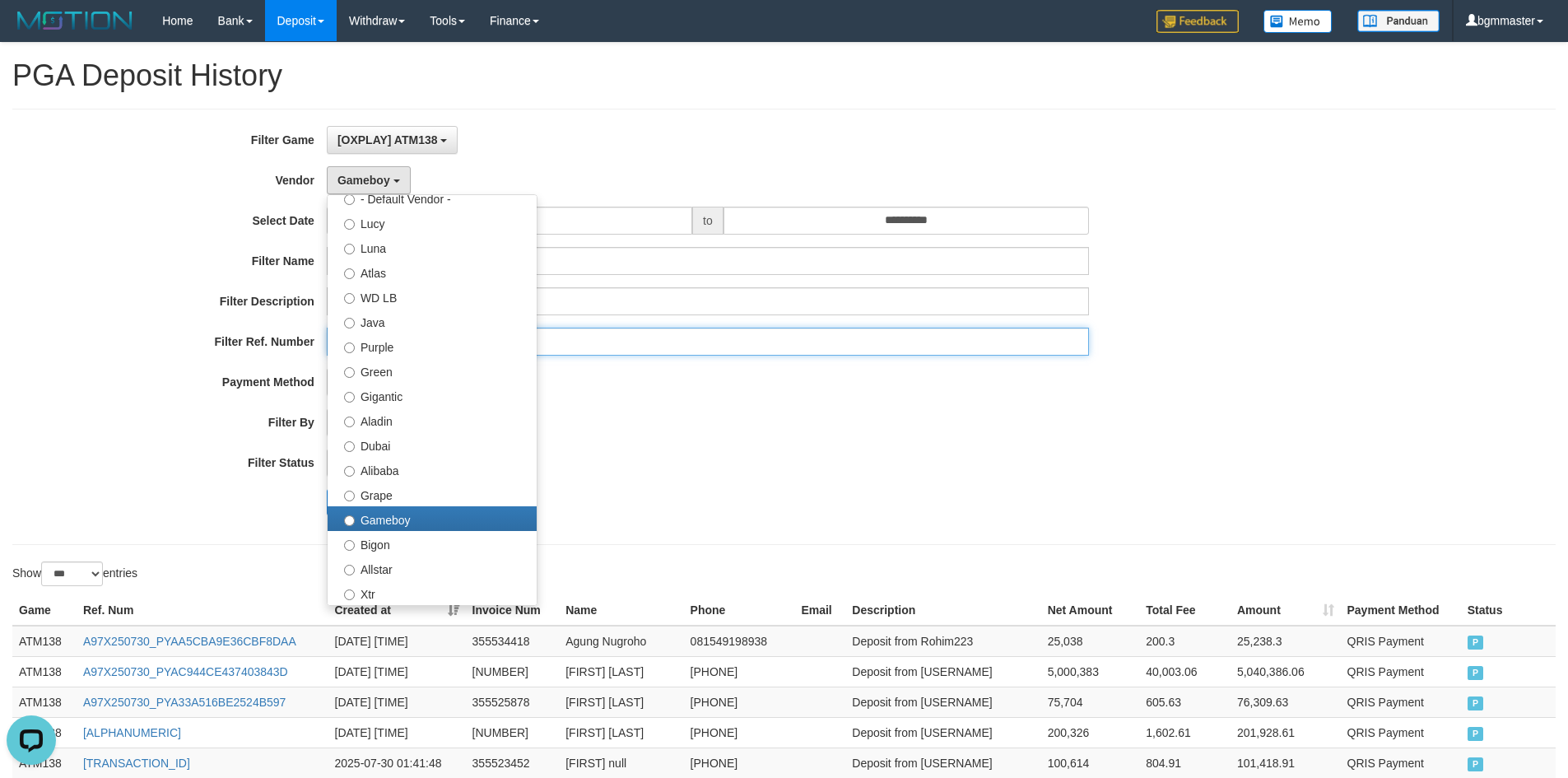click at bounding box center (708, 342) 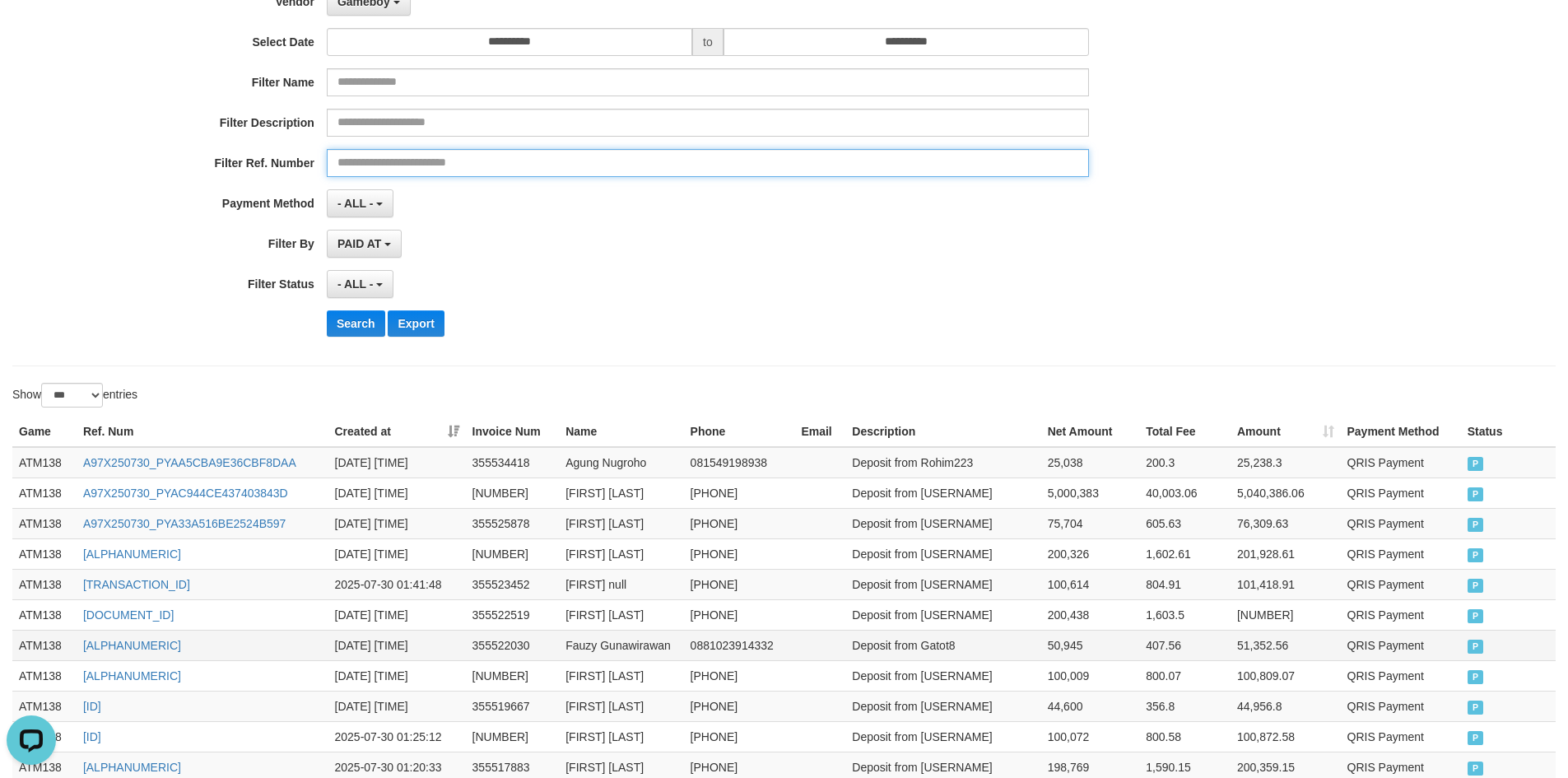 scroll, scrollTop: 0, scrollLeft: 0, axis: both 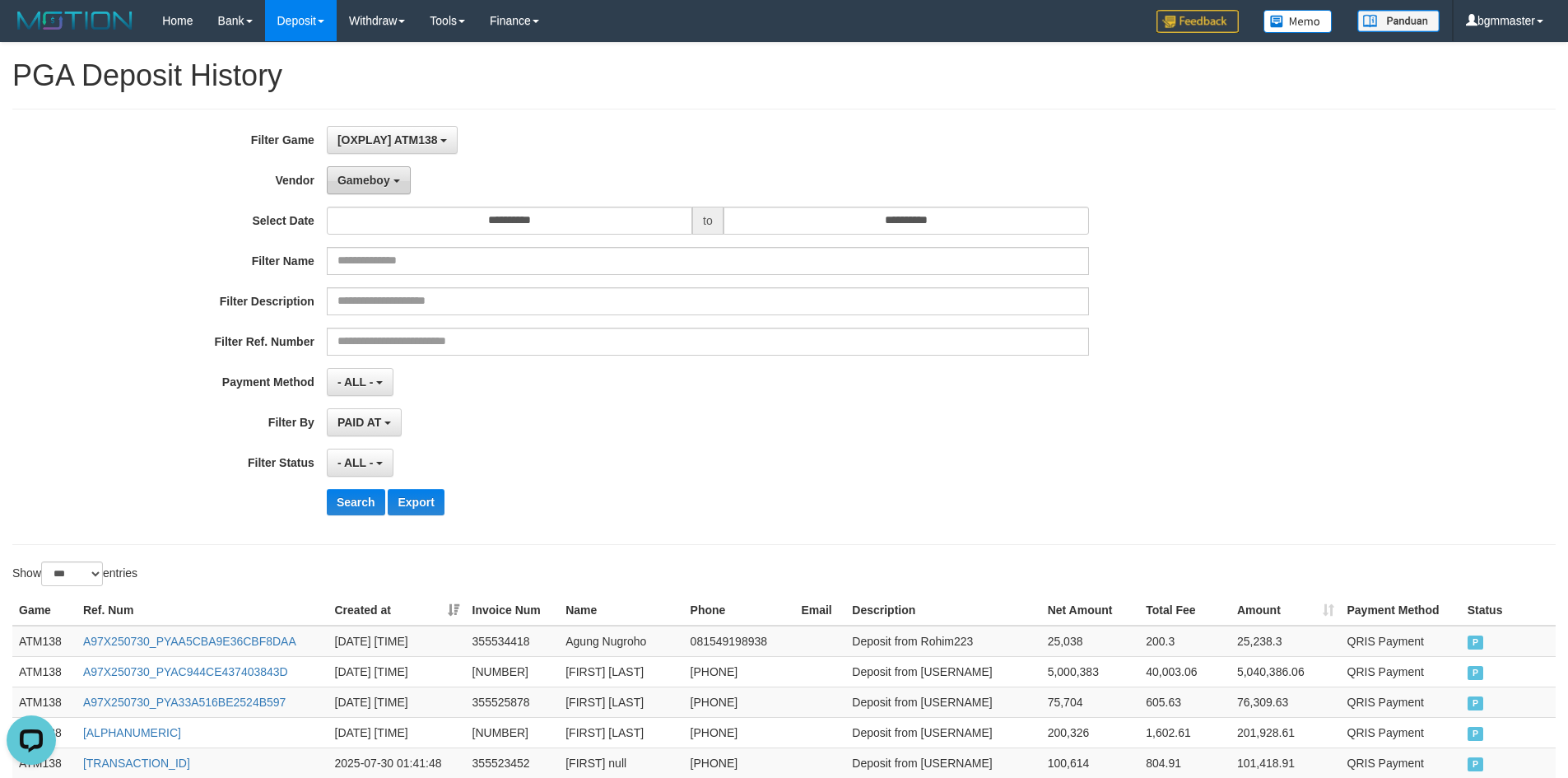click on "Gameboy" at bounding box center (364, 180) 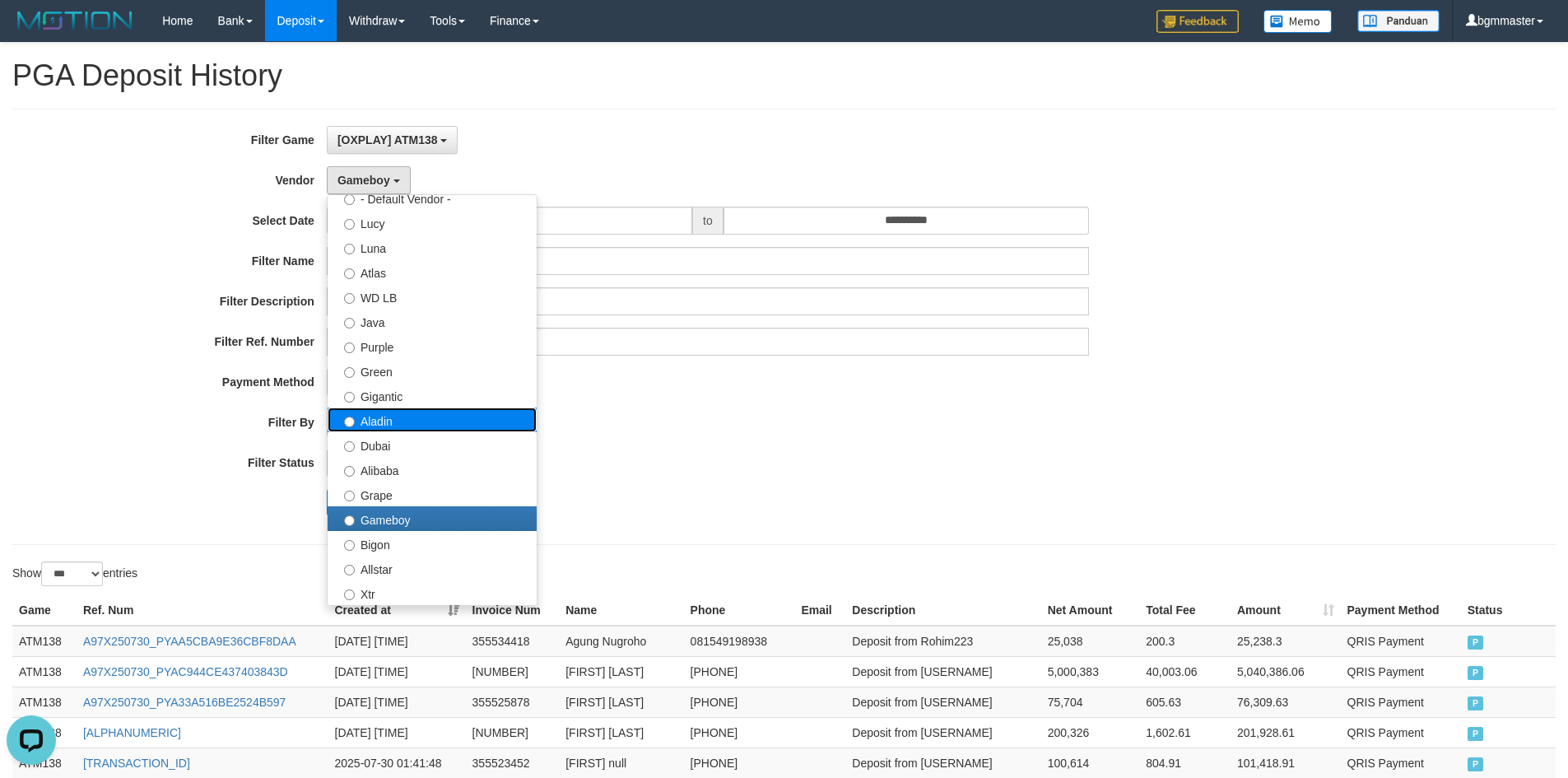 click on "Aladin" at bounding box center [432, 420] 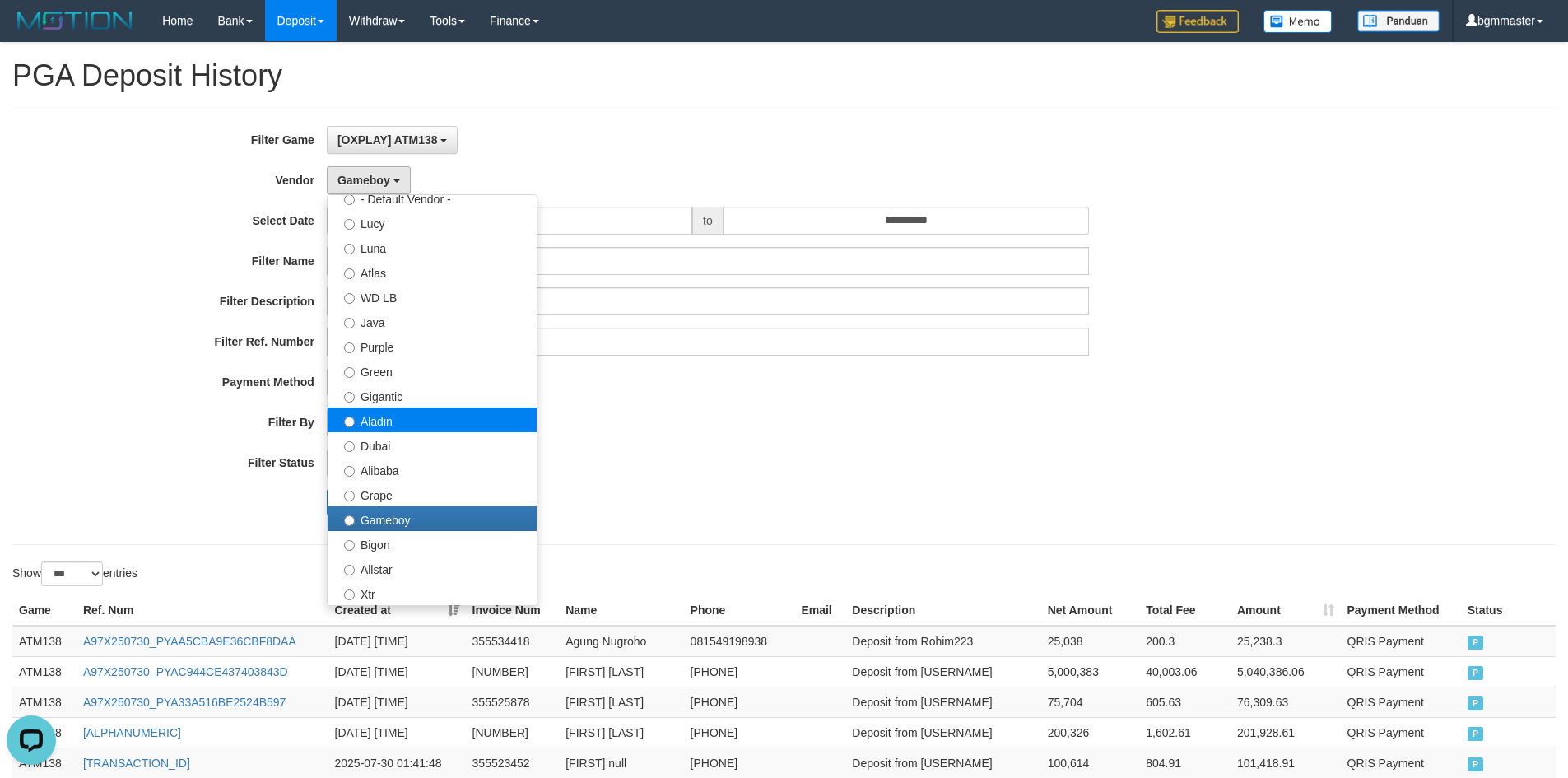 select on "**********" 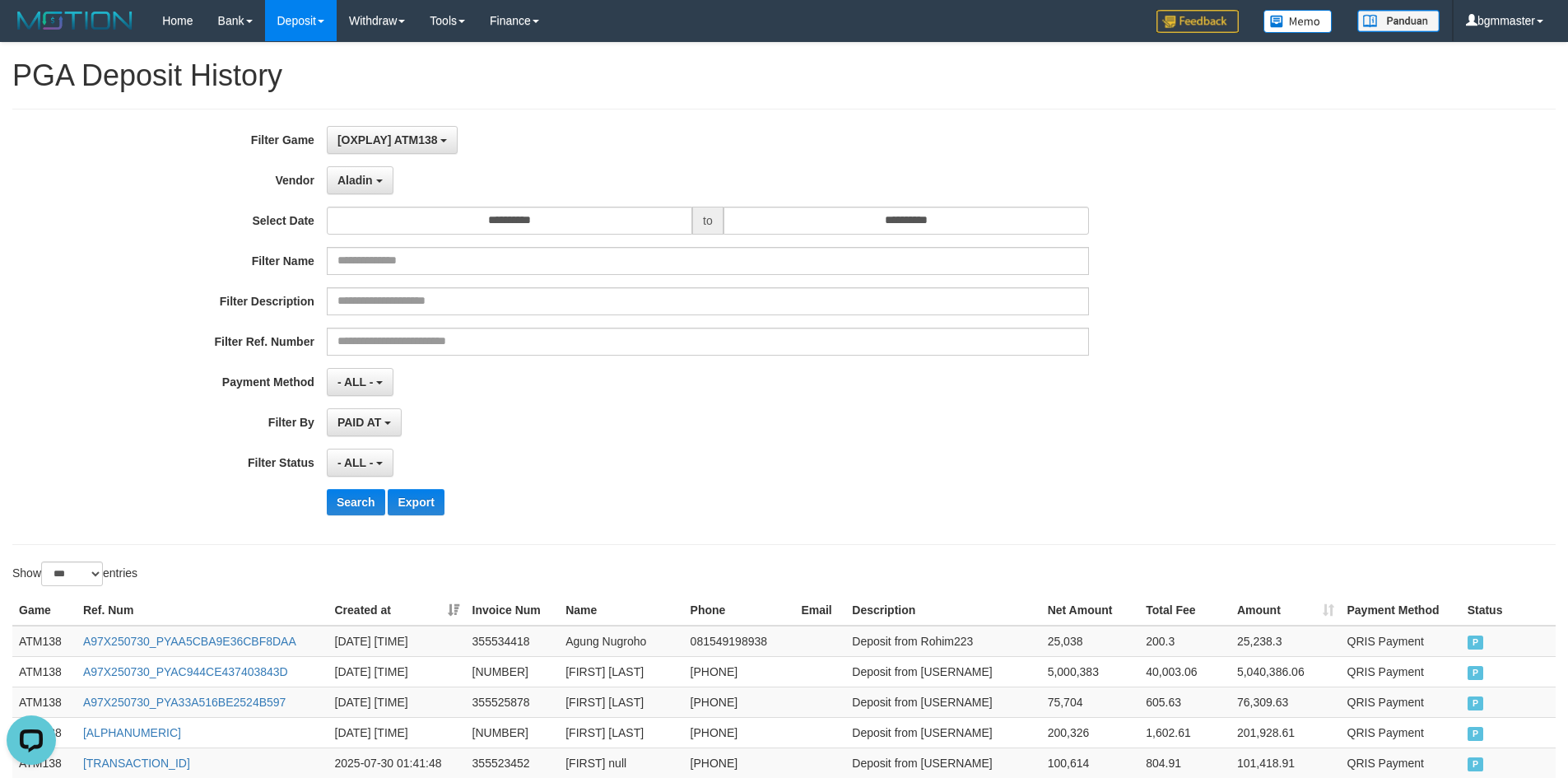 click on "PAID AT
PAID AT
CREATED AT" at bounding box center (708, 422) 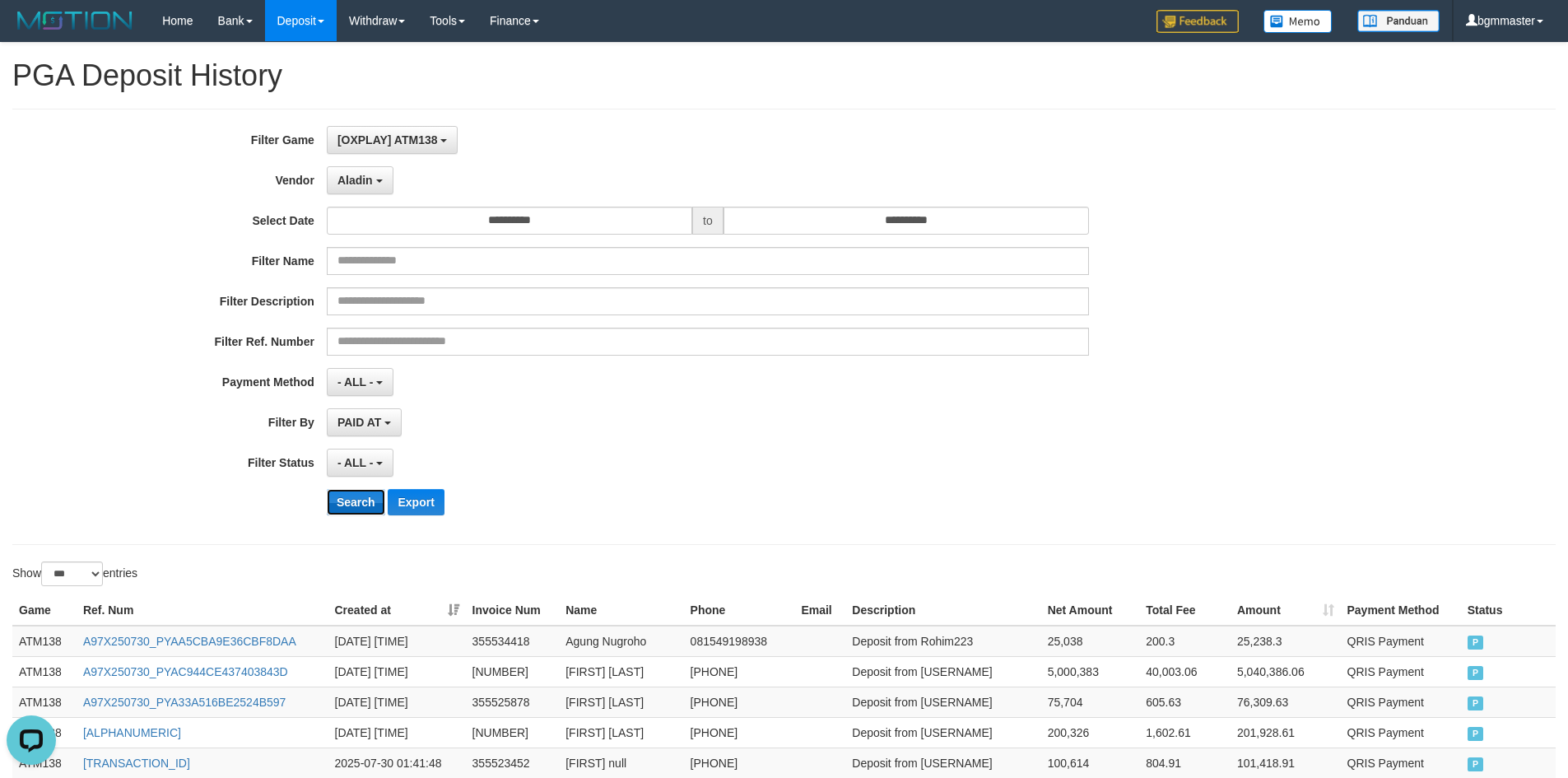 click on "Search" at bounding box center [356, 502] 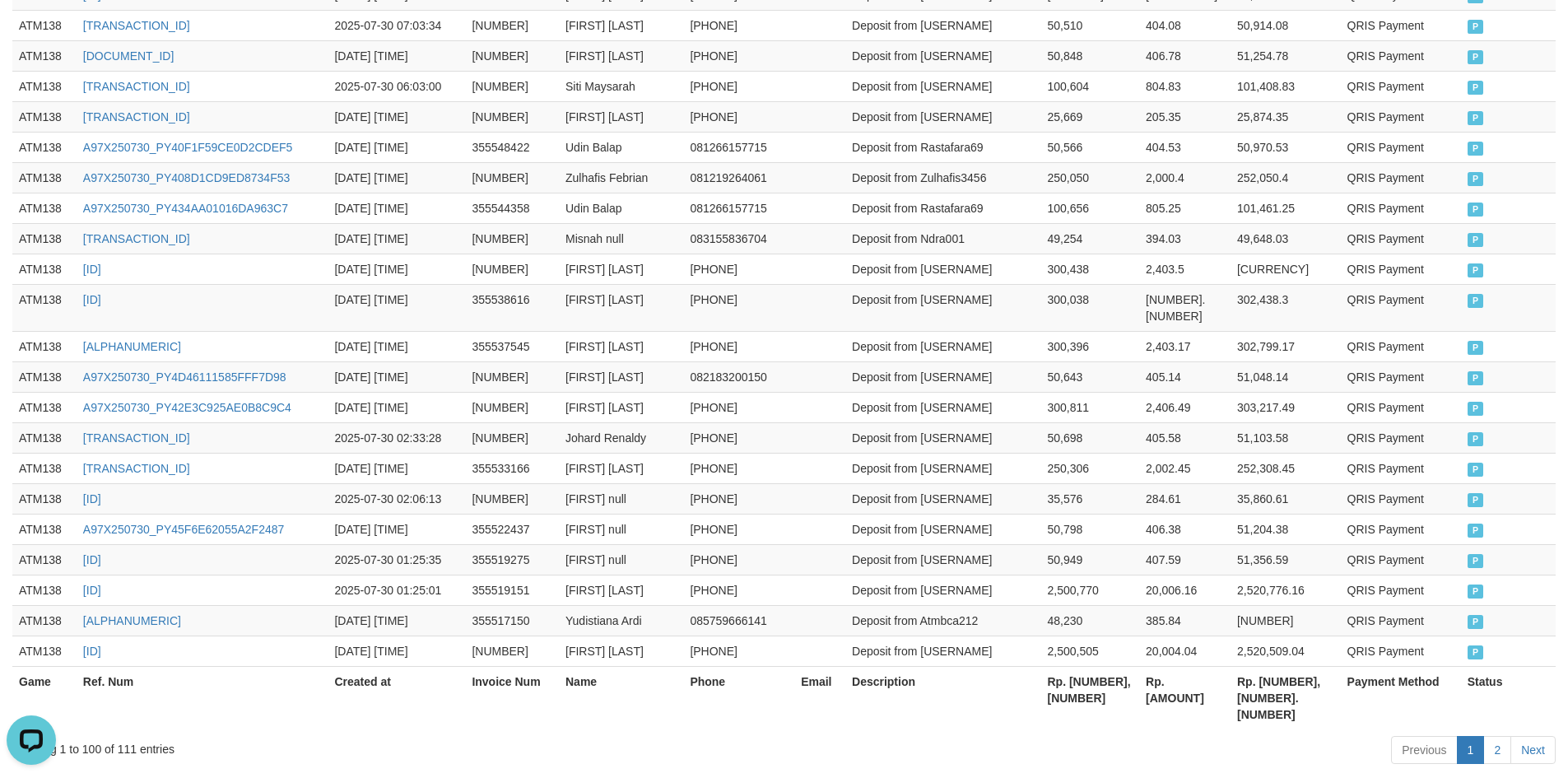 scroll, scrollTop: 3072, scrollLeft: 0, axis: vertical 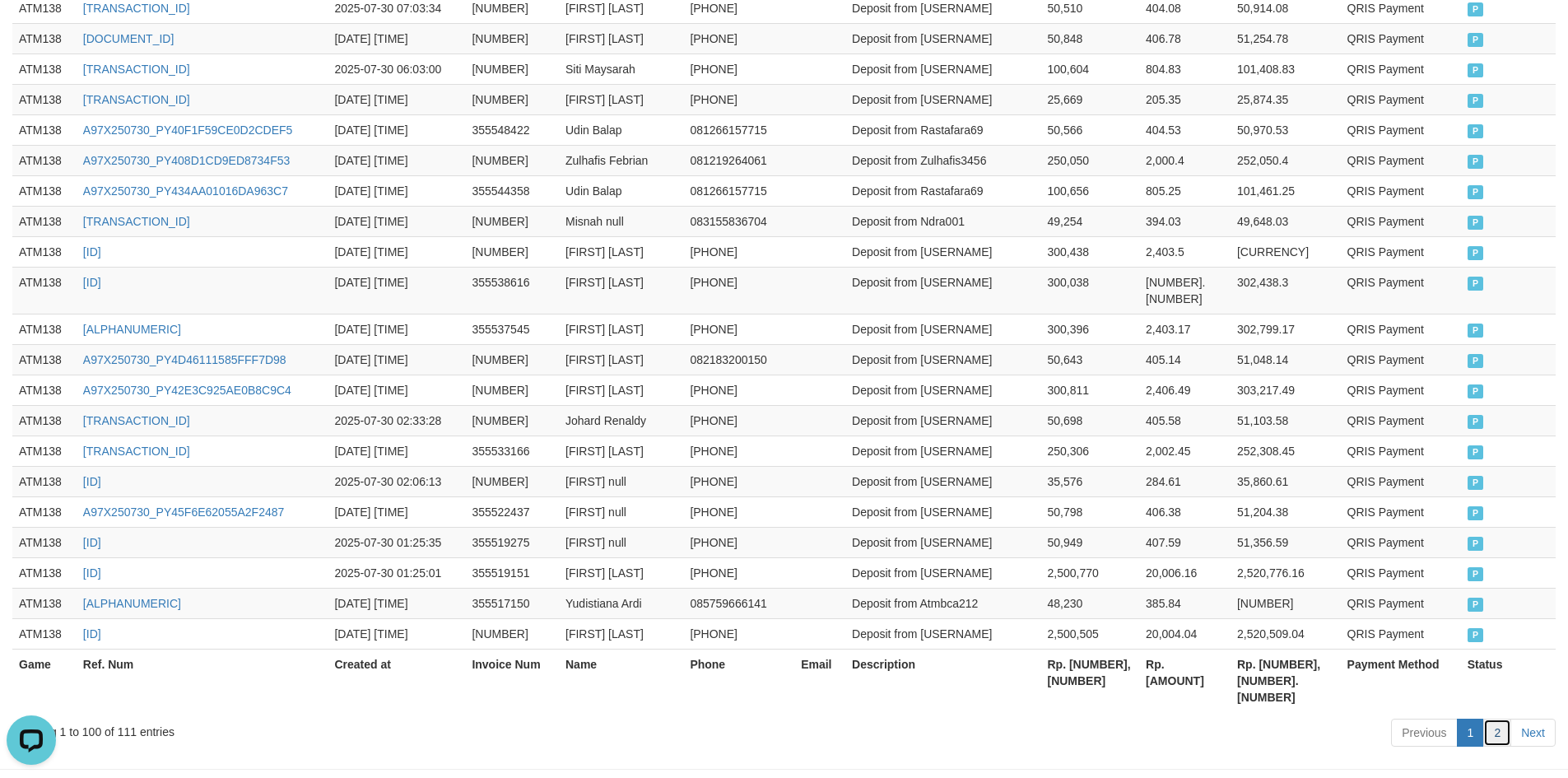 click on "2" at bounding box center [1497, 733] 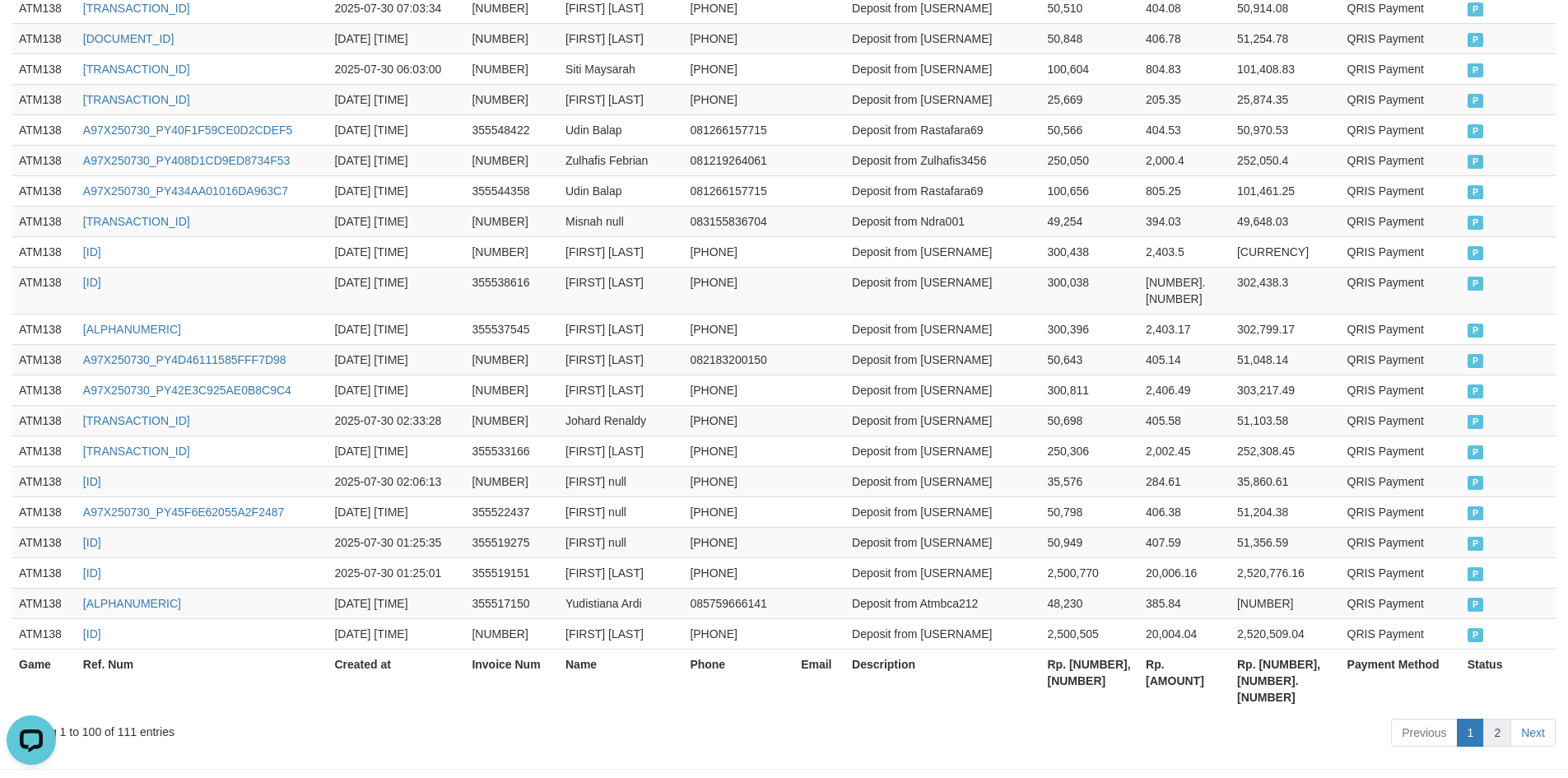 scroll, scrollTop: 361, scrollLeft: 0, axis: vertical 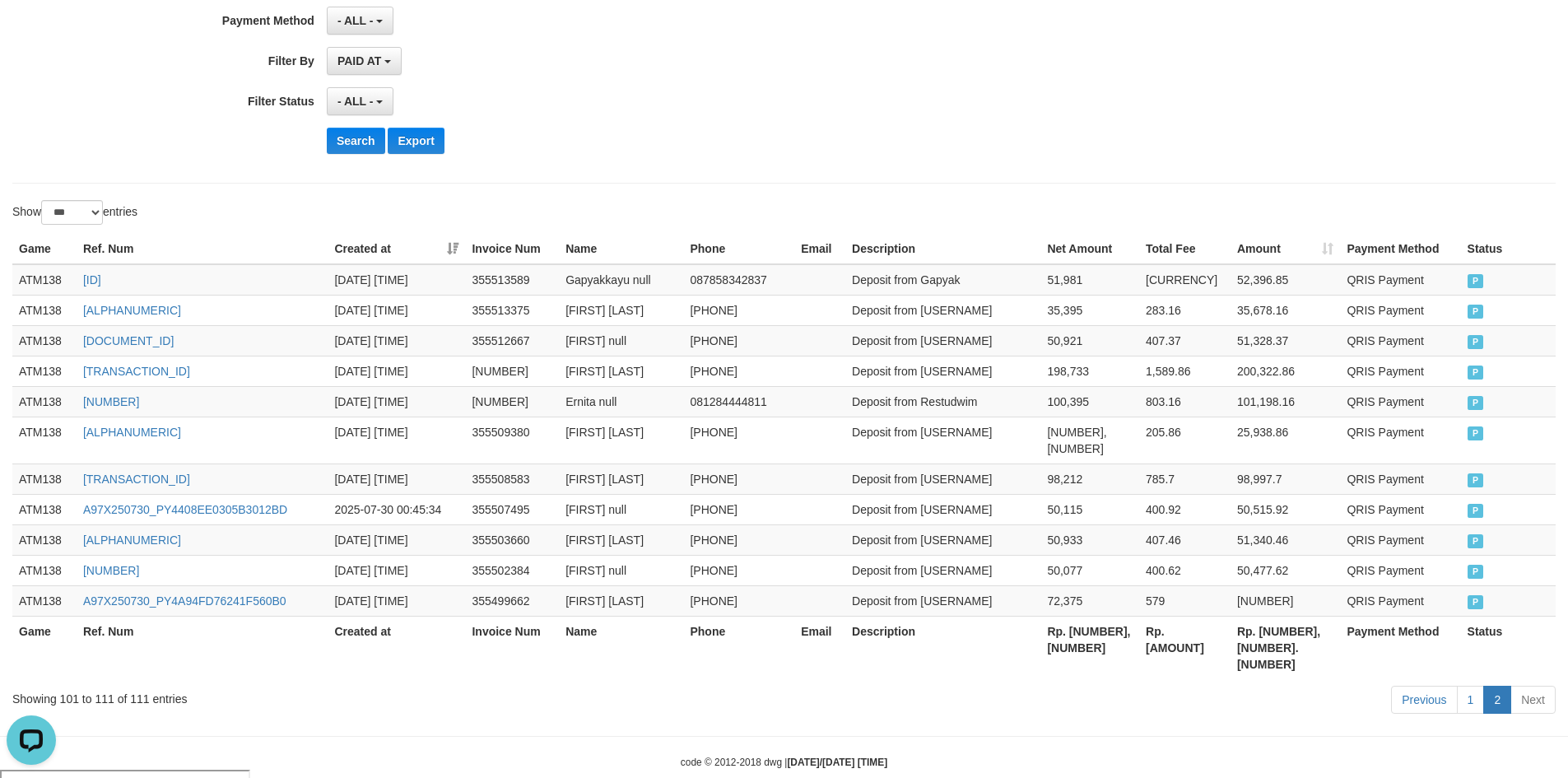click on "Email" at bounding box center (820, 647) 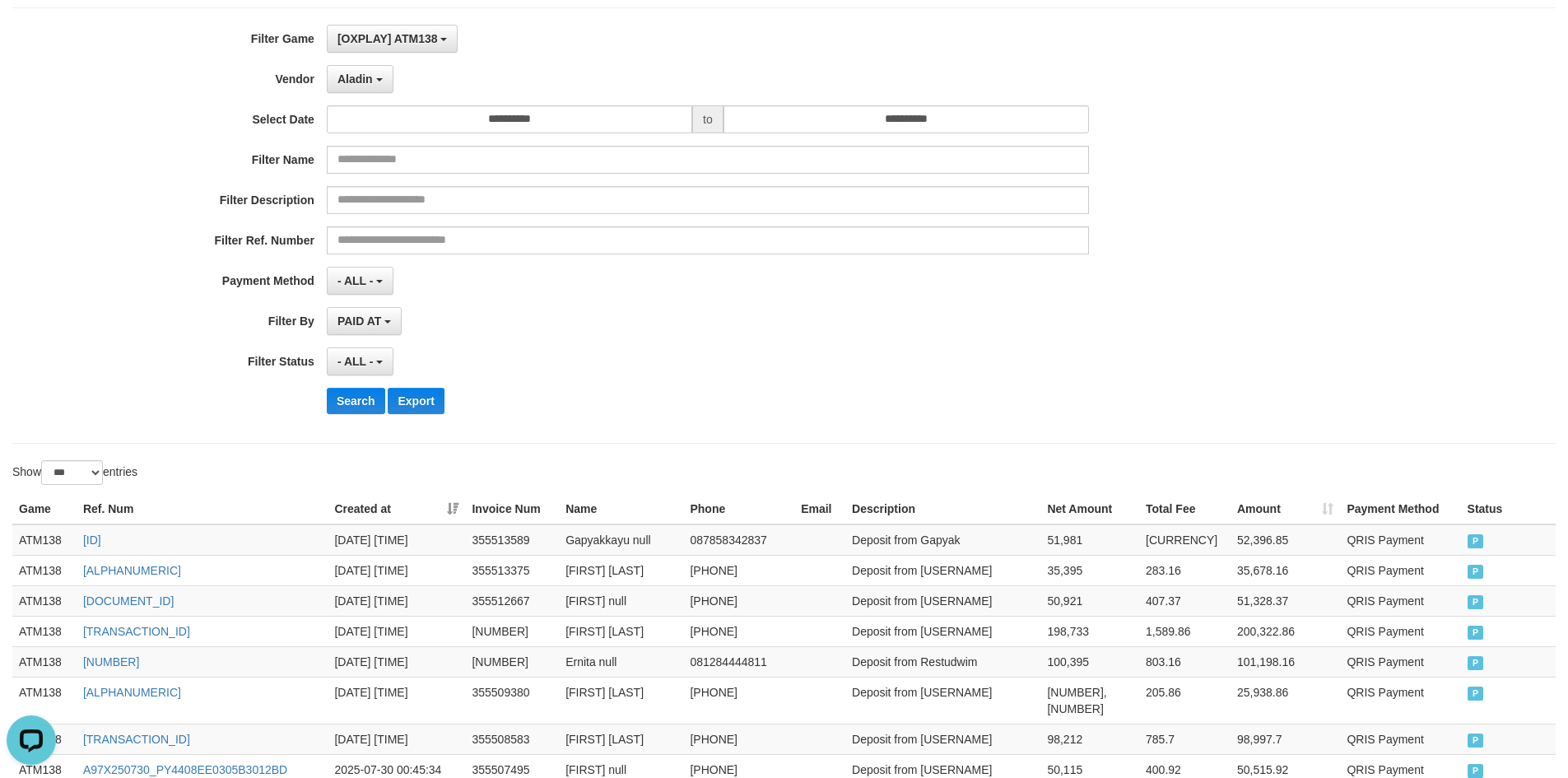 scroll, scrollTop: 32, scrollLeft: 0, axis: vertical 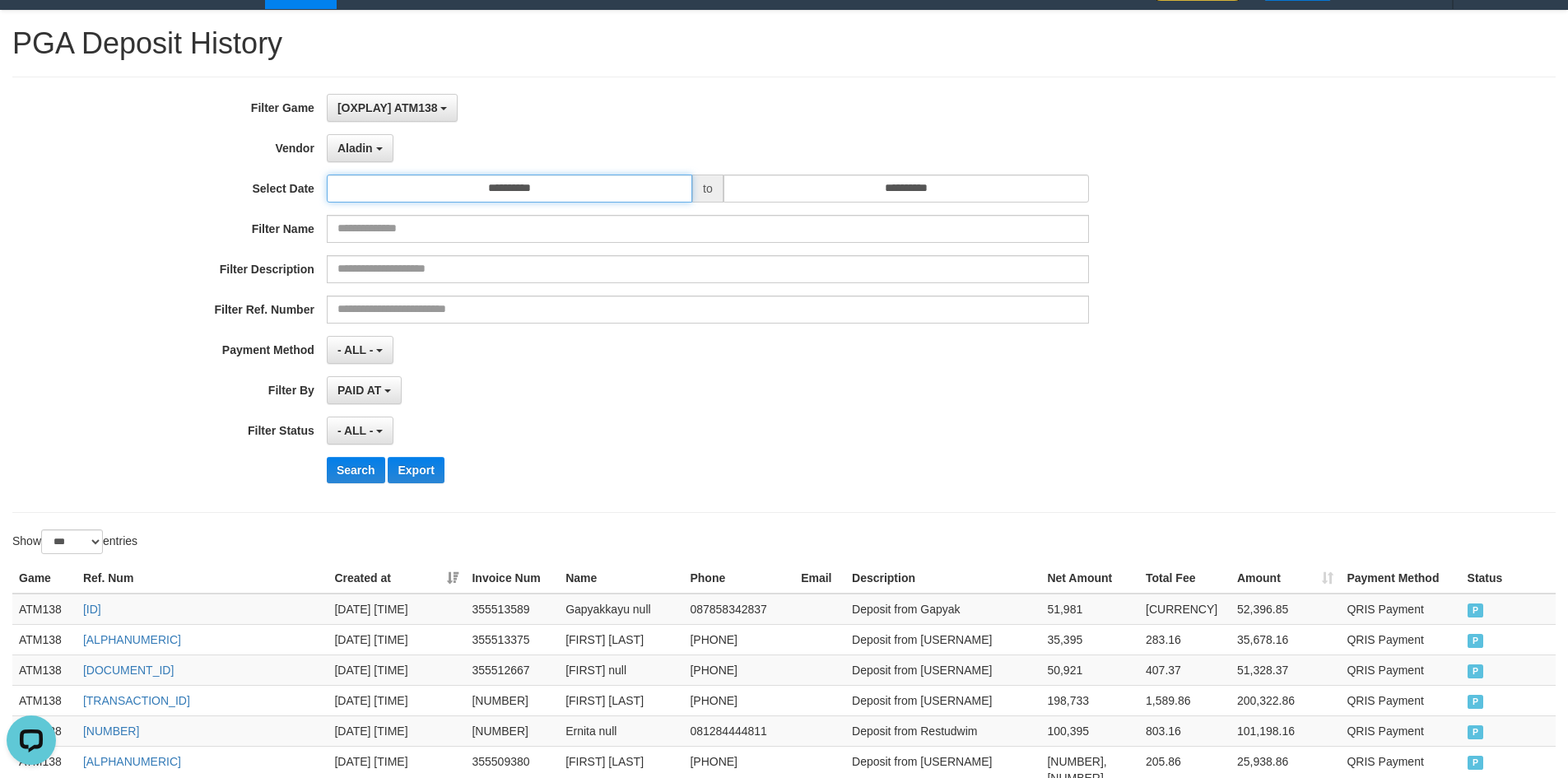 click on "**********" at bounding box center [509, 189] 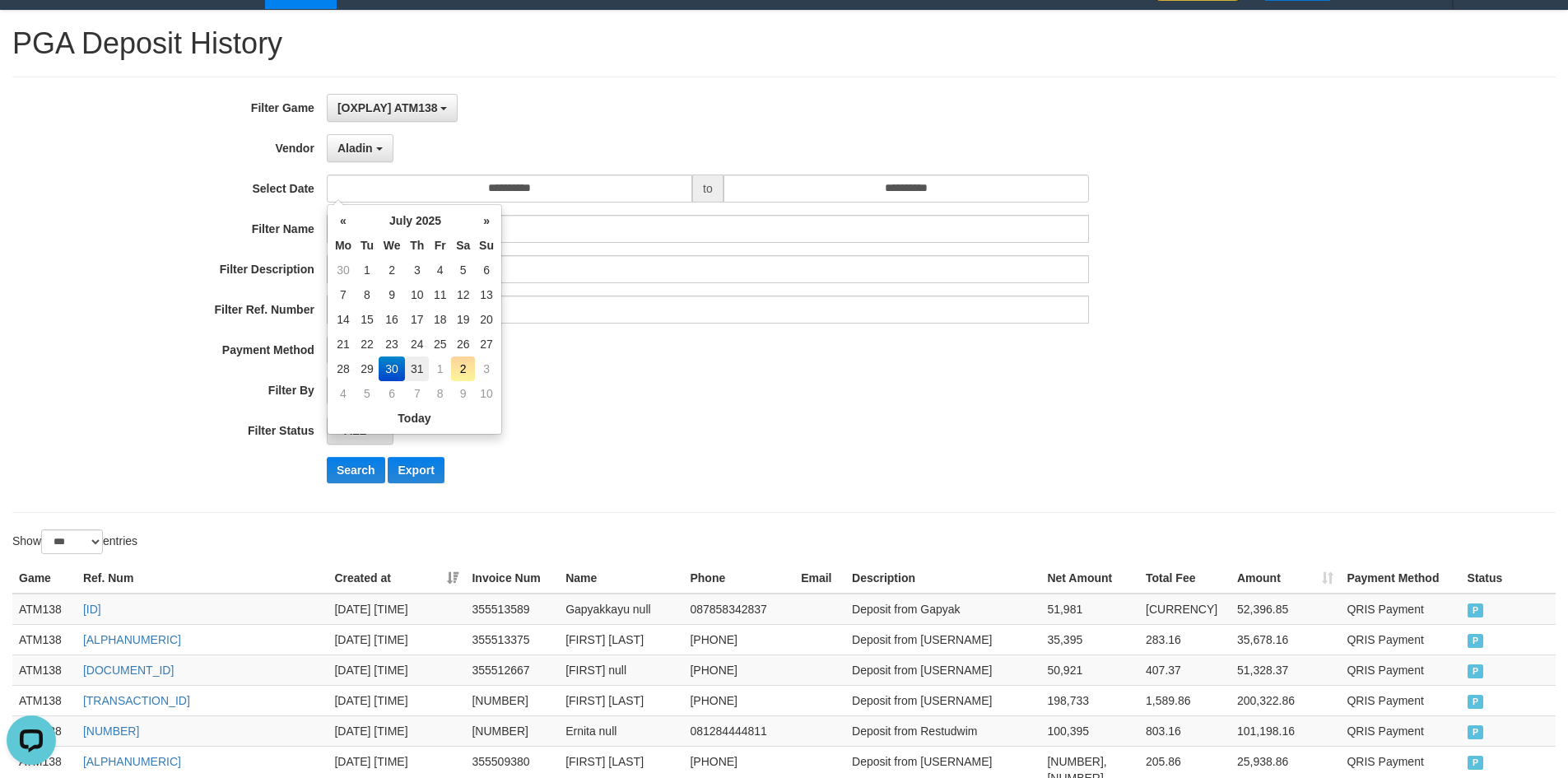 click on "31" at bounding box center [416, 369] 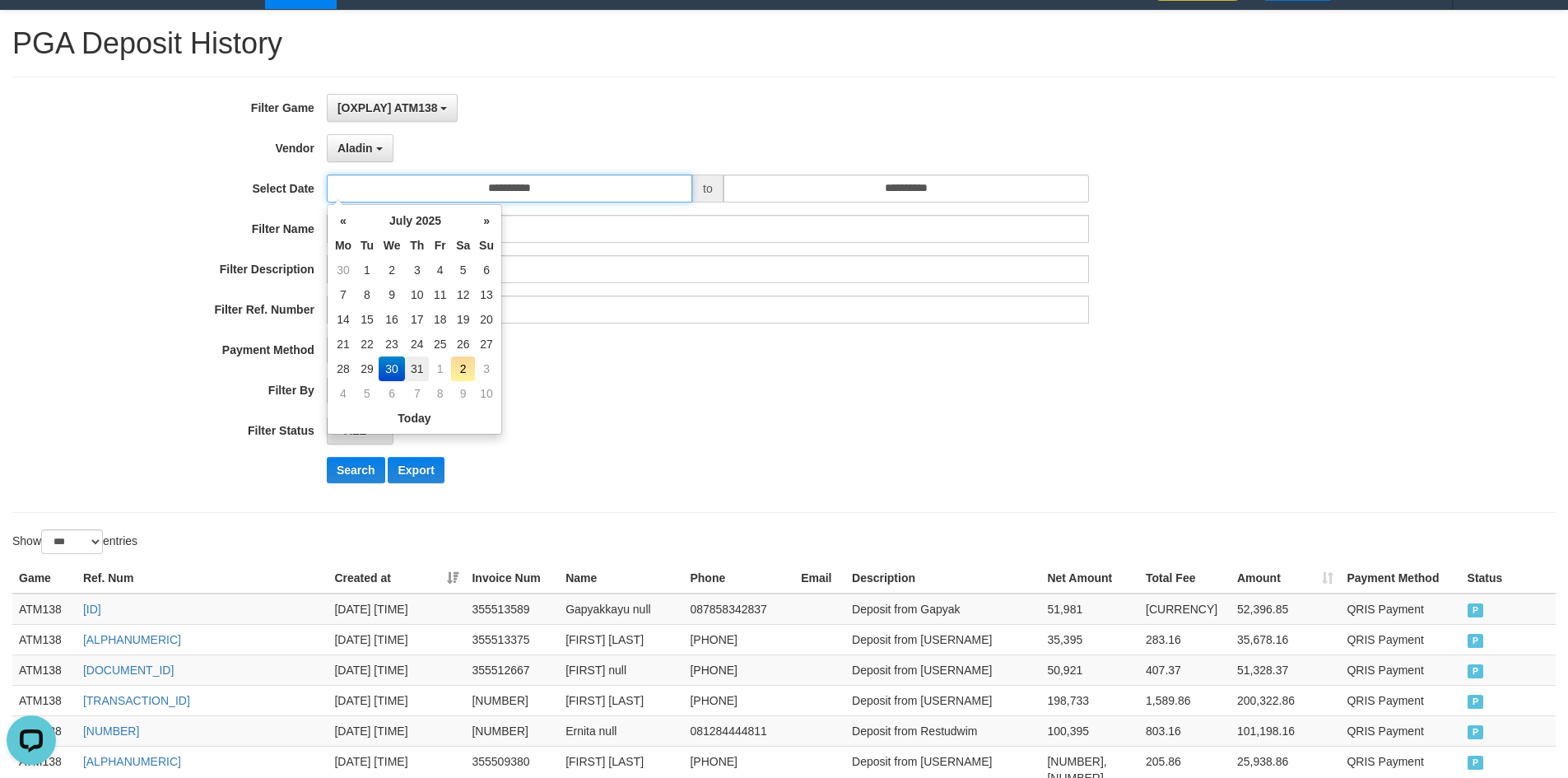 type on "**********" 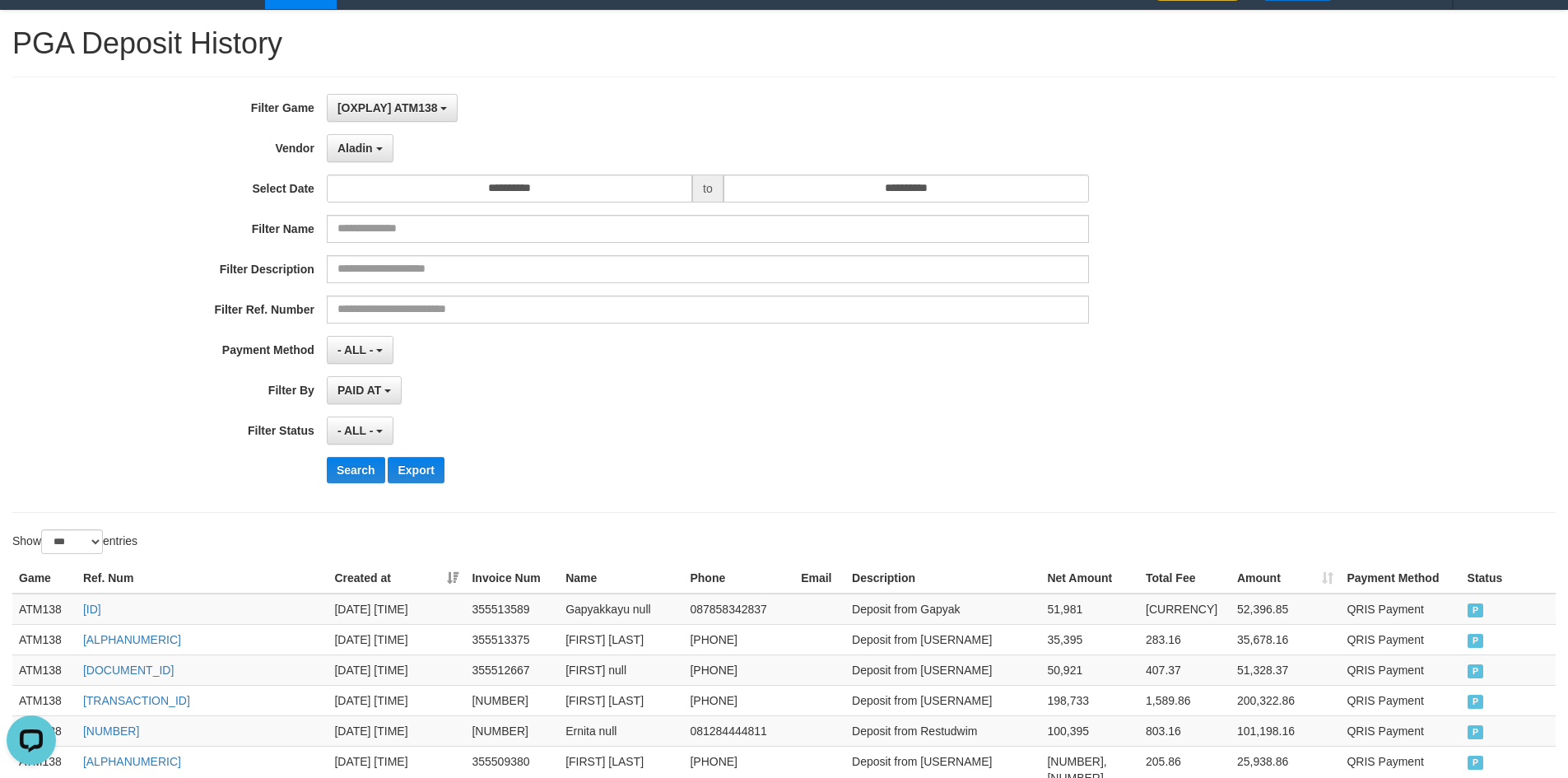 click on "**********" at bounding box center [654, 295] 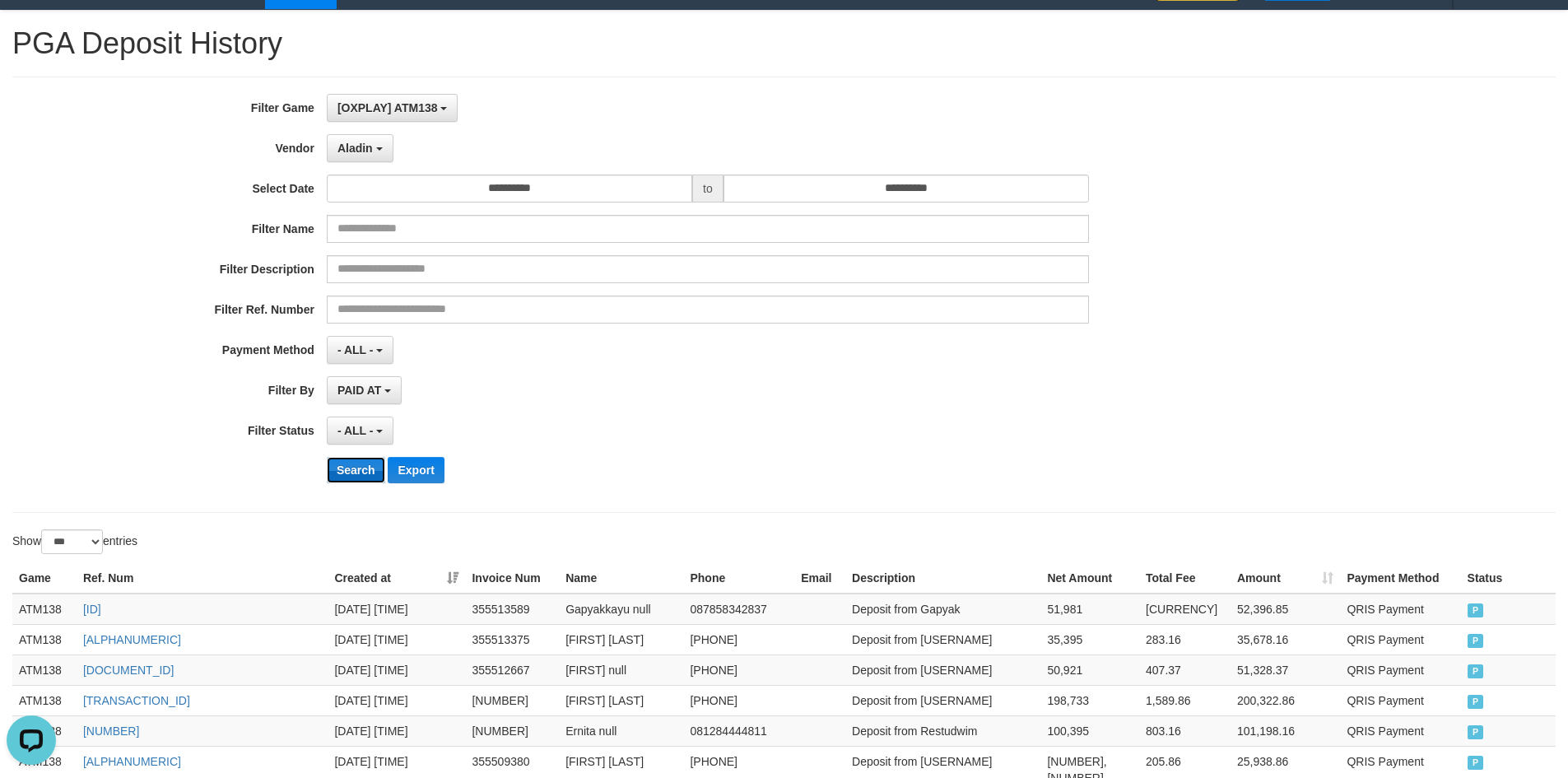 click on "Search" at bounding box center [356, 470] 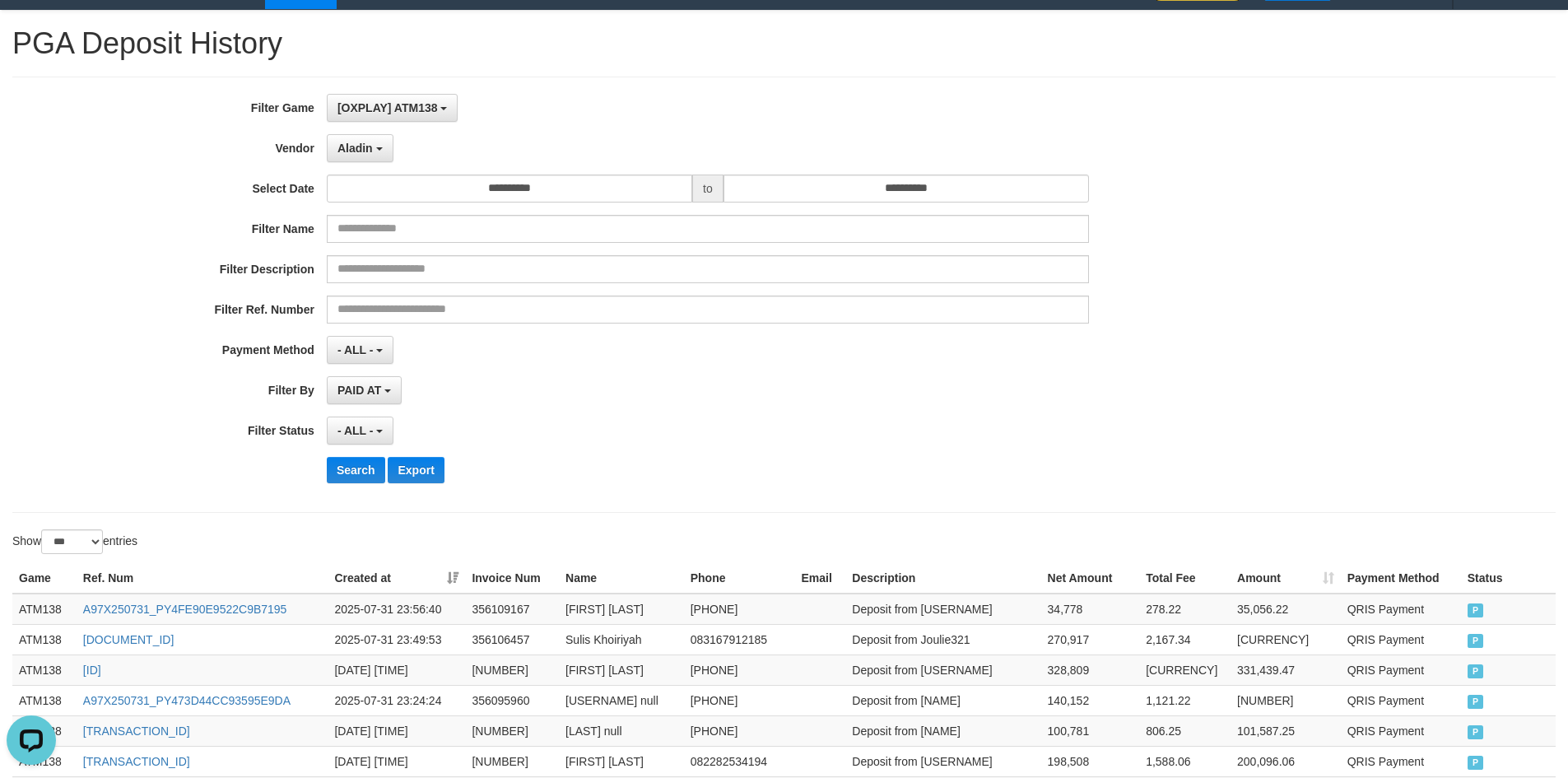 click on "PAID AT
PAID AT
CREATED AT" at bounding box center [708, 390] 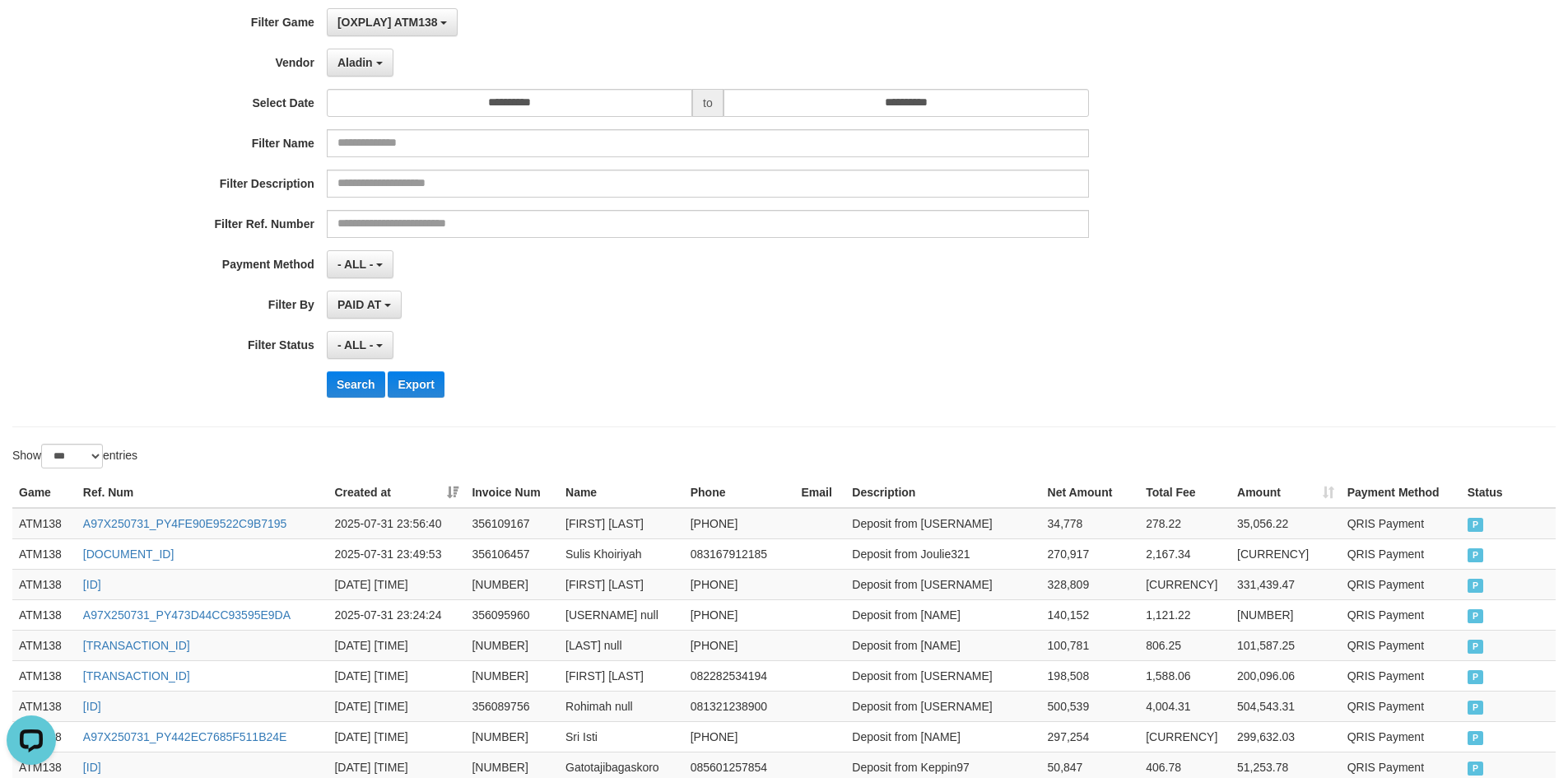 scroll, scrollTop: 43, scrollLeft: 0, axis: vertical 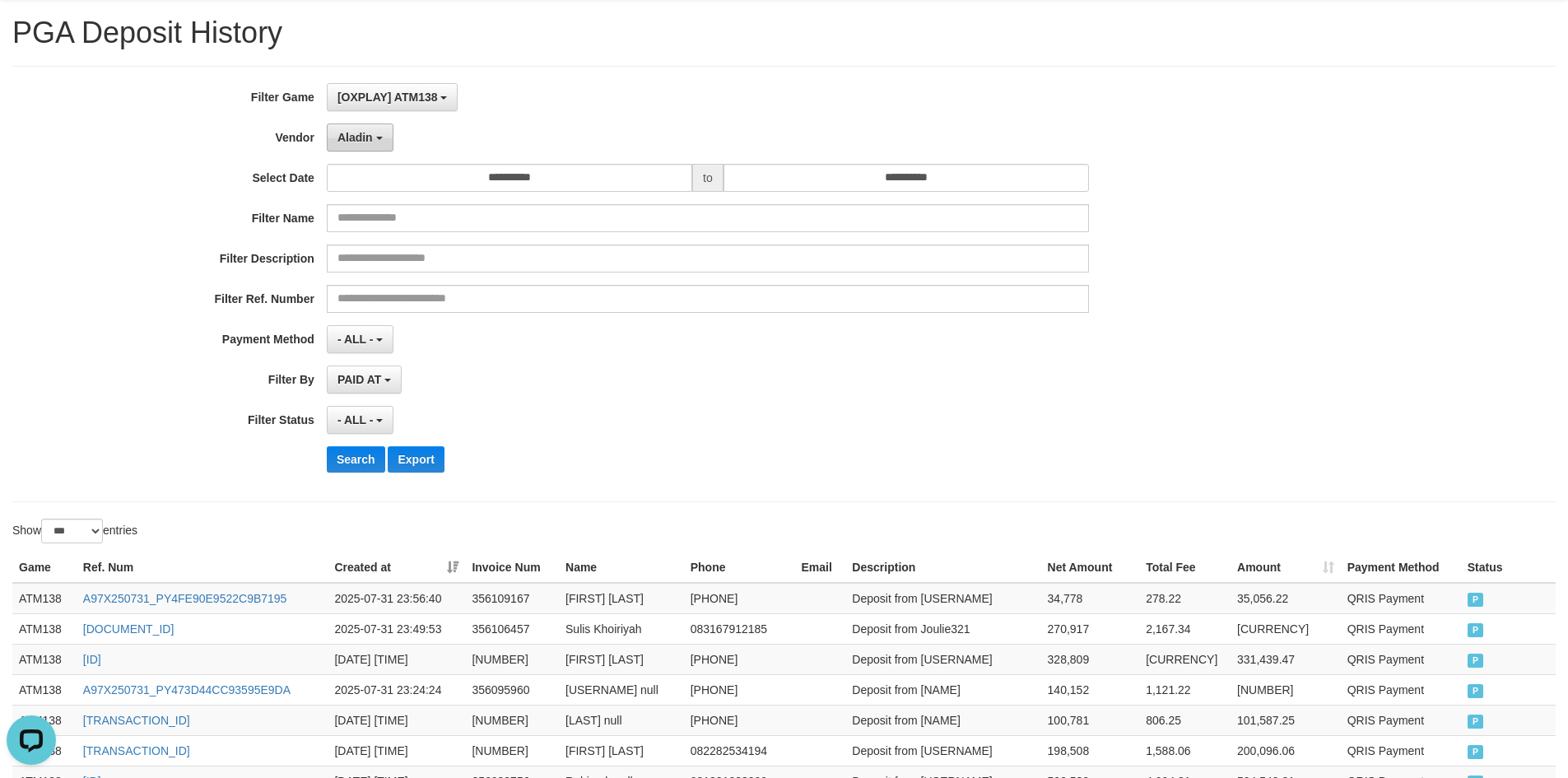 click on "Aladin" at bounding box center (360, 137) 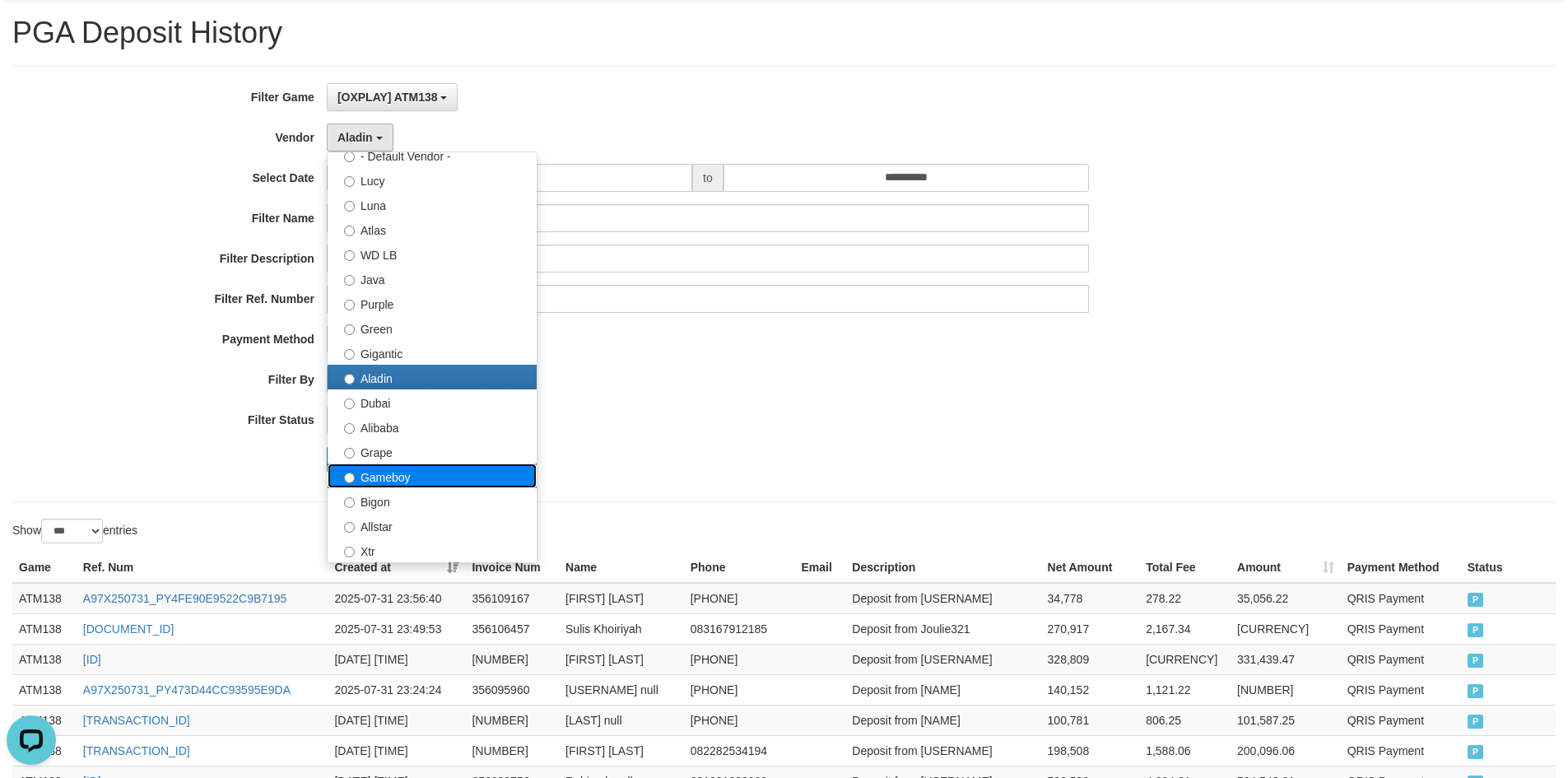 click on "Gameboy" at bounding box center (432, 476) 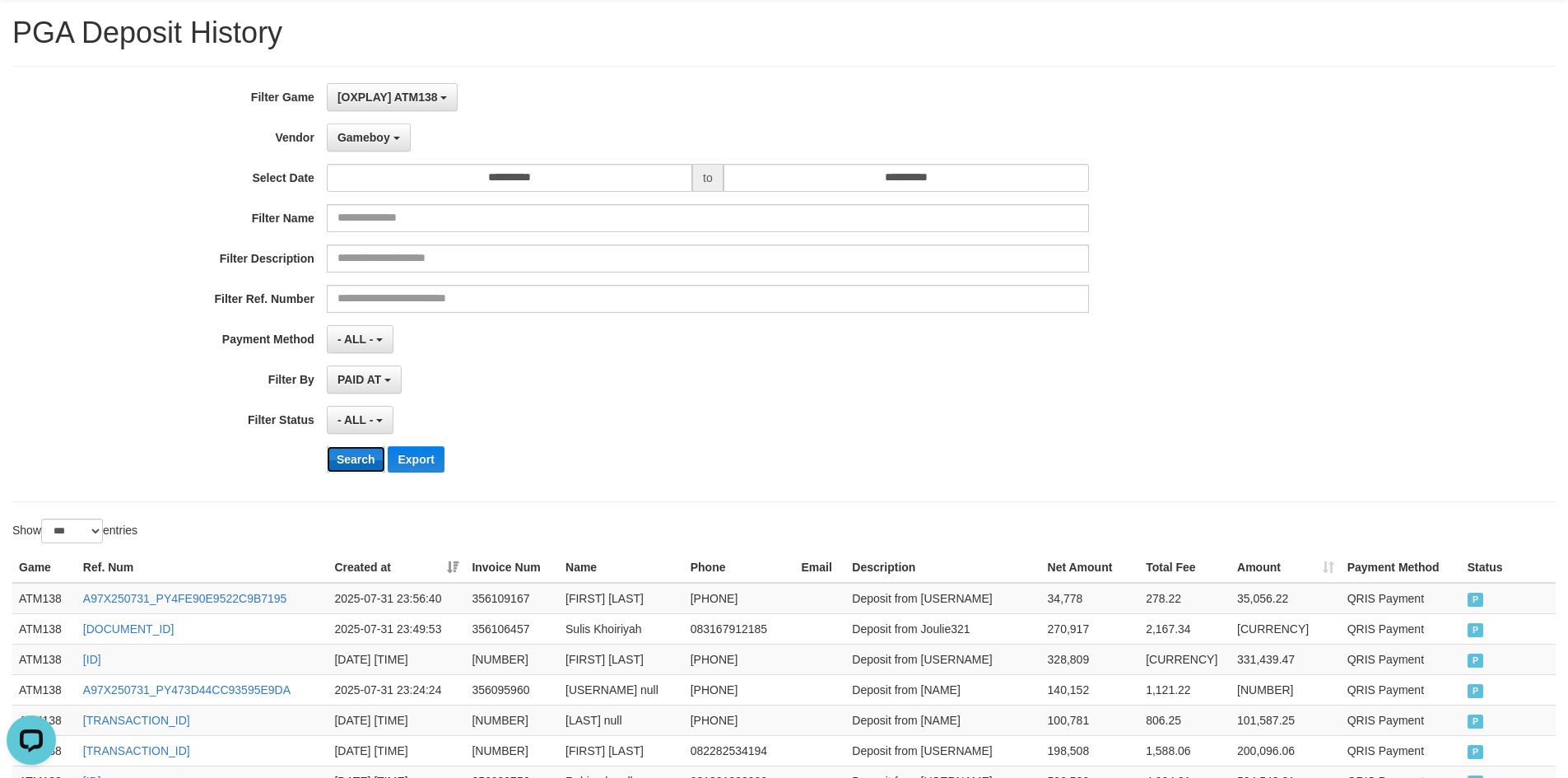 click on "Search" at bounding box center (356, 459) 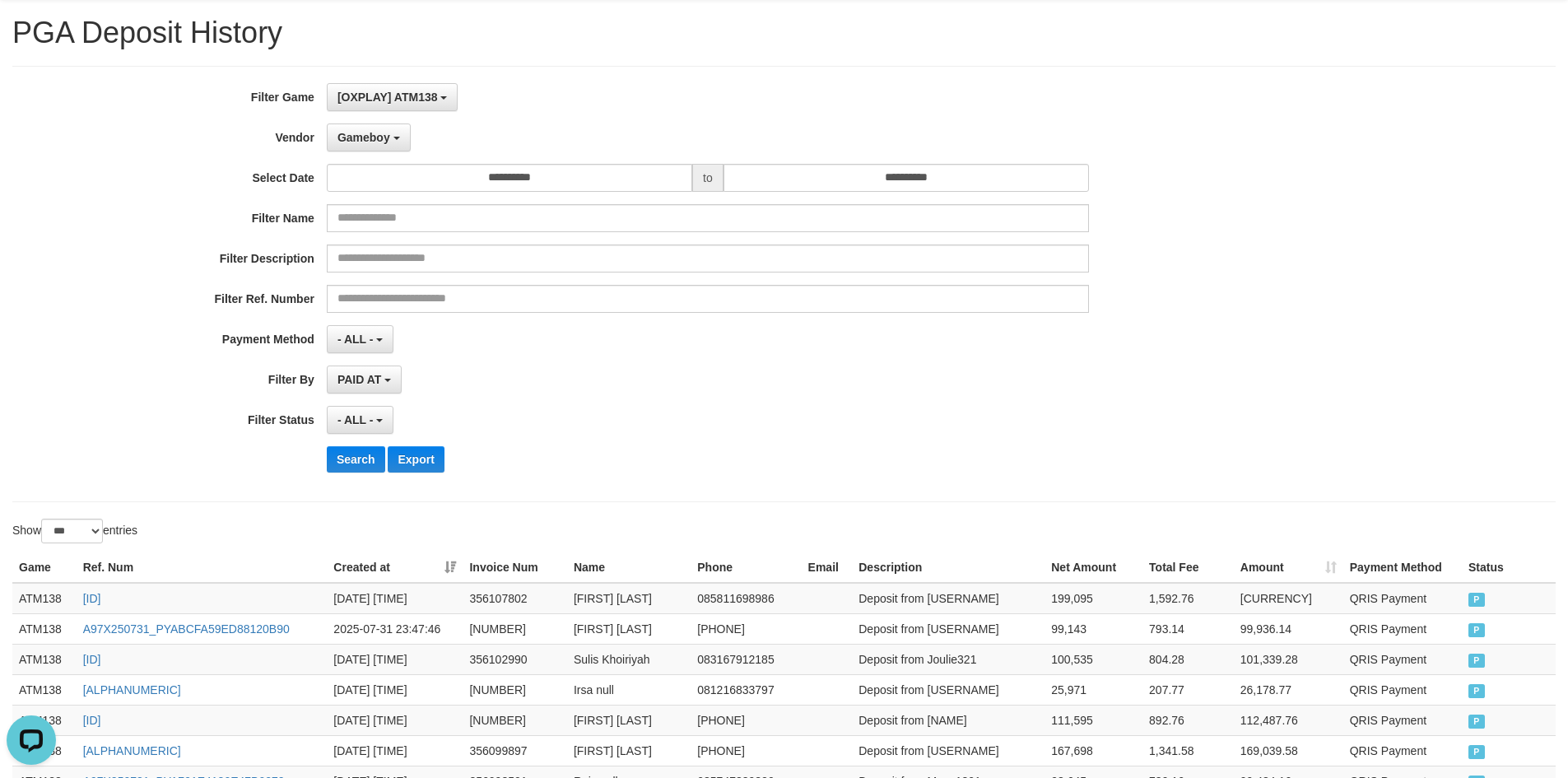 click on "Search
Export" at bounding box center (817, 459) 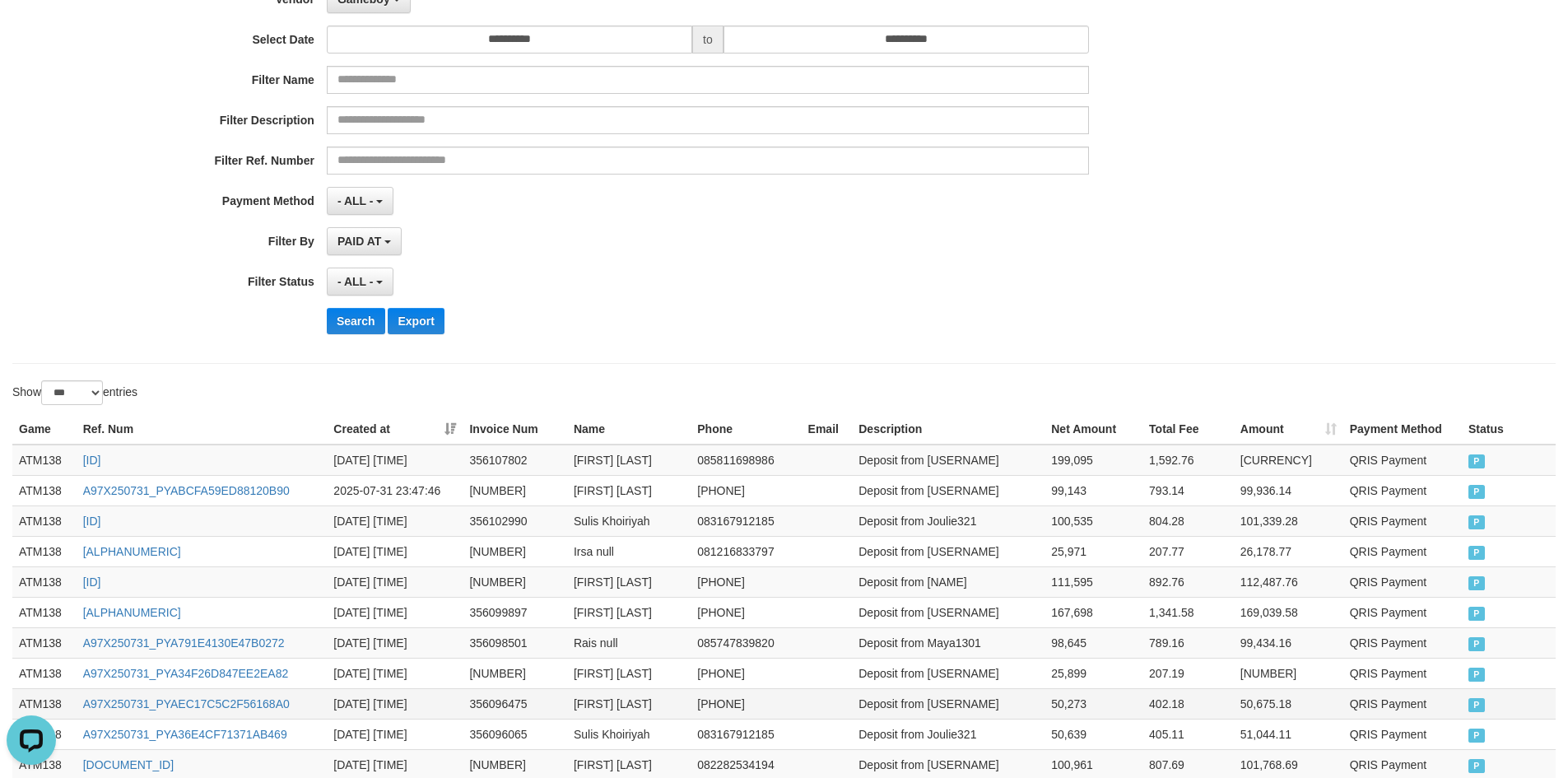 scroll, scrollTop: 0, scrollLeft: 0, axis: both 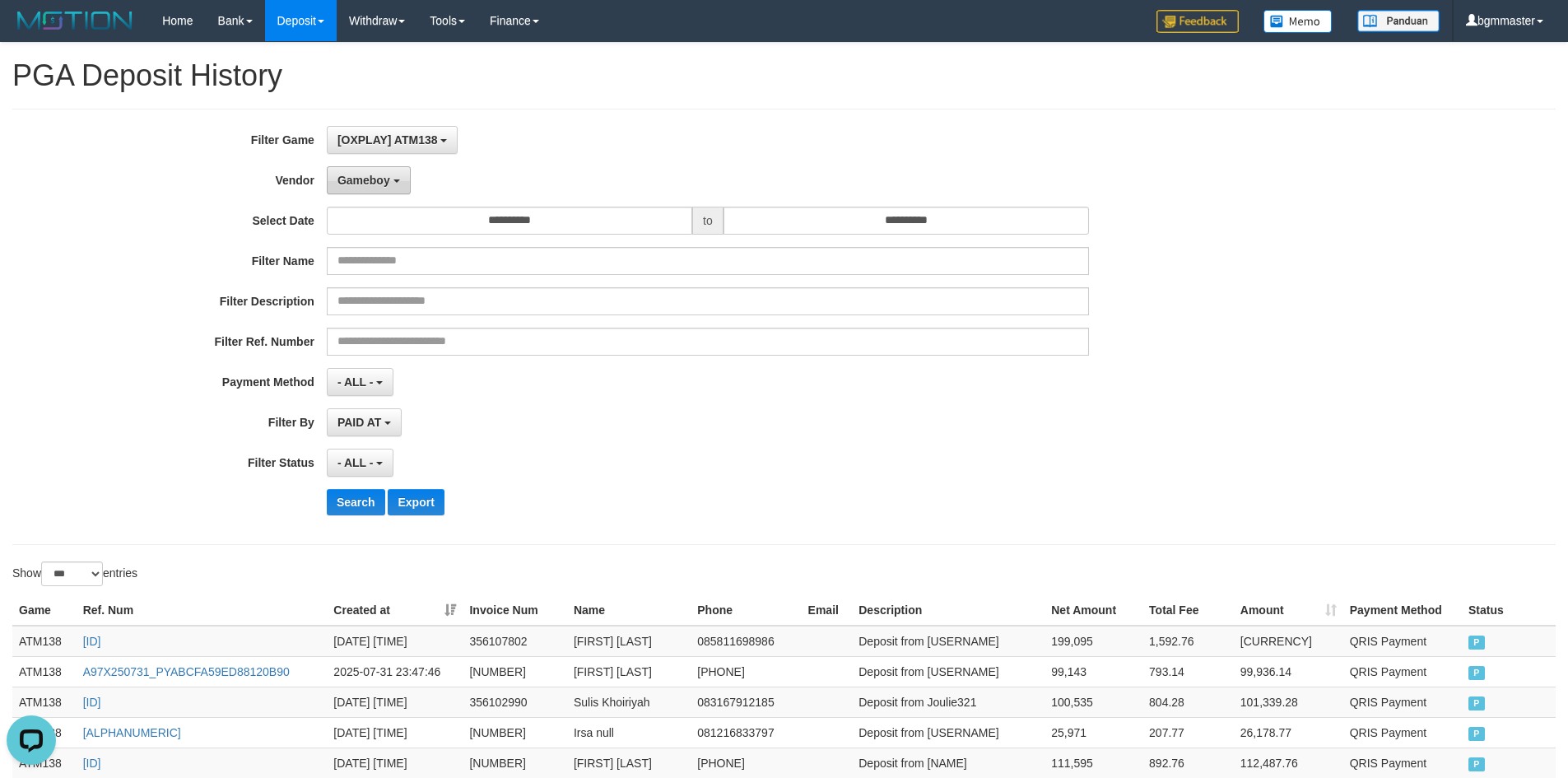 click on "Gameboy" at bounding box center (369, 180) 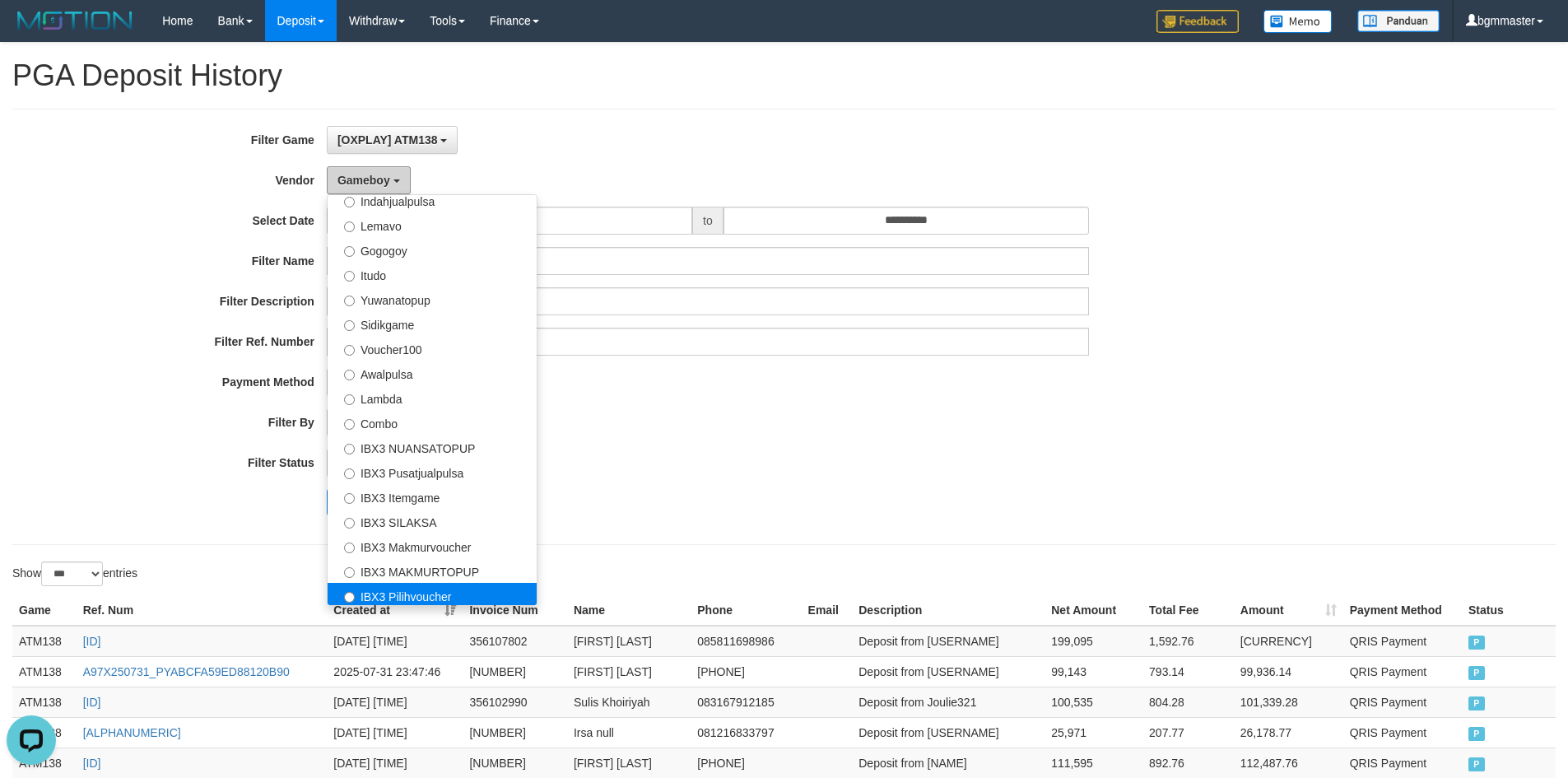 scroll, scrollTop: 540, scrollLeft: 0, axis: vertical 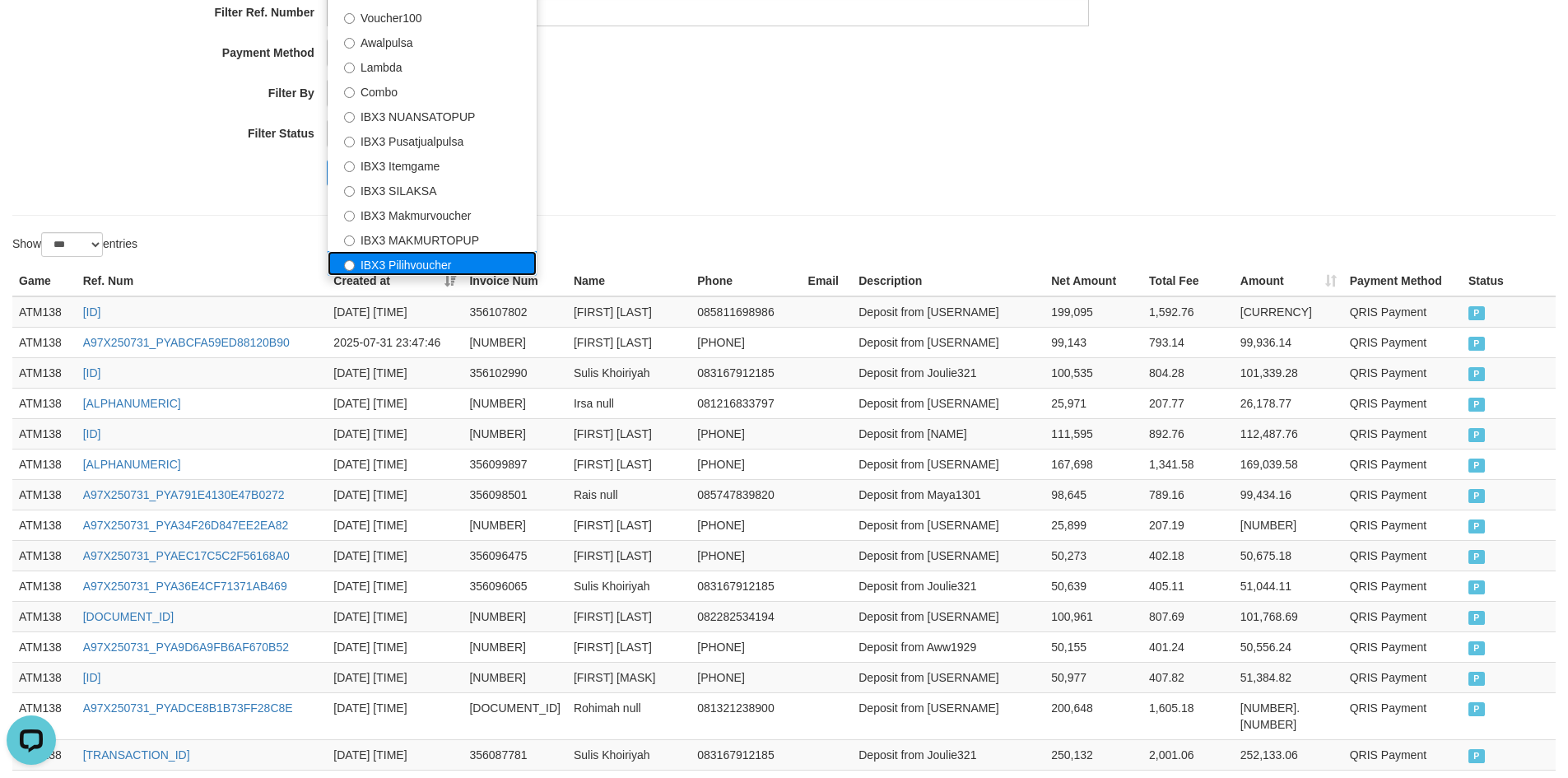 click on "IBX3 Pilihvoucher" at bounding box center [432, 263] 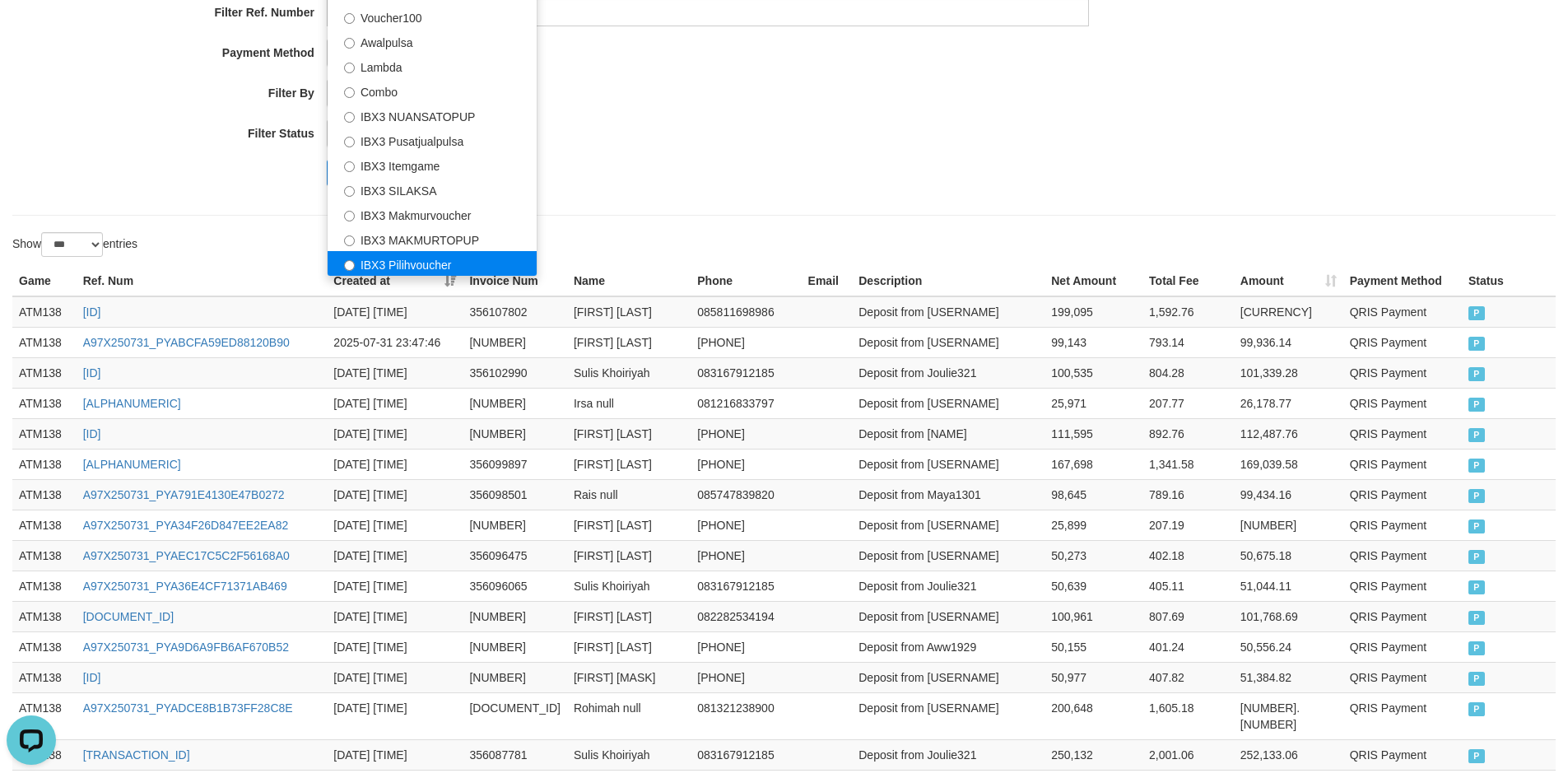 select on "**********" 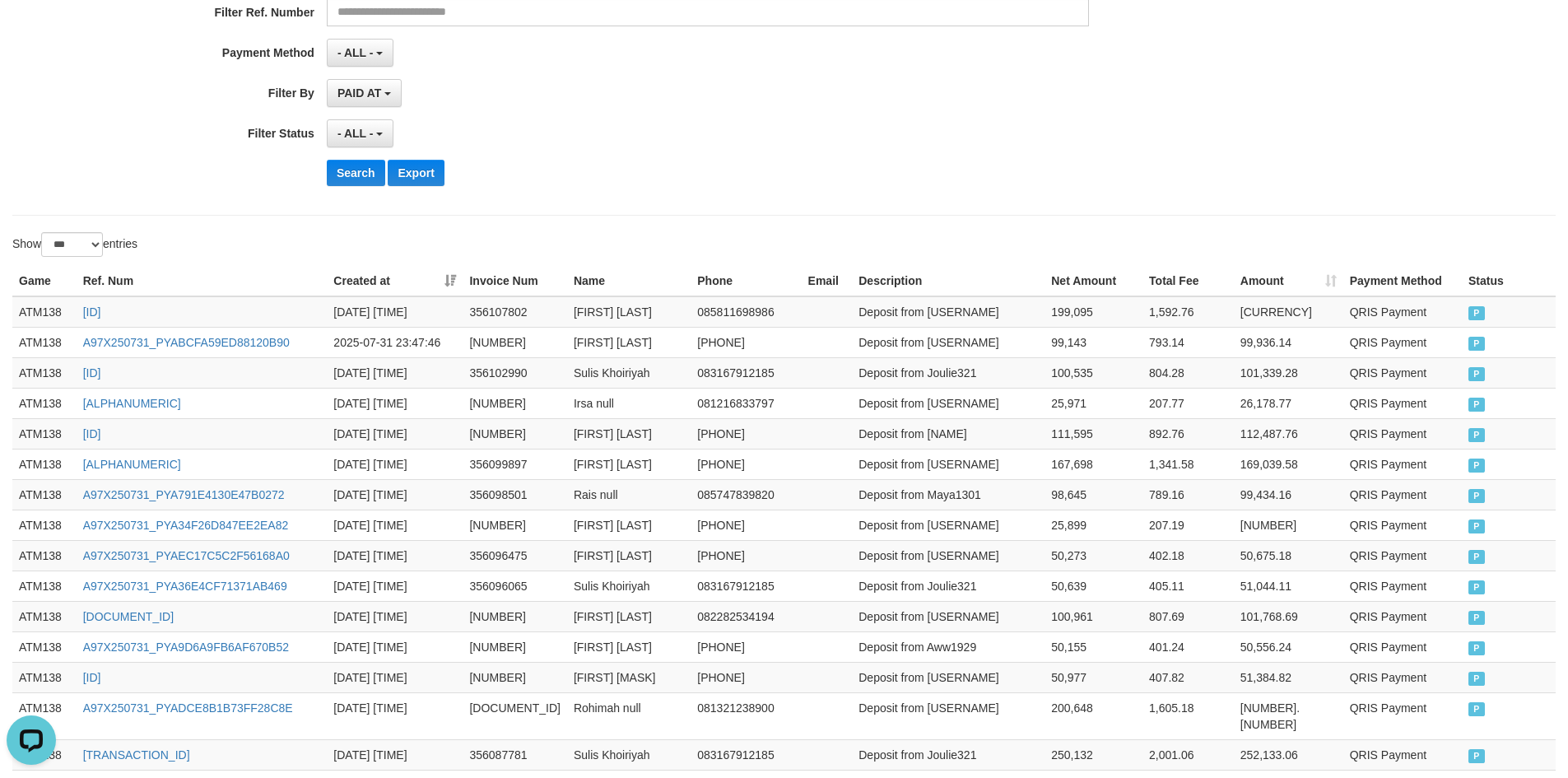 click on "**********" at bounding box center (784, -2) 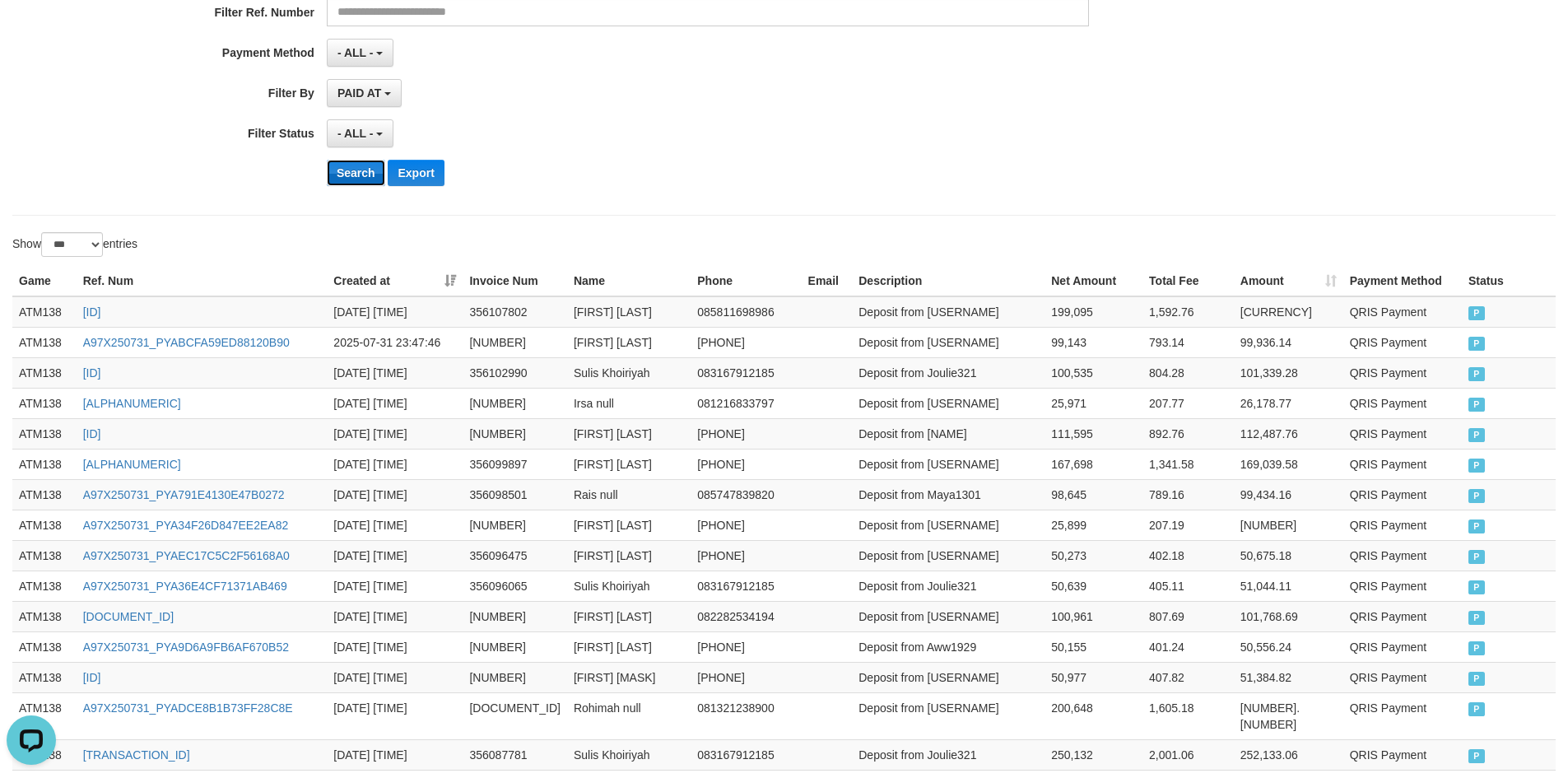 click on "Search" at bounding box center (356, 173) 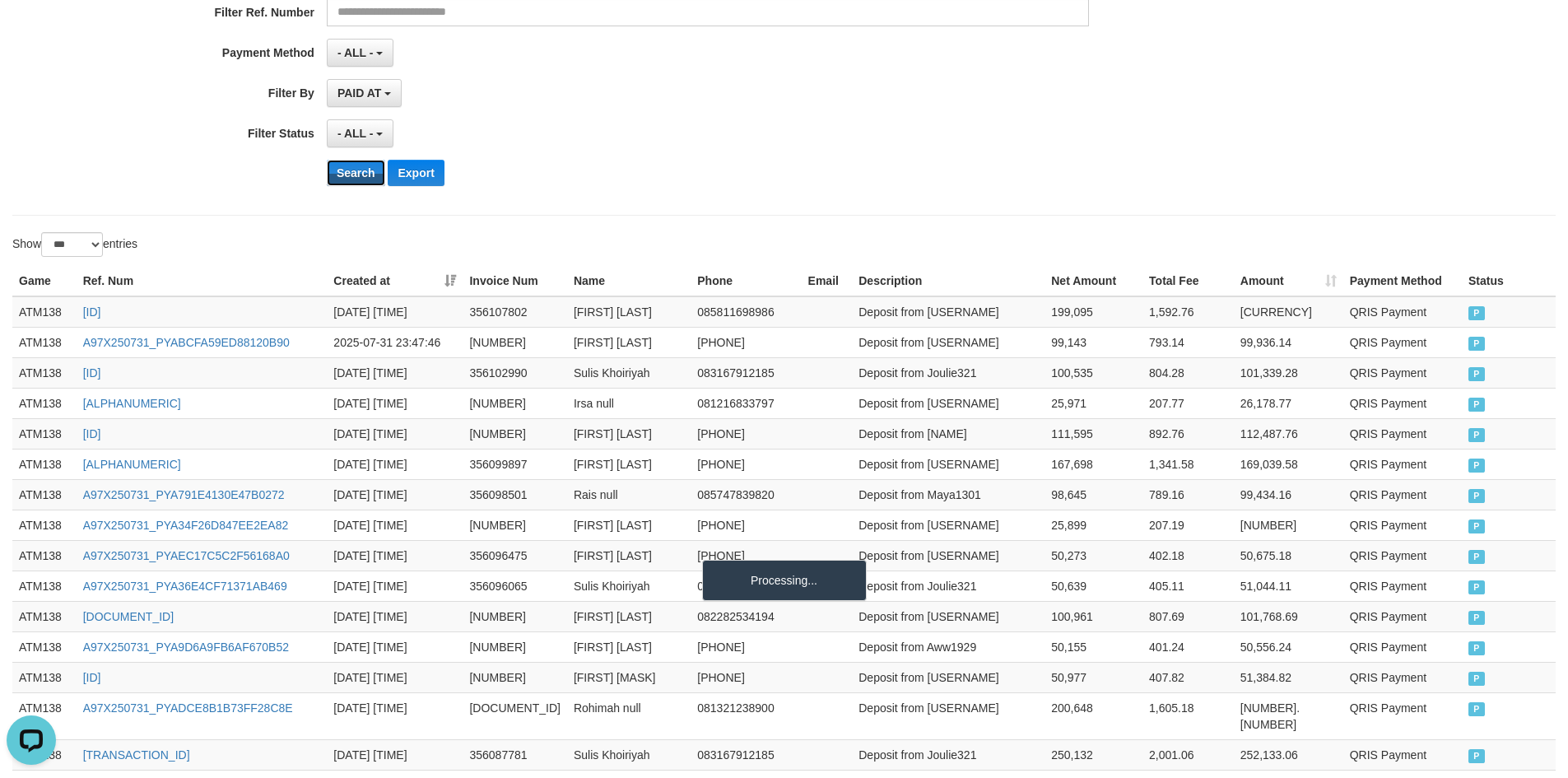 scroll, scrollTop: 132, scrollLeft: 0, axis: vertical 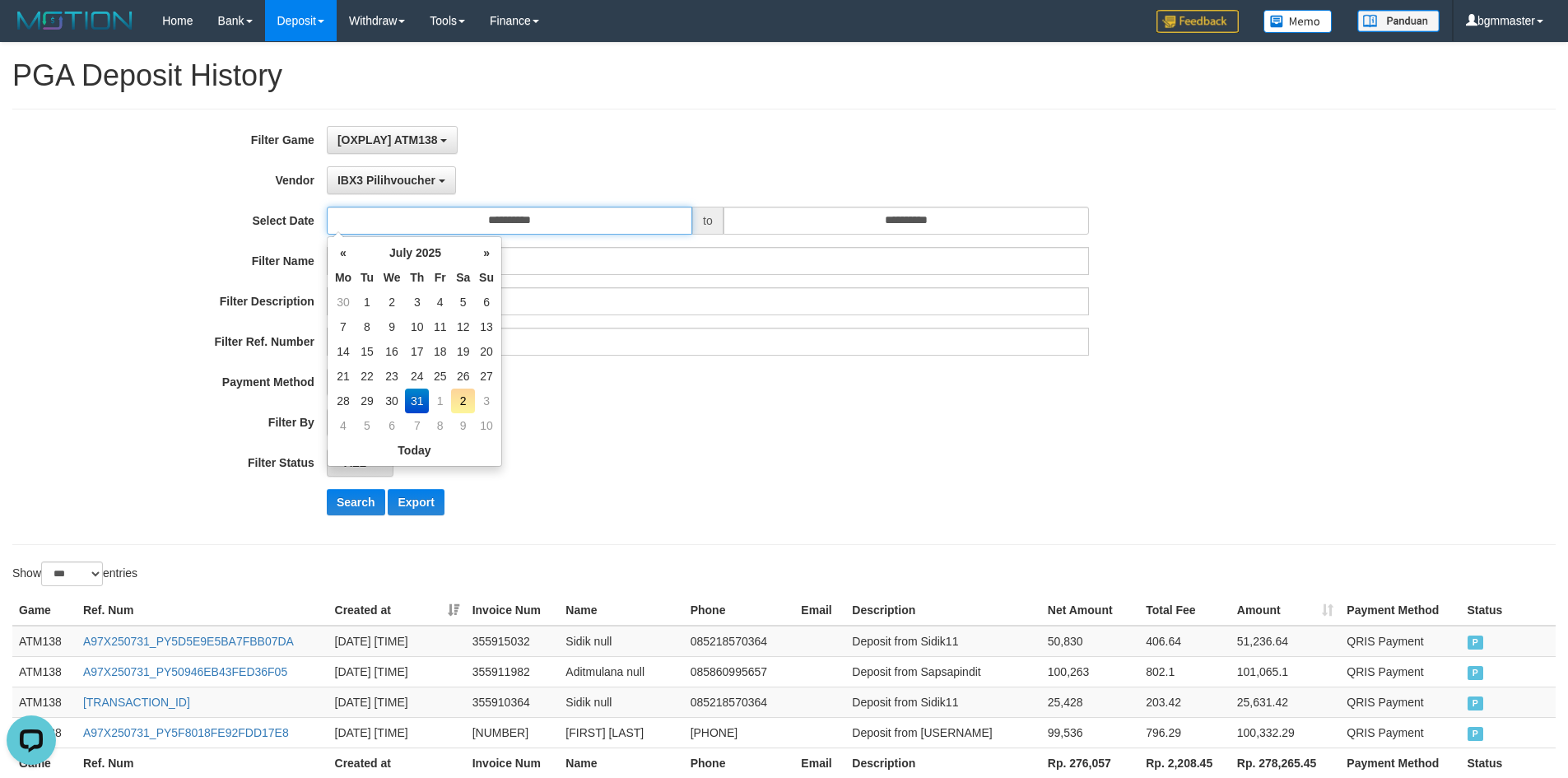 click on "**********" at bounding box center (509, 221) 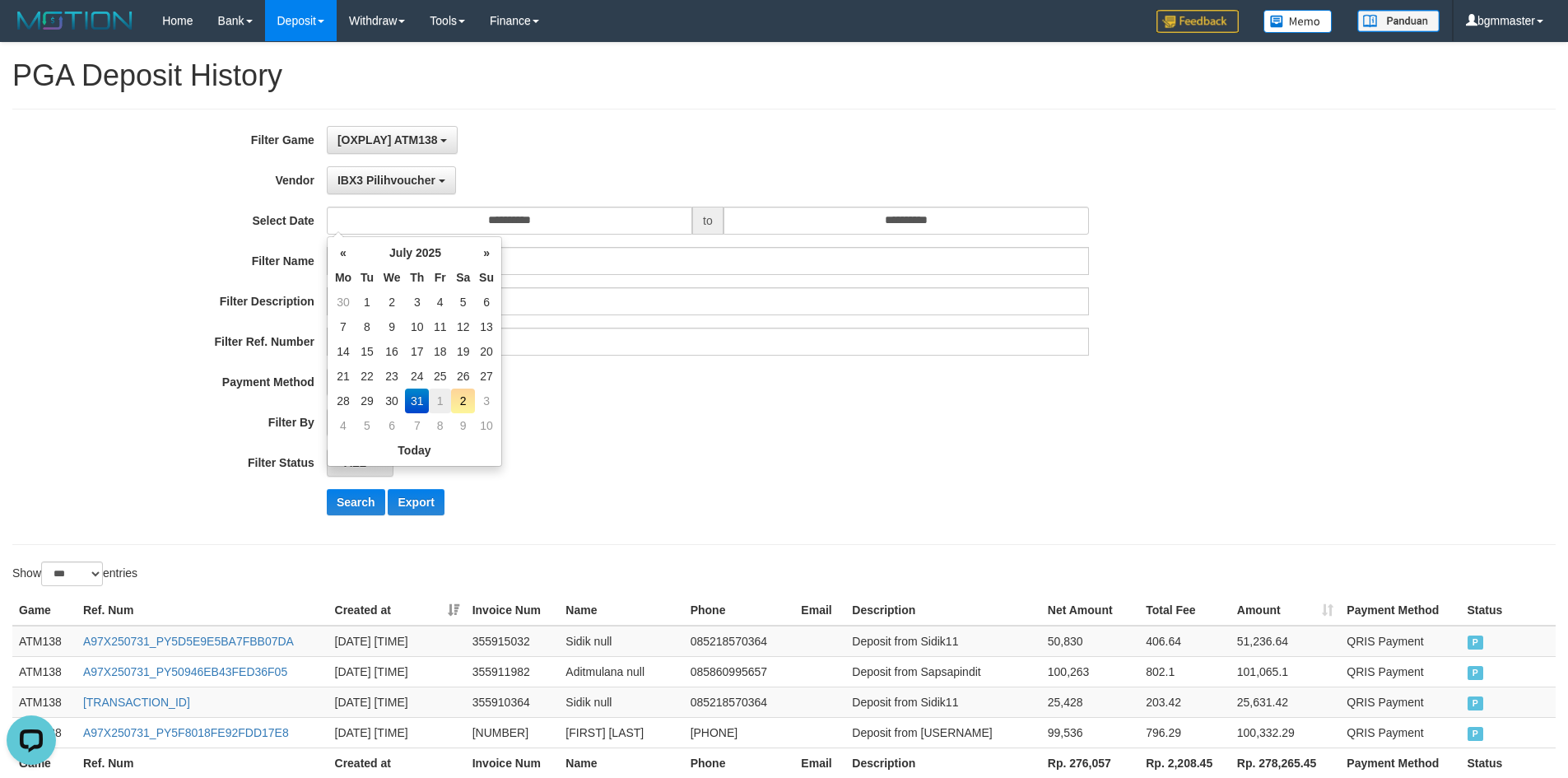 click on "1" at bounding box center [440, 401] 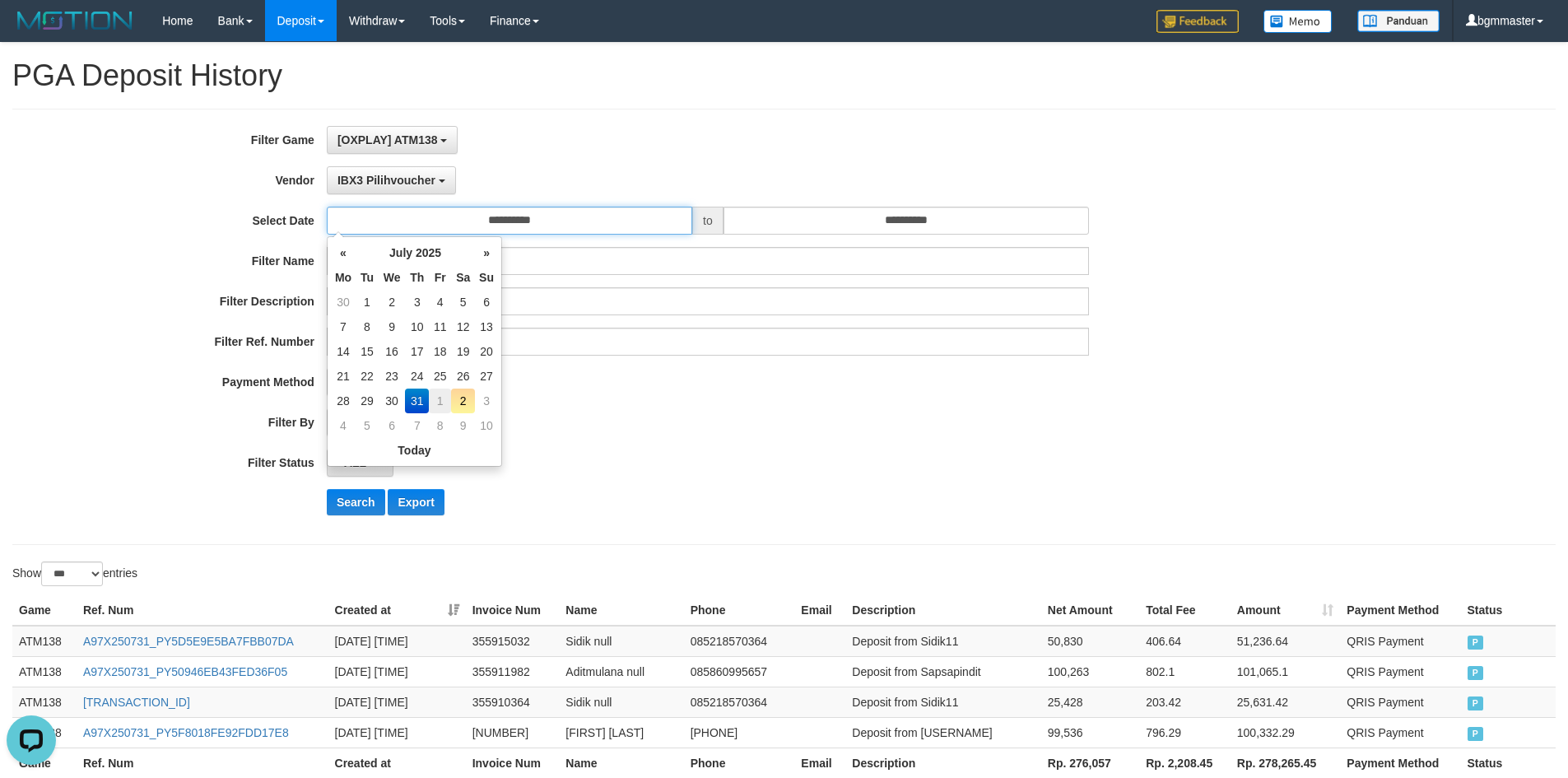 type on "**********" 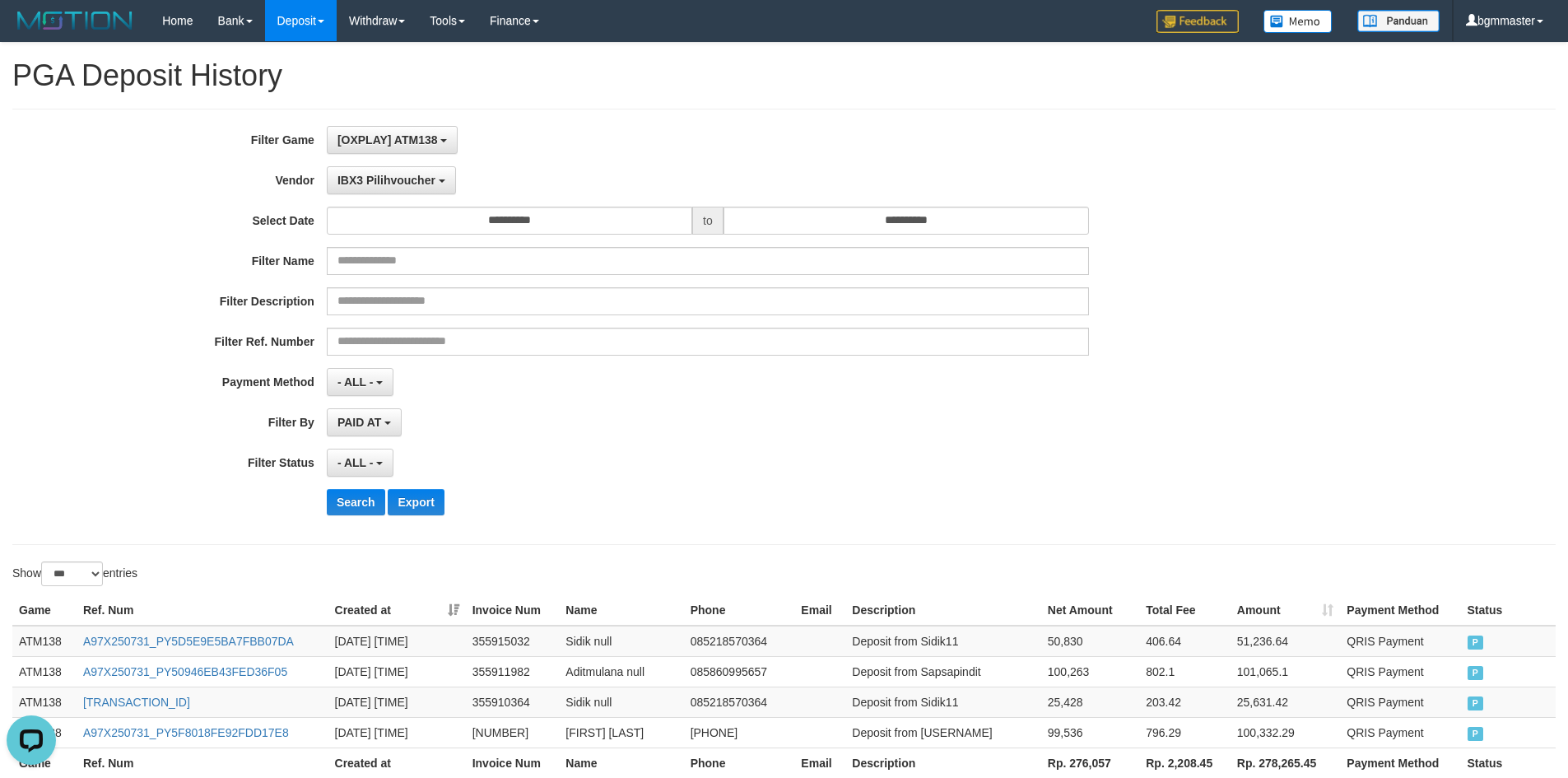 click on "**********" at bounding box center [654, 327] 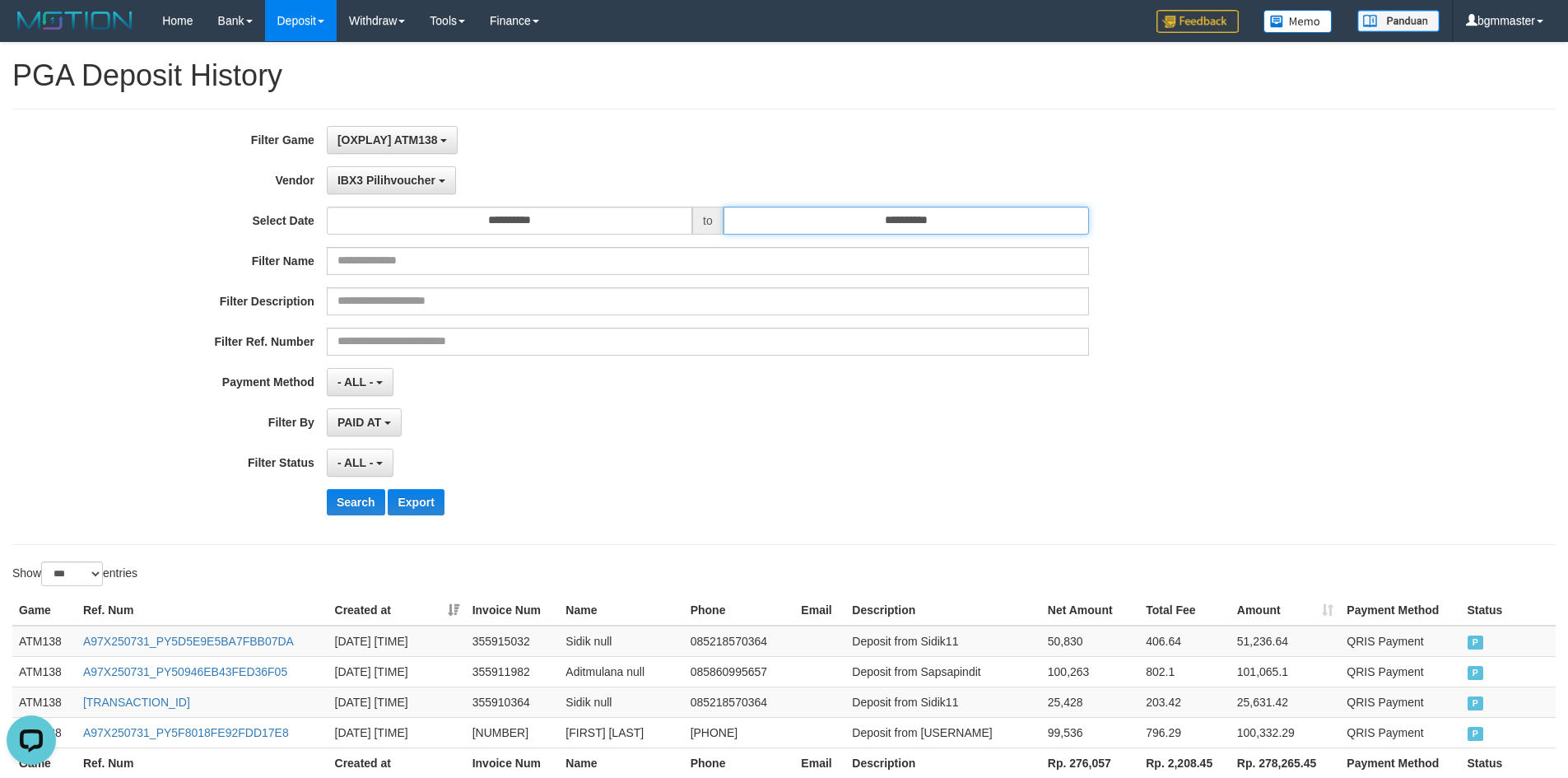 click on "**********" at bounding box center [906, 221] 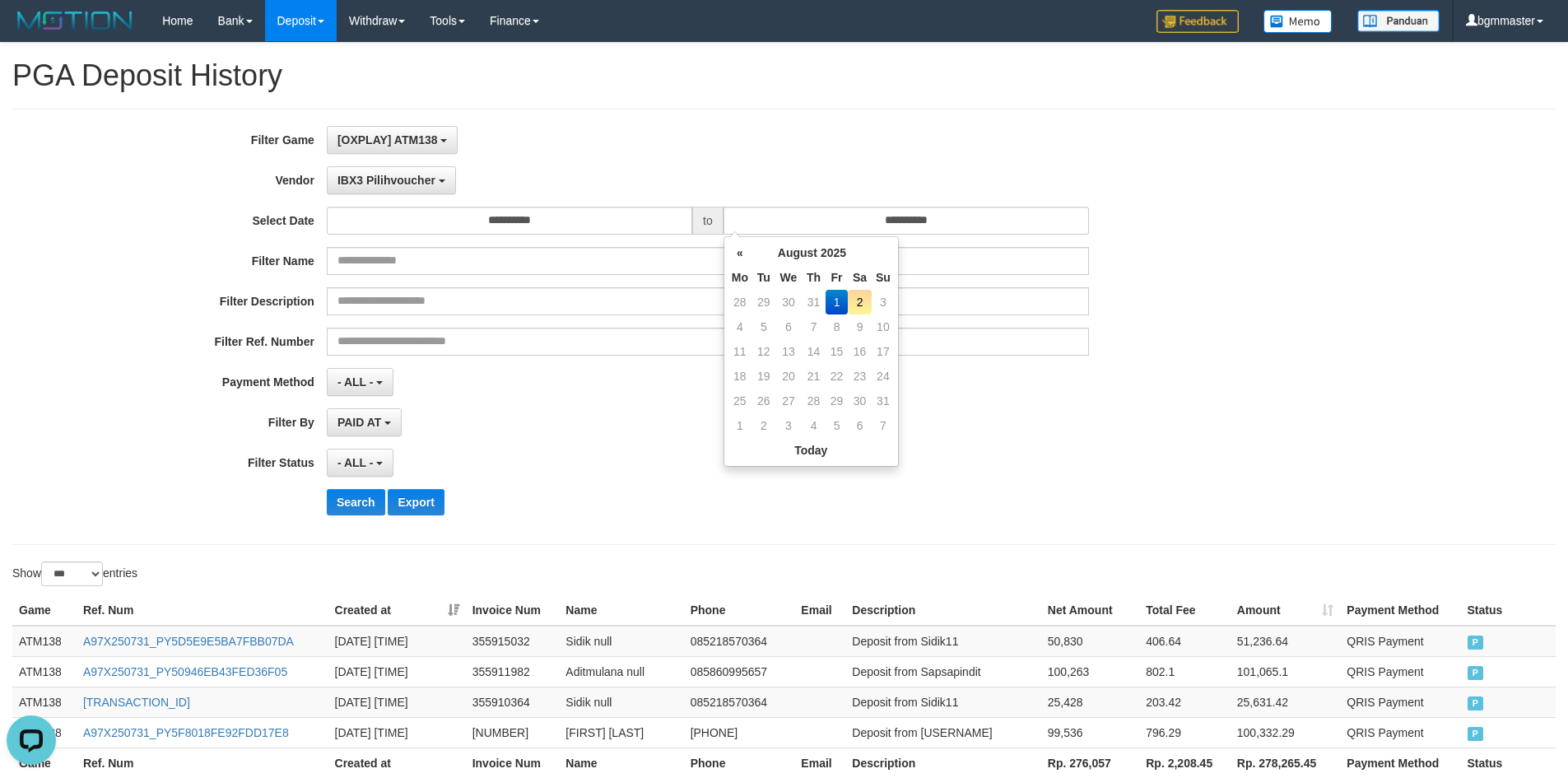 drag, startPoint x: 589, startPoint y: 500, endPoint x: 350, endPoint y: 501, distance: 239.0021 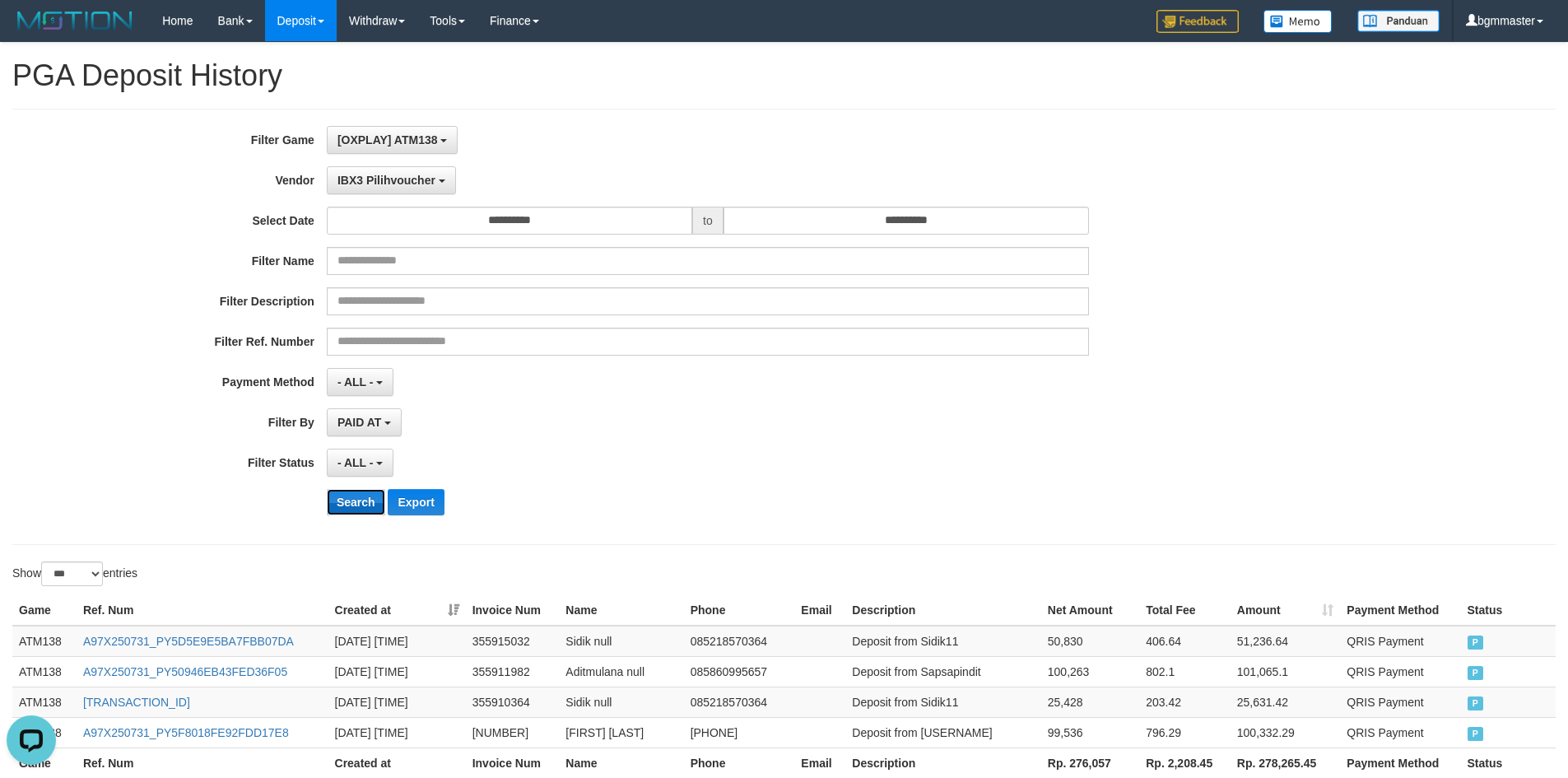 click on "Search" at bounding box center [356, 502] 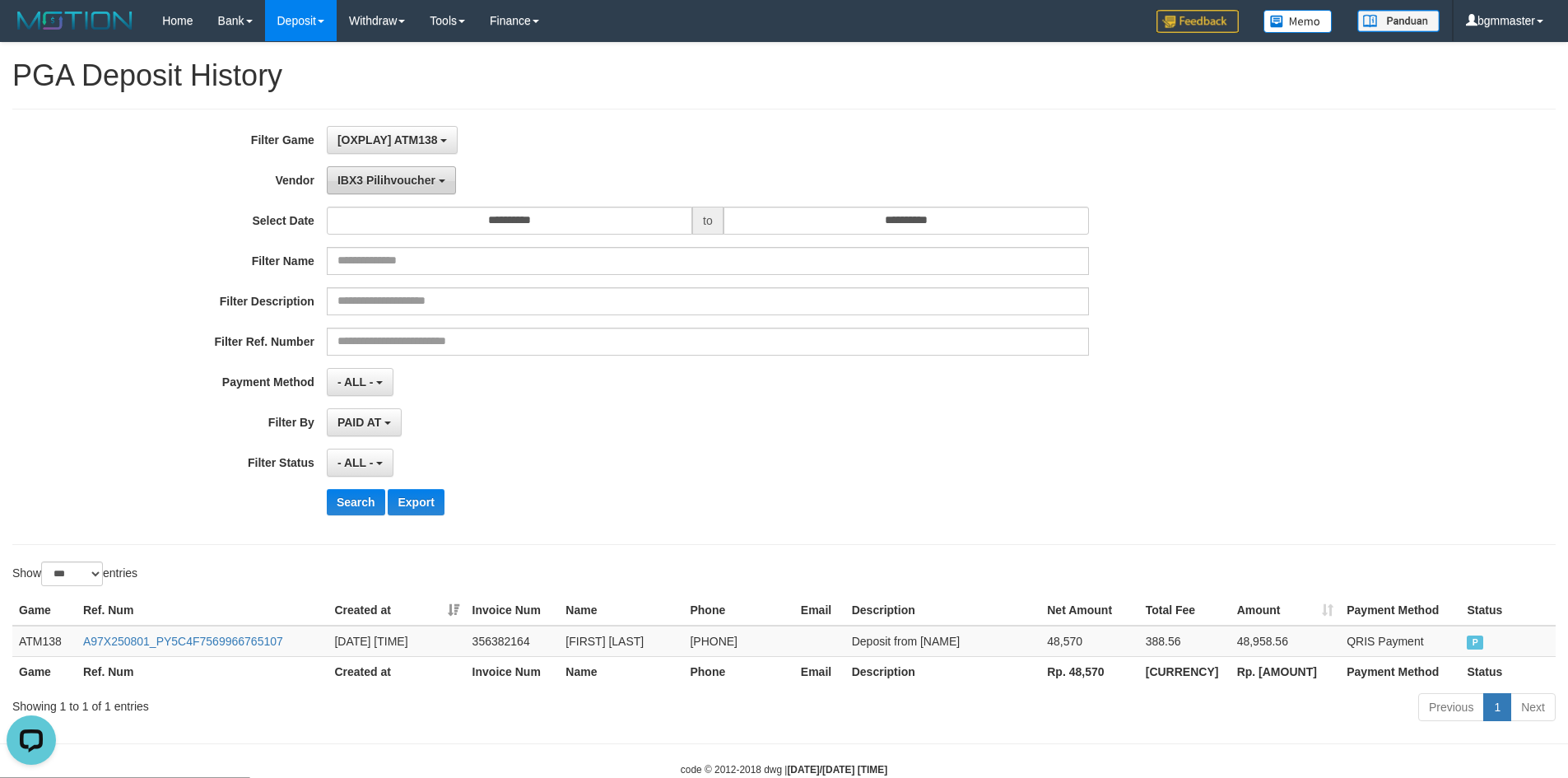 click on "IBX3 Pilihvoucher" at bounding box center [386, 180] 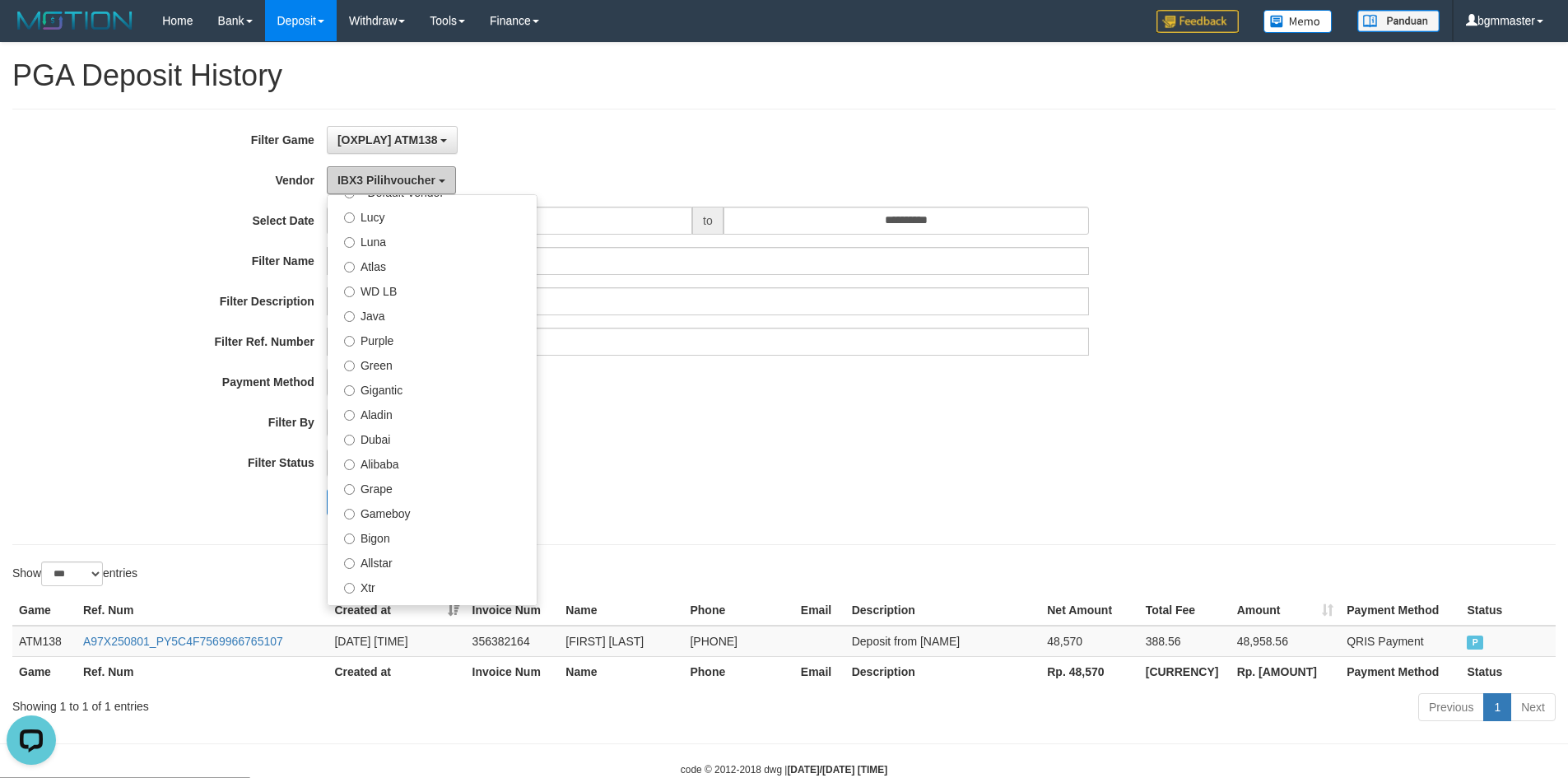 scroll, scrollTop: 46, scrollLeft: 0, axis: vertical 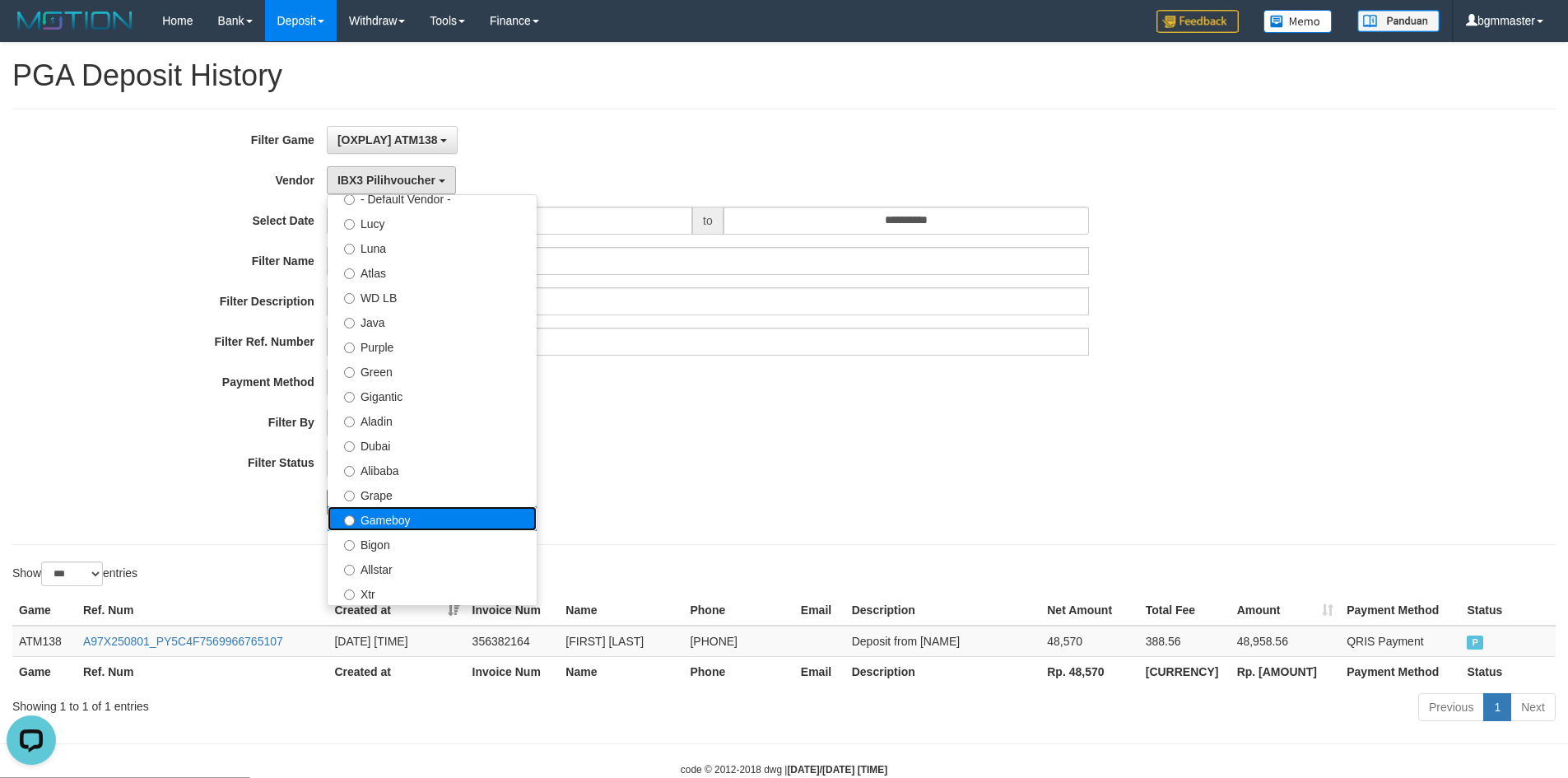click on "Gameboy" at bounding box center [432, 519] 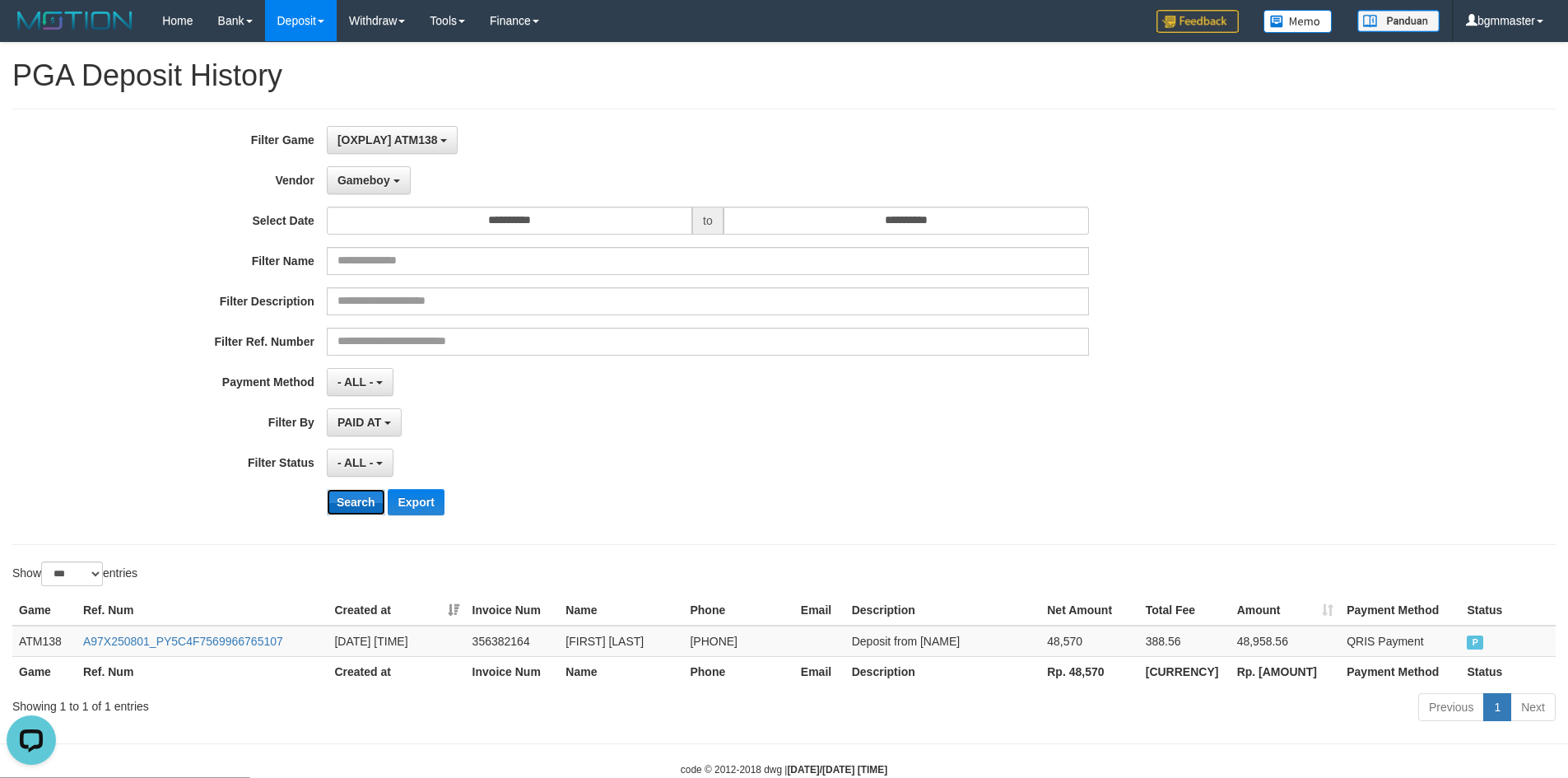 click on "Search" at bounding box center (356, 502) 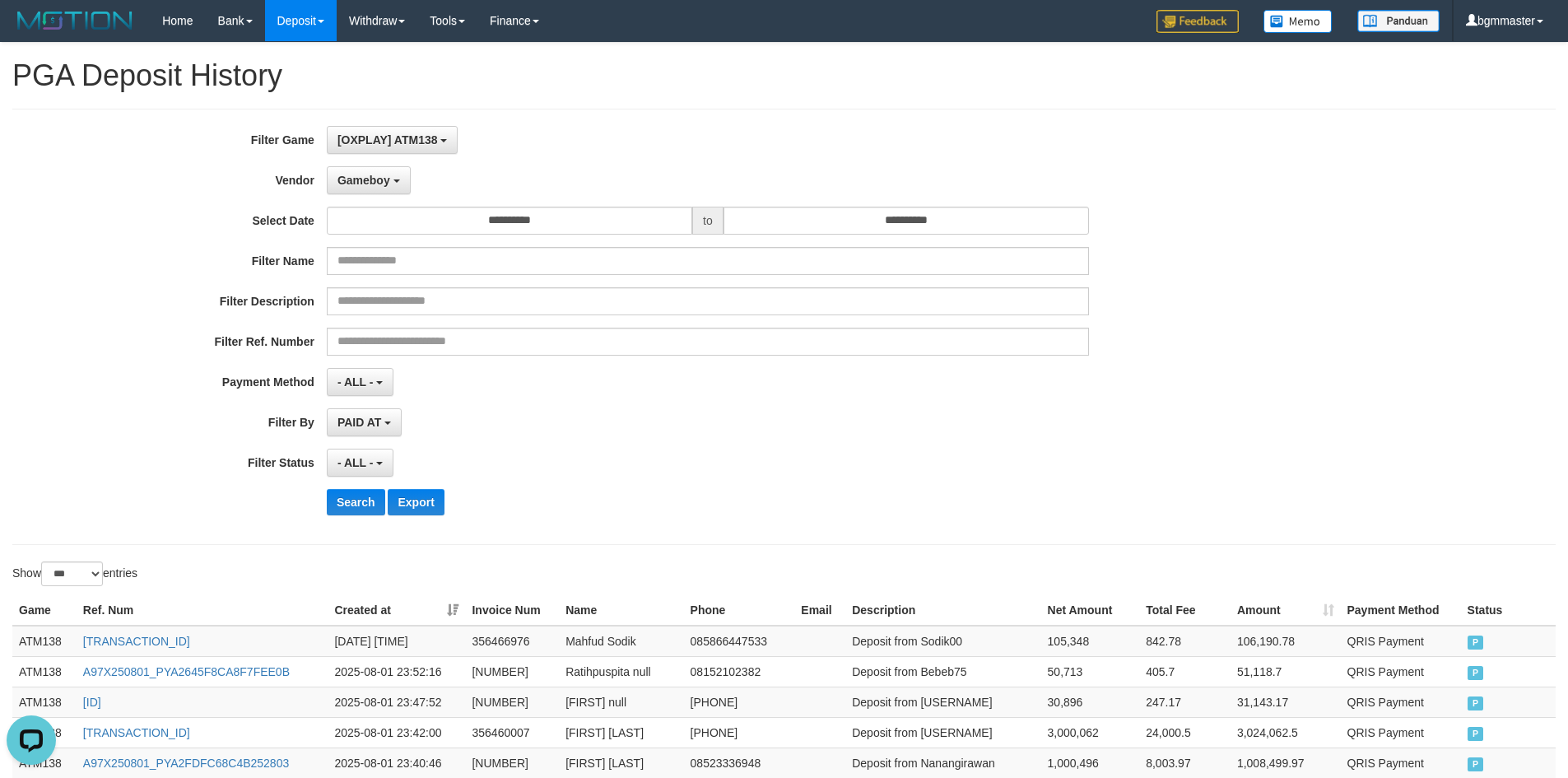 click on "Search
Export" at bounding box center (817, 502) 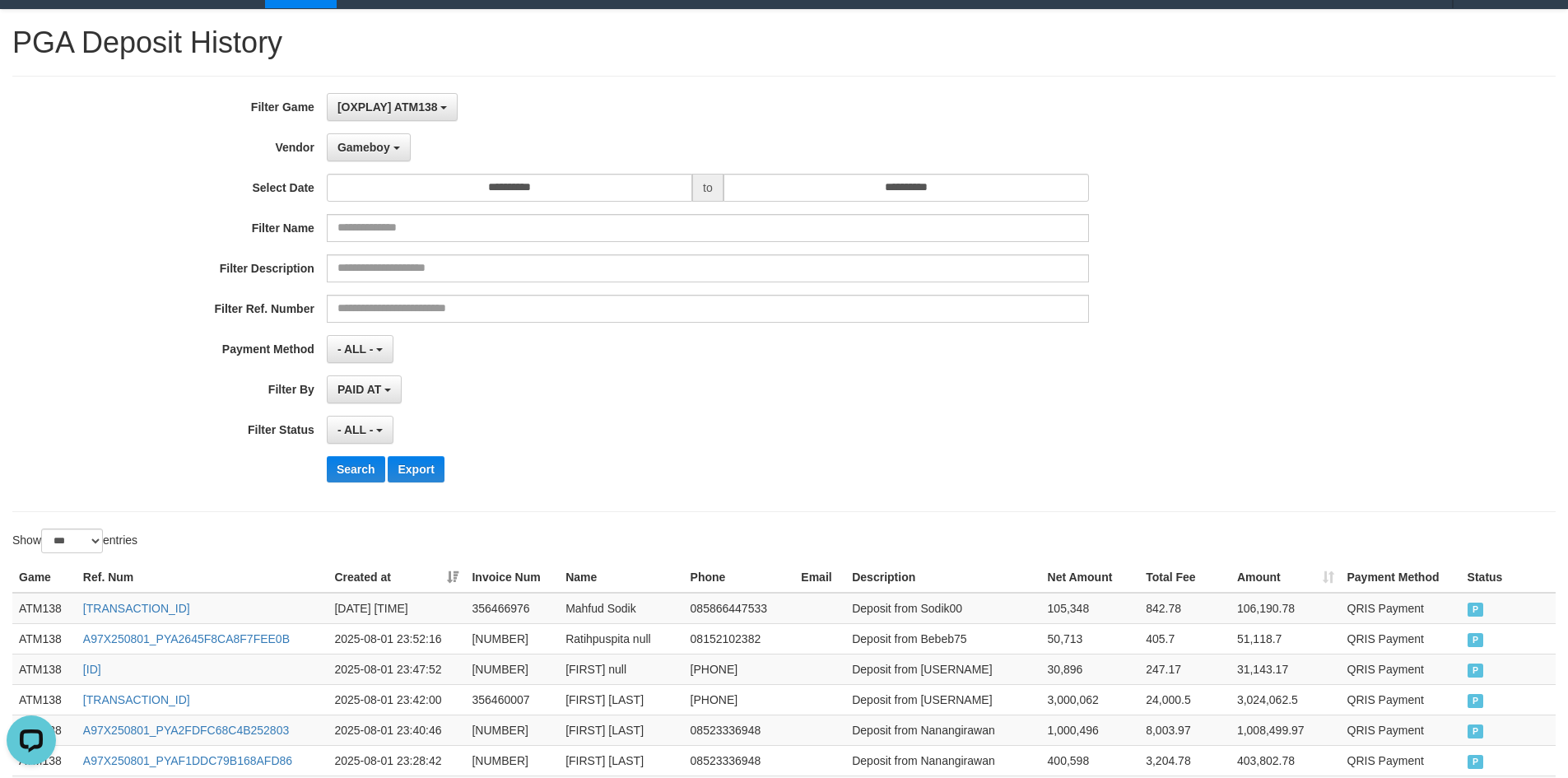 click on "[TRANSACTION_ID]" at bounding box center [784, 1909] 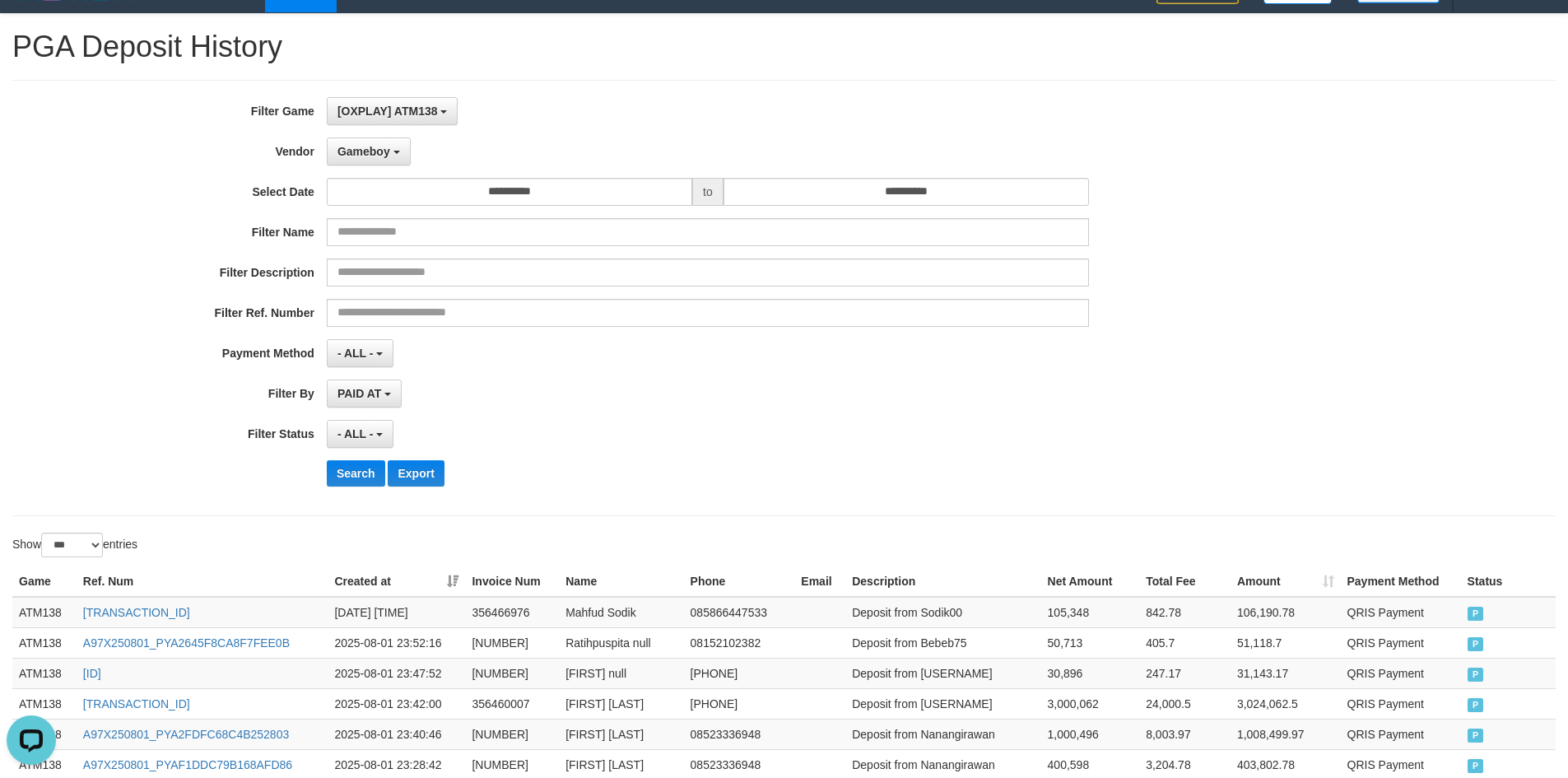 scroll, scrollTop: 0, scrollLeft: 0, axis: both 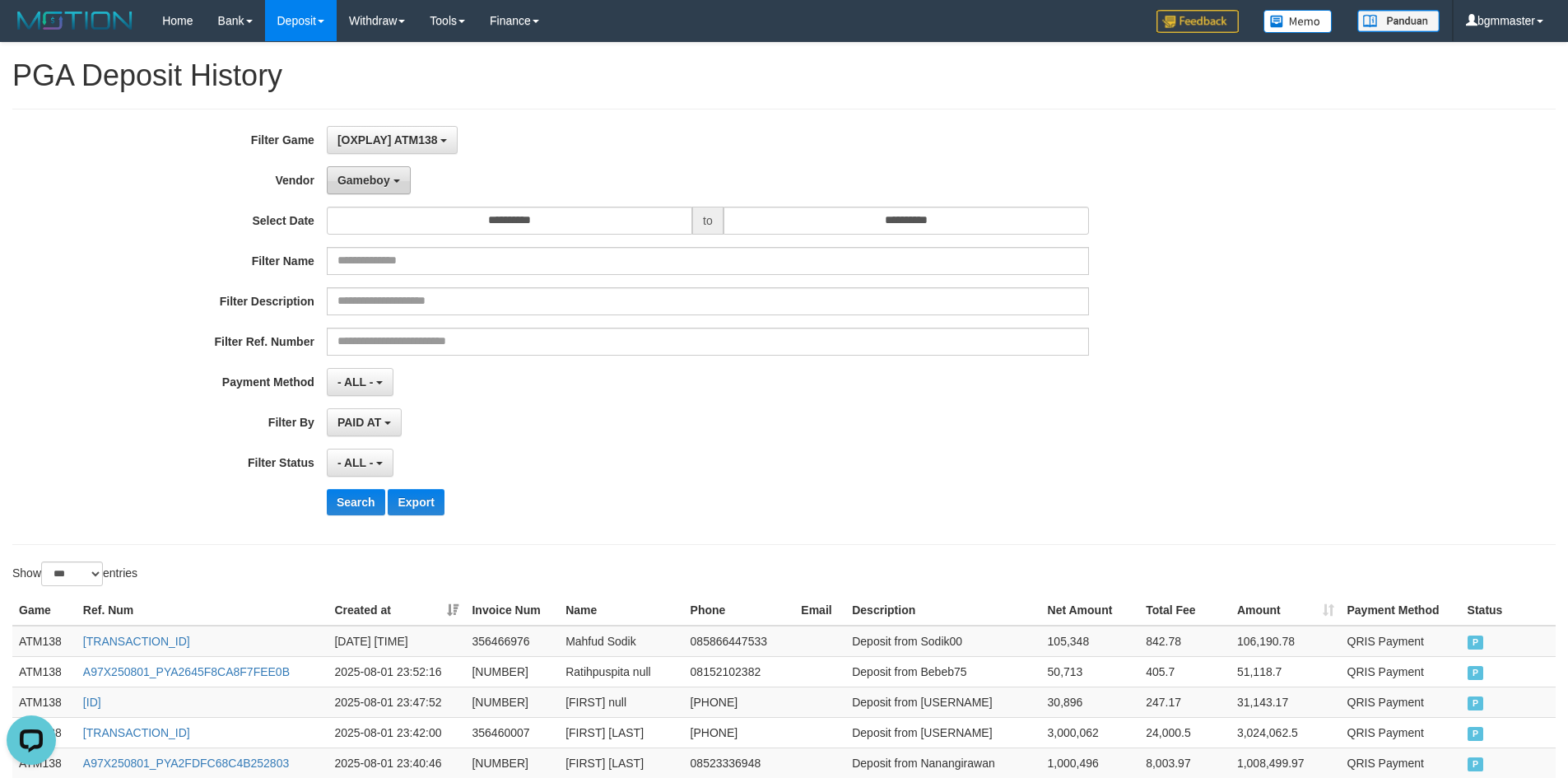 click on "Gameboy" at bounding box center [369, 180] 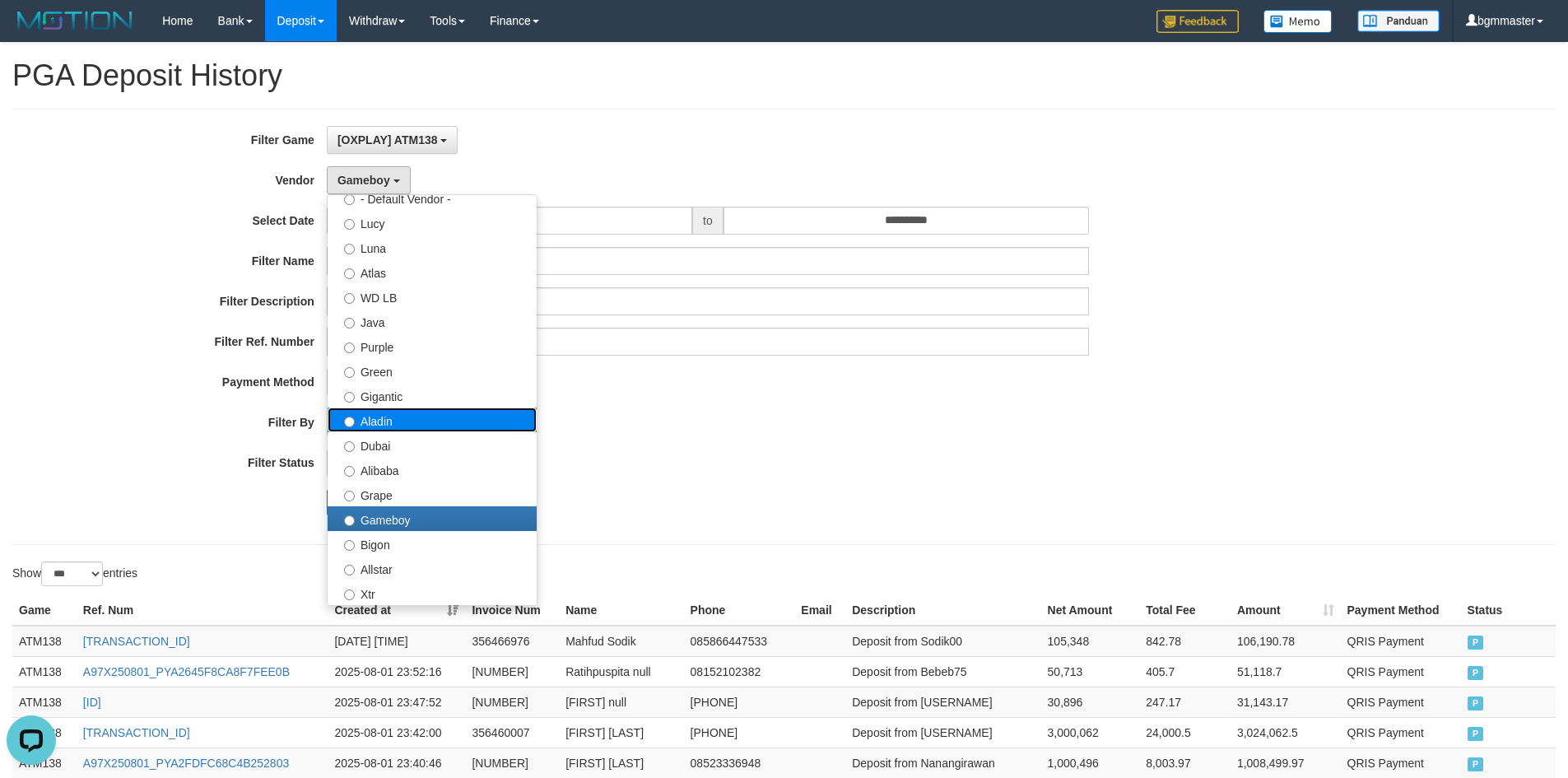 click on "Aladin" at bounding box center (432, 420) 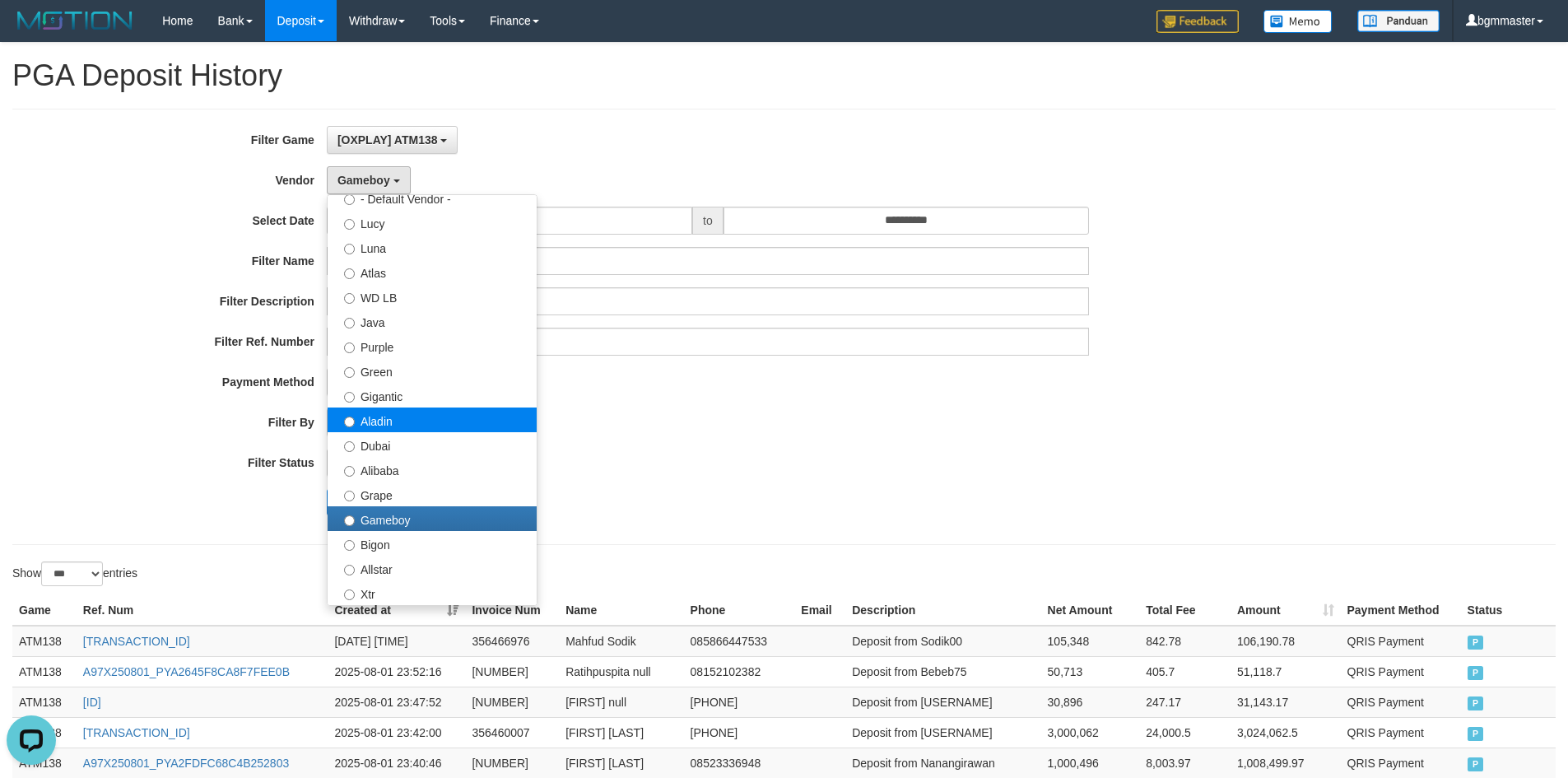 select on "**********" 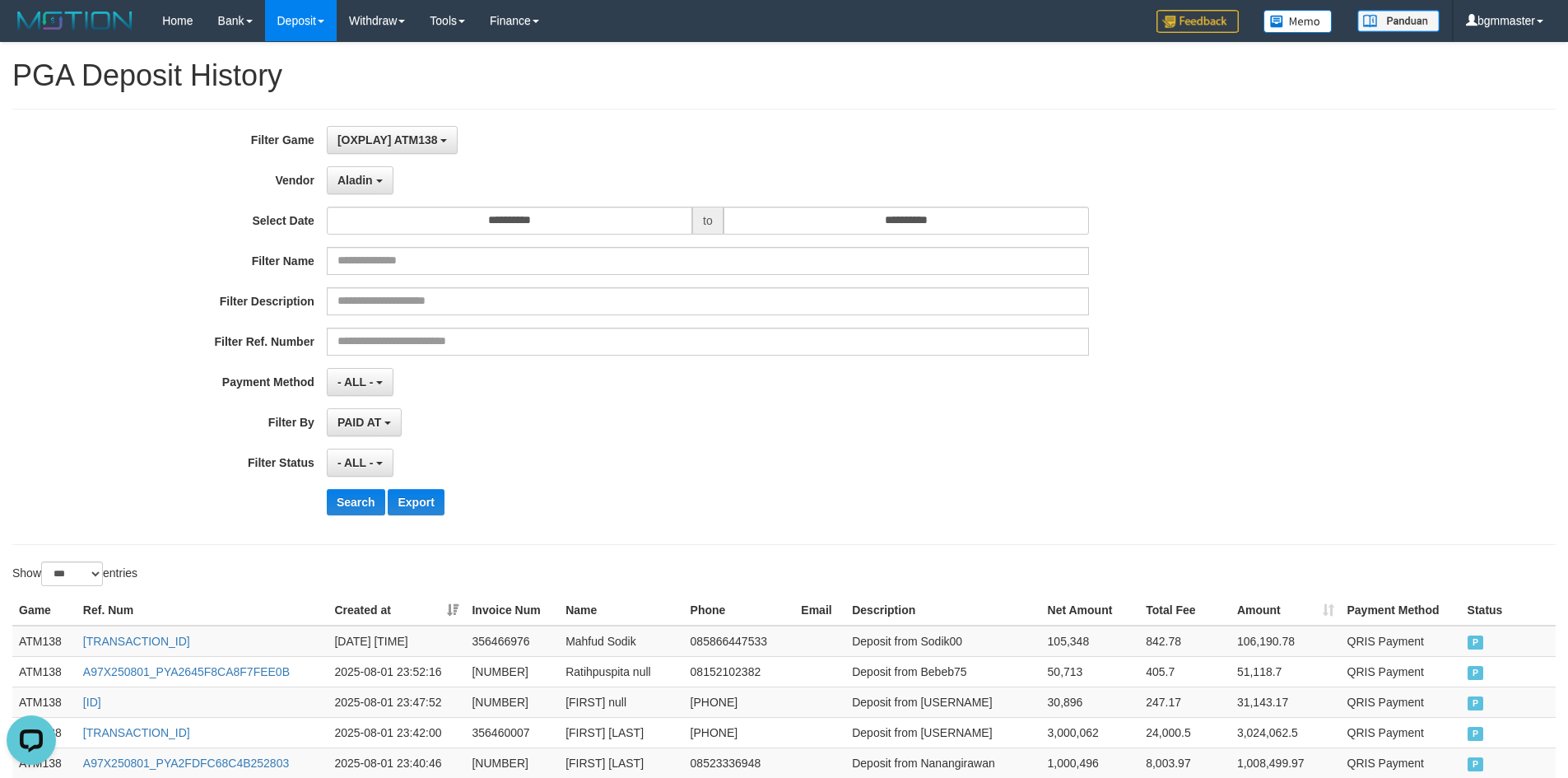 click on "PAID AT
PAID AT
CREATED AT" at bounding box center [708, 422] 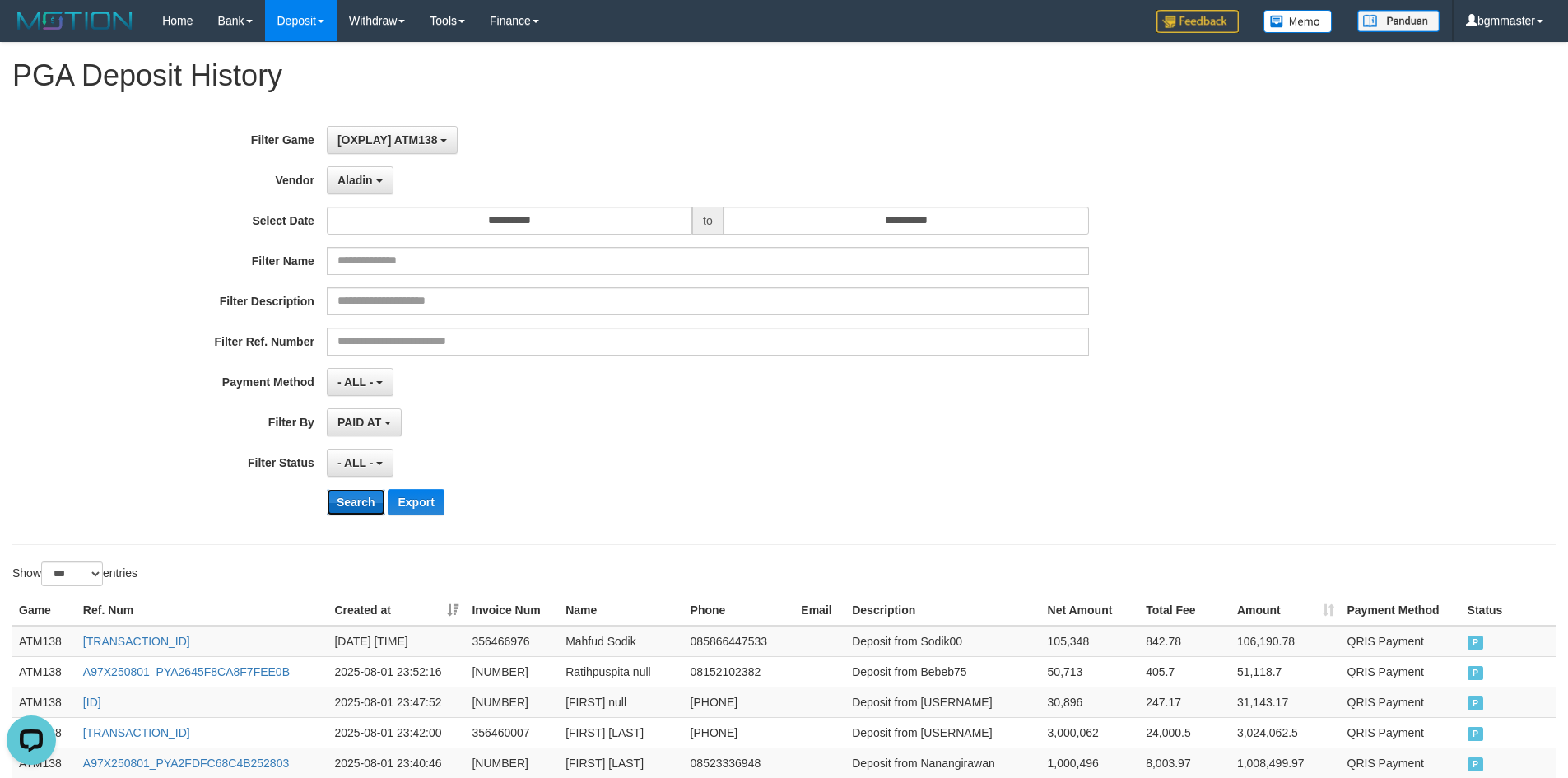 click on "Search" at bounding box center [356, 502] 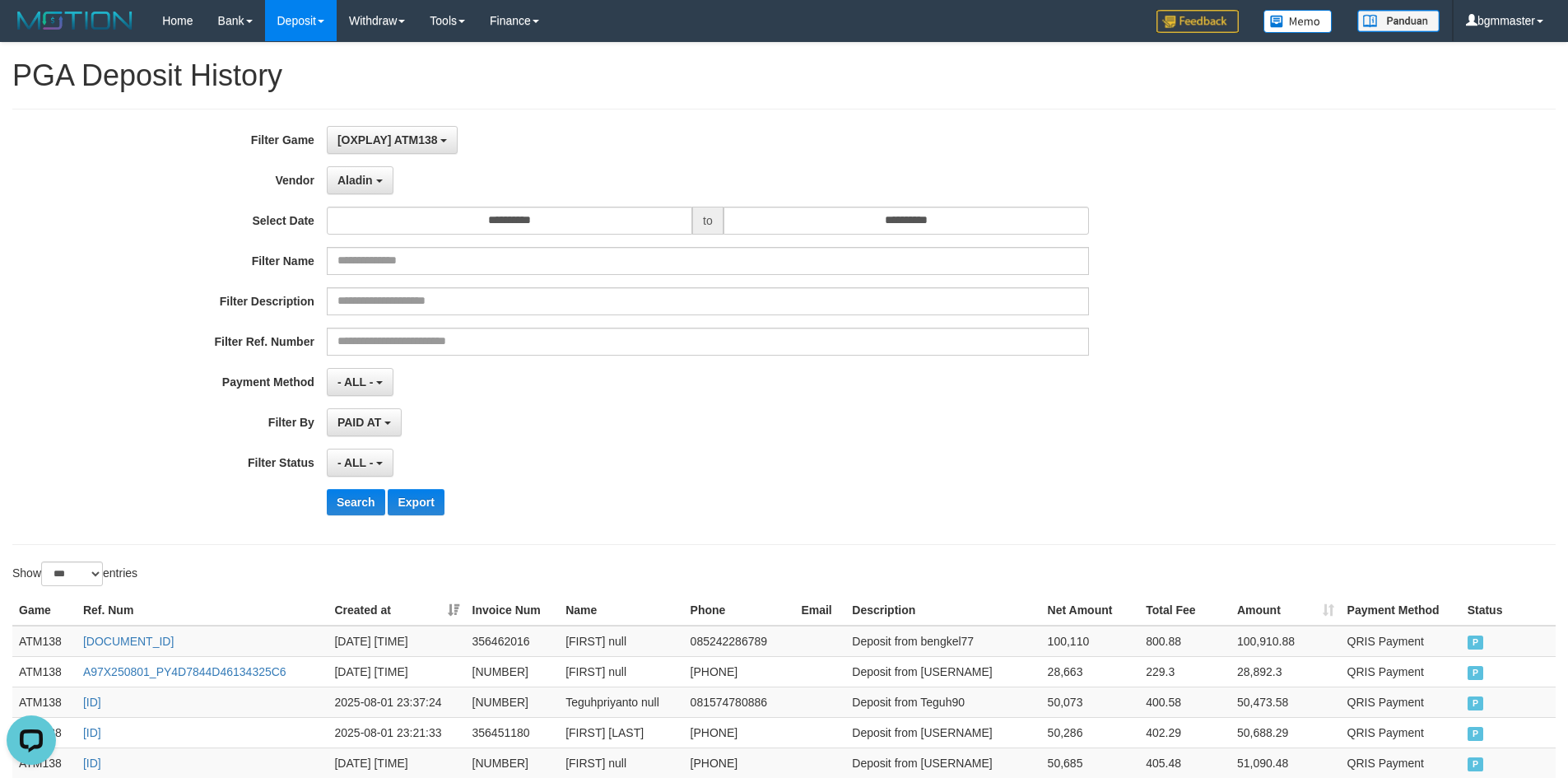 click on "- ALL -    SELECT ALL  - ALL -  SELECT STATUS
PENDING/UNPAID
PAID
CANCELED
EXPIRED" at bounding box center [708, 463] 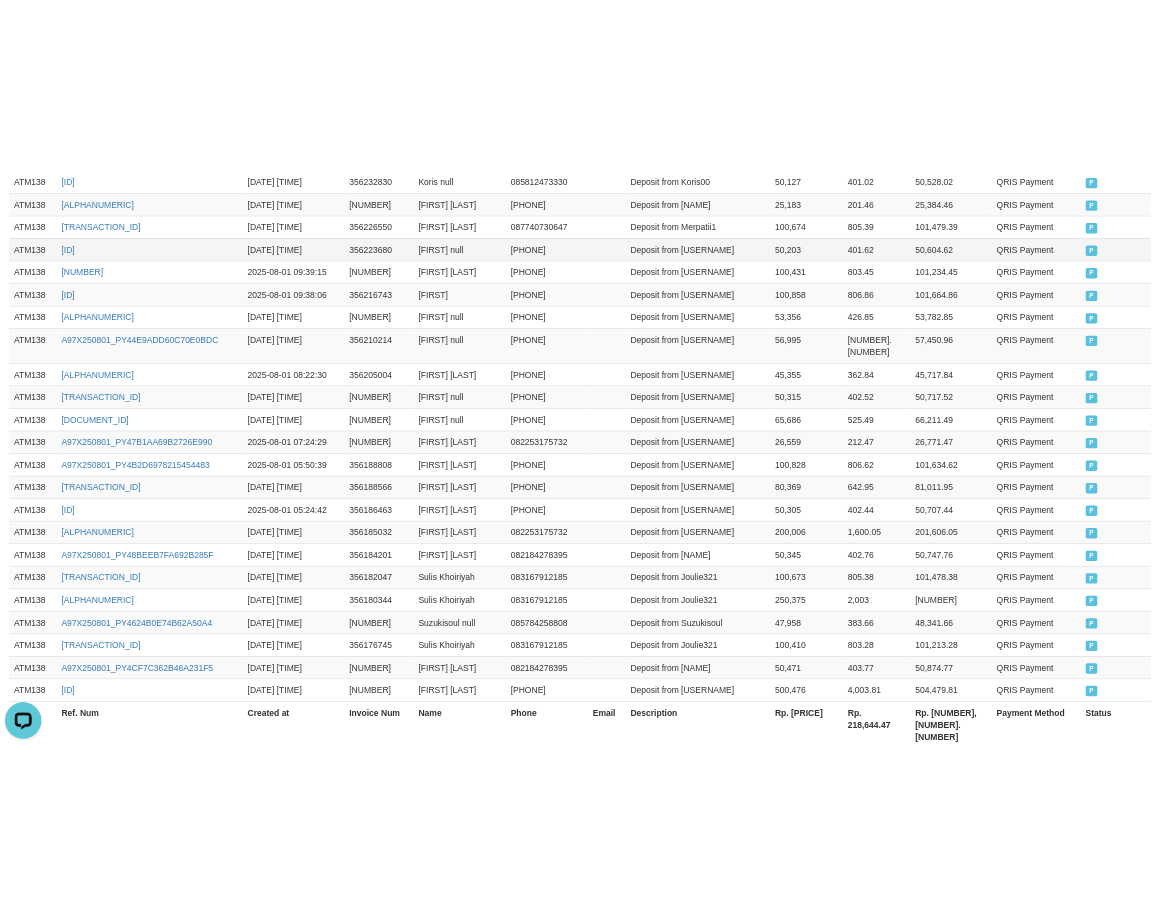 scroll, scrollTop: 5802, scrollLeft: 0, axis: vertical 